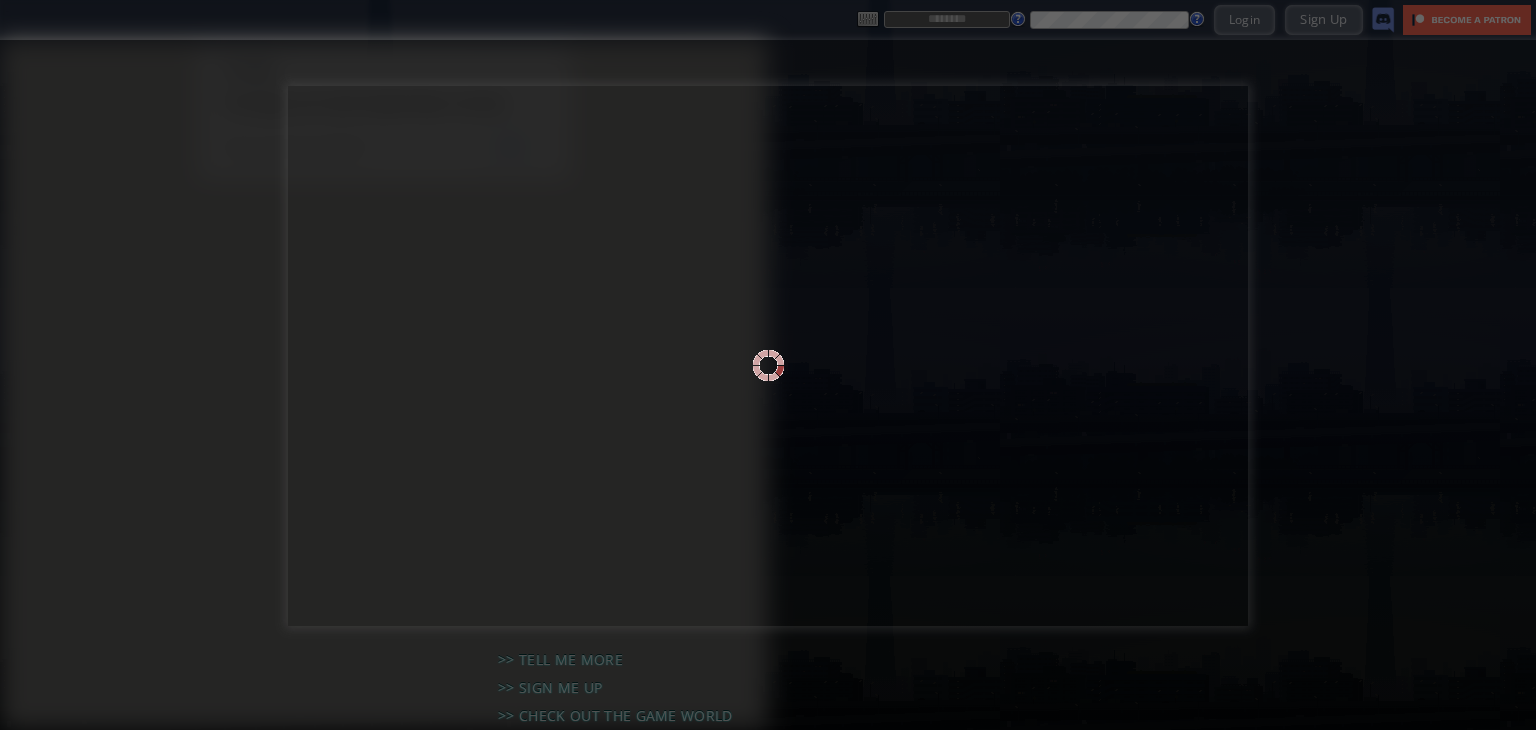 scroll, scrollTop: 0, scrollLeft: 0, axis: both 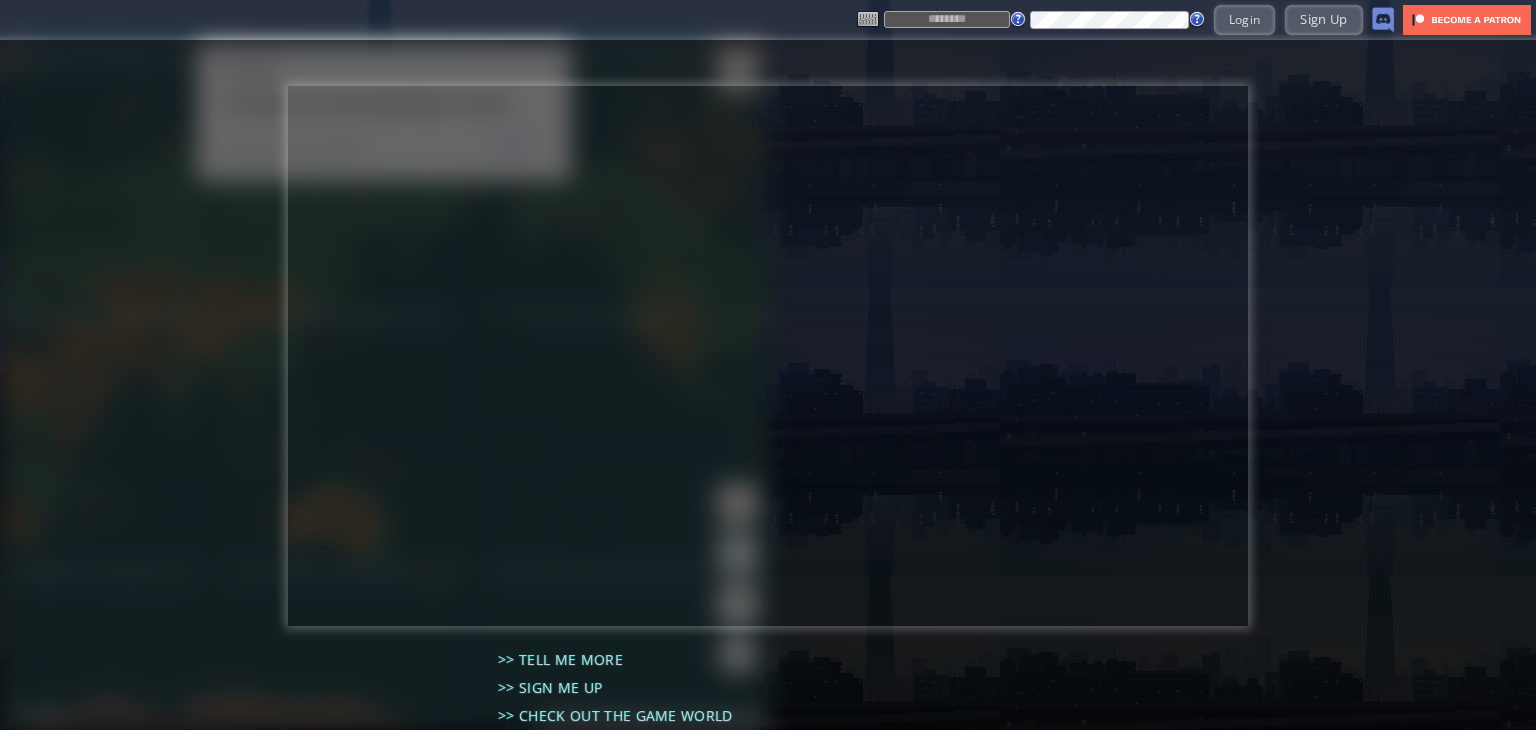 click at bounding box center (947, 19) 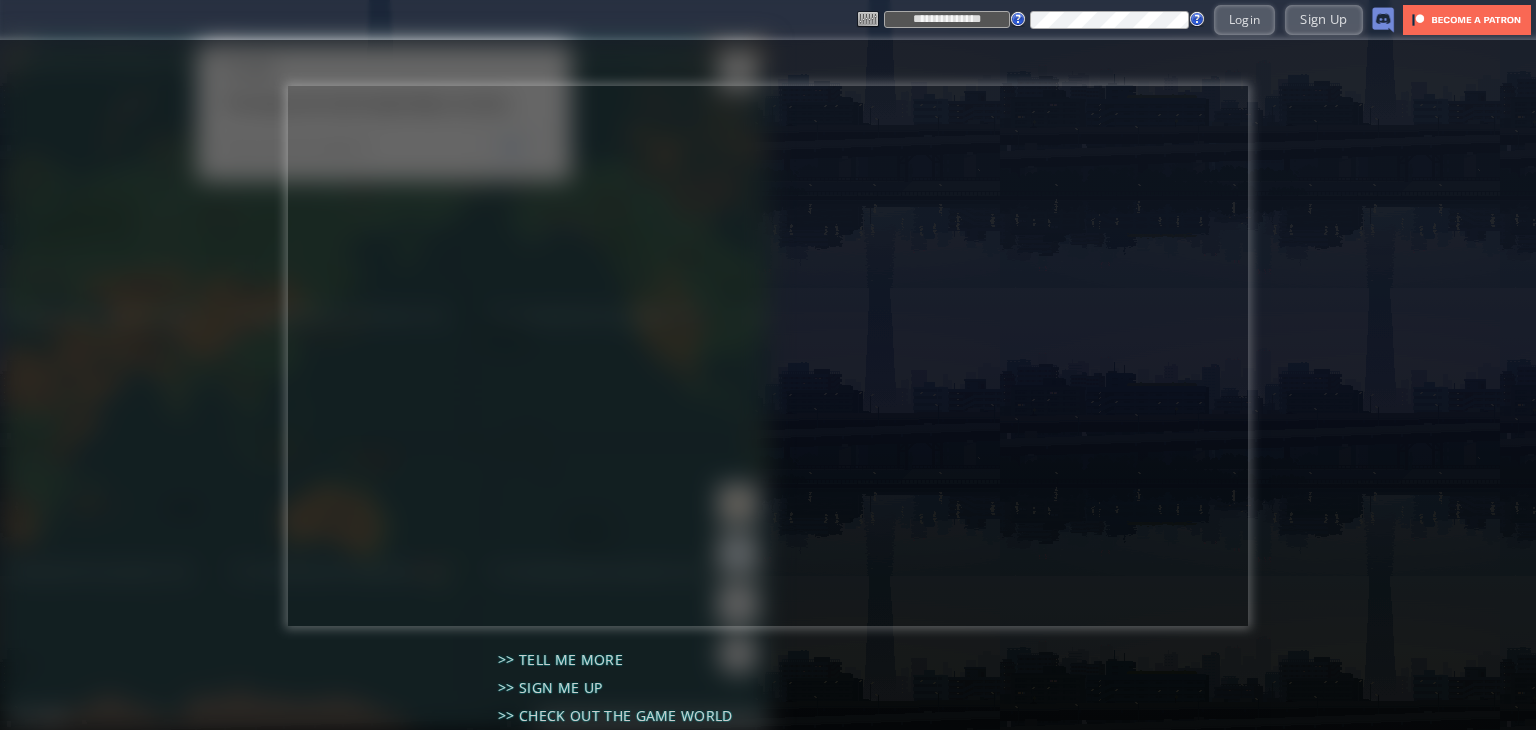 type on "**********" 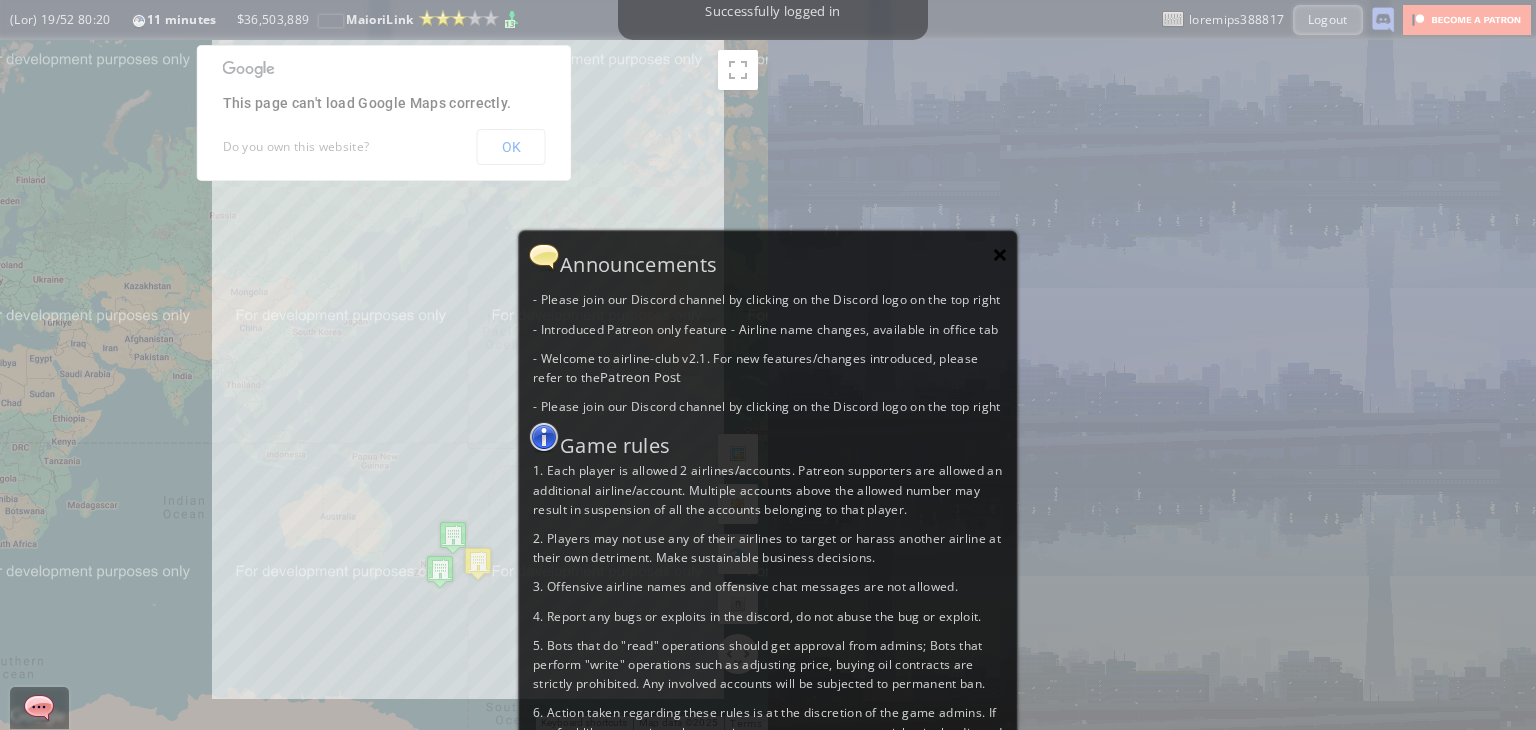 click on "×" at bounding box center [1000, 254] 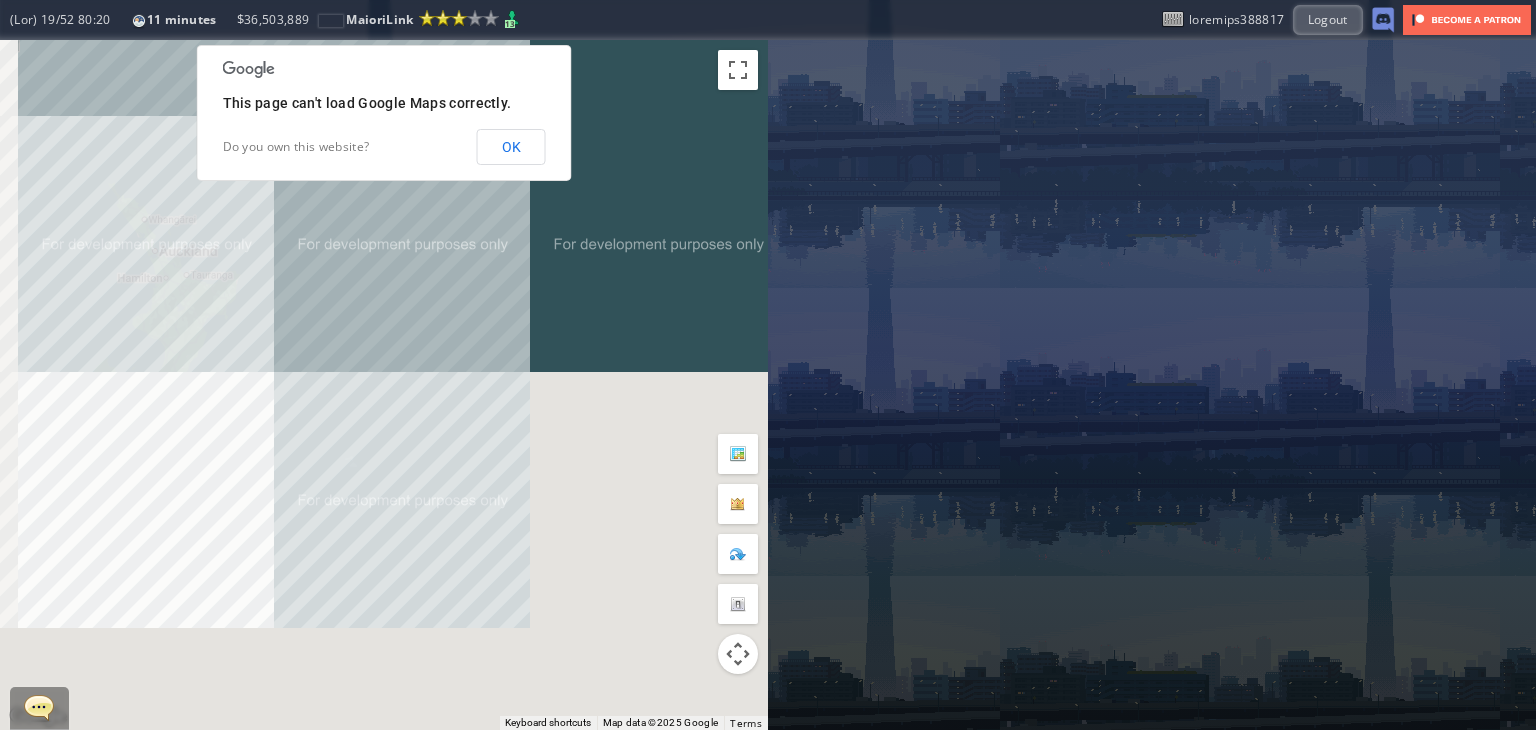drag, startPoint x: 317, startPoint y: 632, endPoint x: 599, endPoint y: 79, distance: 620.75195 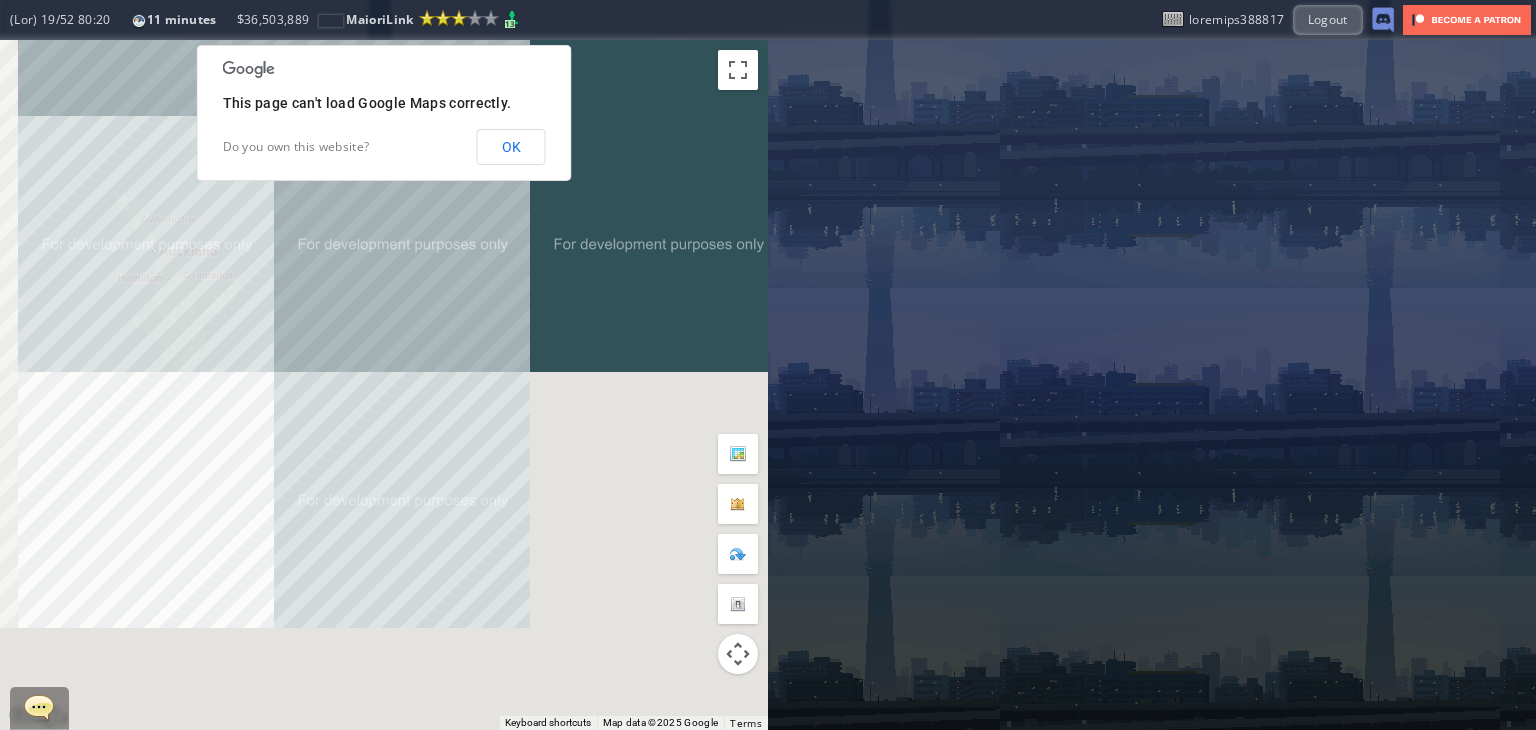 click on "To navigate, press the arrow keys." at bounding box center (384, 385) 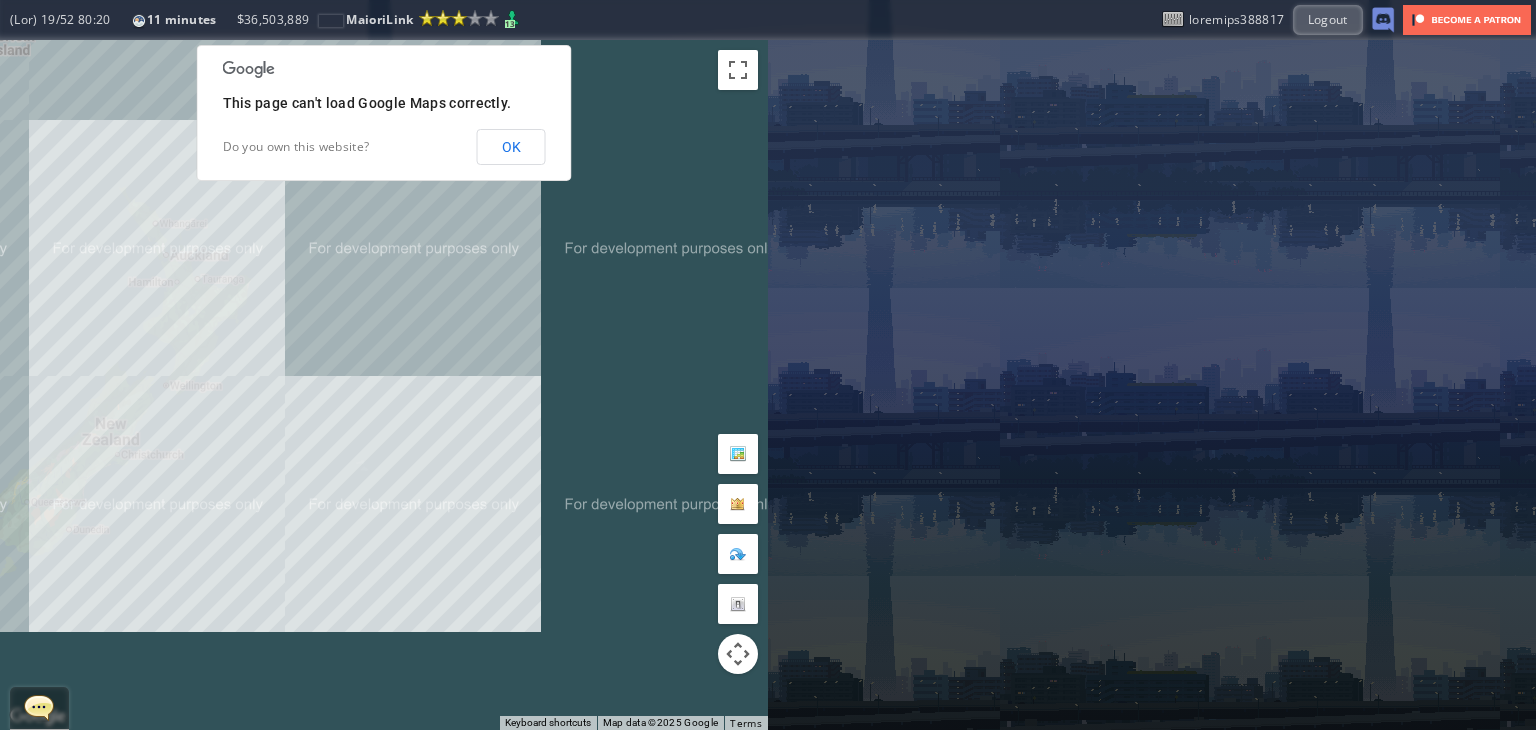 click on "To navigate, press the arrow keys." at bounding box center [384, 385] 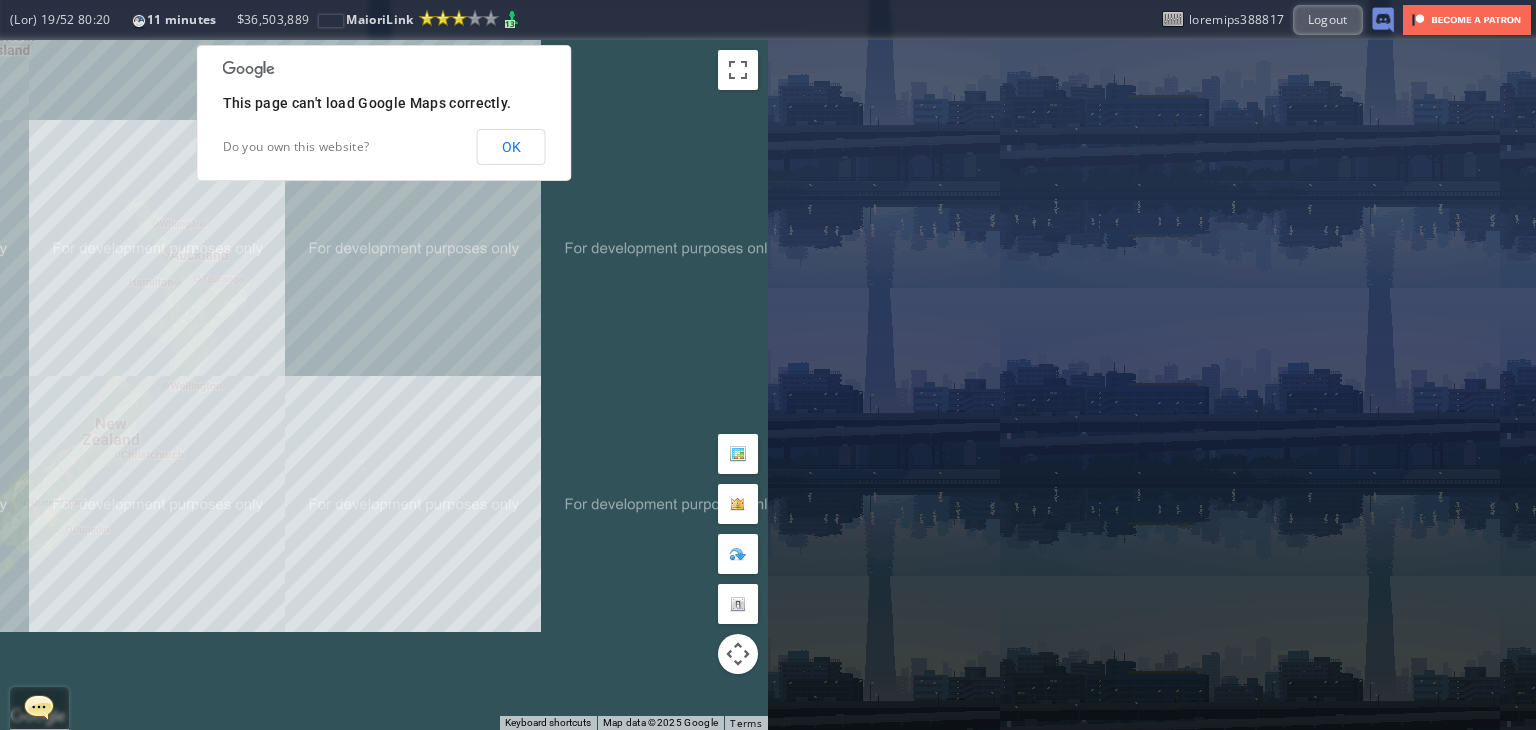 click on "To navigate, press the arrow keys." at bounding box center (384, 385) 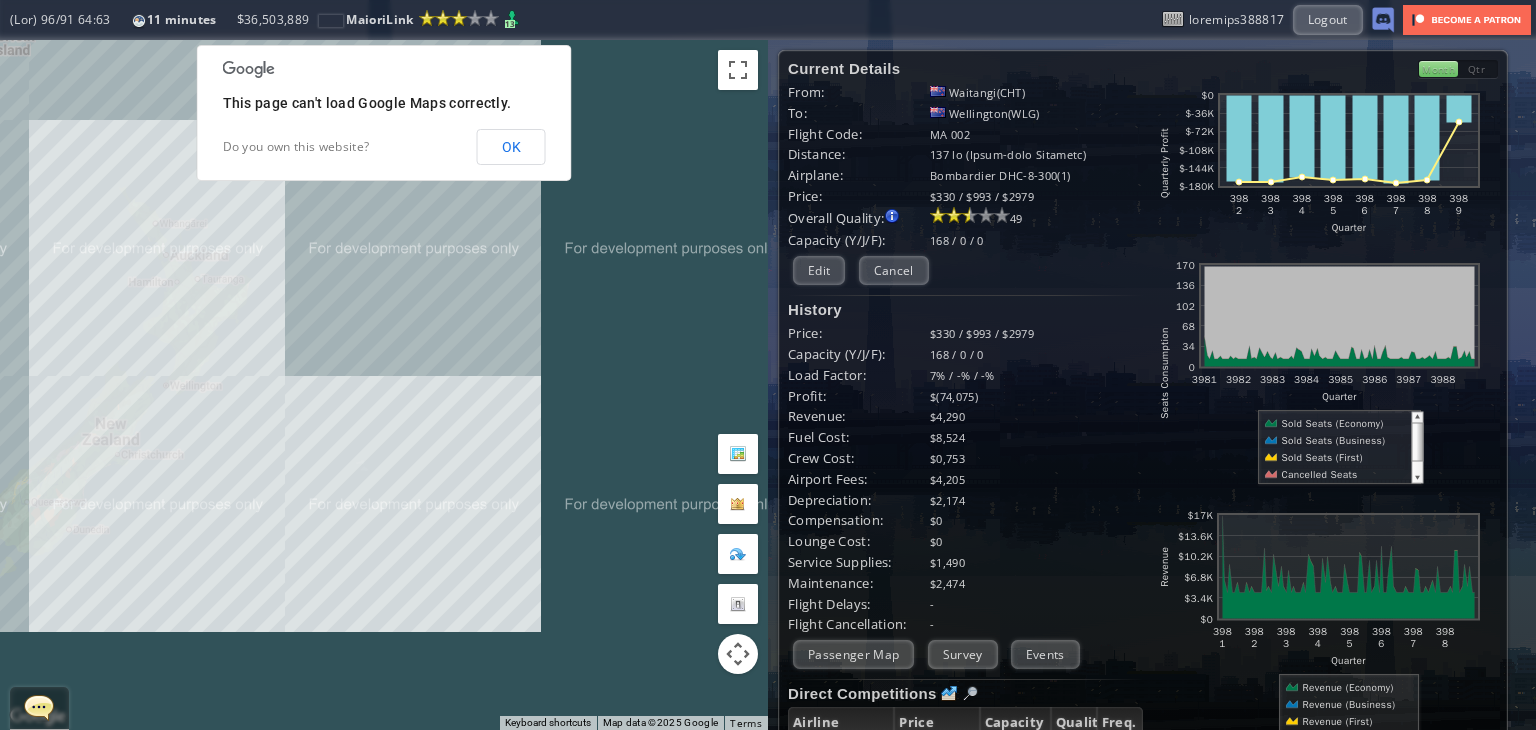 click at bounding box center [39, 707] 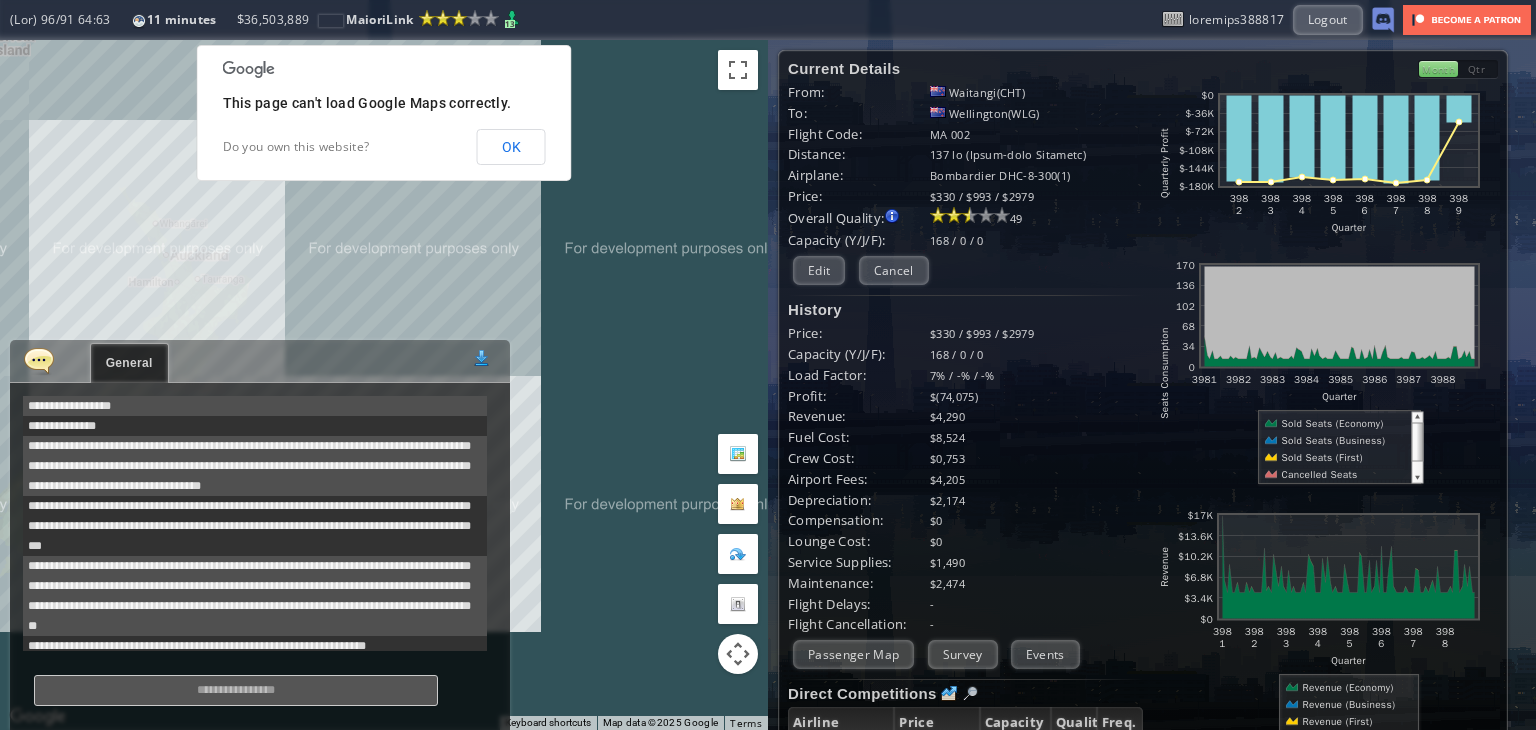 scroll, scrollTop: 640, scrollLeft: 0, axis: vertical 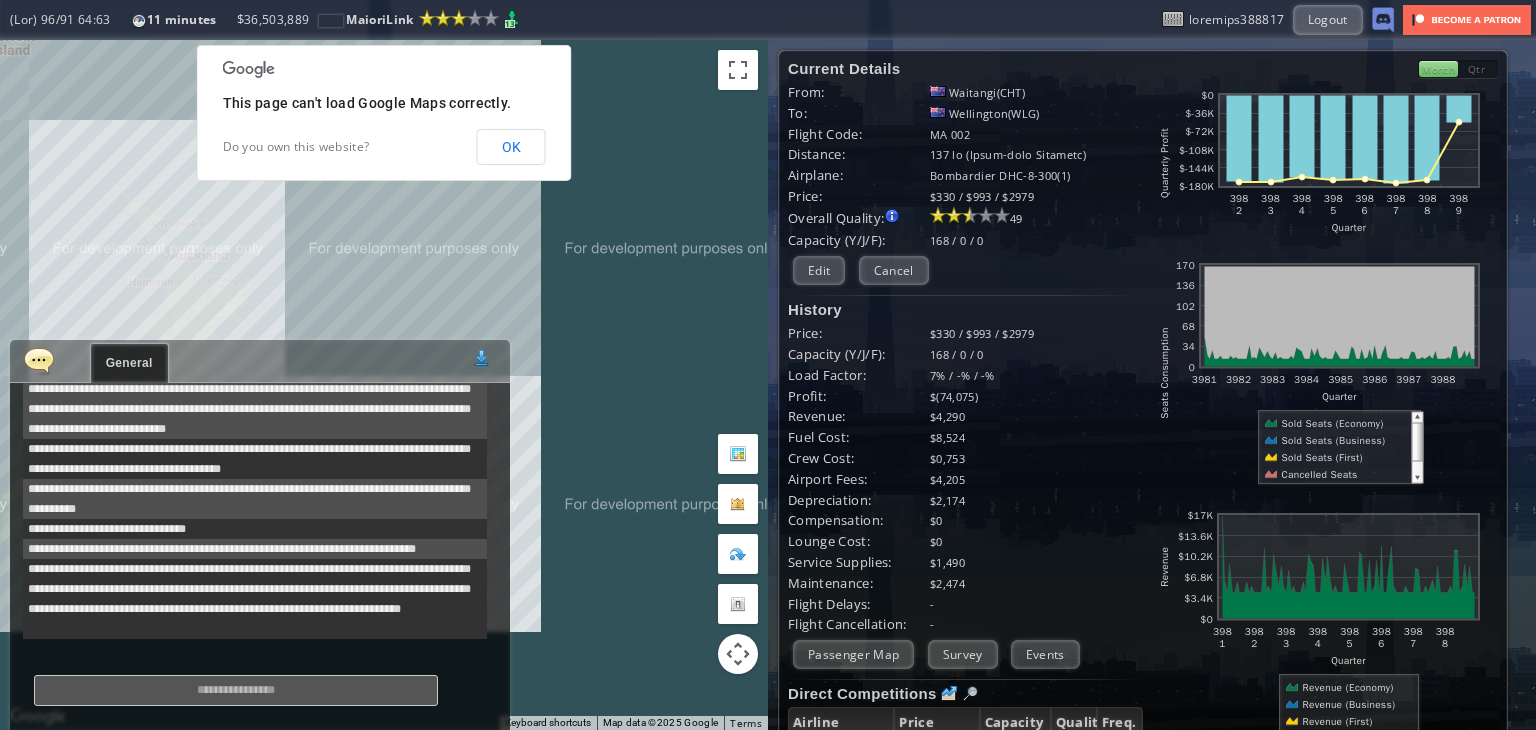 click at bounding box center (39, 360) 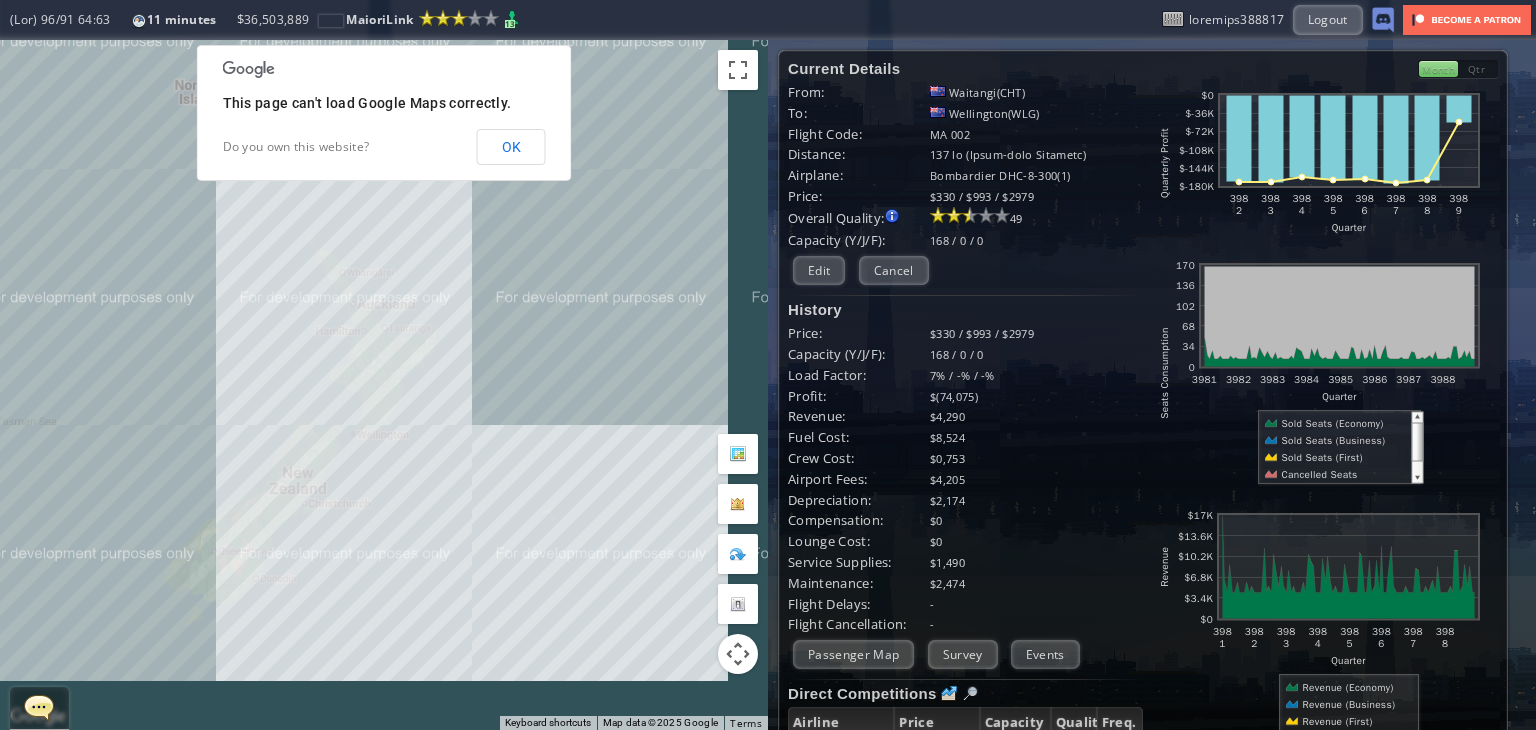 drag, startPoint x: 240, startPoint y: 369, endPoint x: 432, endPoint y: 420, distance: 198.658 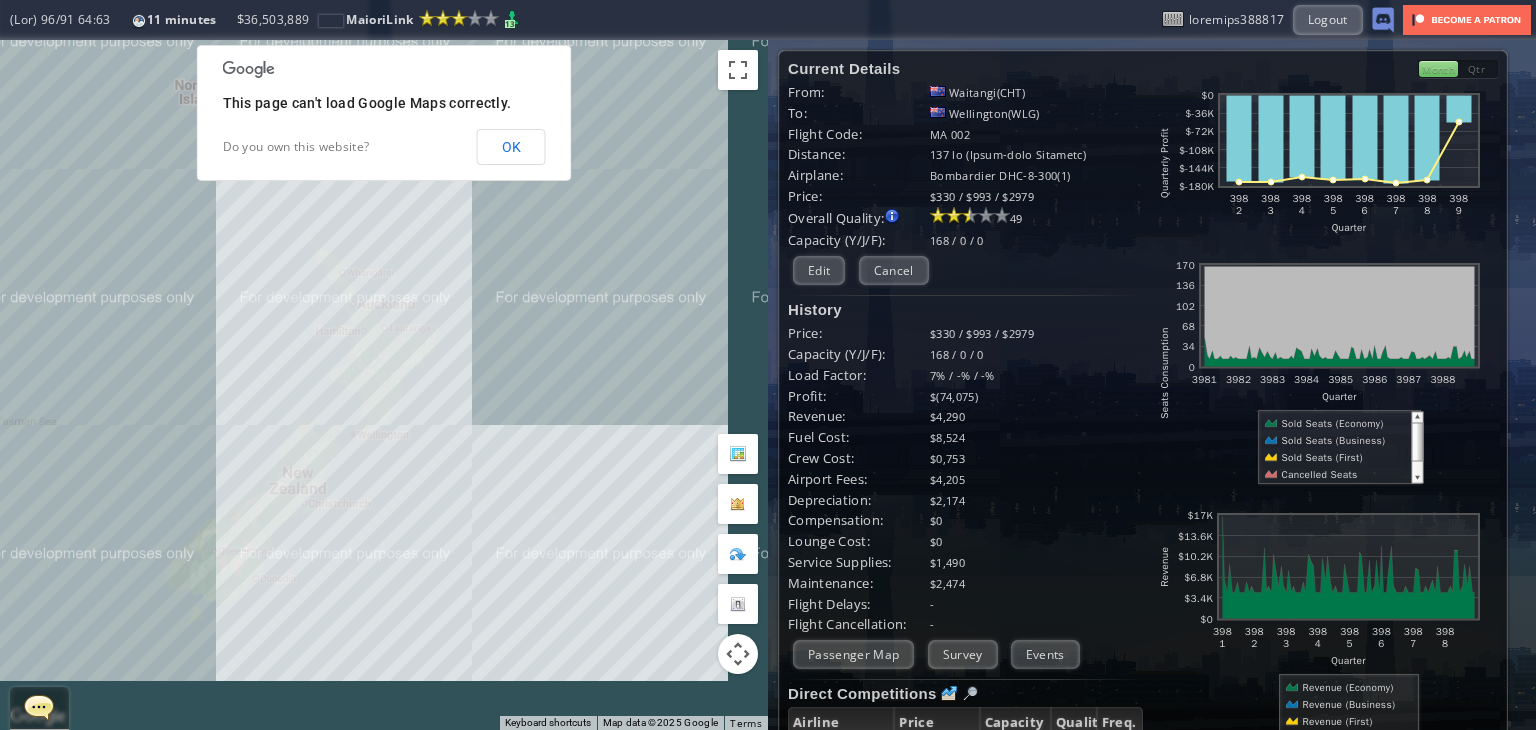 click on "To navigate, press the arrow keys." at bounding box center (384, 385) 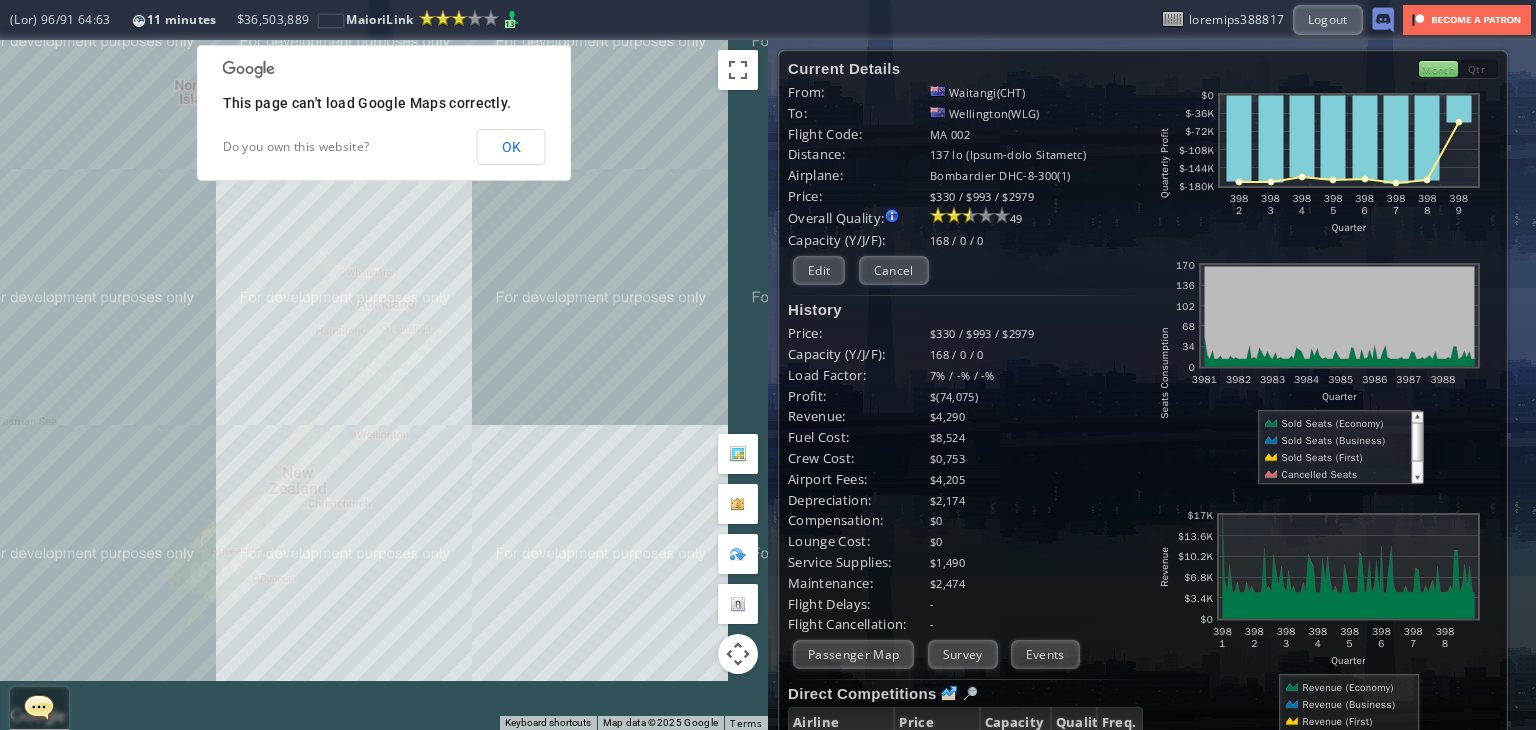 click on "To navigate, press the arrow keys." at bounding box center [384, 385] 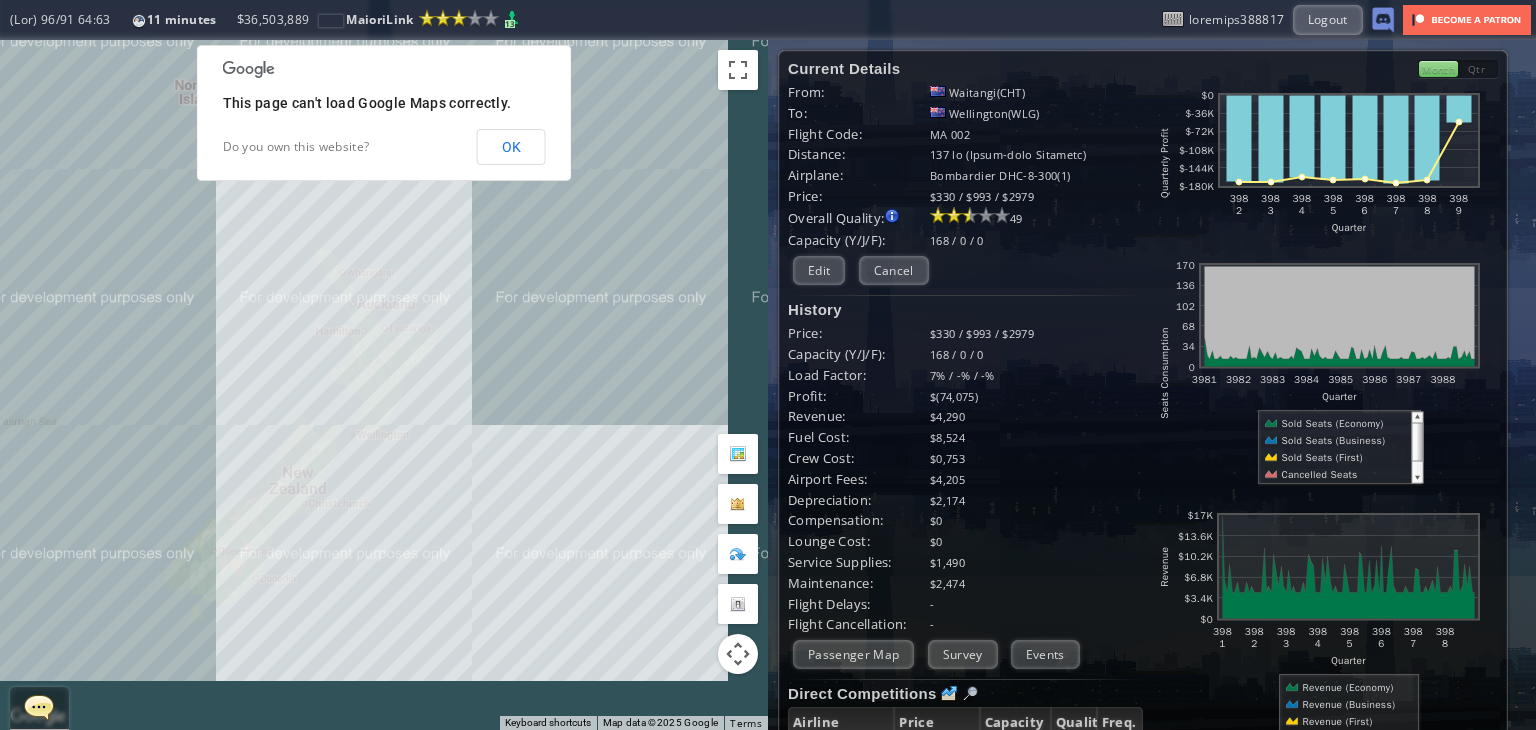 click on "To navigate, press the arrow keys." at bounding box center (384, 385) 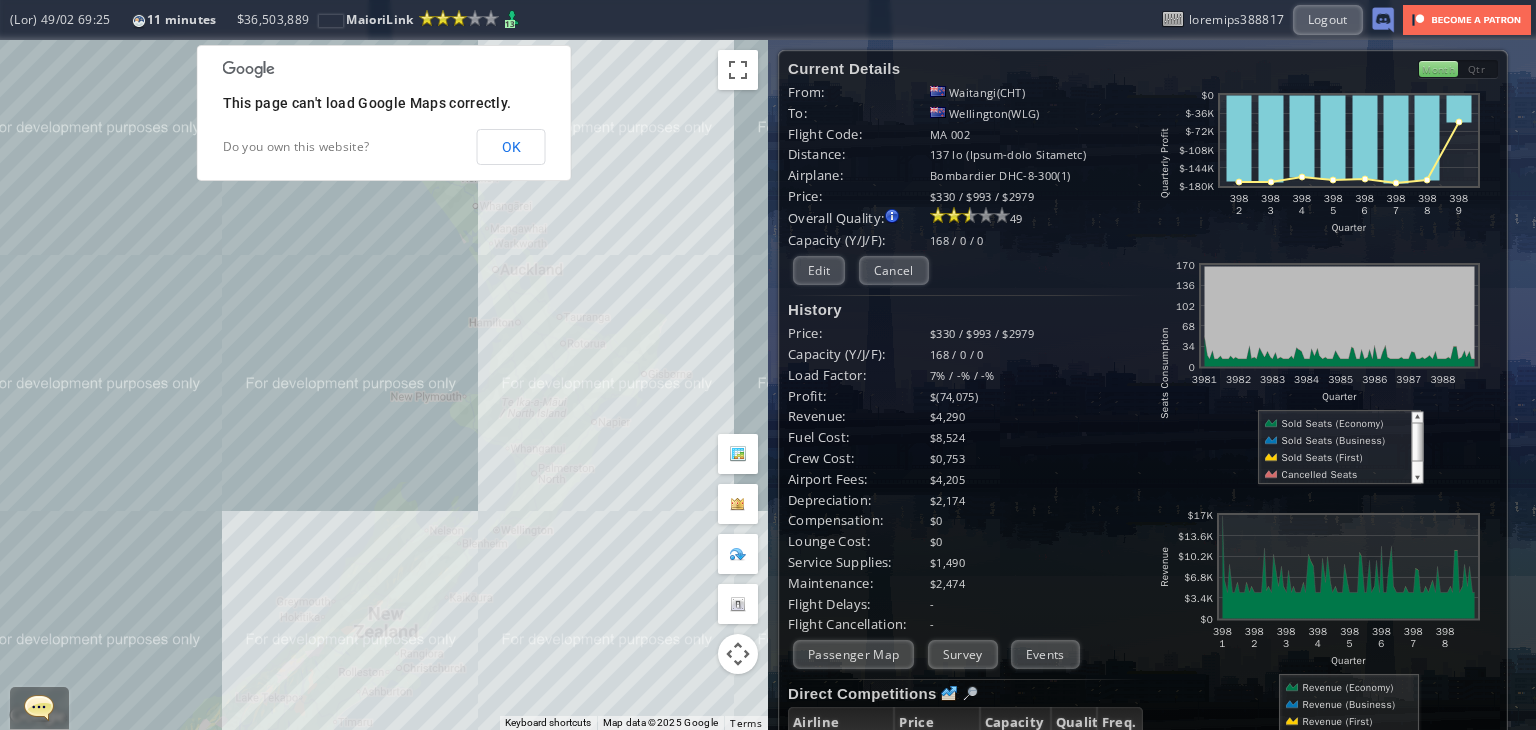 drag, startPoint x: 372, startPoint y: 412, endPoint x: 557, endPoint y: 488, distance: 200.0025 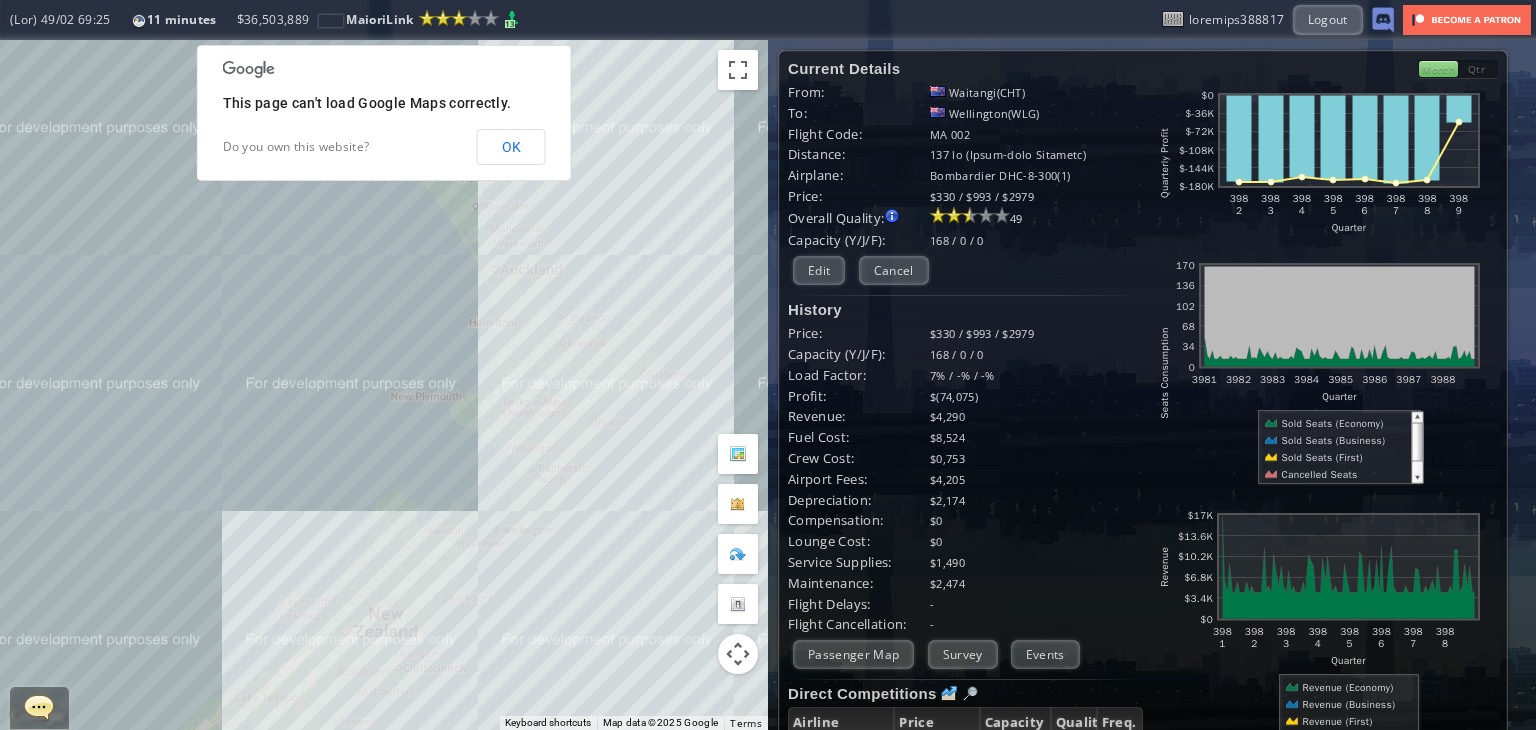 click on "To navigate, press the arrow keys." at bounding box center [384, 385] 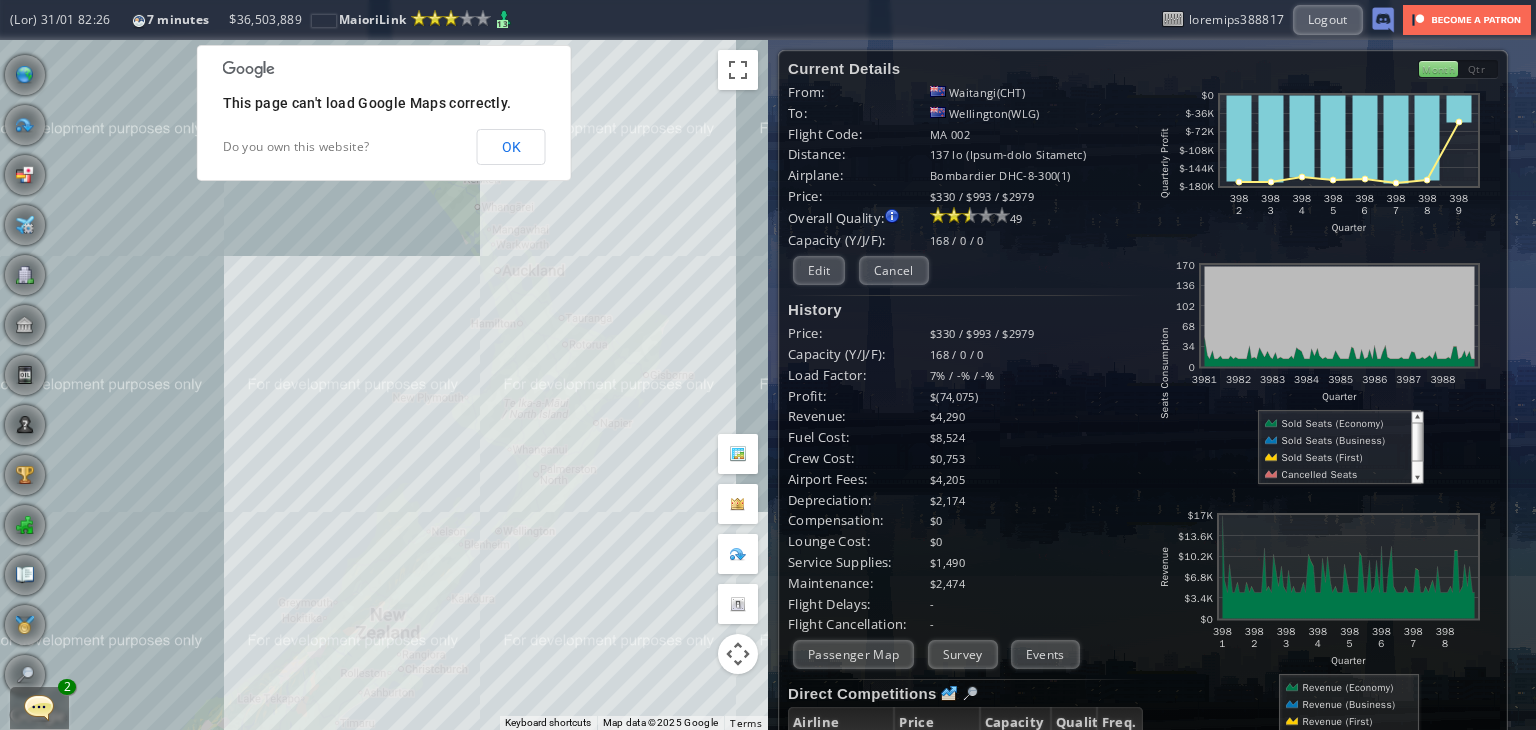 click at bounding box center [39, 707] 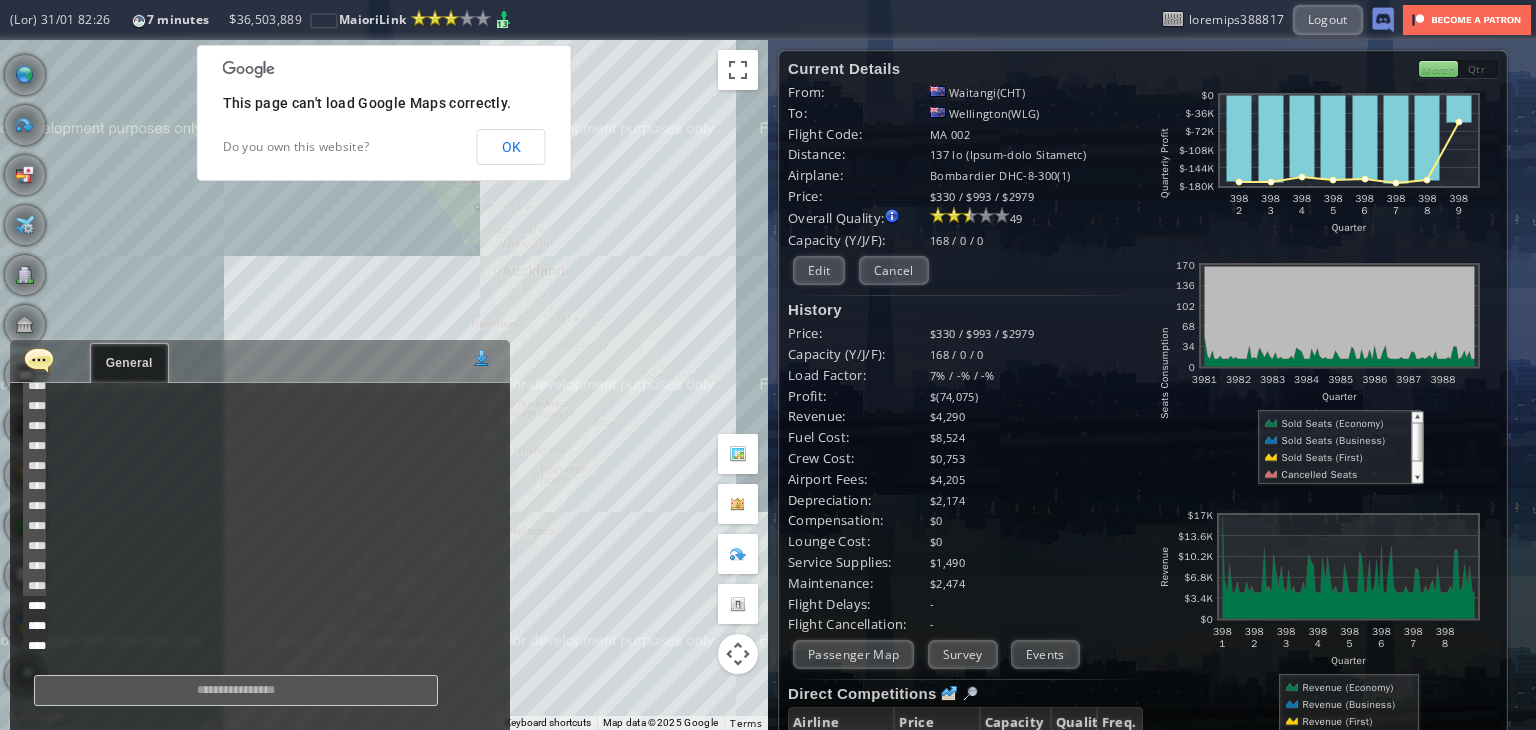 scroll, scrollTop: 740, scrollLeft: 0, axis: vertical 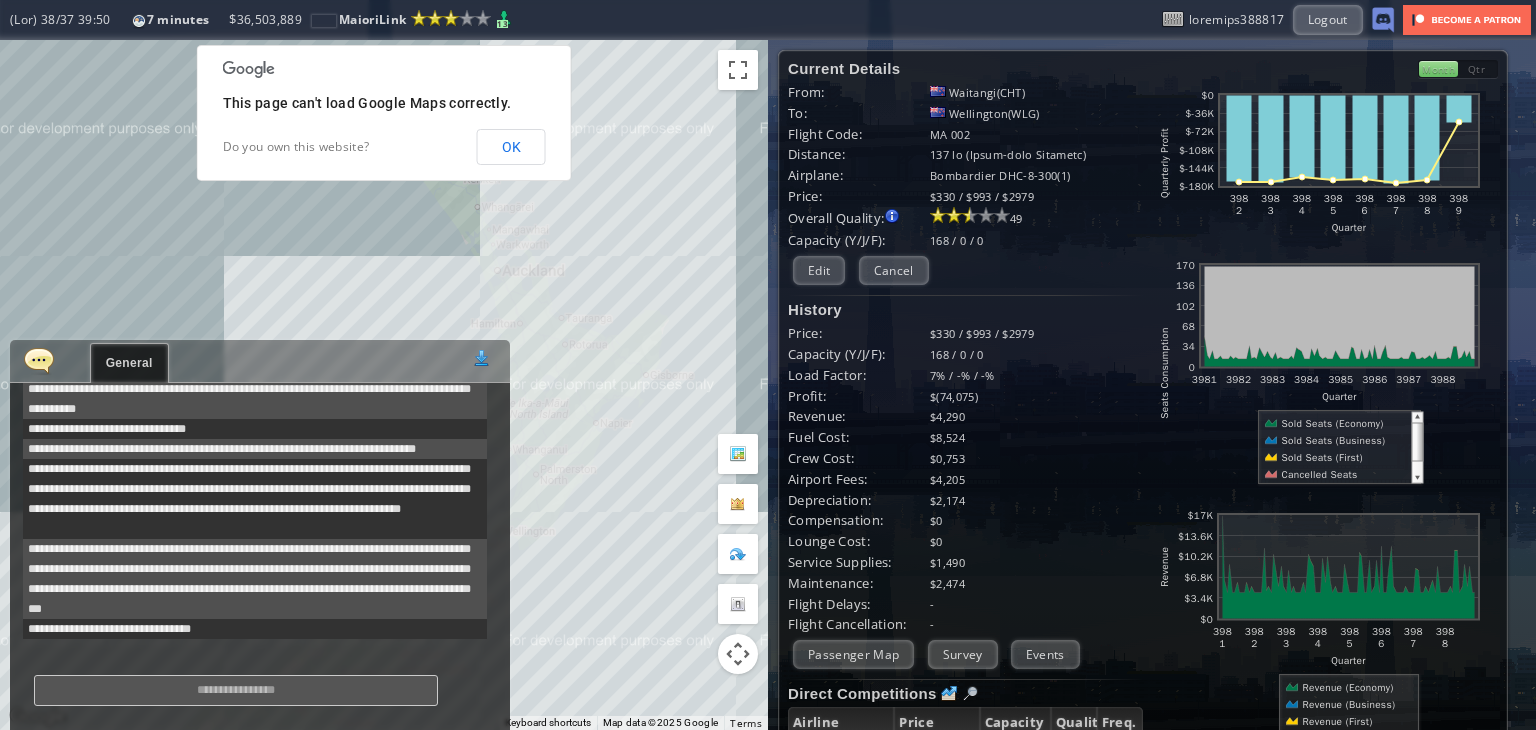 click at bounding box center (236, 690) 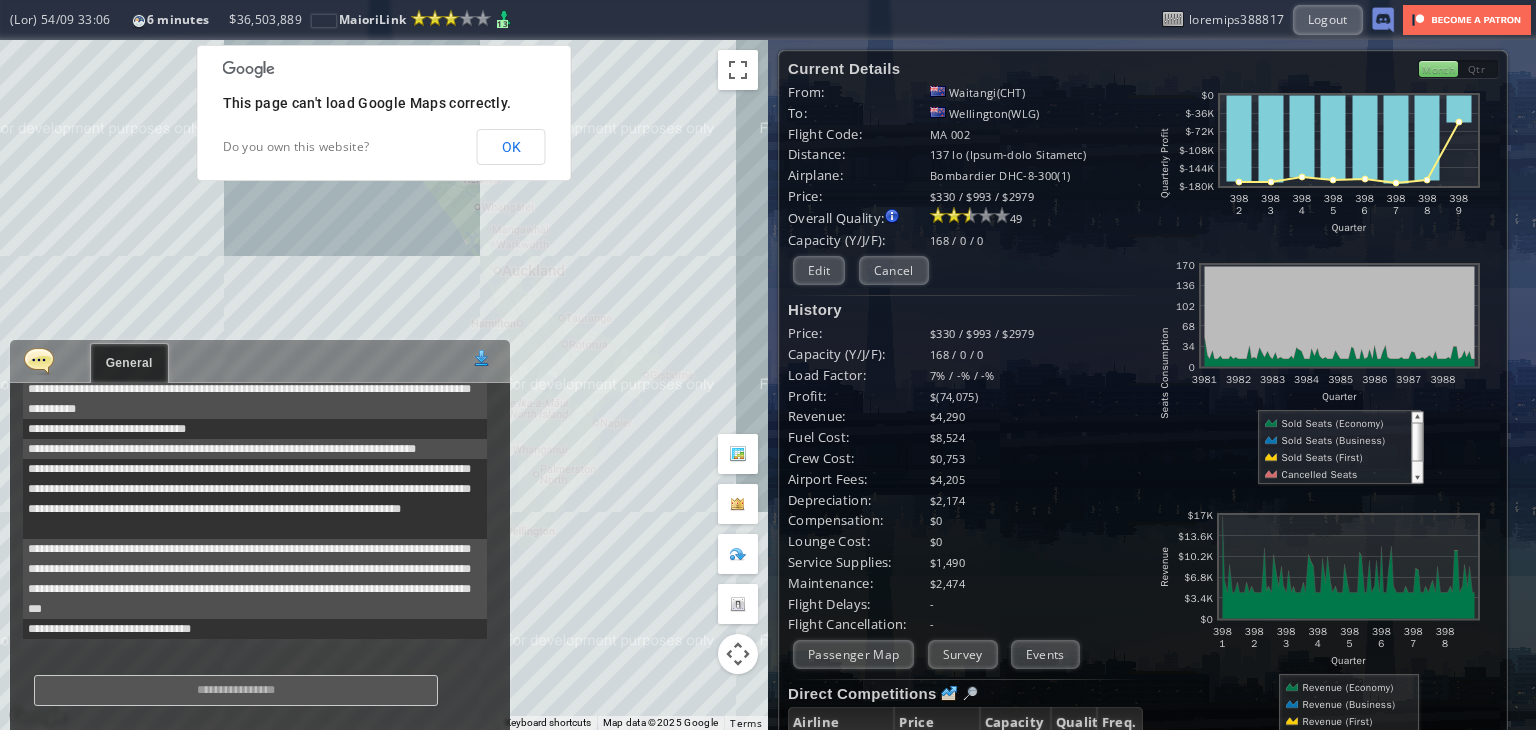 scroll, scrollTop: 0, scrollLeft: 0, axis: both 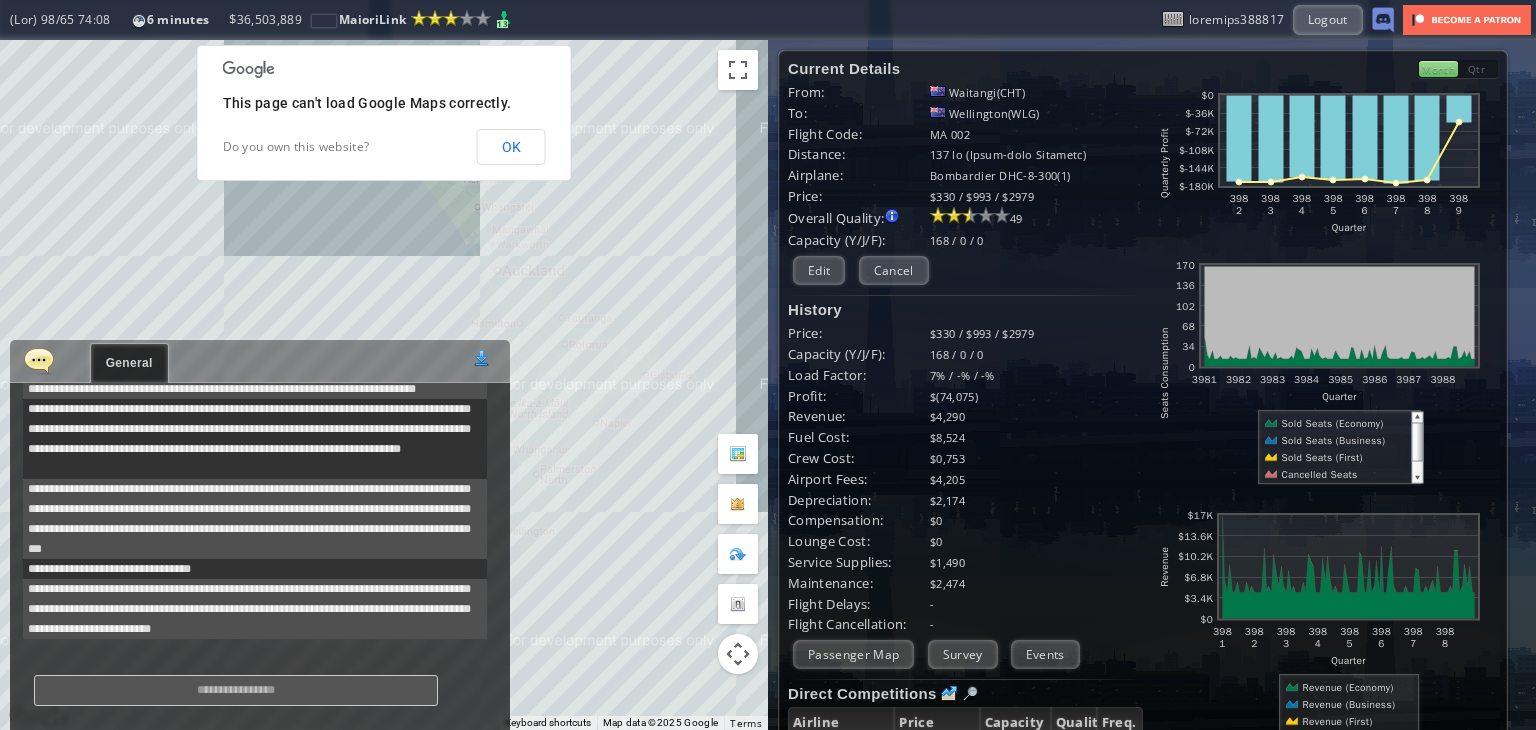 click at bounding box center (39, 360) 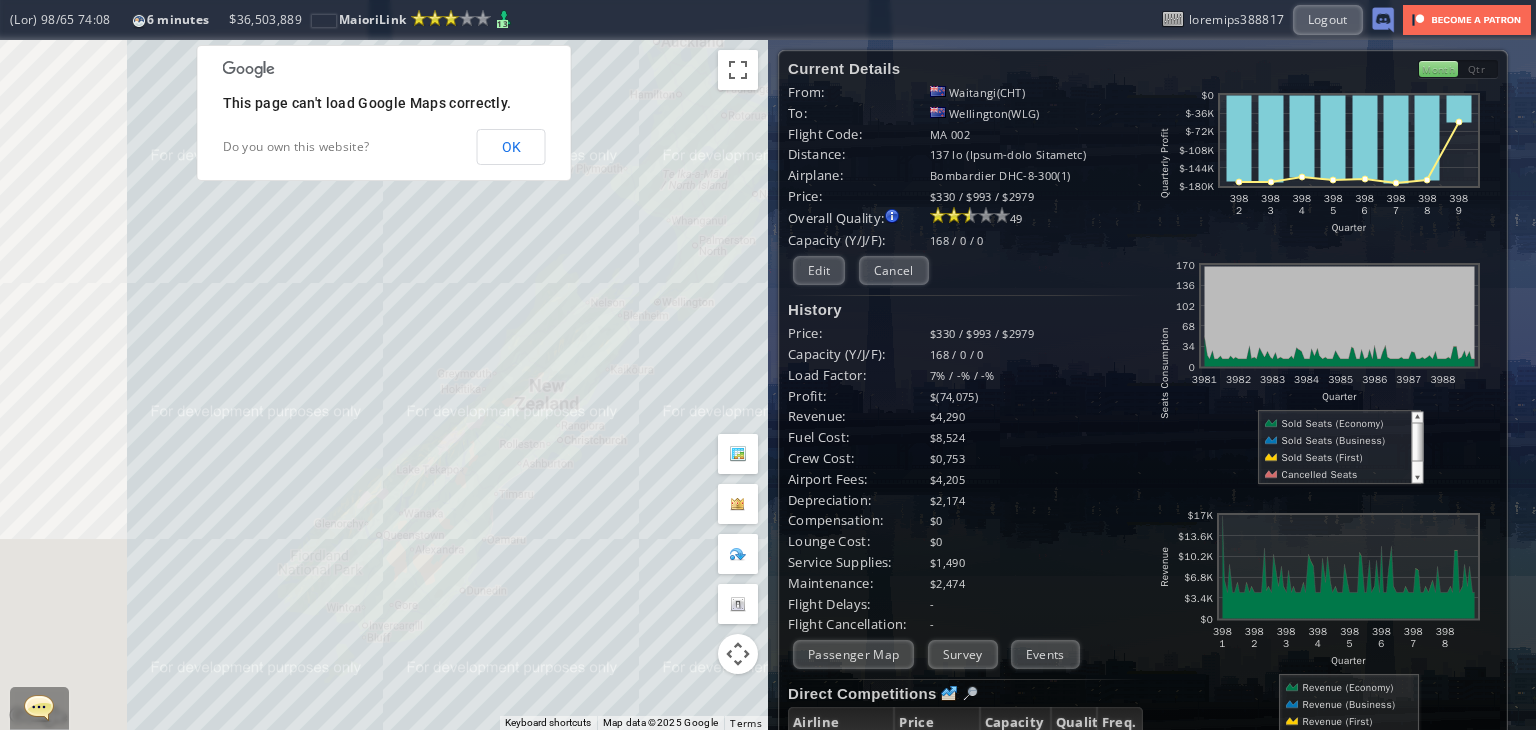 drag, startPoint x: 196, startPoint y: 485, endPoint x: 358, endPoint y: 229, distance: 302.95215 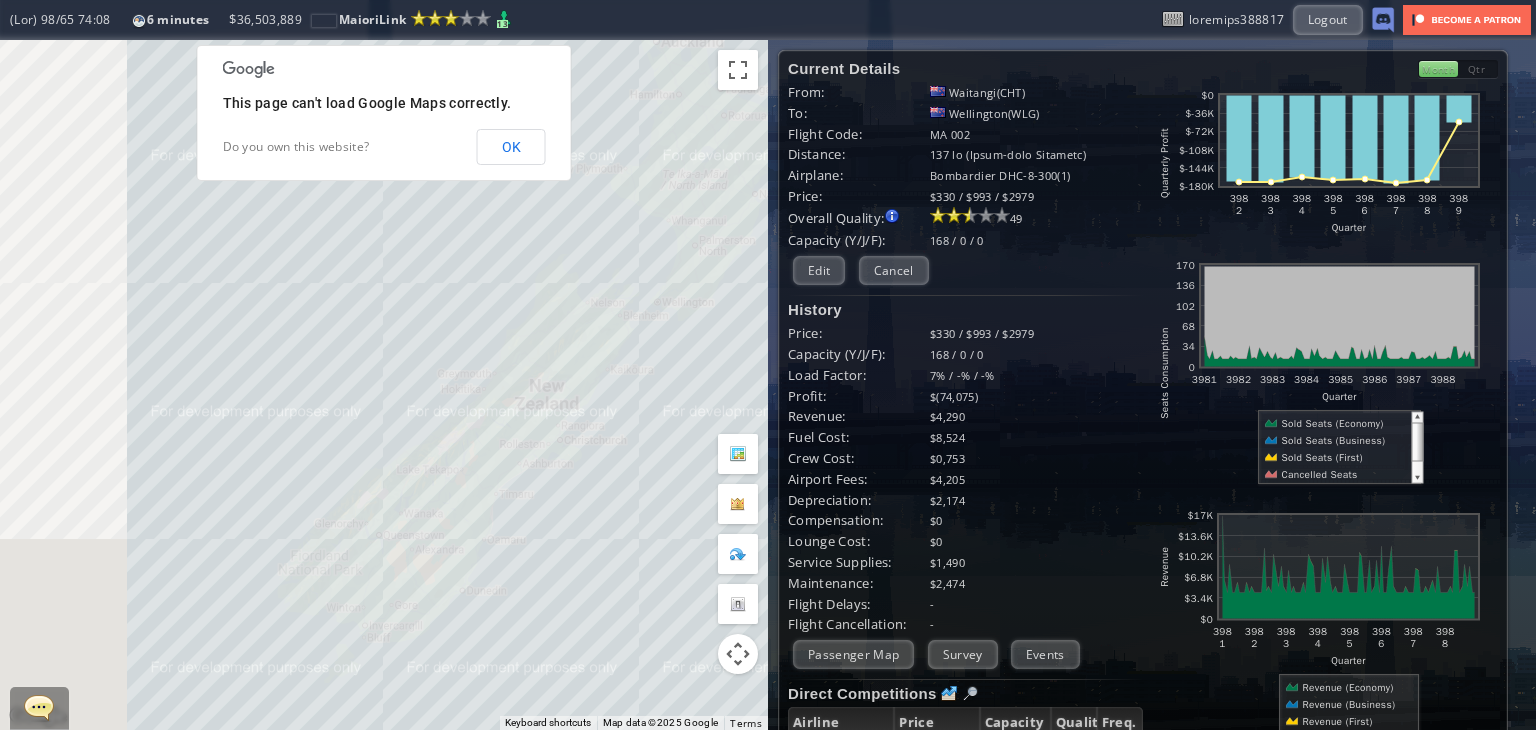 click on "To navigate, press the arrow keys." at bounding box center [384, 385] 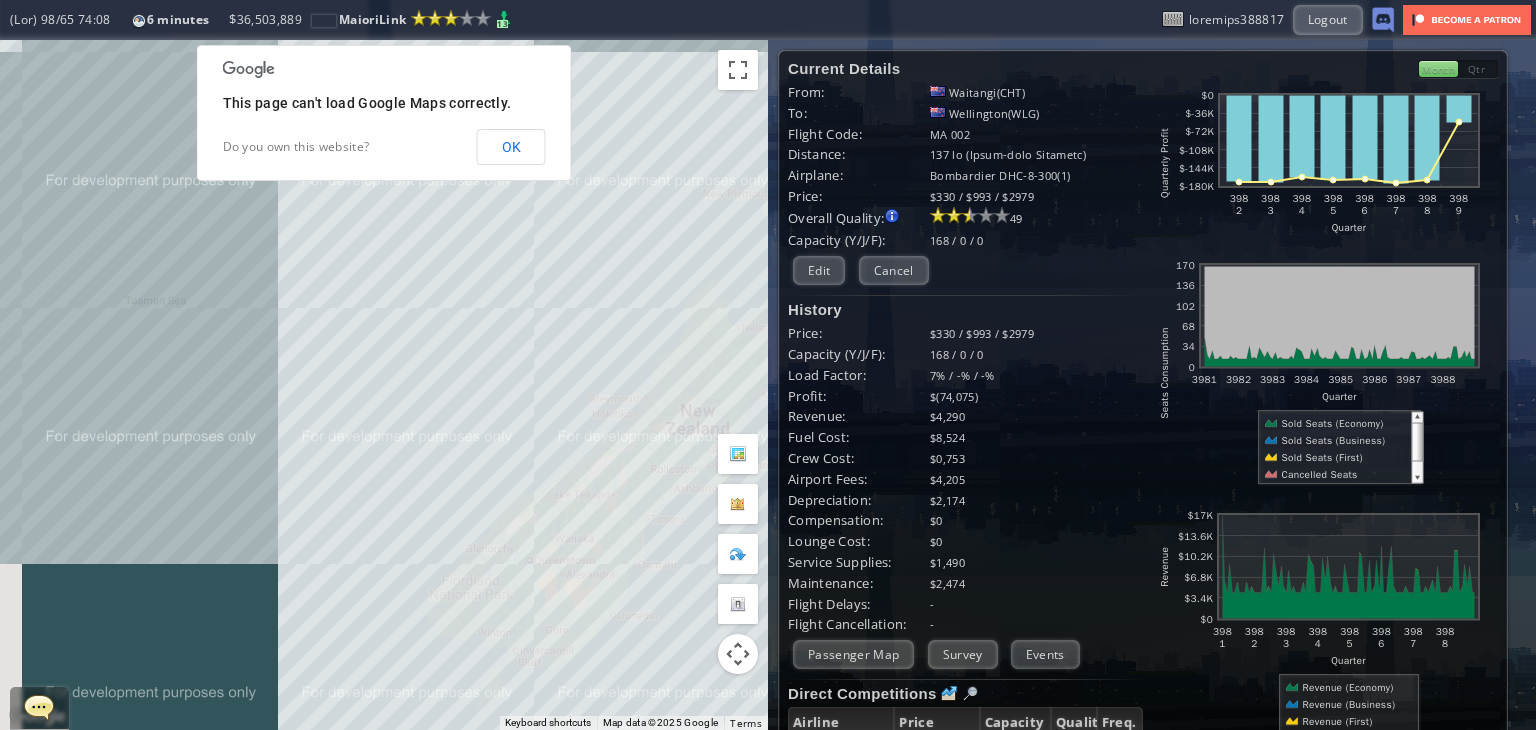 drag, startPoint x: 305, startPoint y: 392, endPoint x: 503, endPoint y: 423, distance: 200.41208 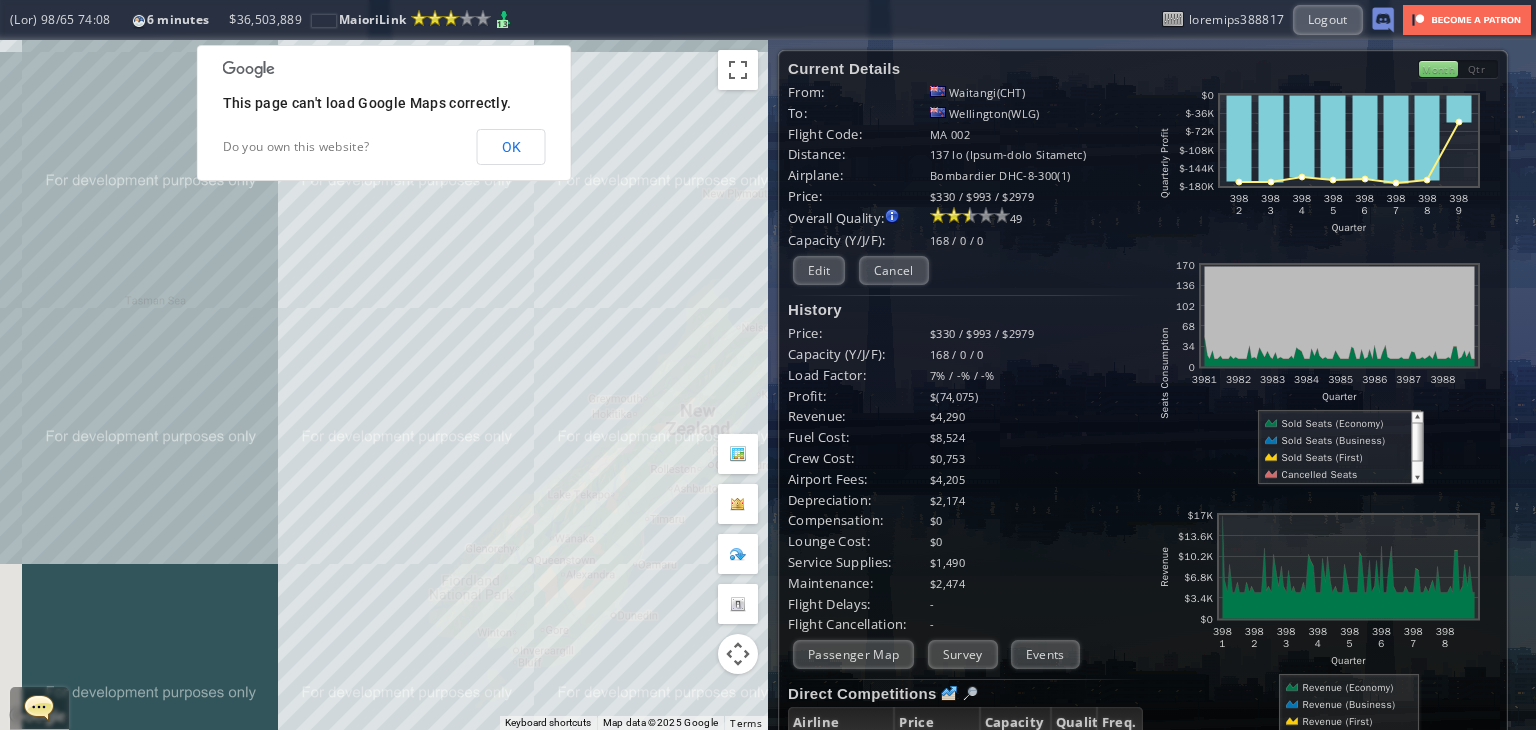 click on "To navigate, press the arrow keys." at bounding box center (384, 385) 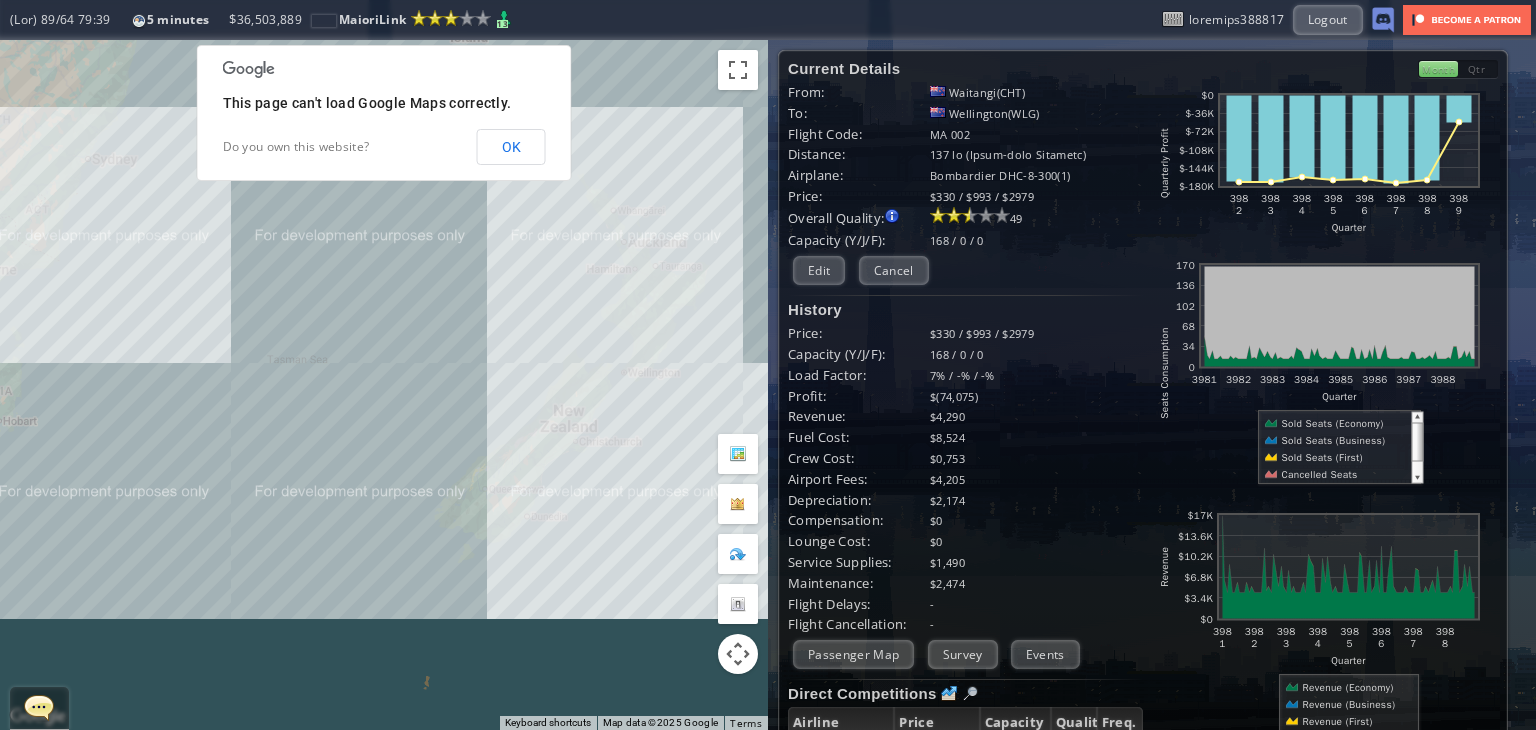 click at bounding box center (39, 707) 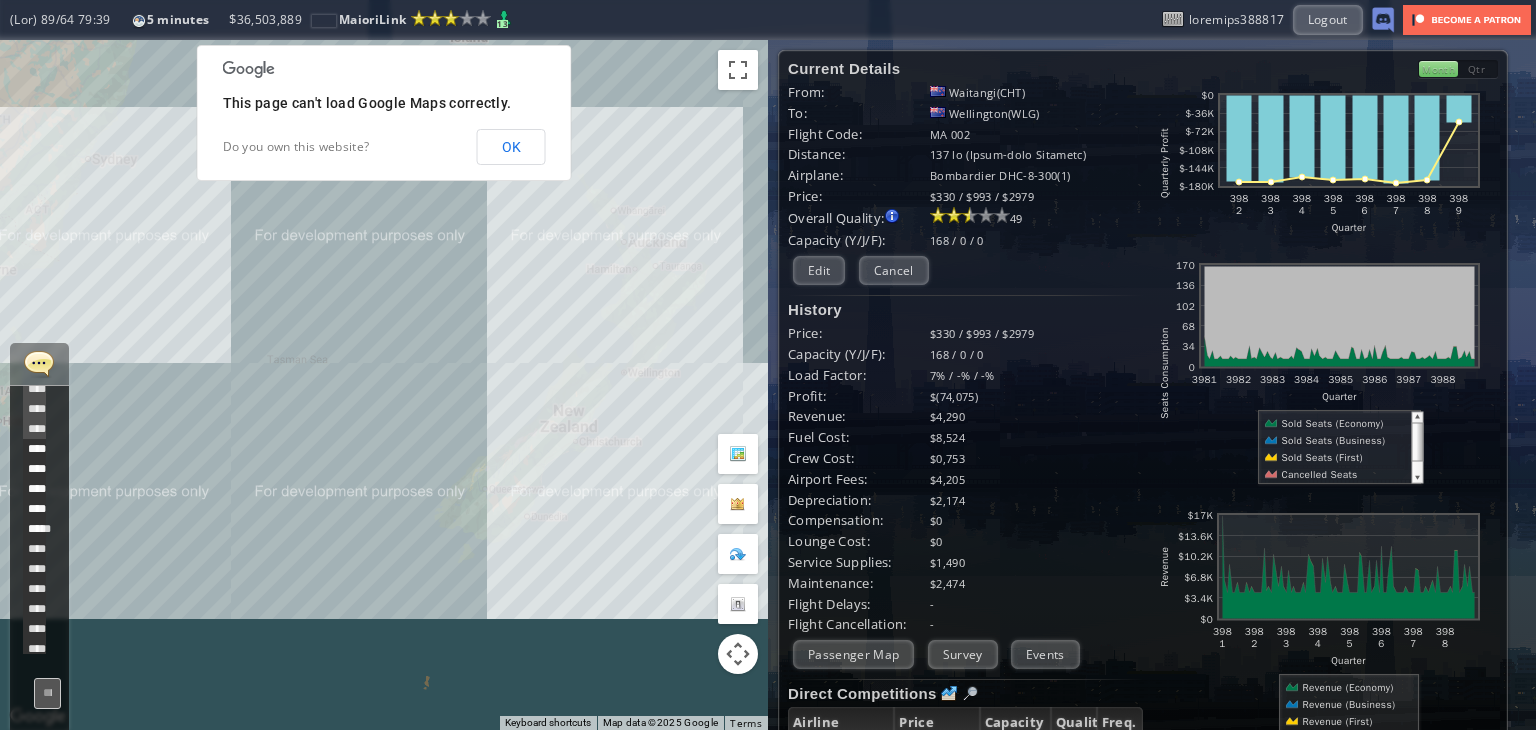 scroll, scrollTop: 800, scrollLeft: 0, axis: vertical 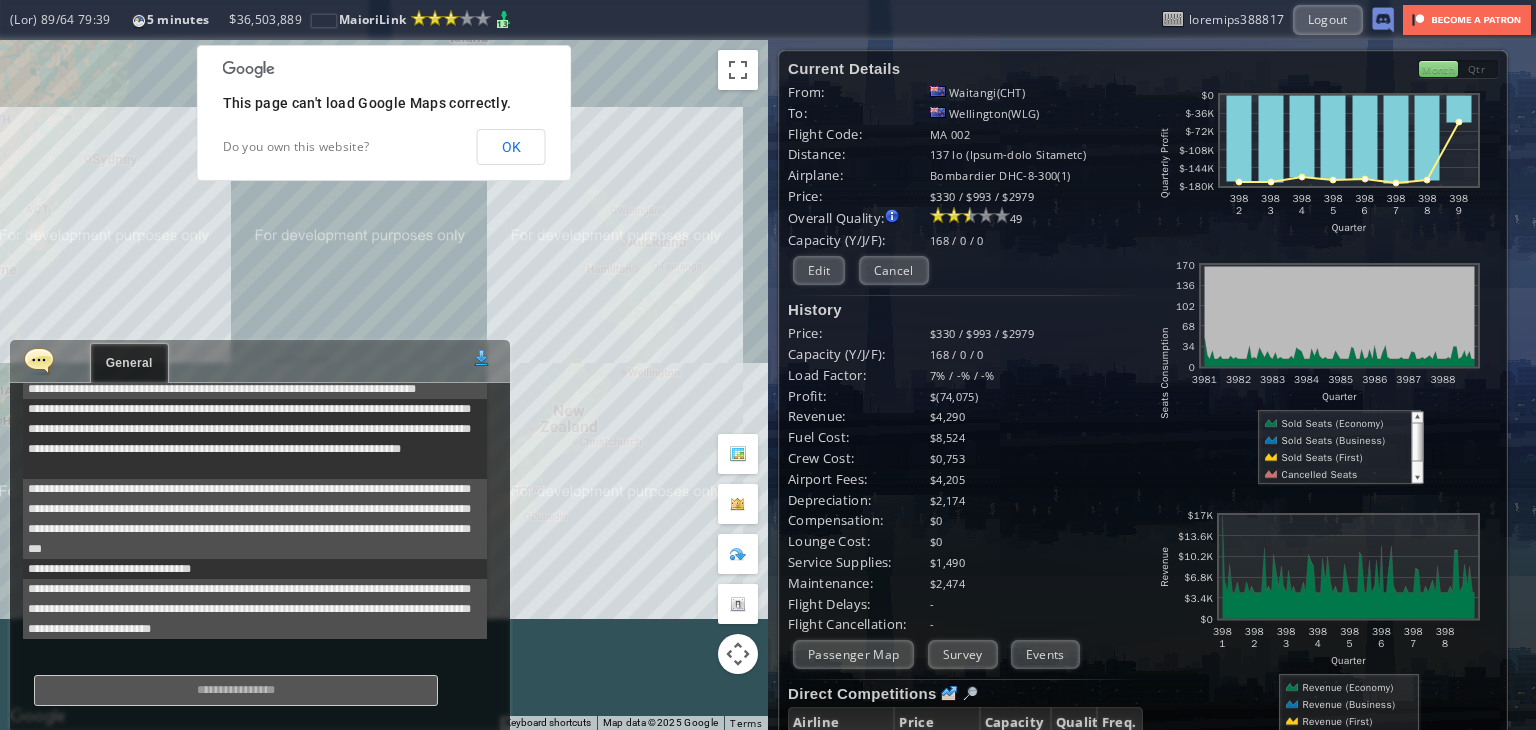 click at bounding box center [236, 690] 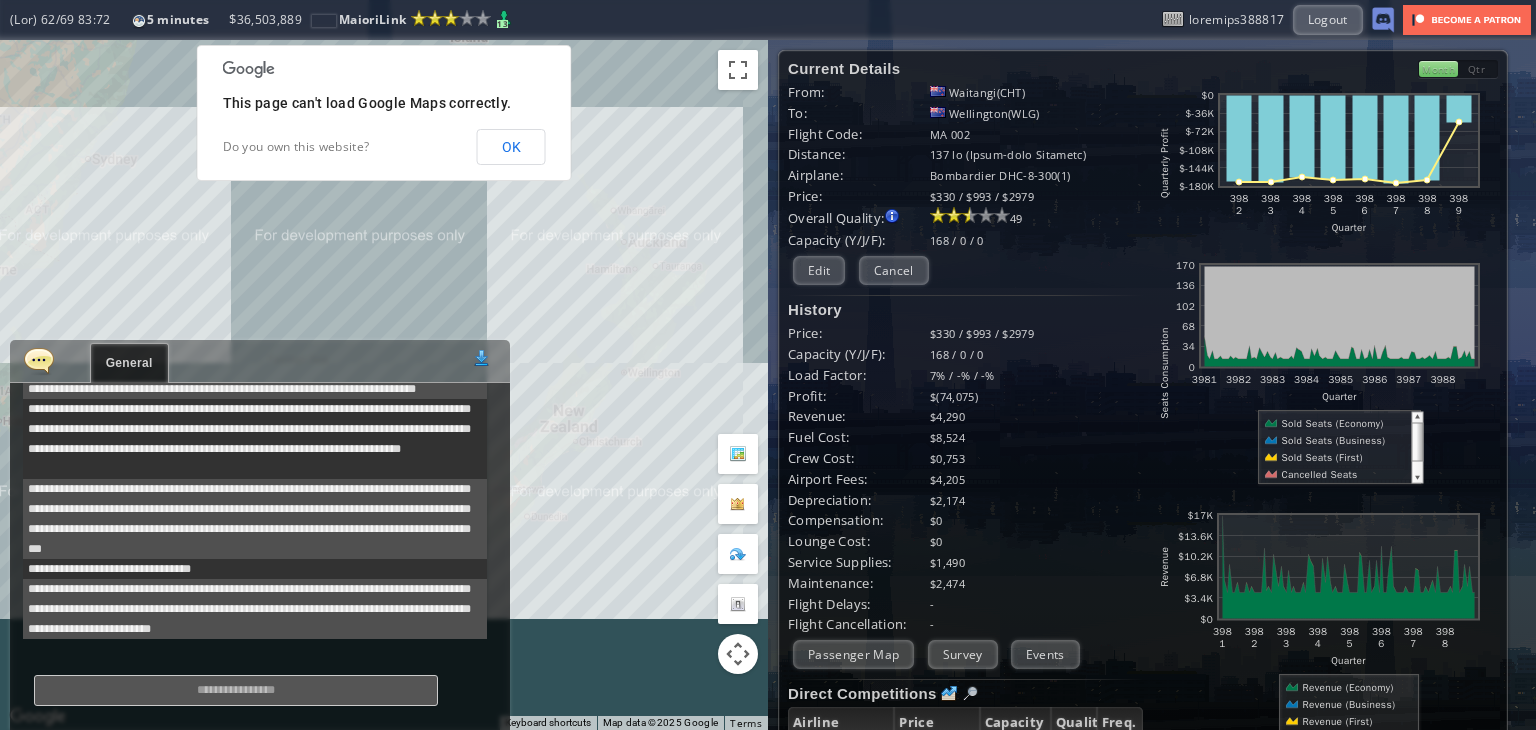 click on "To navigate, press the arrow keys." at bounding box center (384, 385) 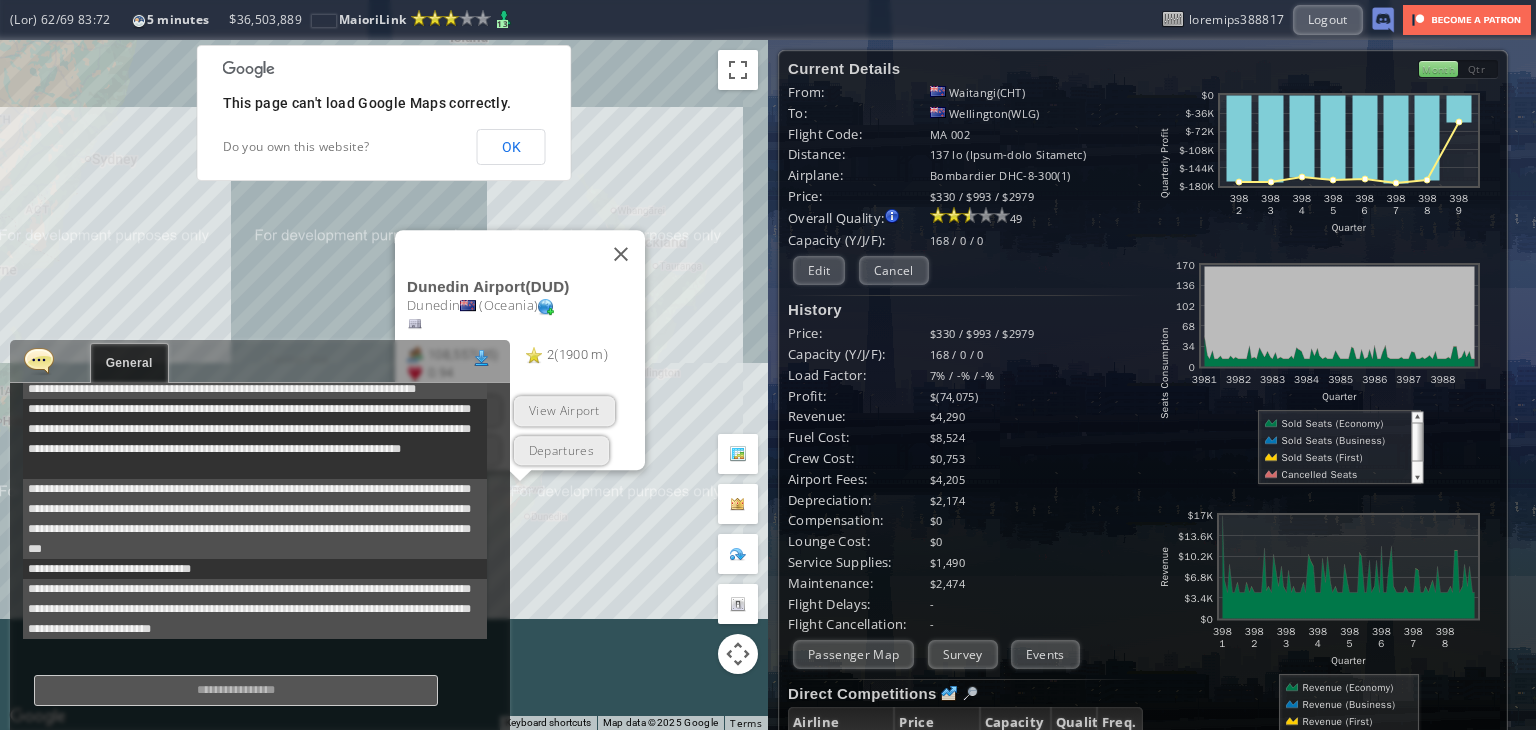 click on "General
0" at bounding box center [260, 361] 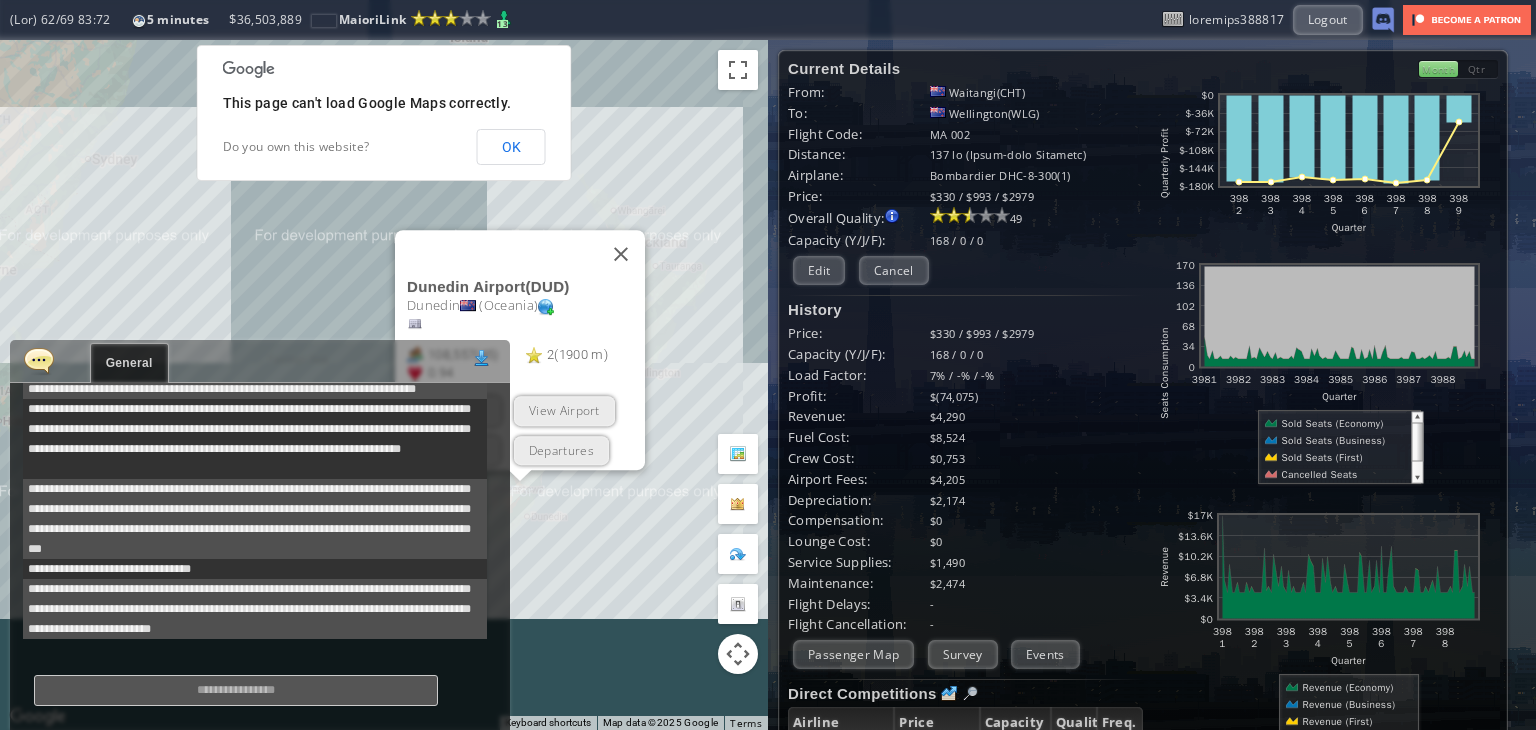 click at bounding box center (39, 360) 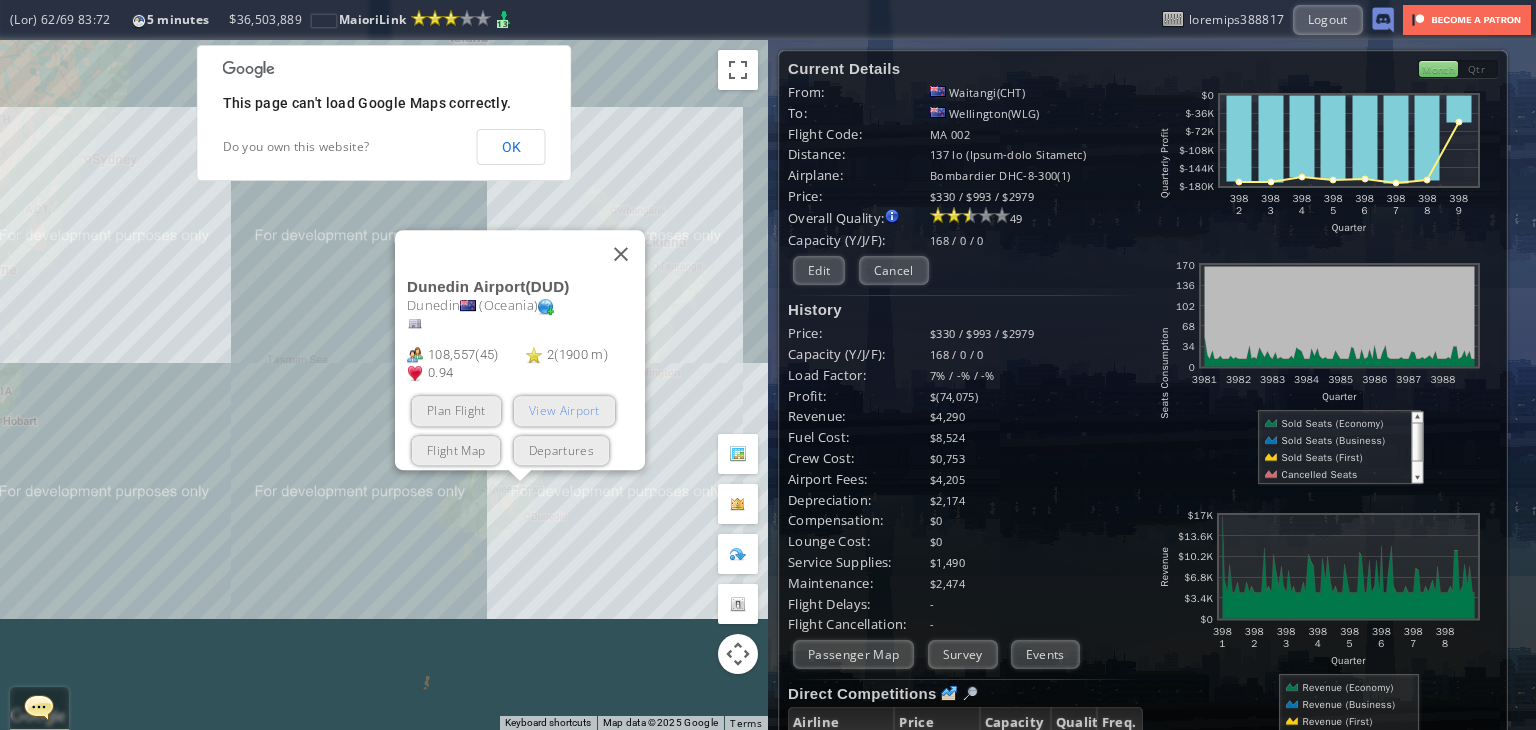 click on "View Airport" at bounding box center [564, 411] 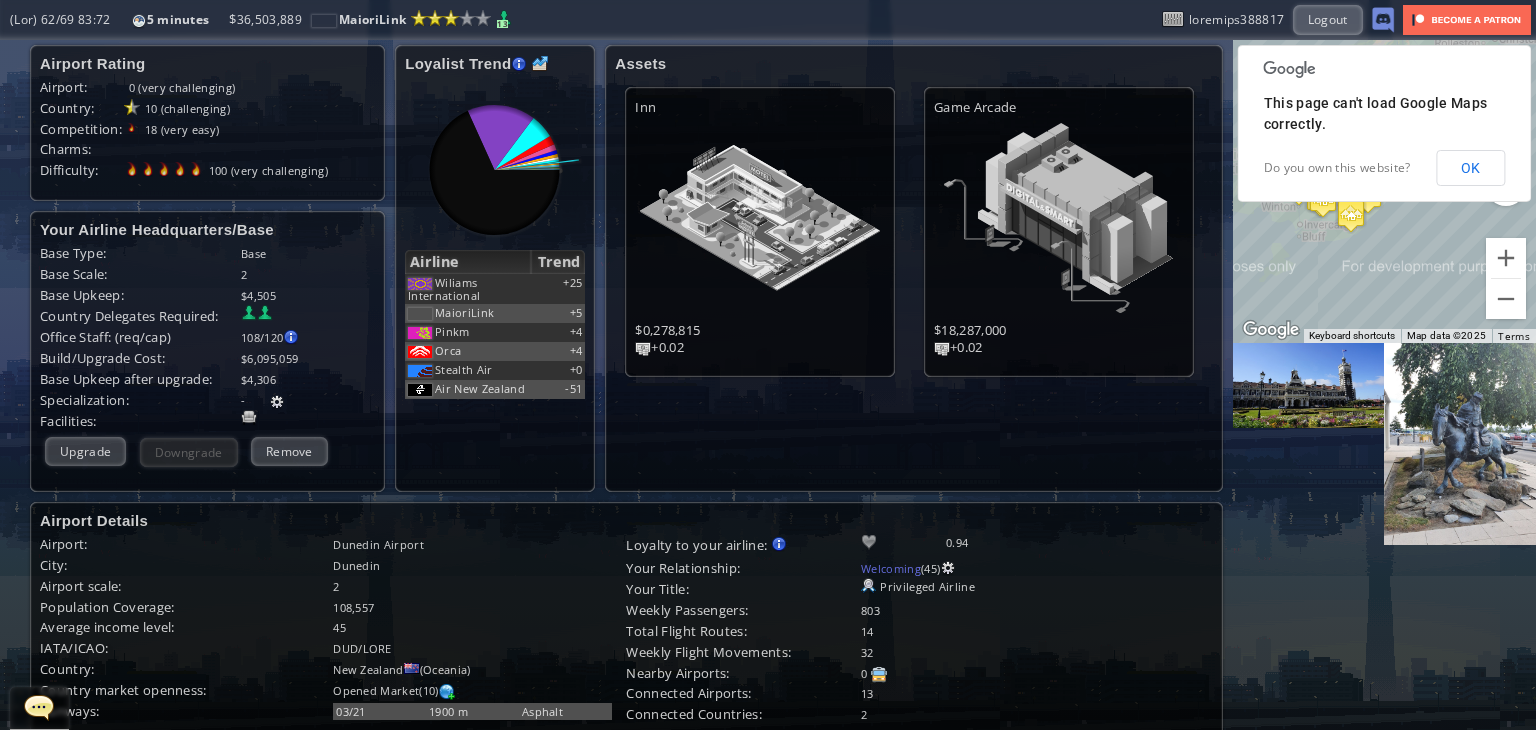 click on "Privileged Airline" at bounding box center [927, 586] 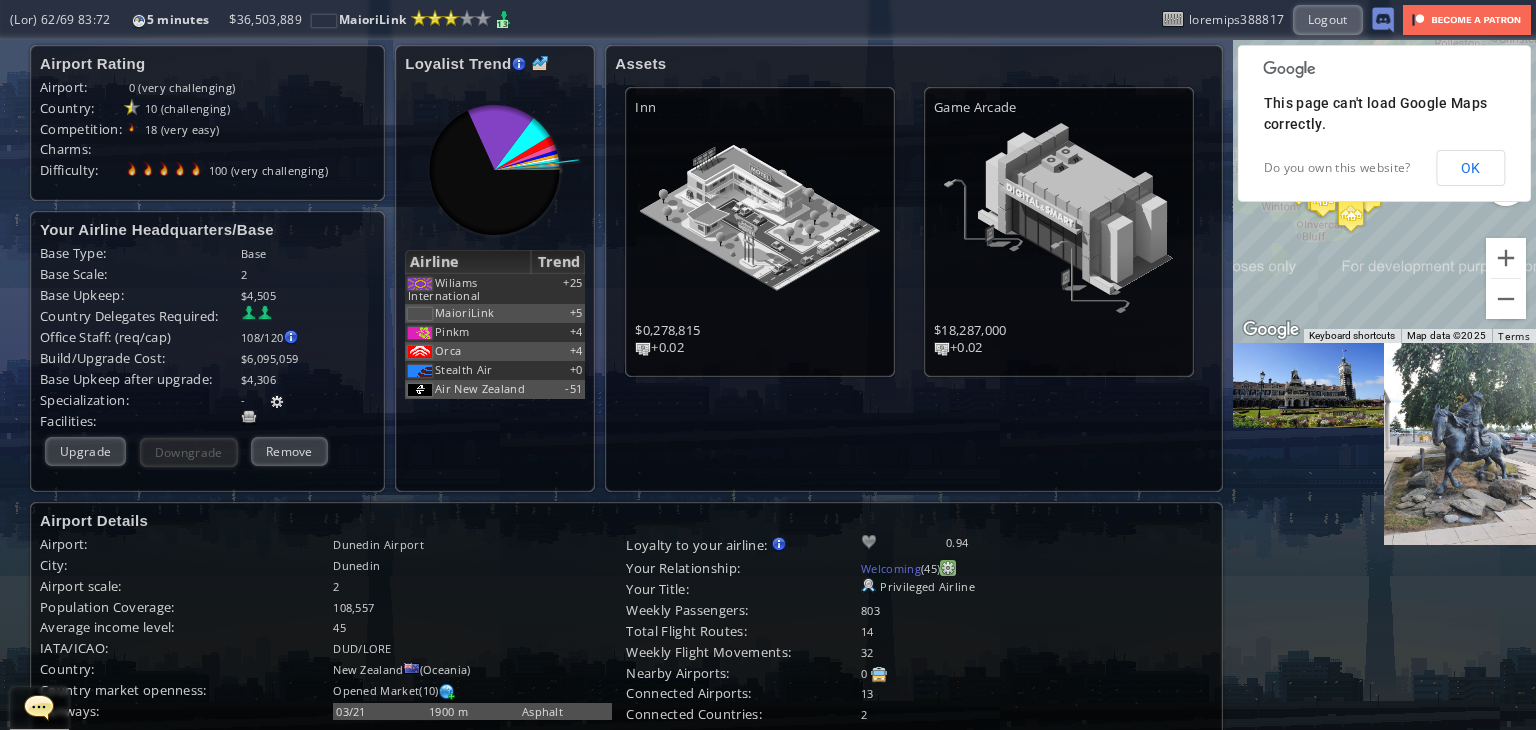 click at bounding box center [948, 568] 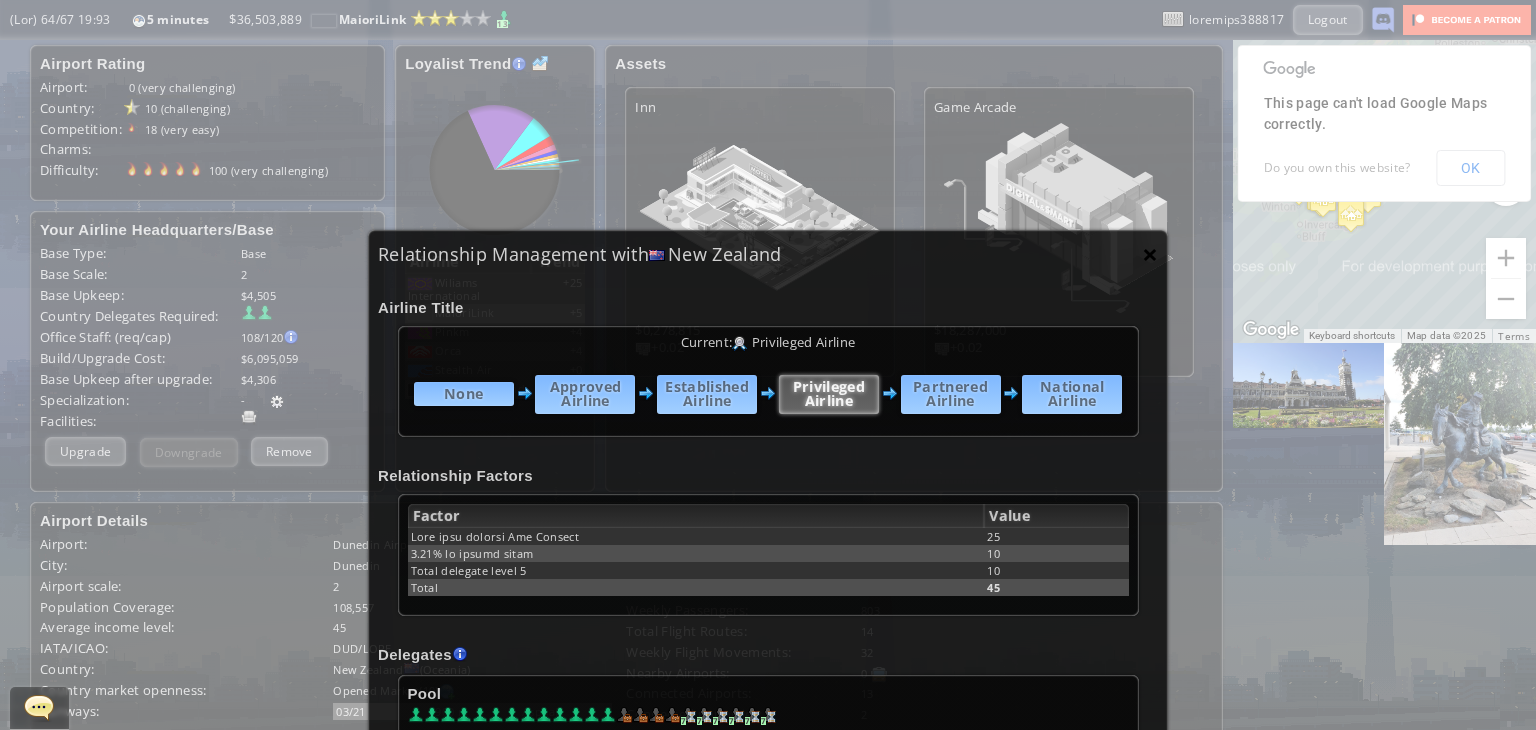 click on "×" at bounding box center [1150, 254] 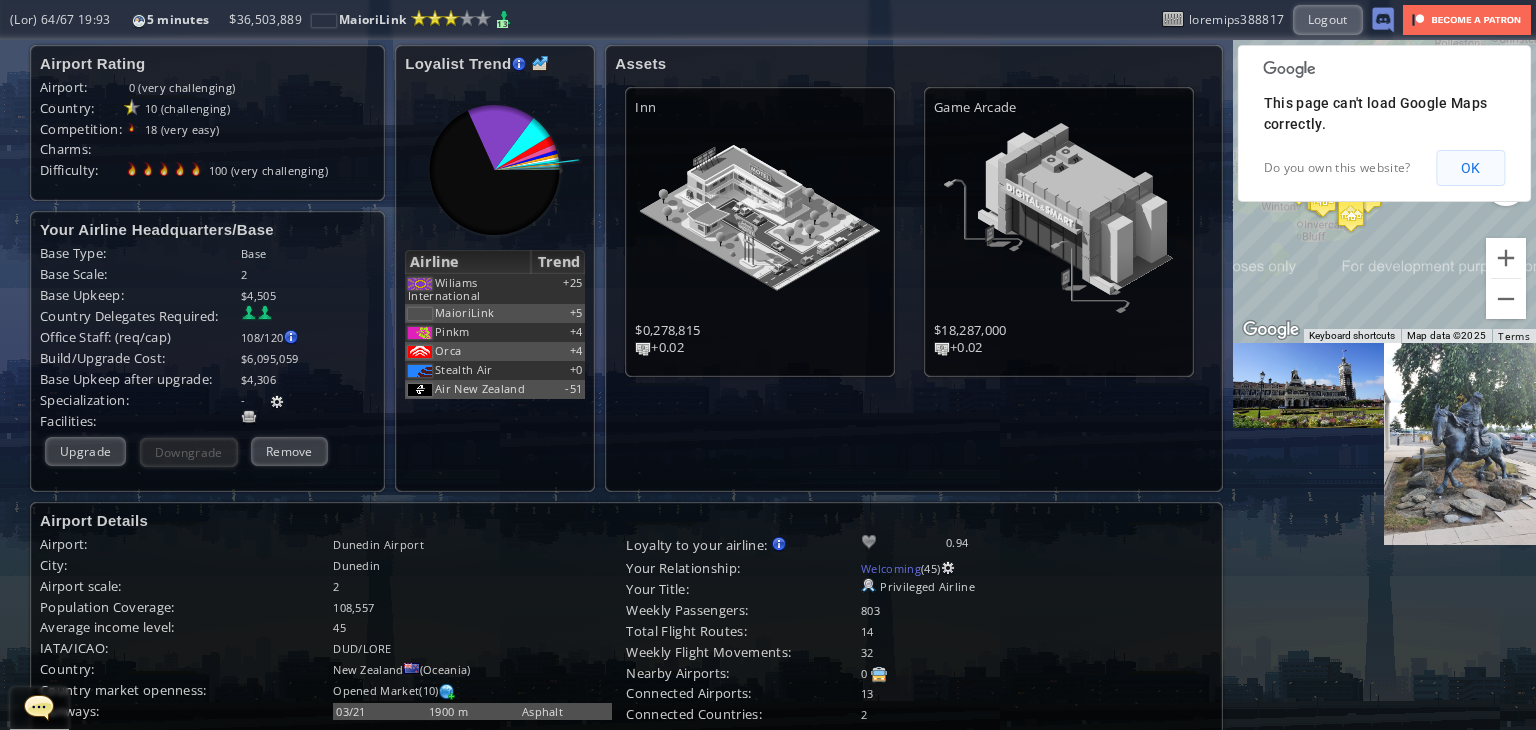 click on "OK" at bounding box center (1470, 168) 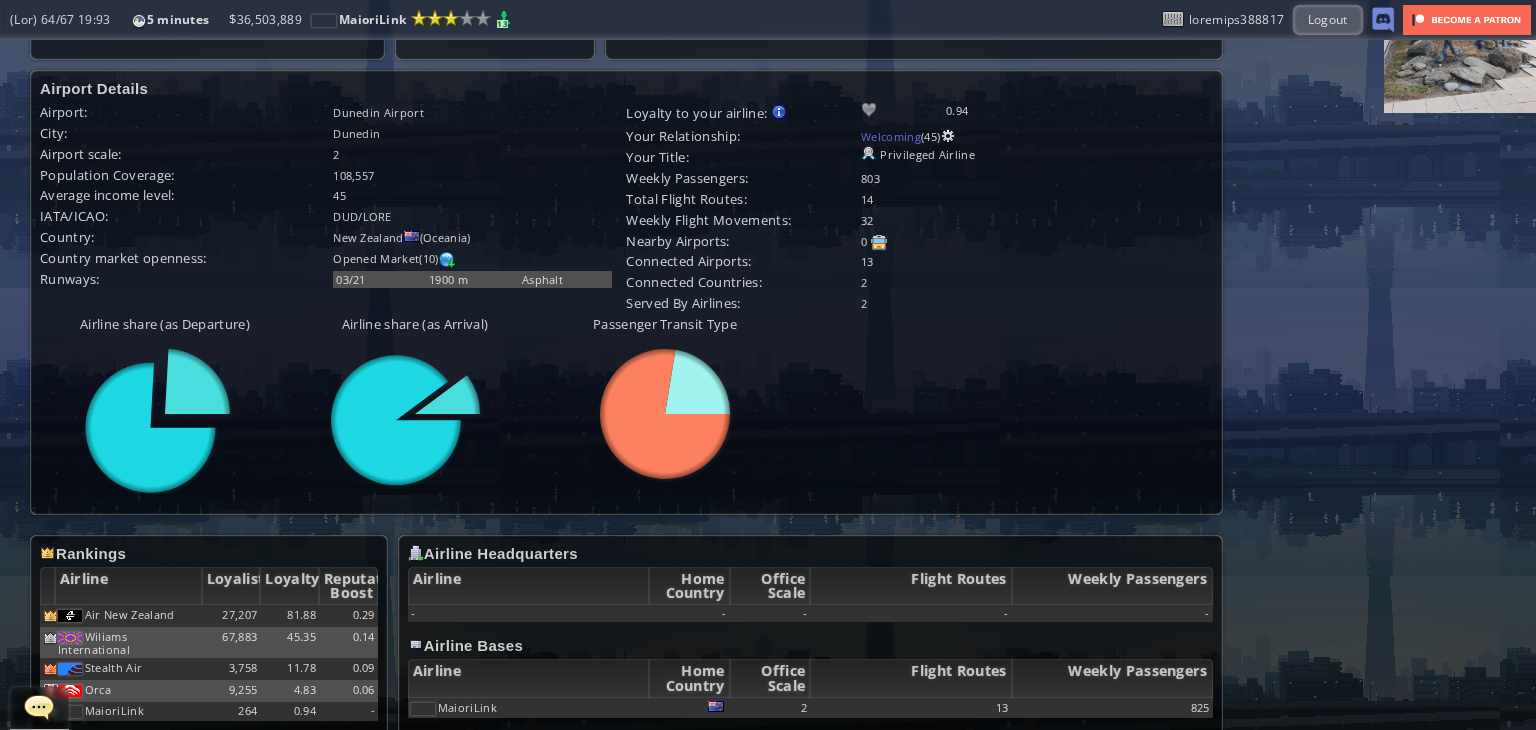 scroll, scrollTop: 452, scrollLeft: 0, axis: vertical 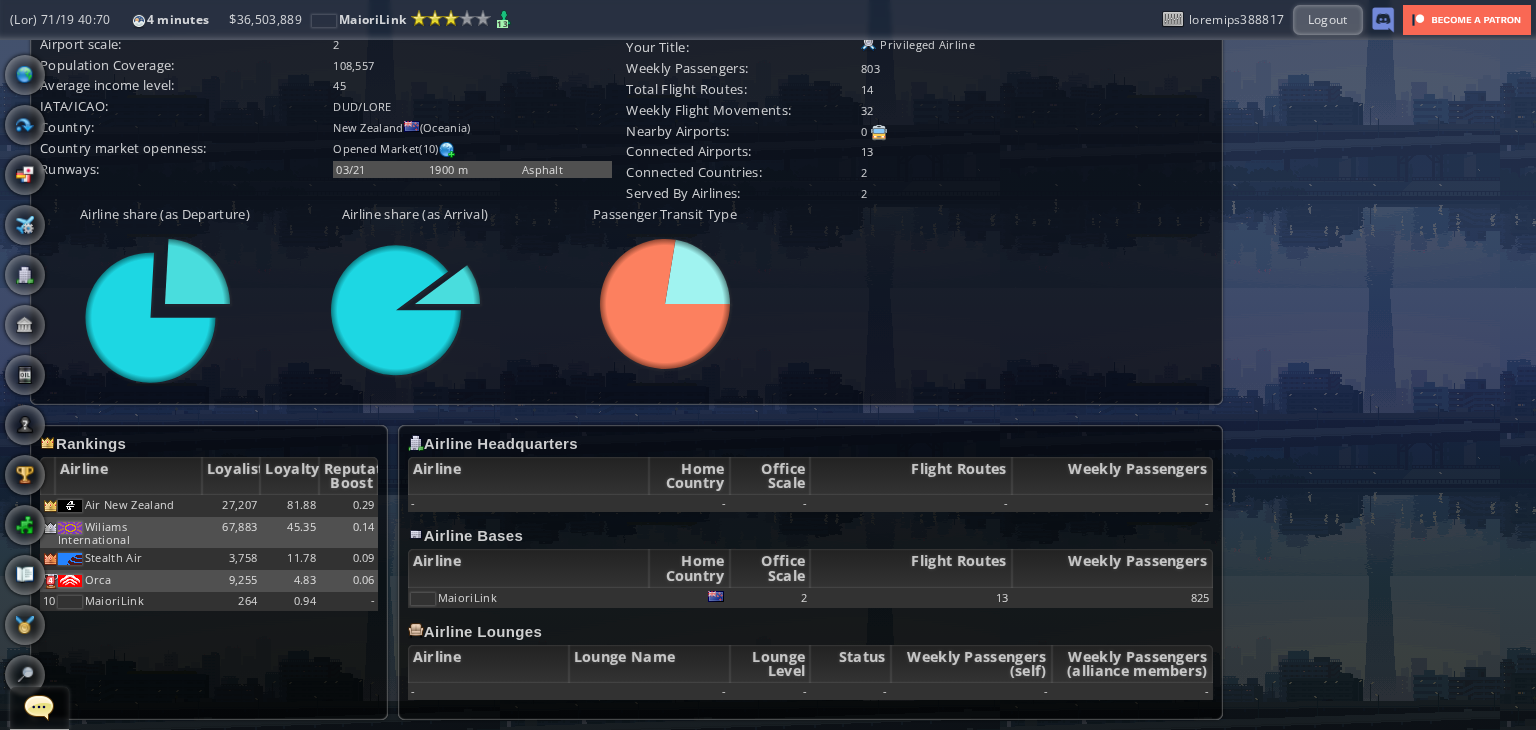 click at bounding box center [39, 707] 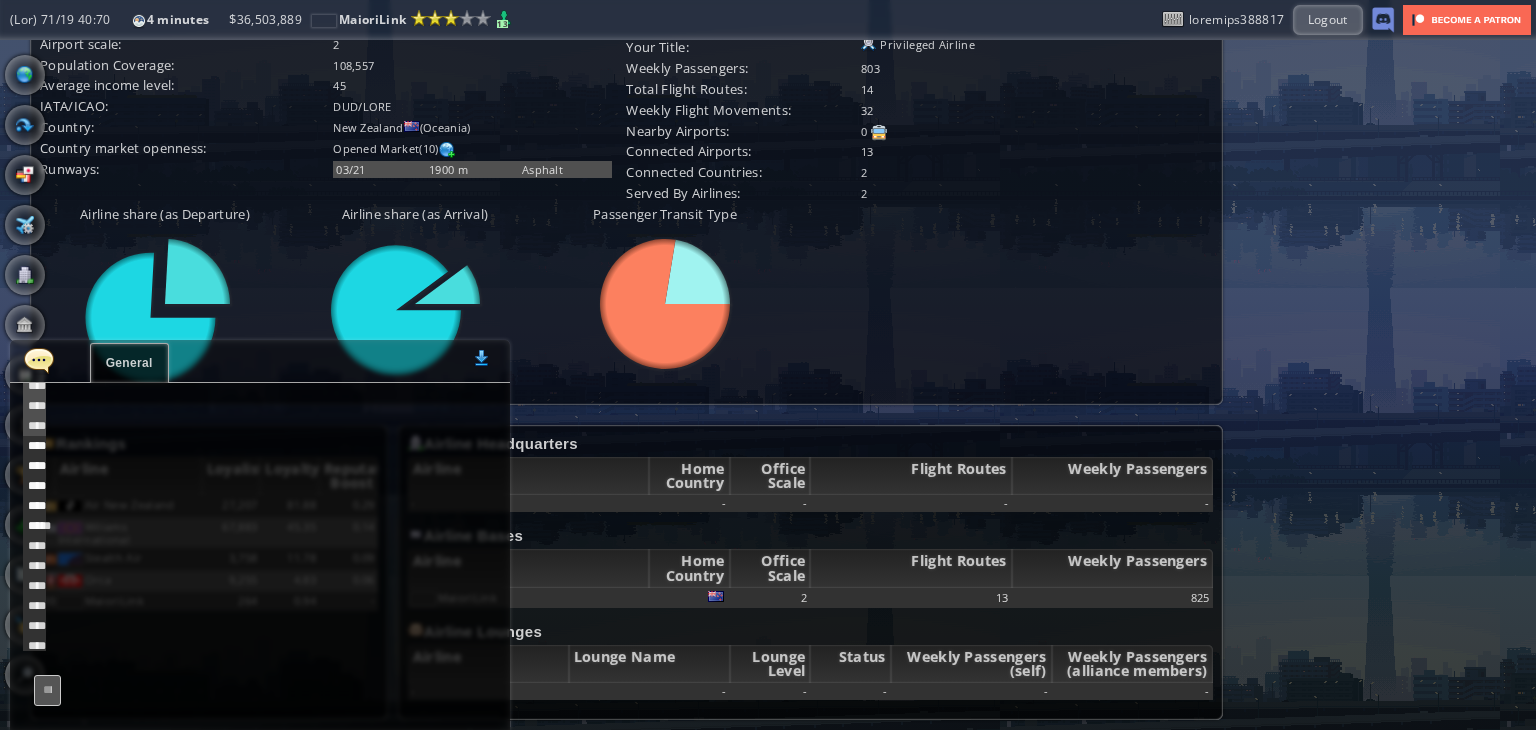 scroll, scrollTop: 800, scrollLeft: 0, axis: vertical 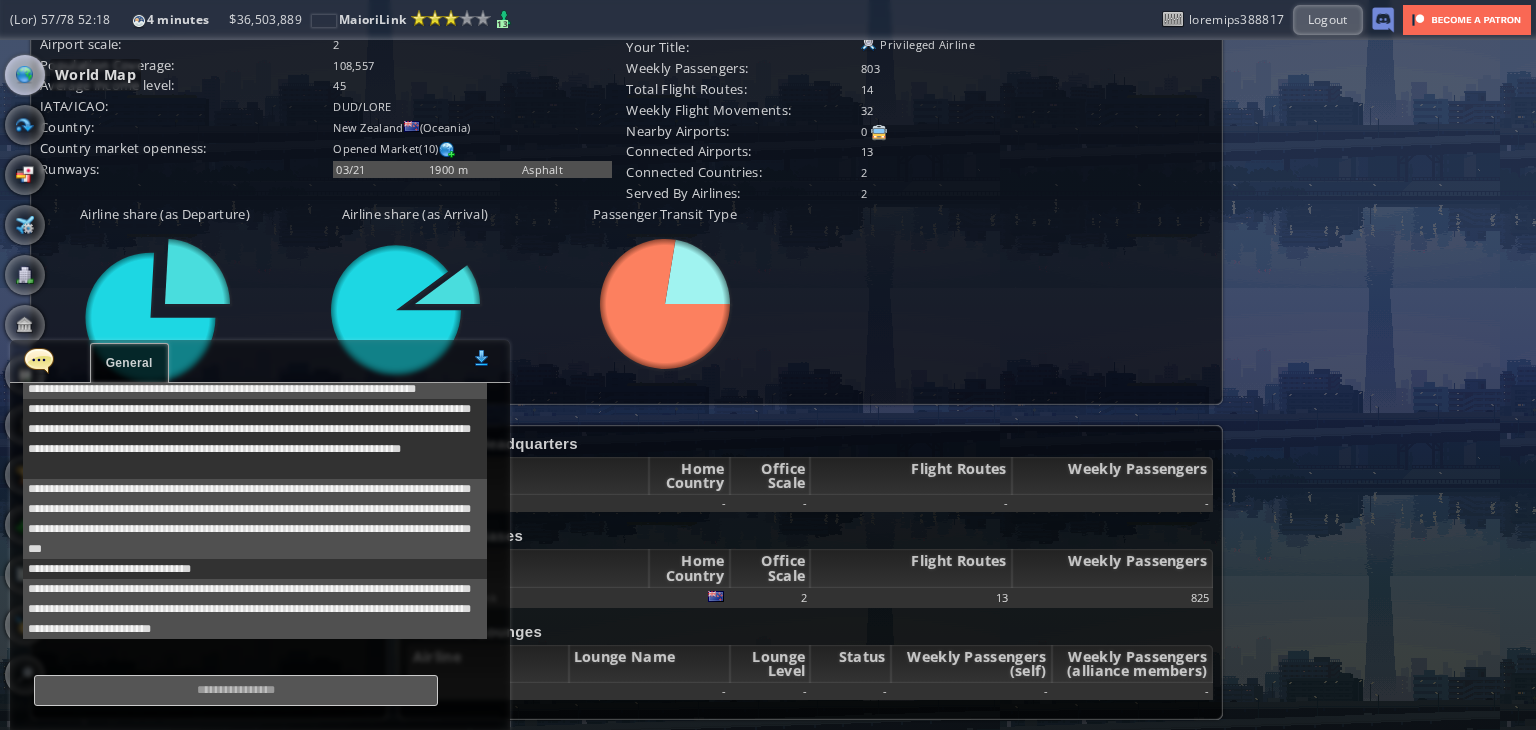 click at bounding box center (25, 75) 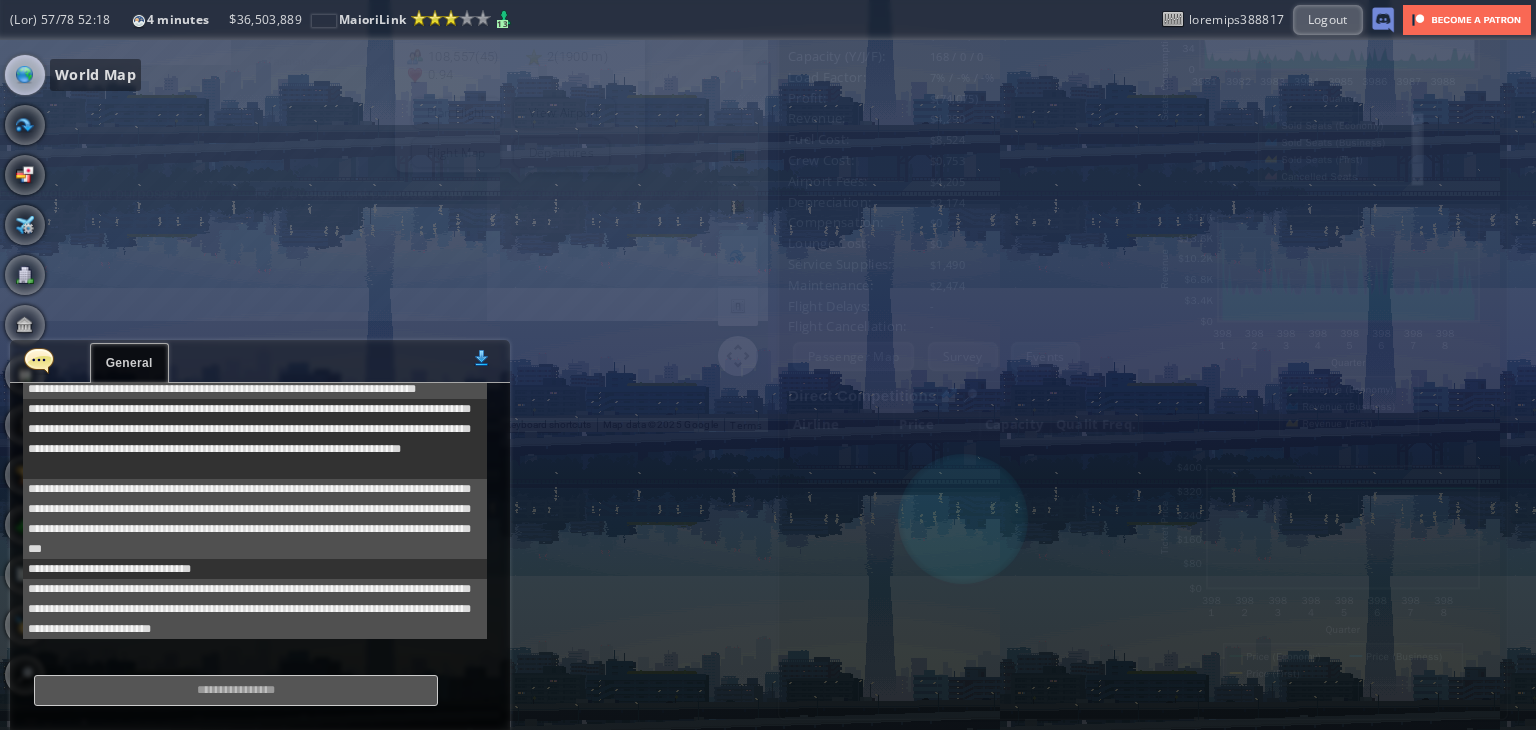 scroll, scrollTop: 298, scrollLeft: 0, axis: vertical 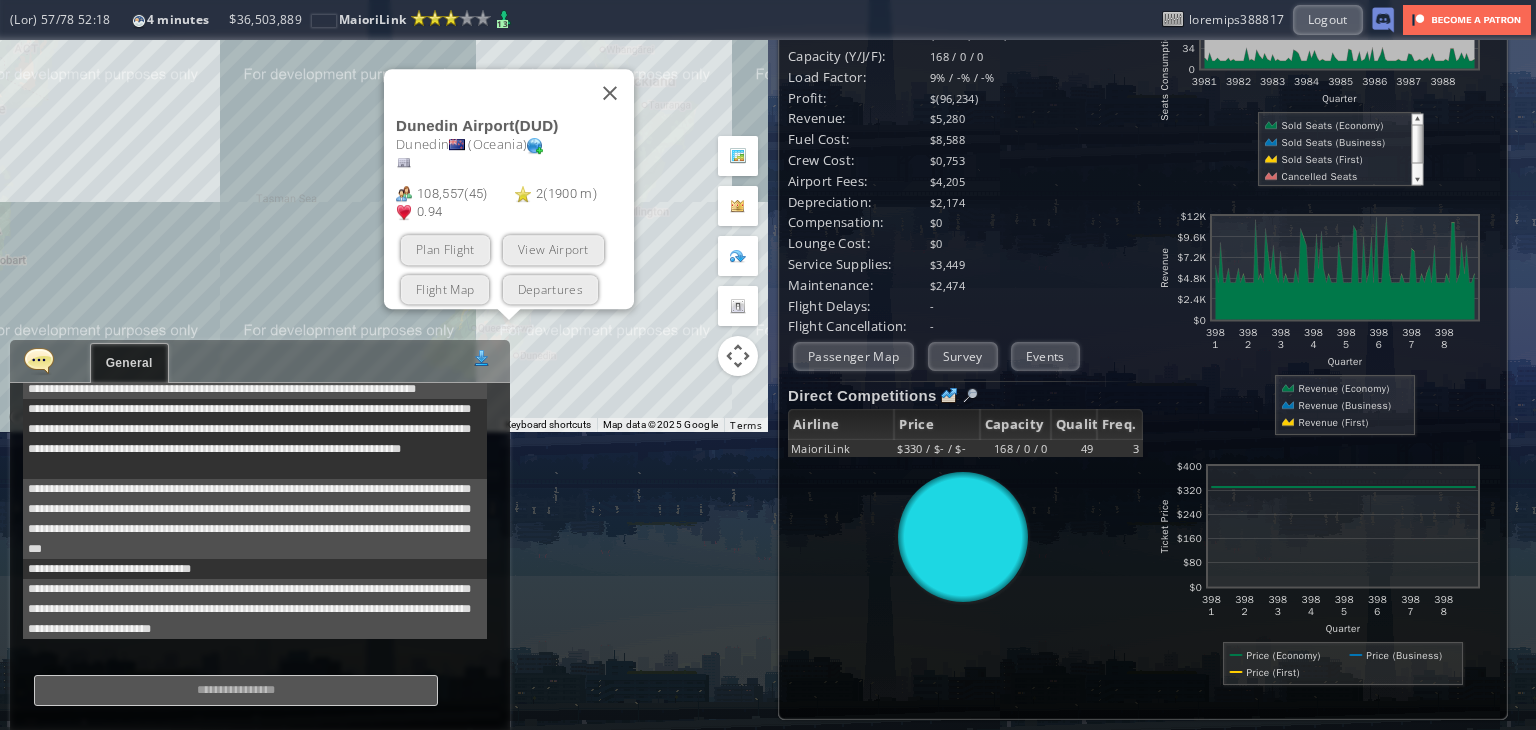 drag, startPoint x: 543, startPoint y: 237, endPoint x: 530, endPoint y: 401, distance: 164.51443 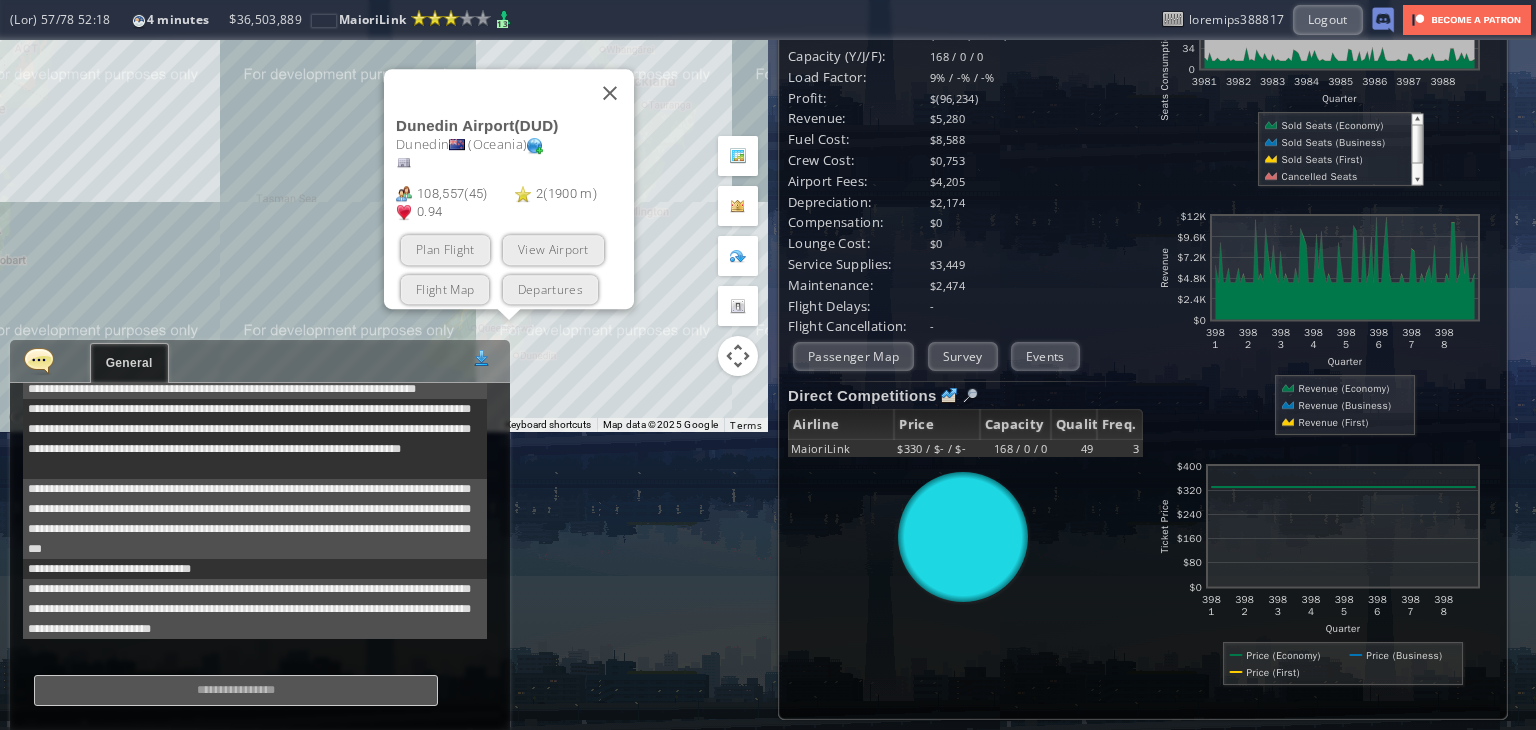 click on "Lo ipsumdol, sitam con adipi elit.
Seddoei Tempori  ( UTL )
Etdolor  ( Magnaal )
367,027  ( 19 )
6  ( 6634 e )
1.32
Admi Veniam
Quis Nostrud
Exerci Ull
Laborisnis" at bounding box center [384, 87] 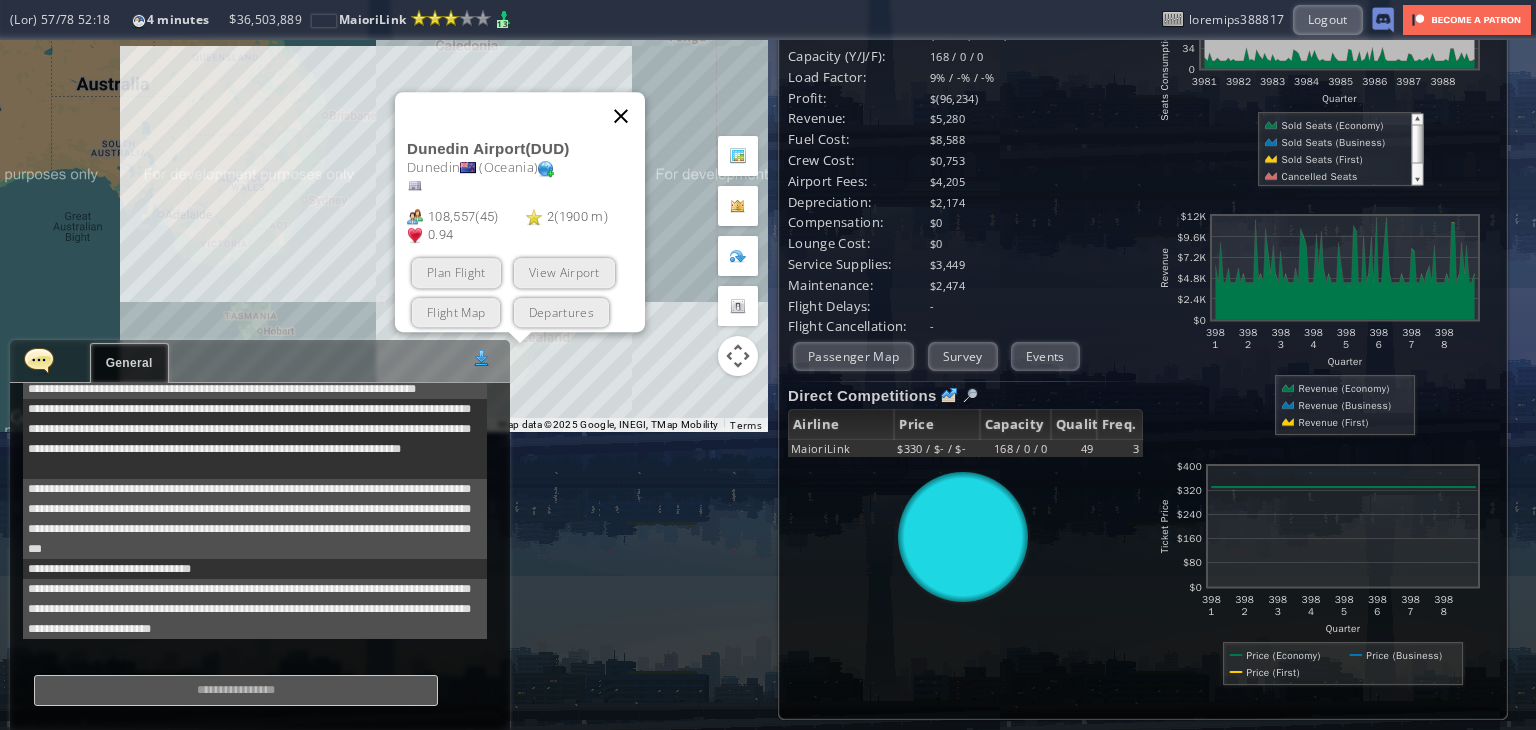 click at bounding box center (621, 116) 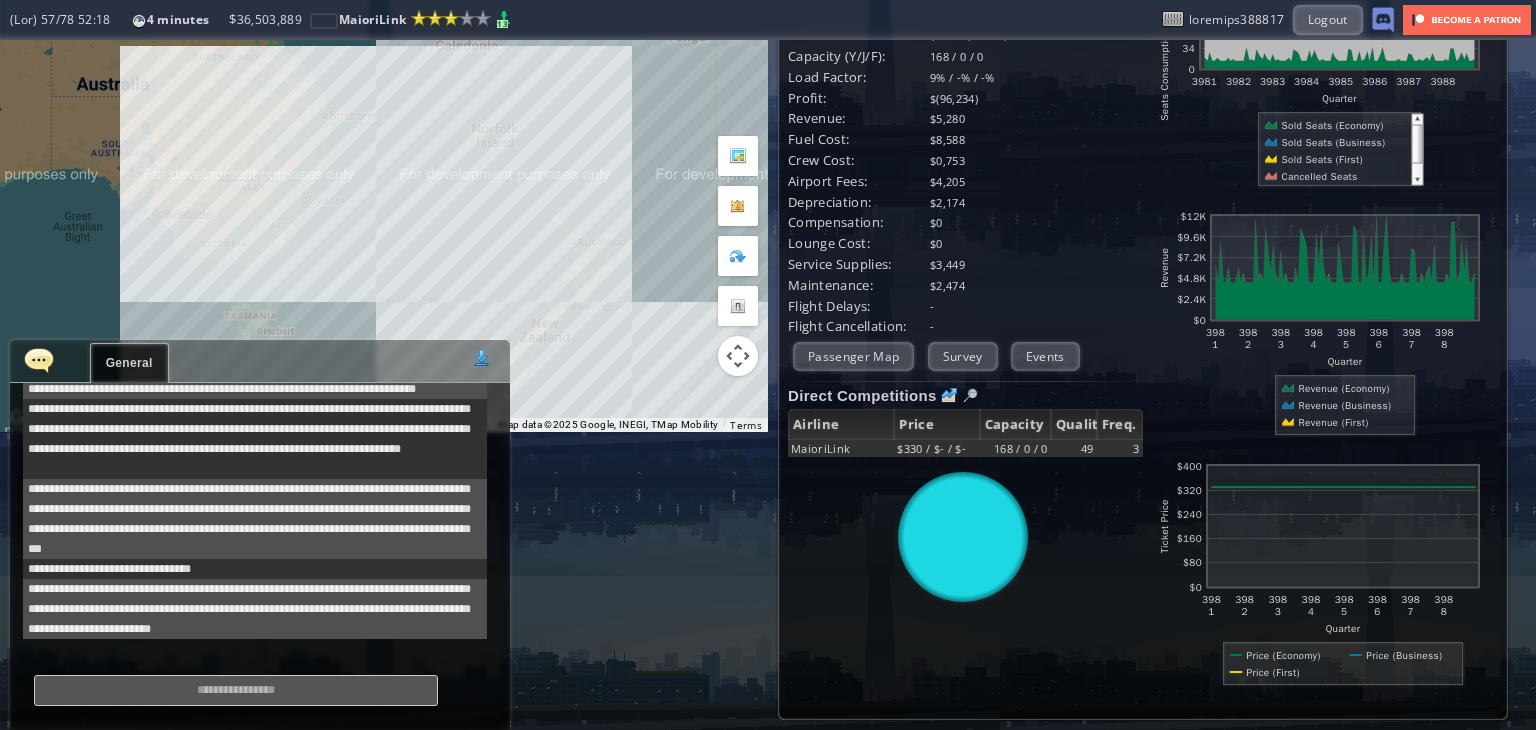 scroll, scrollTop: 880, scrollLeft: 0, axis: vertical 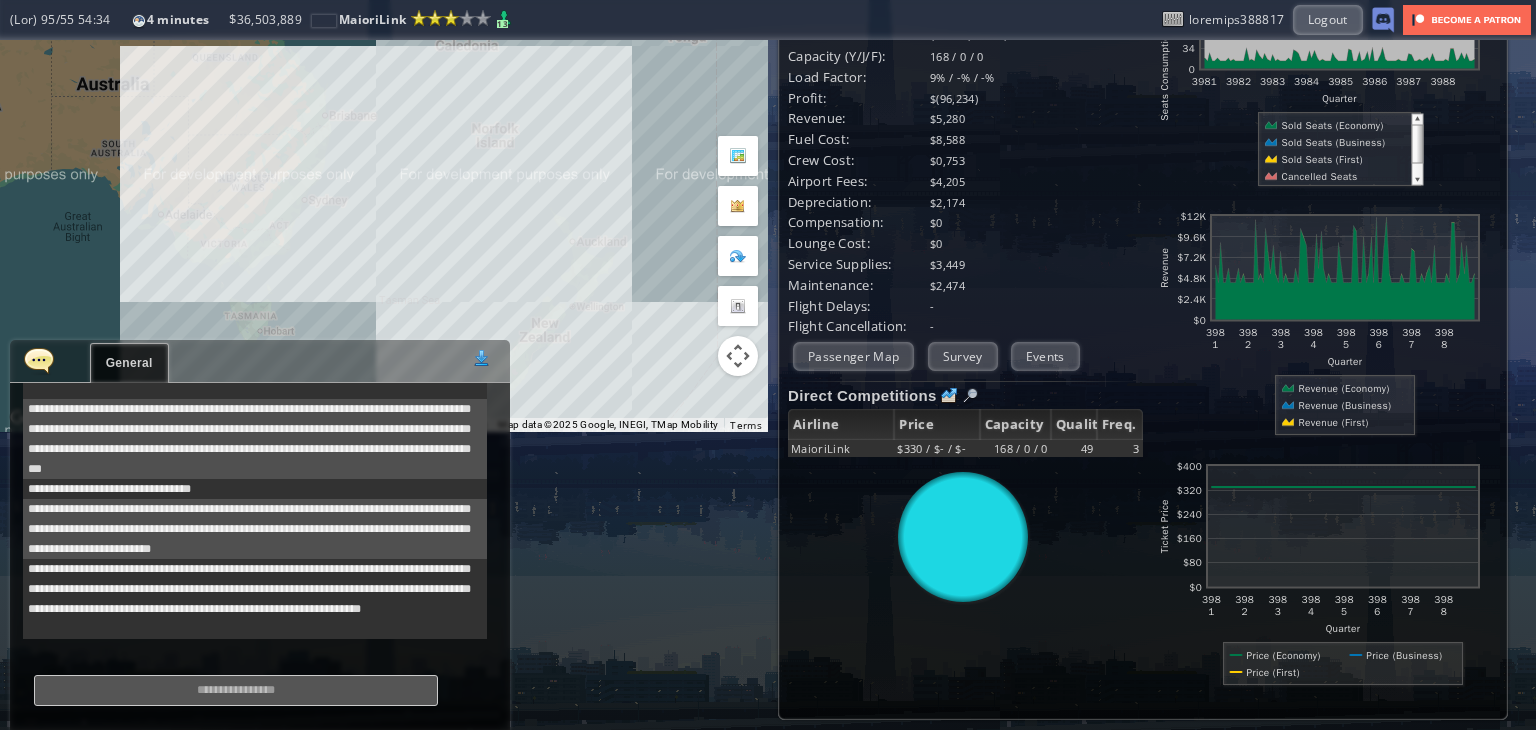 click at bounding box center [236, 690] 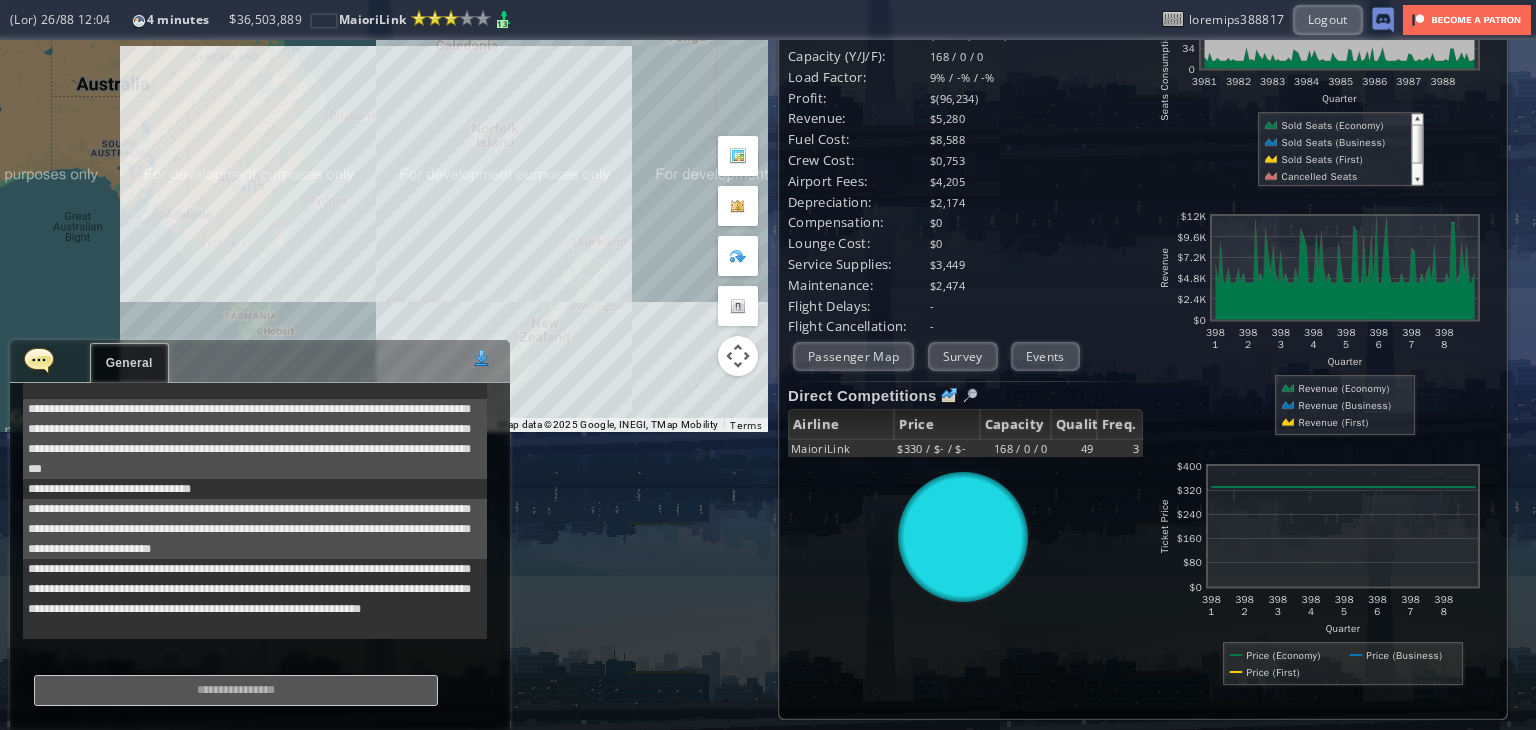scroll, scrollTop: 0, scrollLeft: 0, axis: both 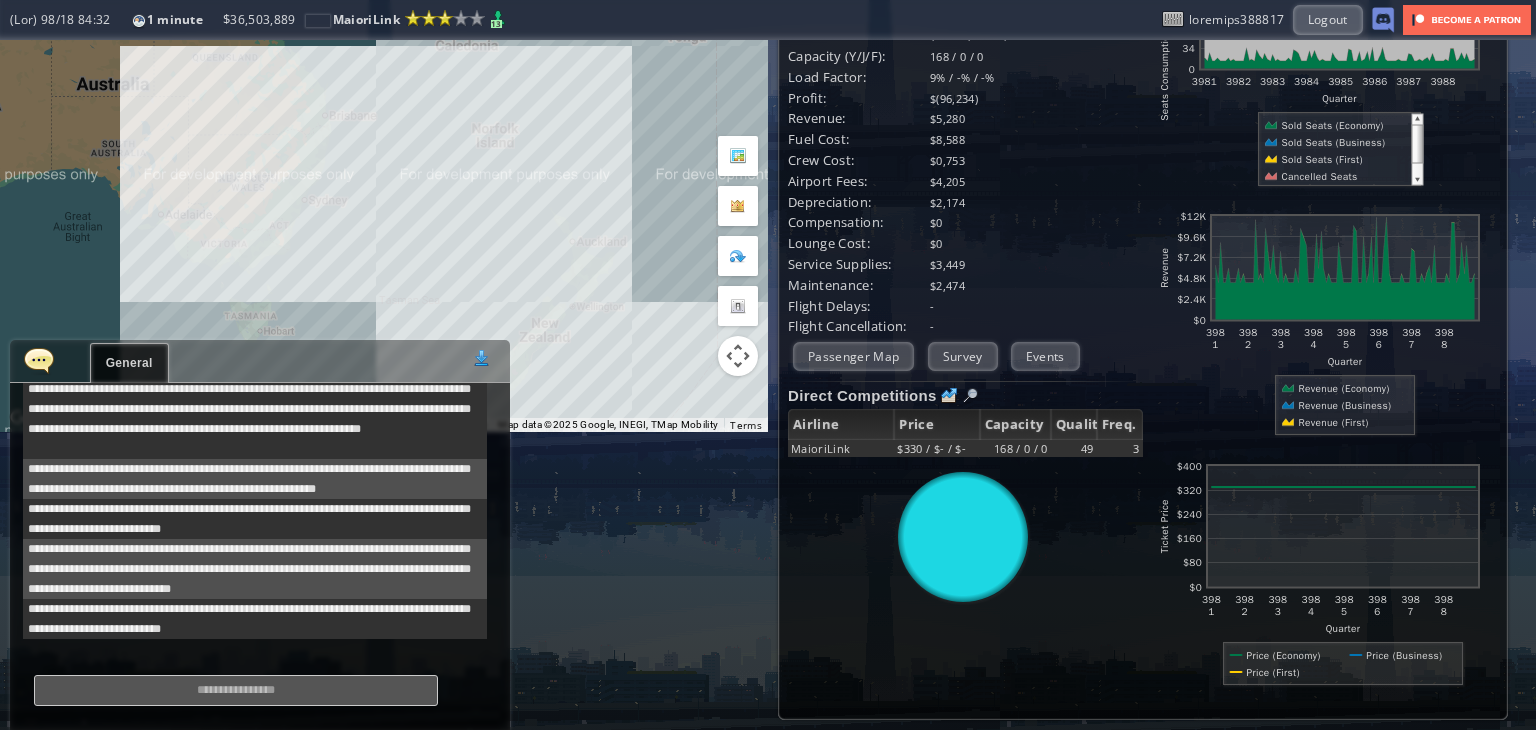 click at bounding box center [236, 690] 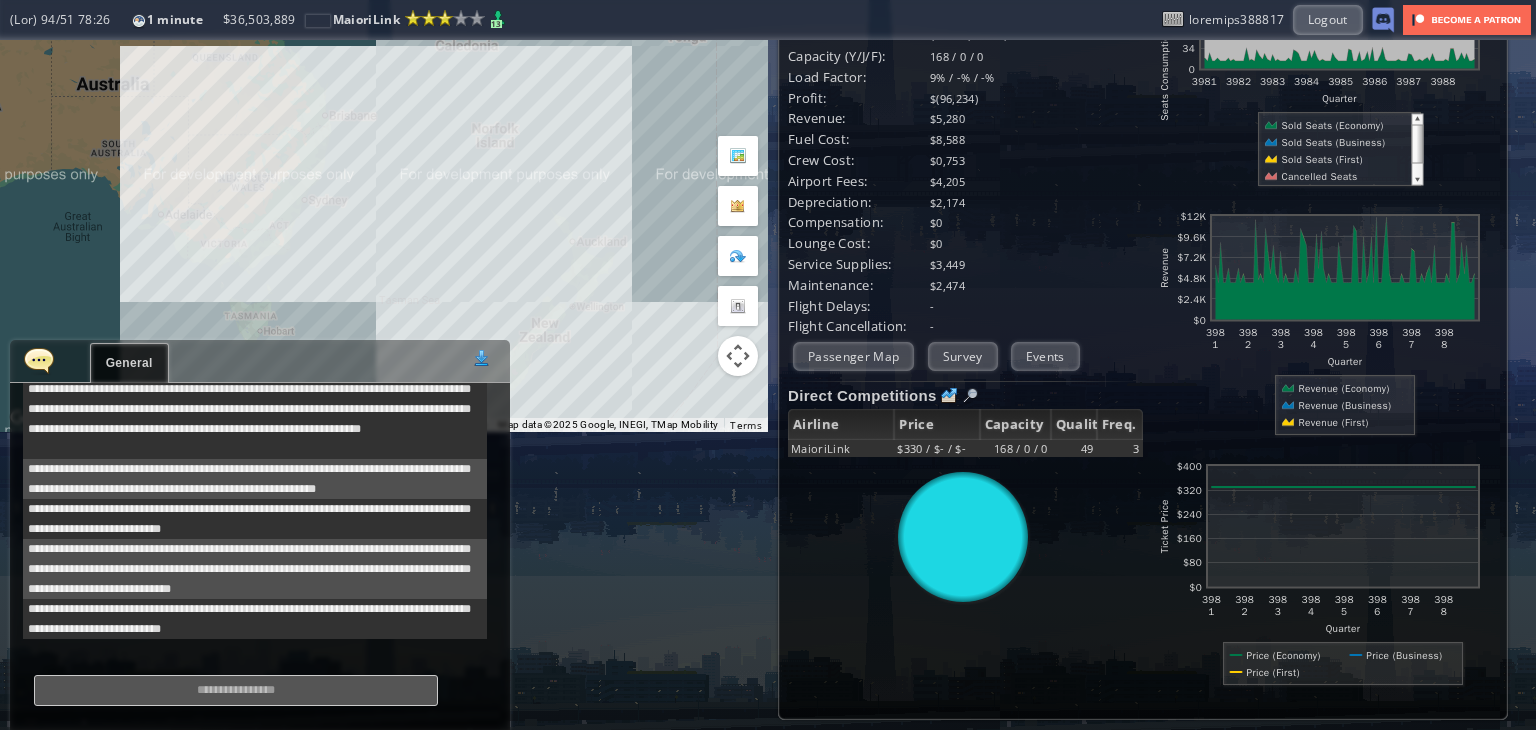 scroll, scrollTop: 1080, scrollLeft: 0, axis: vertical 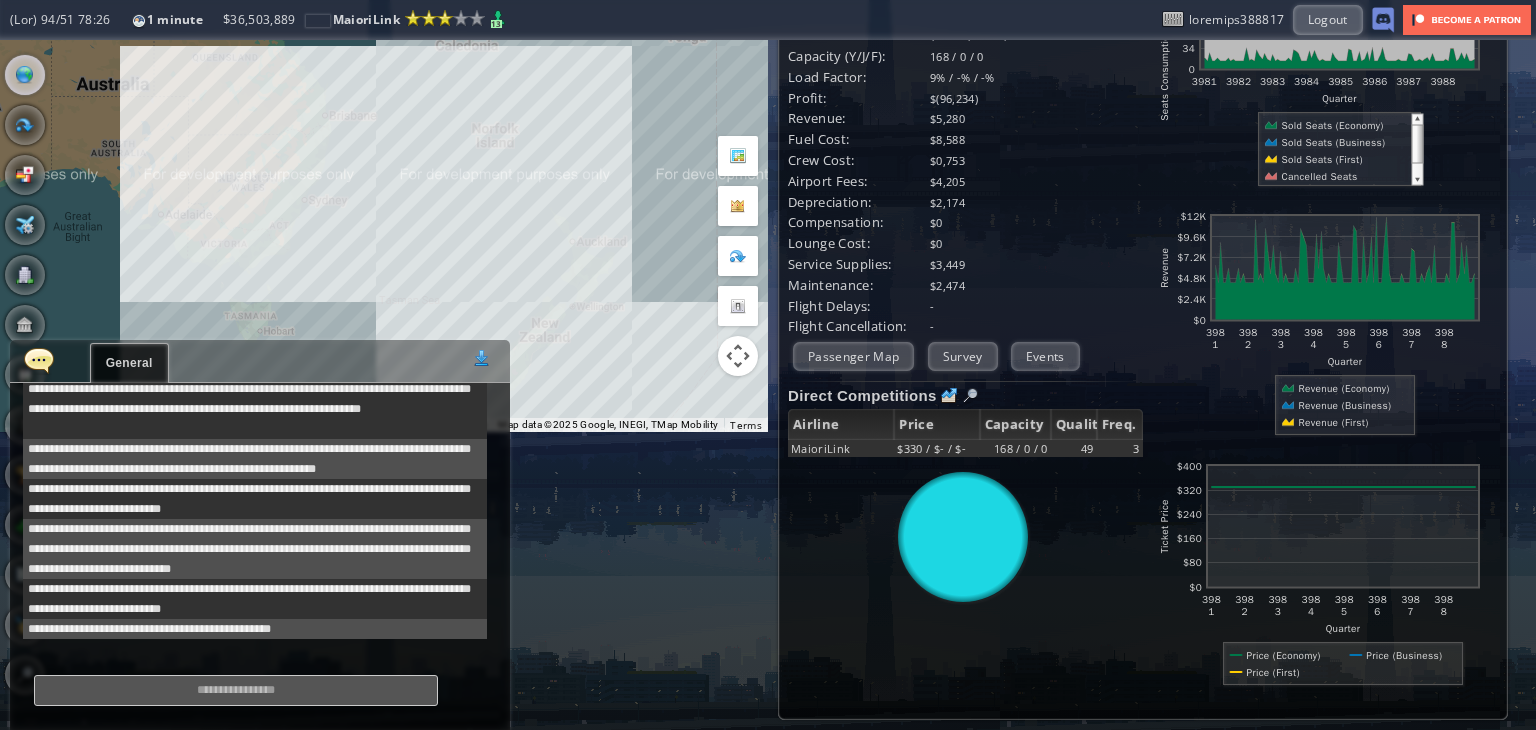 click at bounding box center [39, 360] 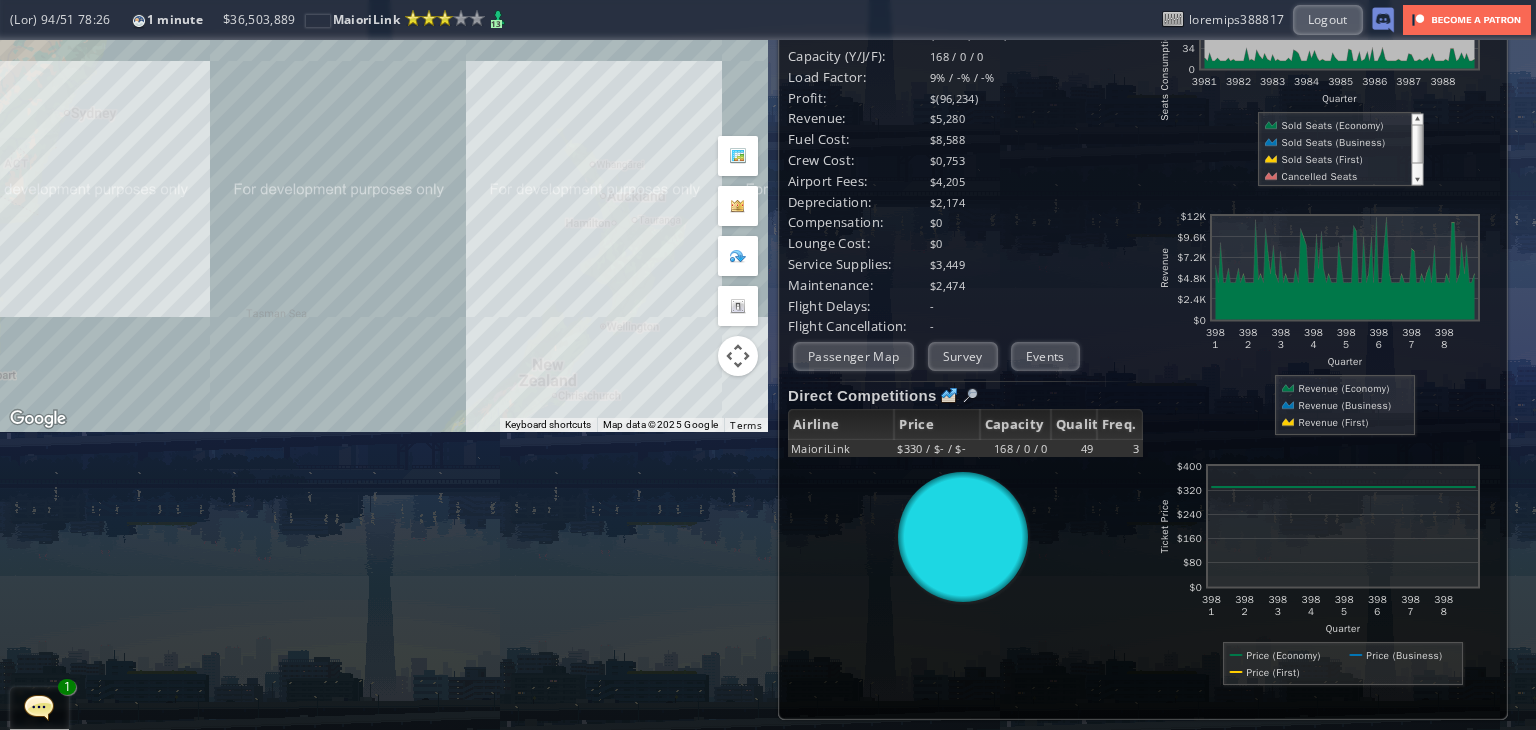 click at bounding box center (39, 707) 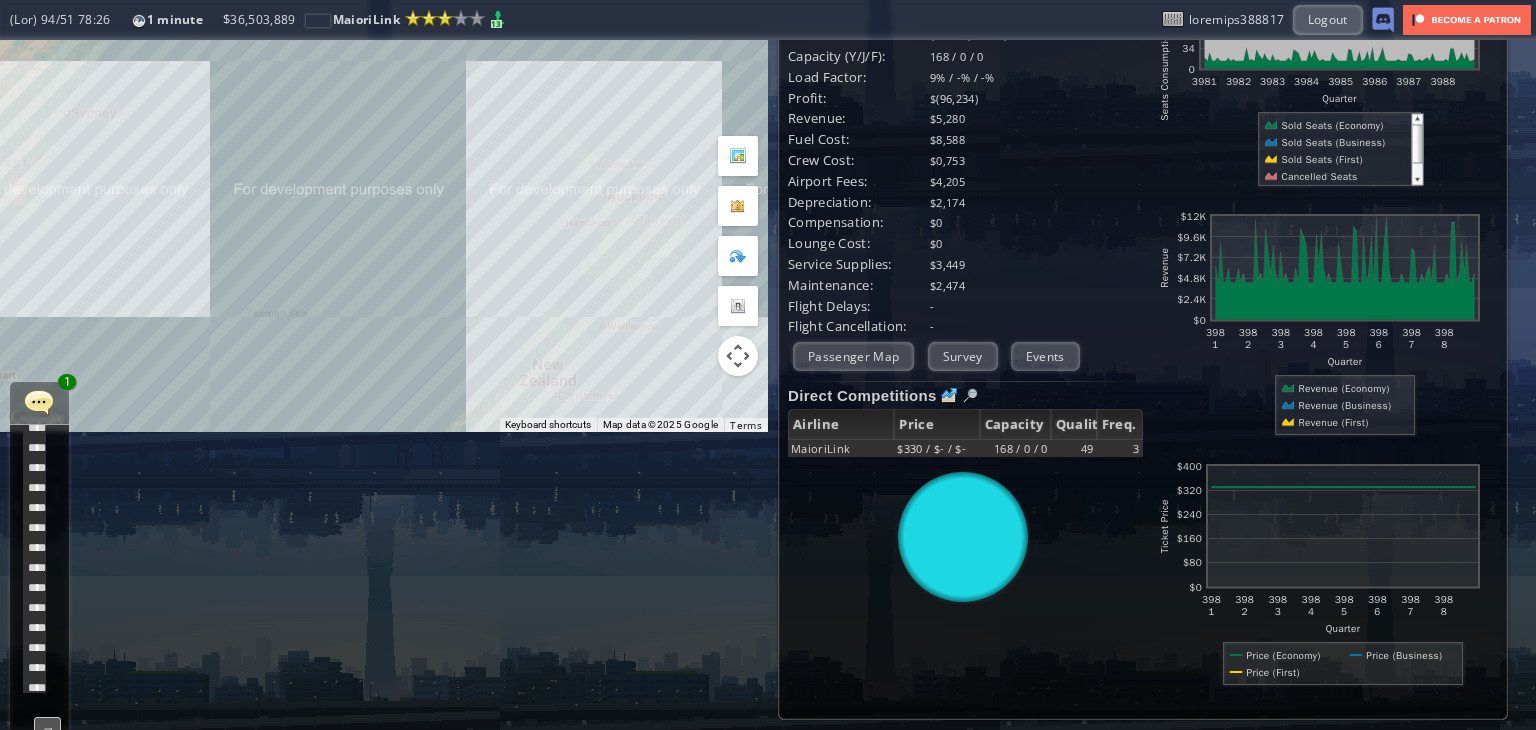 scroll, scrollTop: 1140, scrollLeft: 0, axis: vertical 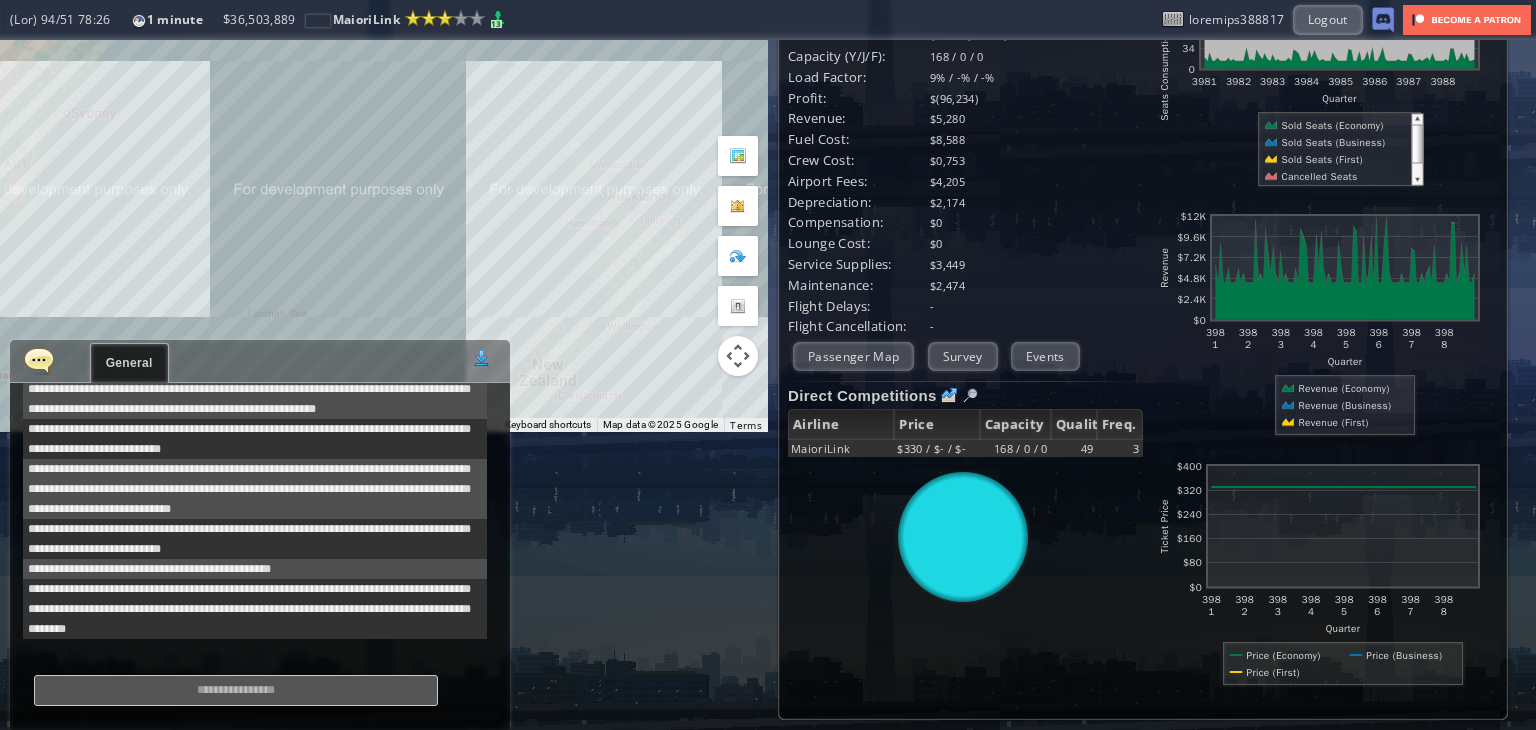 click at bounding box center (236, 690) 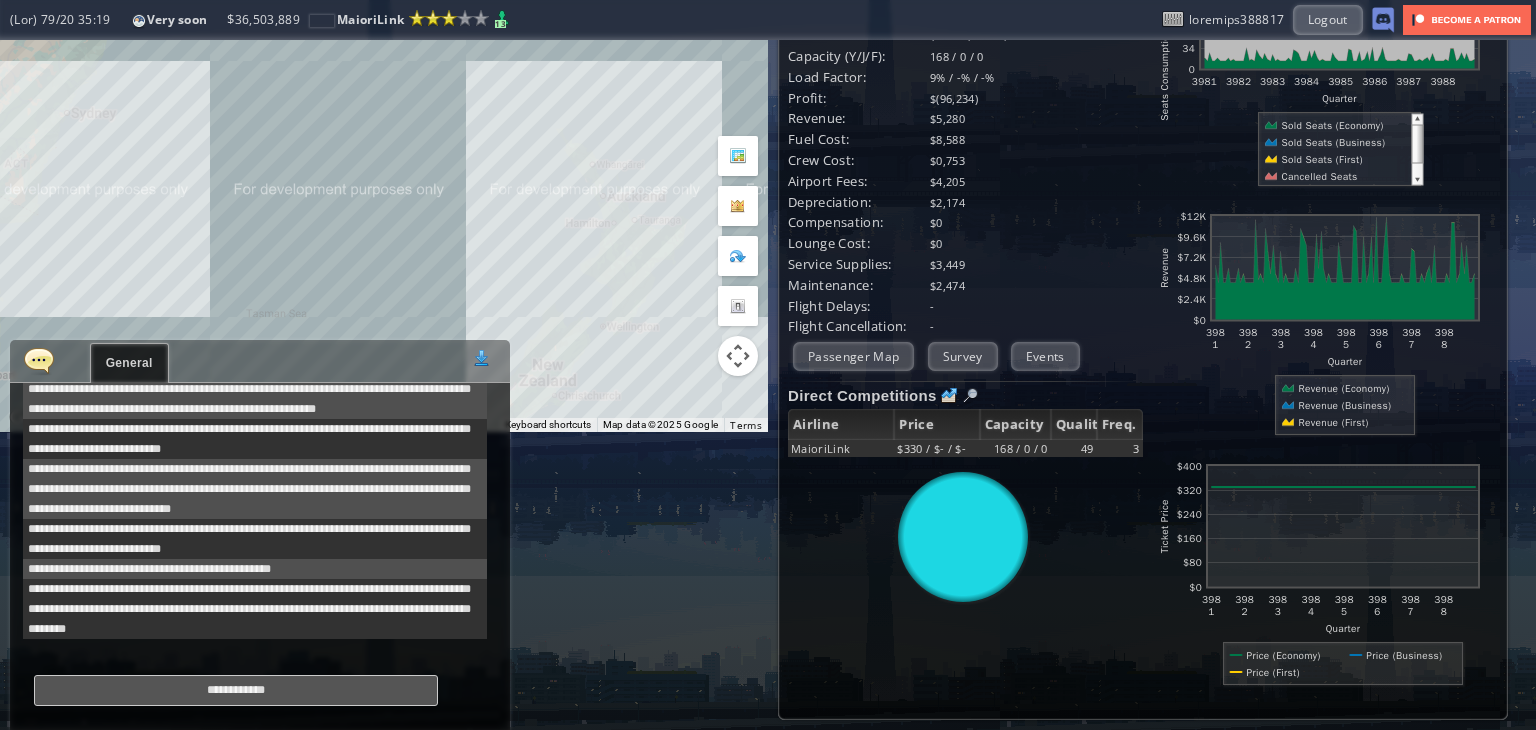 scroll, scrollTop: 1180, scrollLeft: 0, axis: vertical 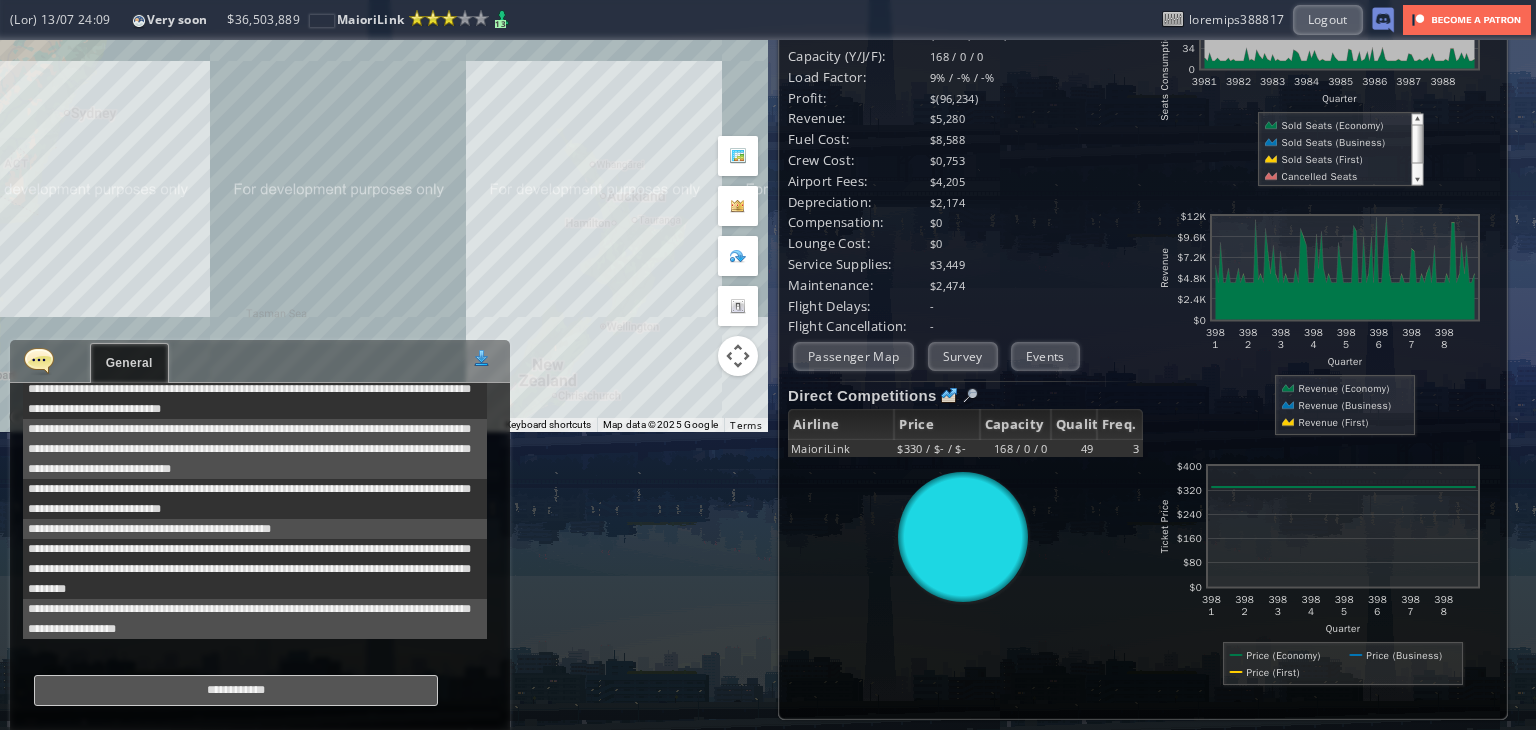 type on "**********" 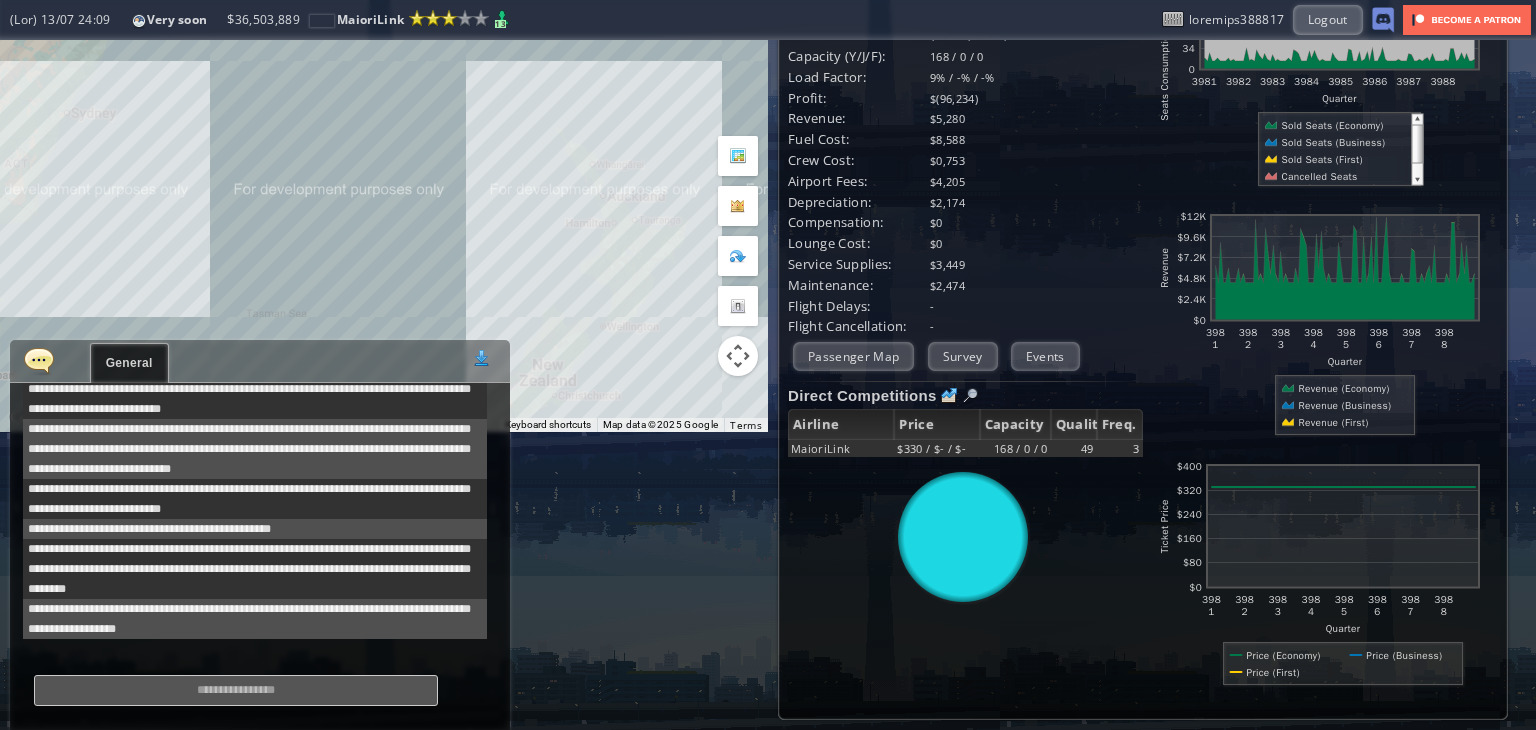 scroll, scrollTop: 1200, scrollLeft: 0, axis: vertical 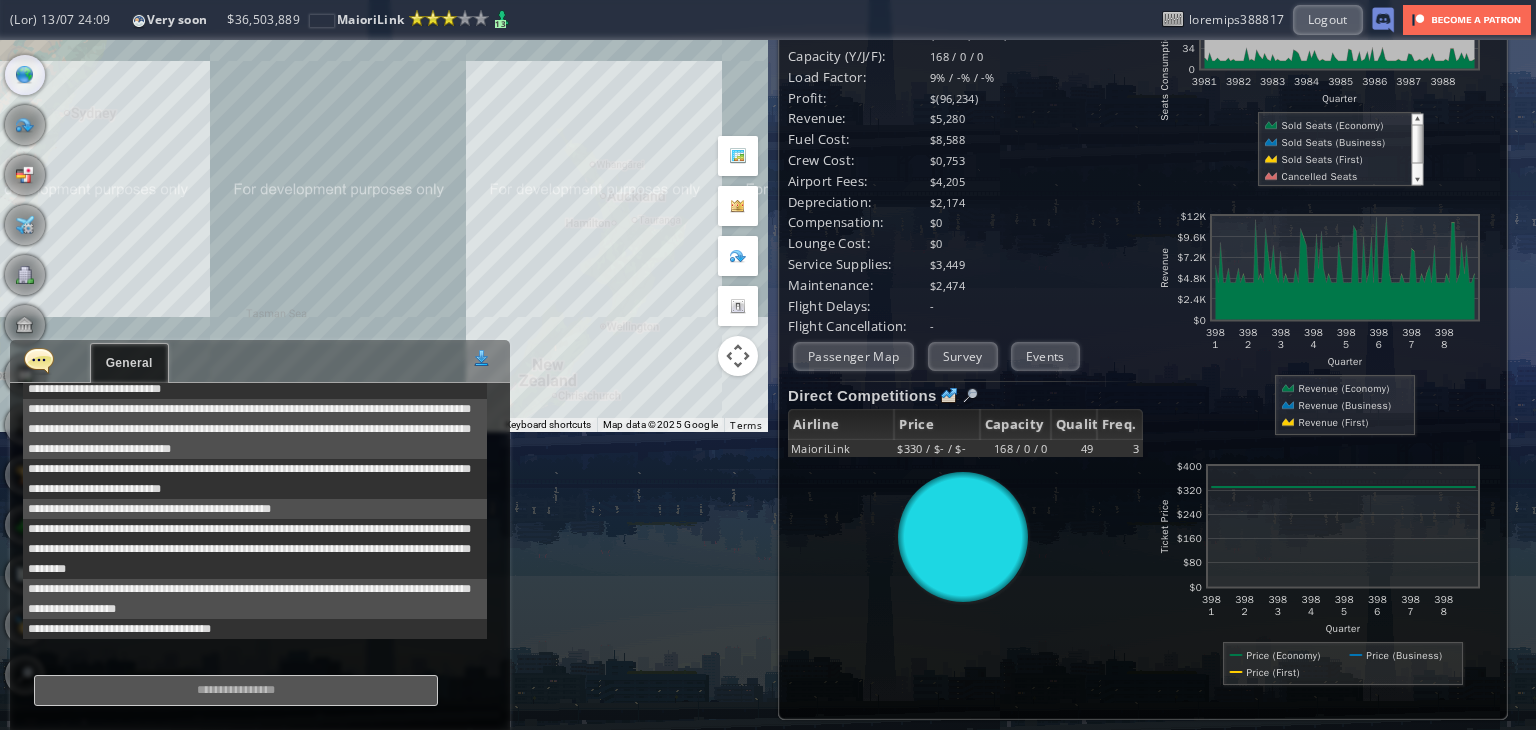 click at bounding box center (39, 360) 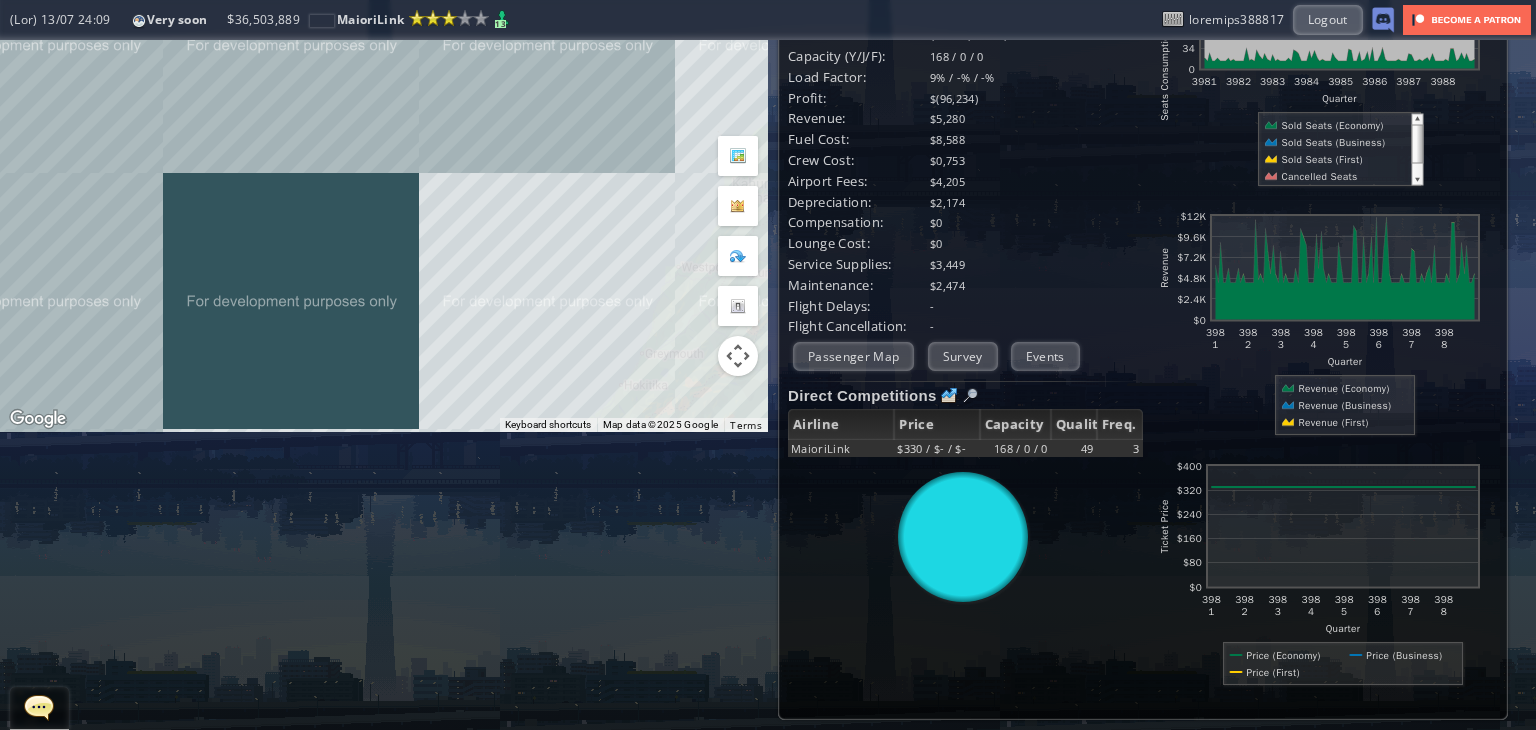 click on "To navigate, press the arrow keys." at bounding box center (384, 87) 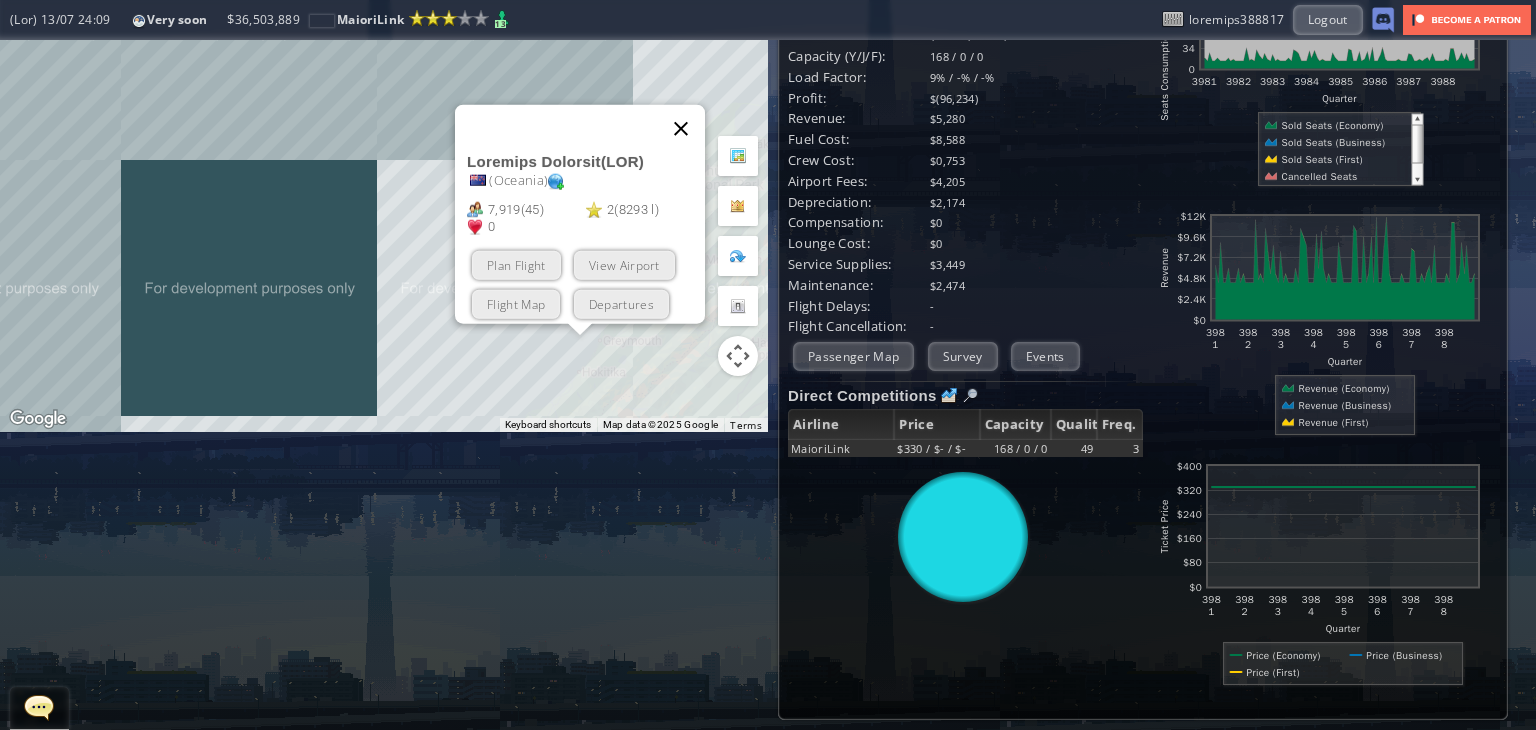 click at bounding box center (681, 129) 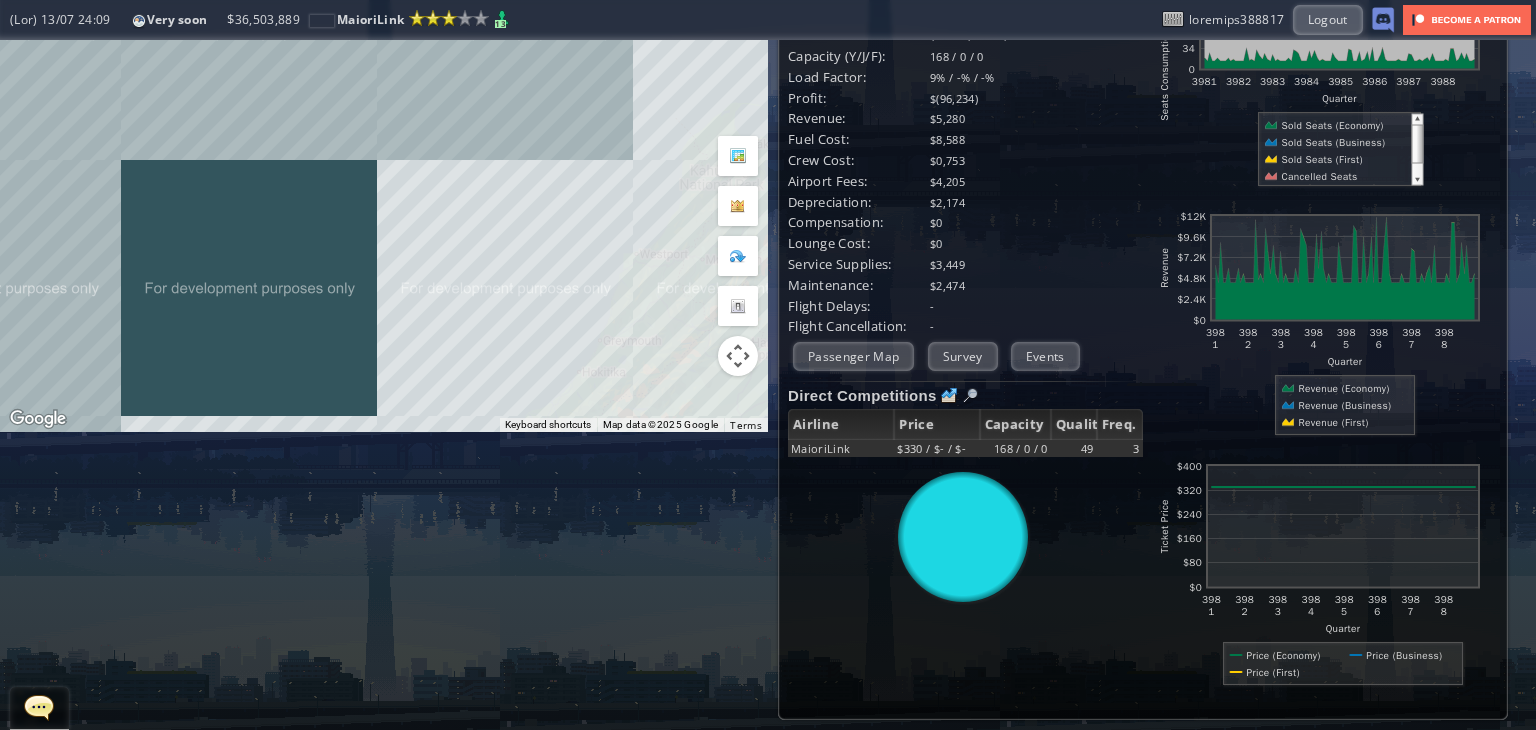 click on "To navigate, press the arrow keys." at bounding box center (384, 87) 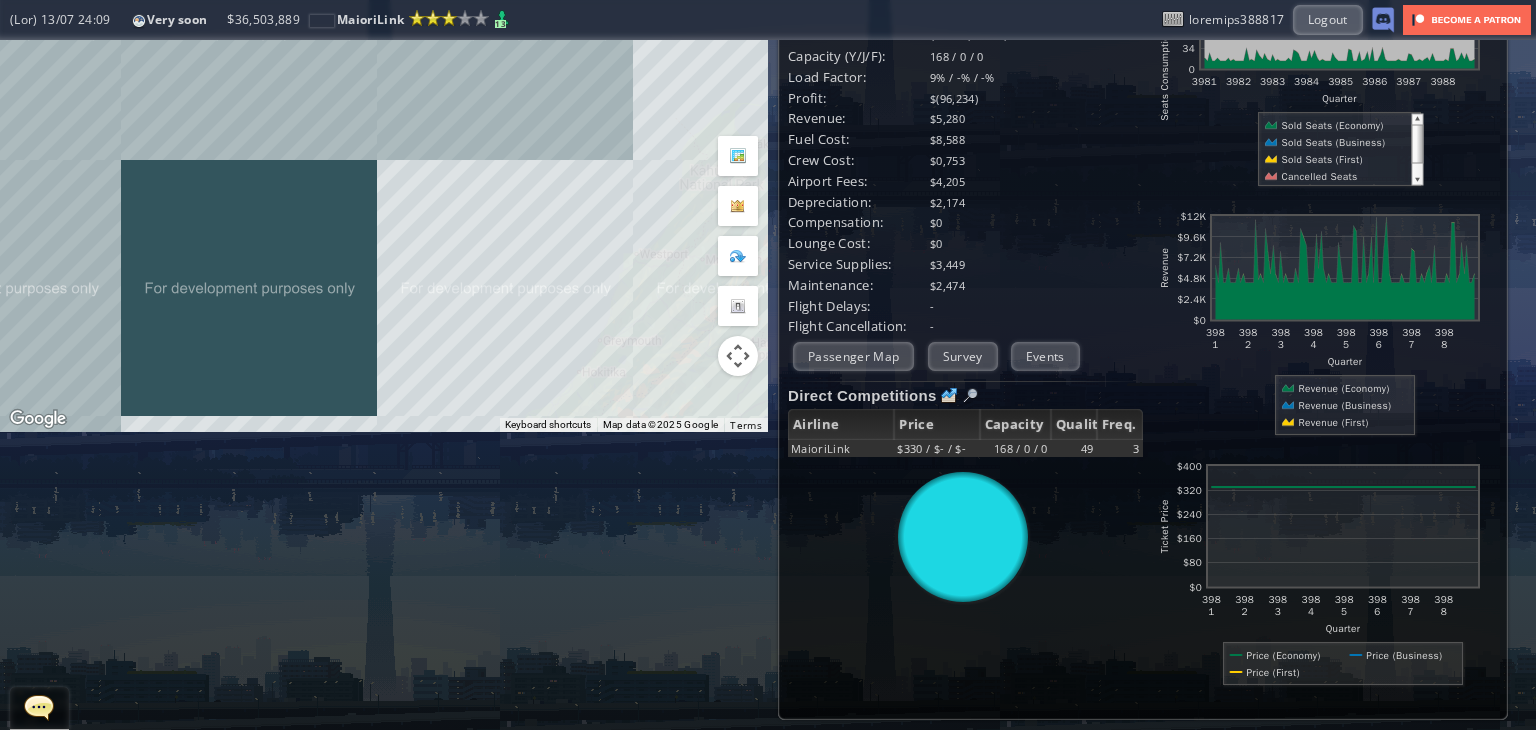 click on "To navigate, press the arrow keys." at bounding box center (384, 87) 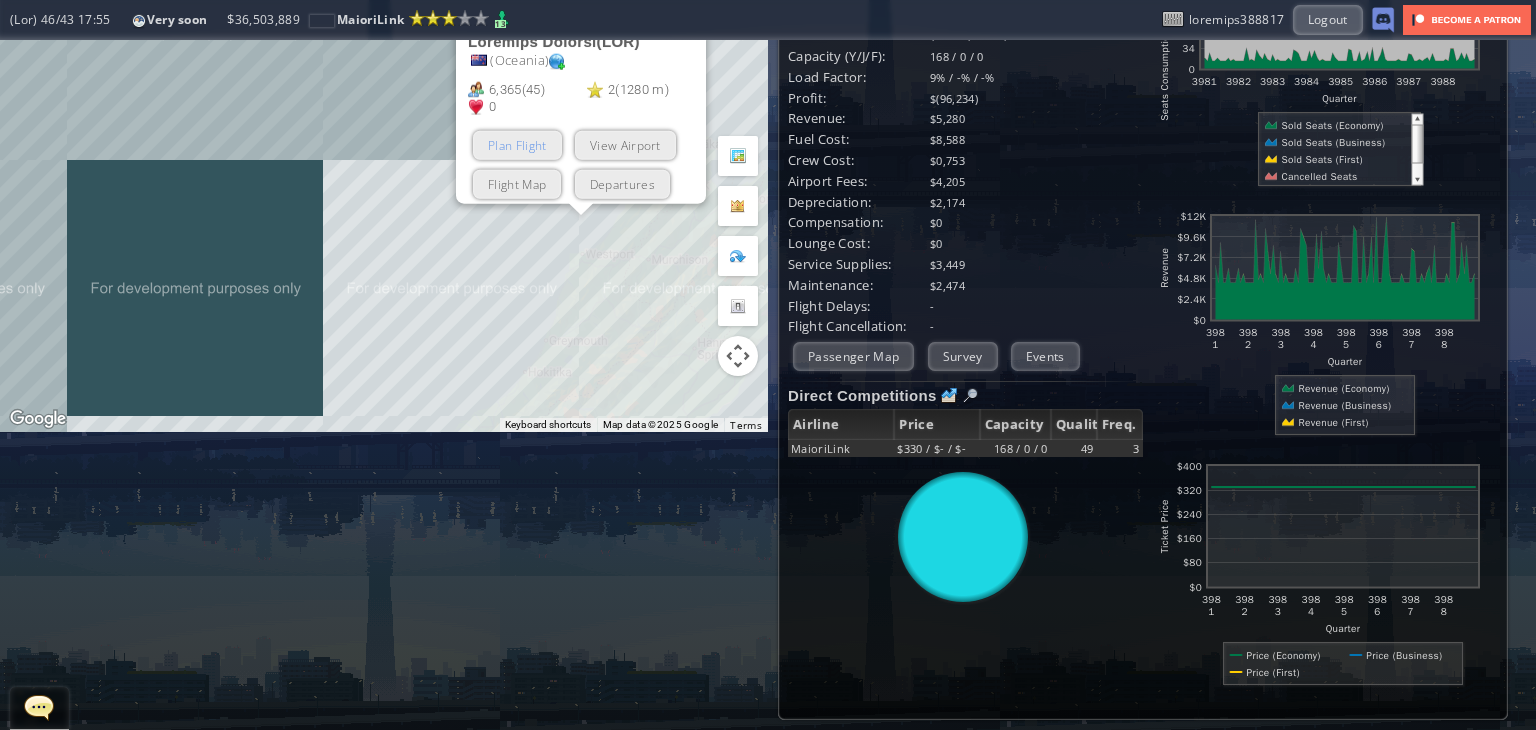 click on "Plan Flight" at bounding box center [517, 145] 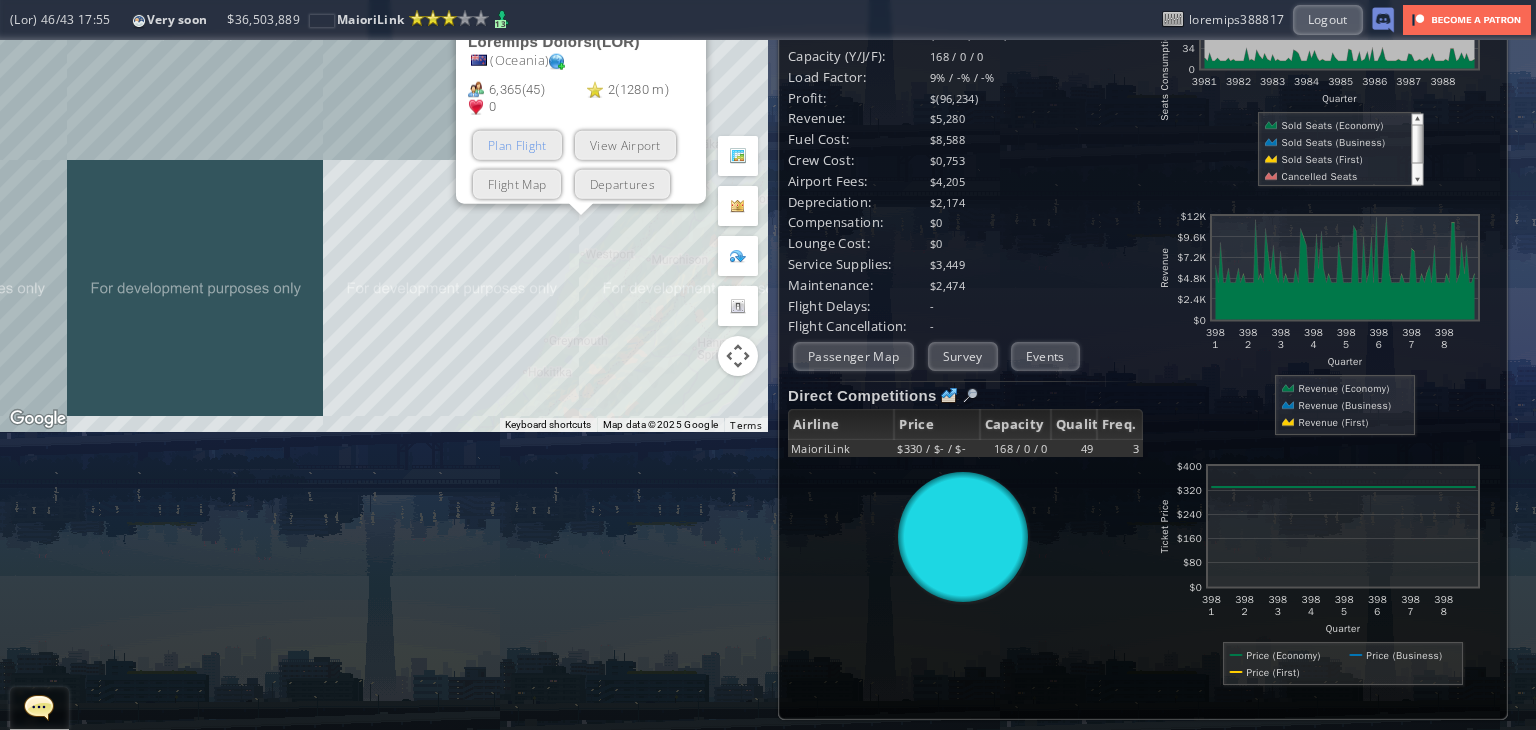 scroll, scrollTop: 0, scrollLeft: 0, axis: both 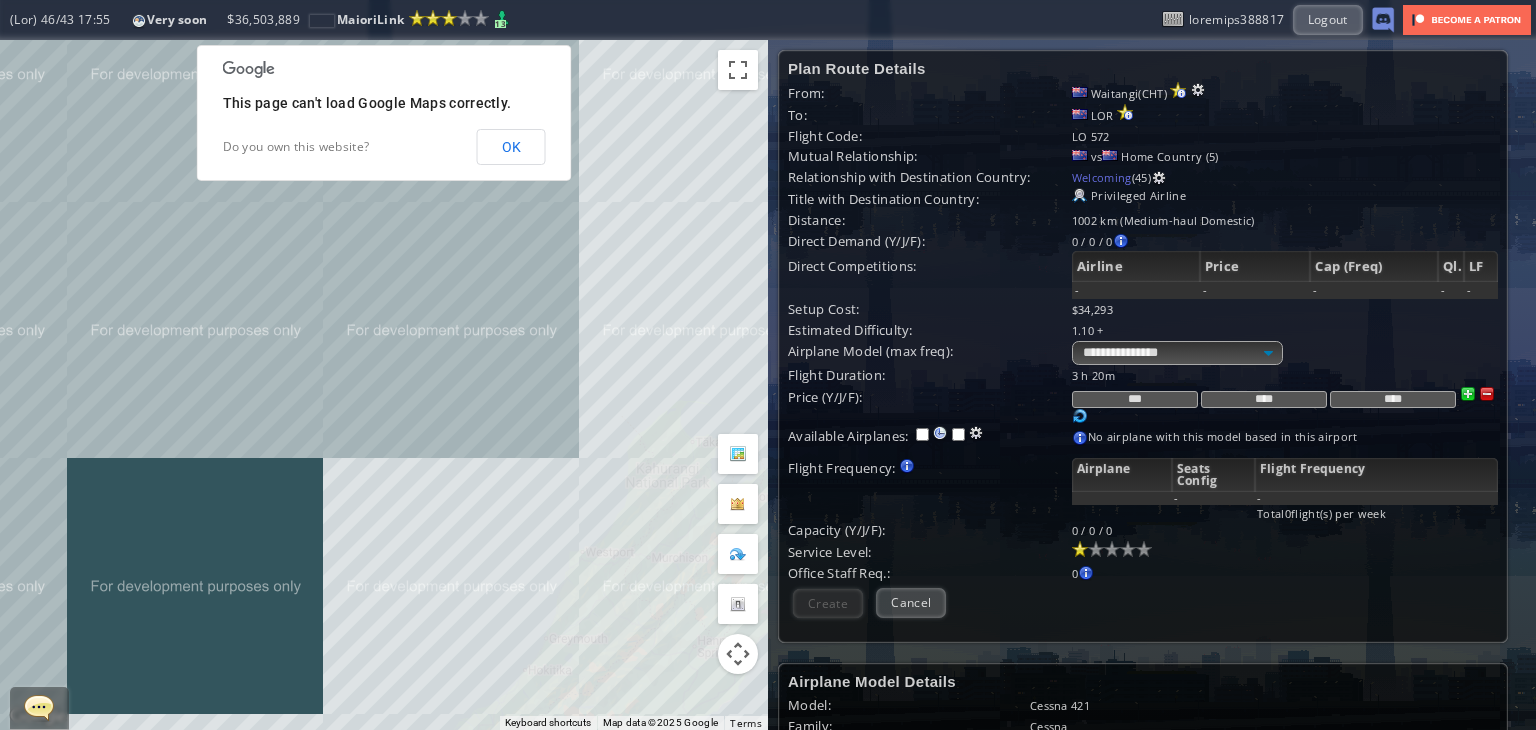 click on "**********" at bounding box center (1285, 93) 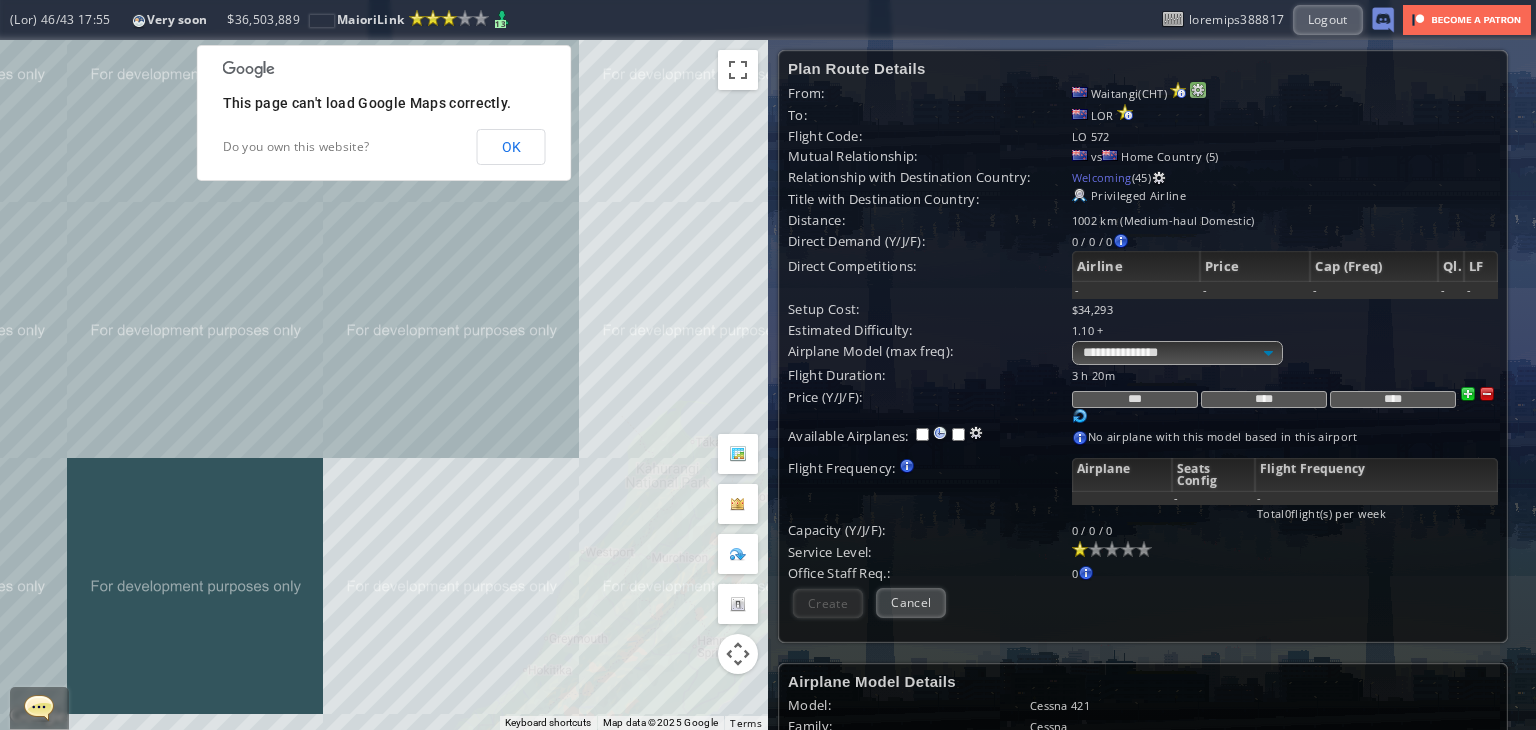 click at bounding box center (1198, 90) 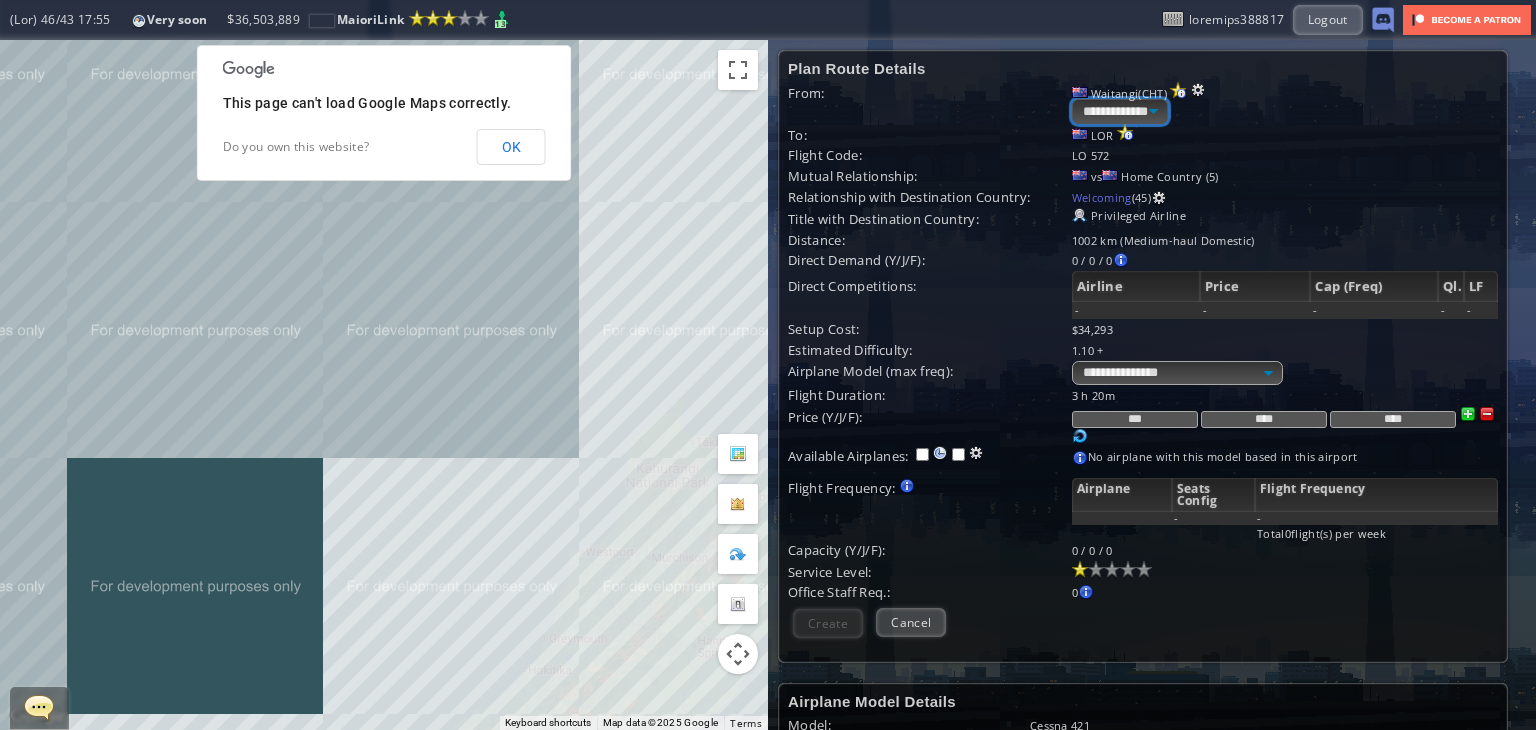 click on "**********" at bounding box center [1120, 111] 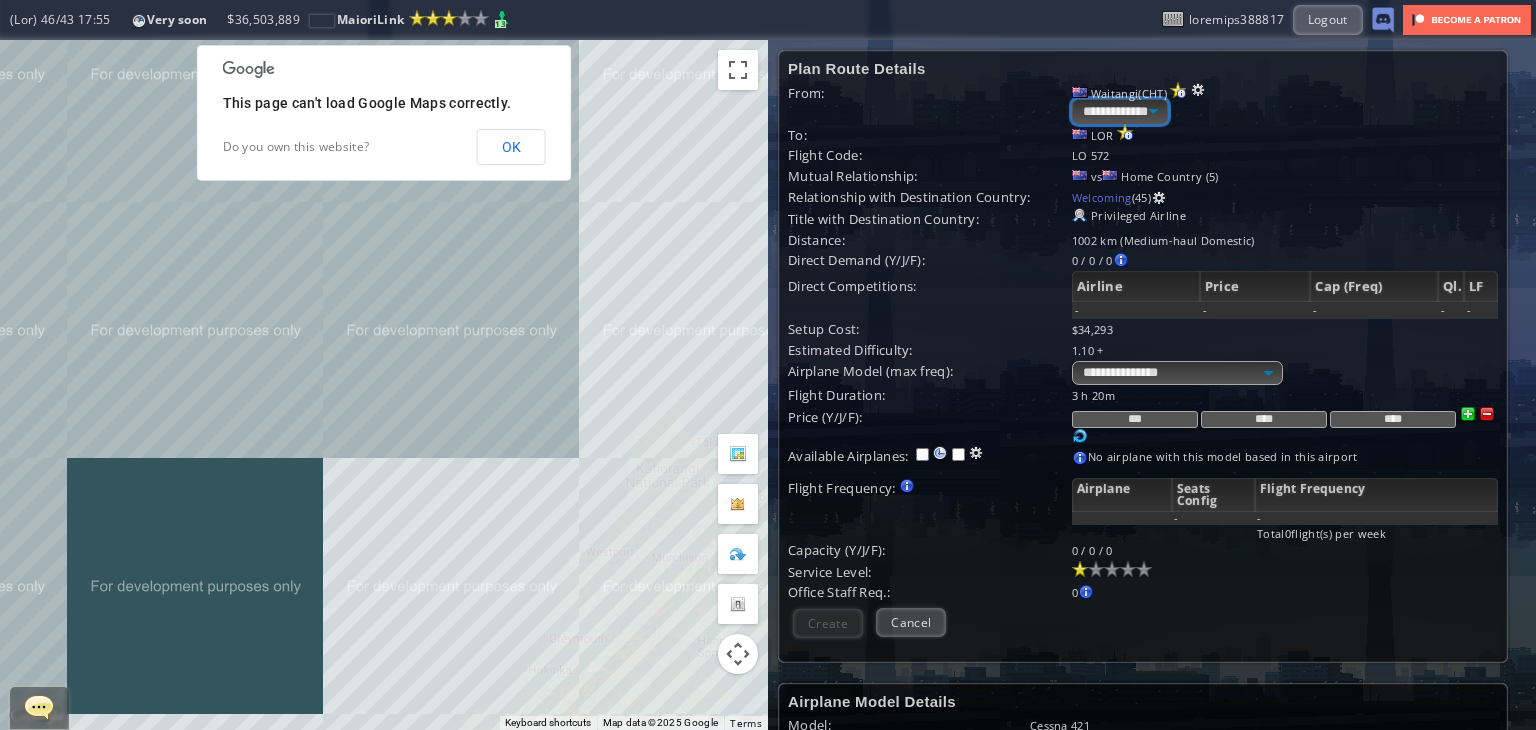 select on "****" 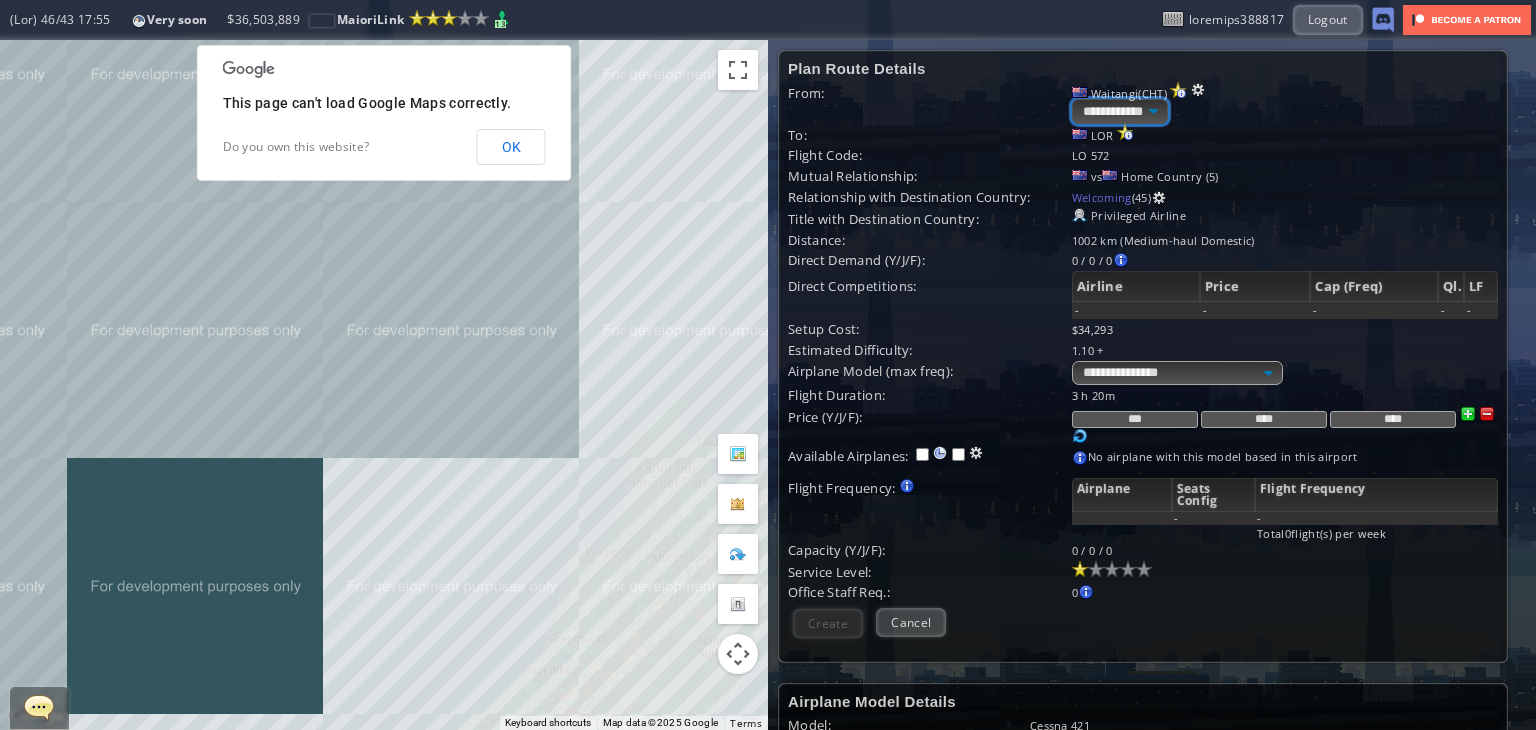 click on "**********" at bounding box center (1120, 111) 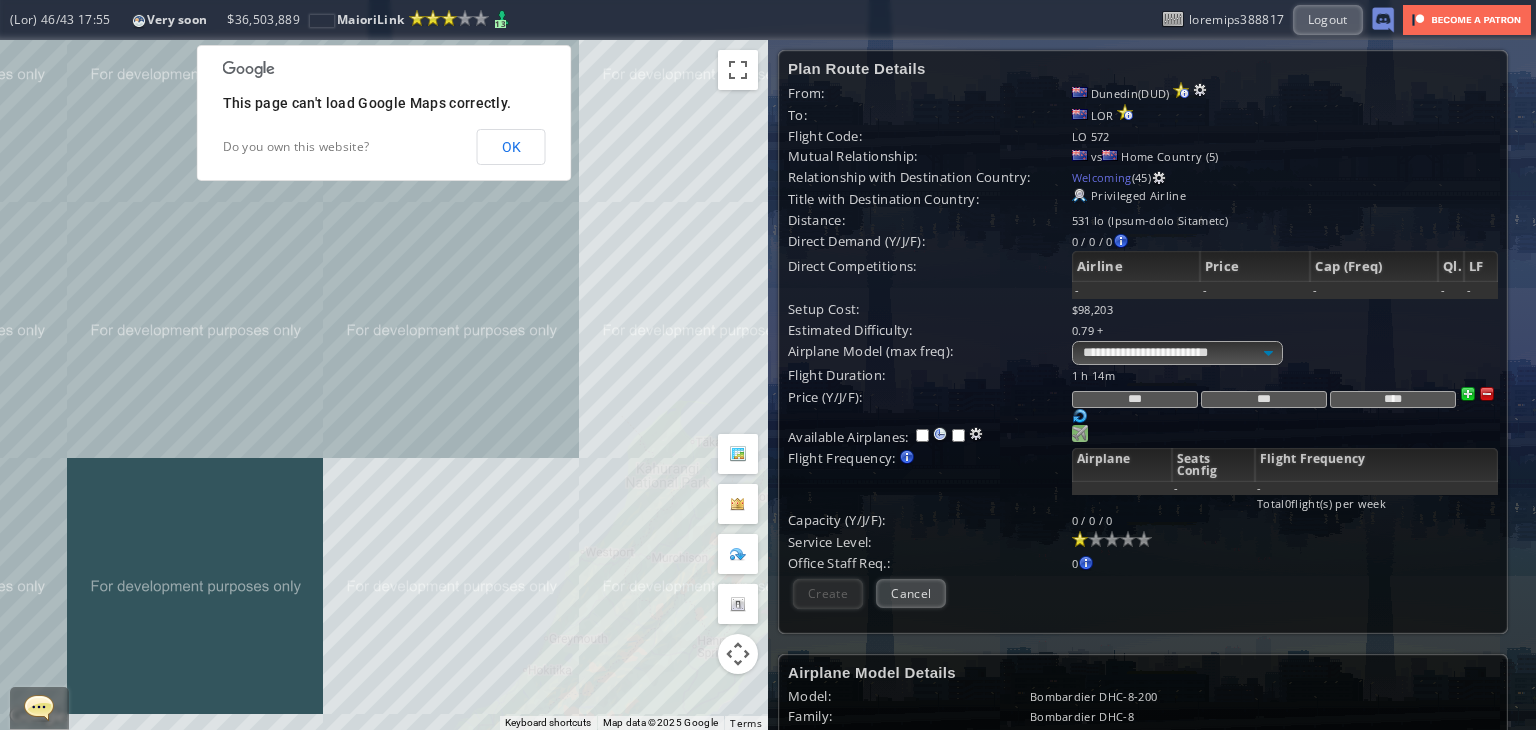 click at bounding box center (1080, 433) 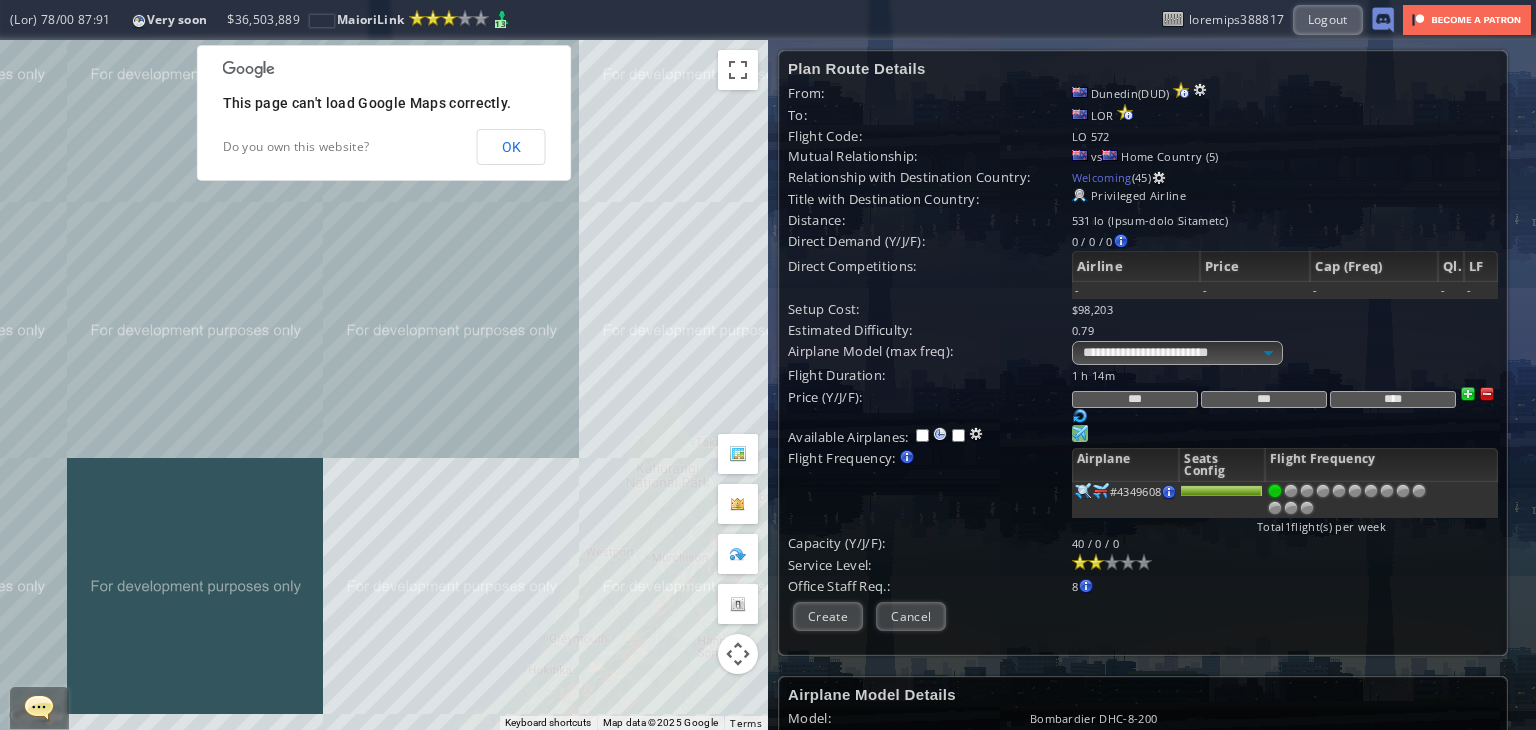 click at bounding box center [1096, 562] 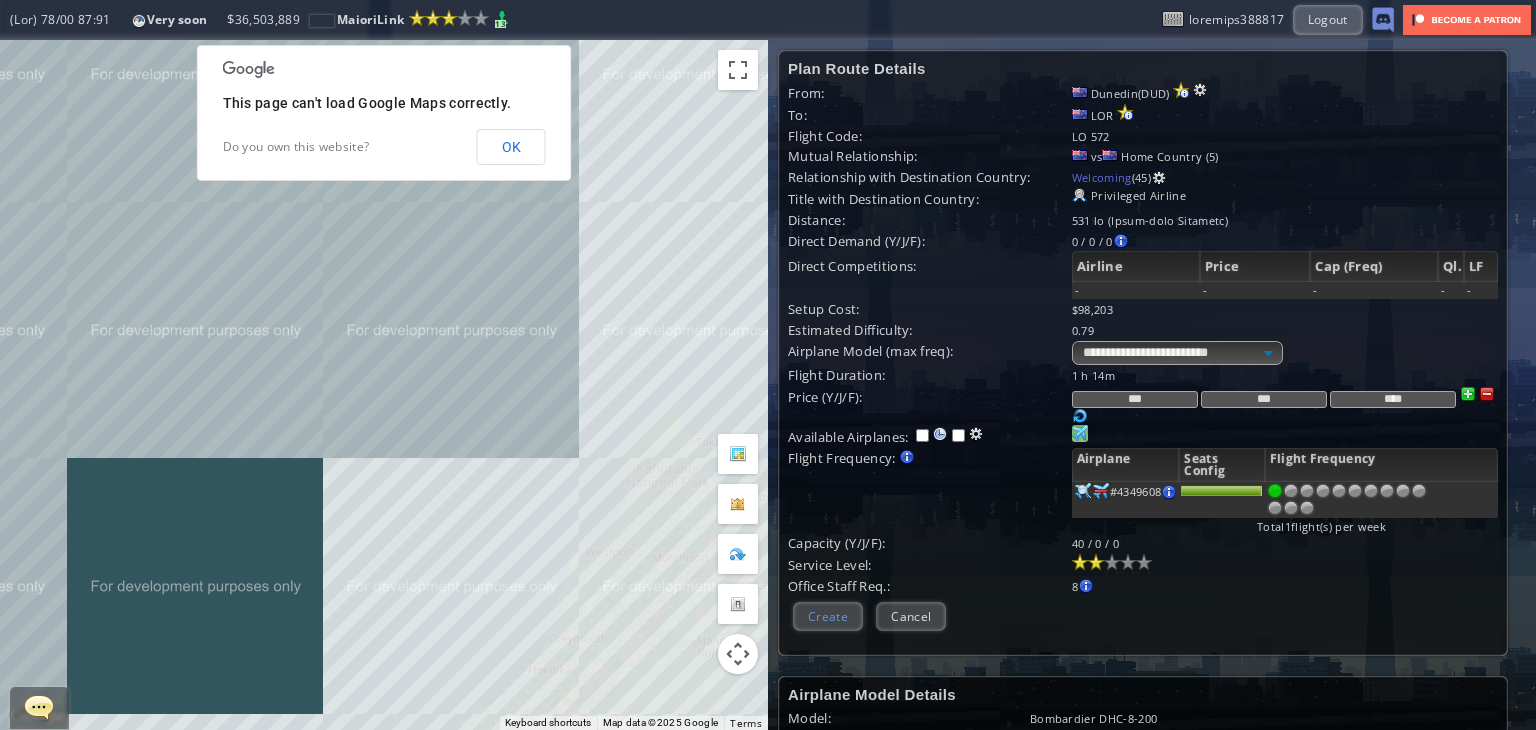 click on "Create" at bounding box center [828, 616] 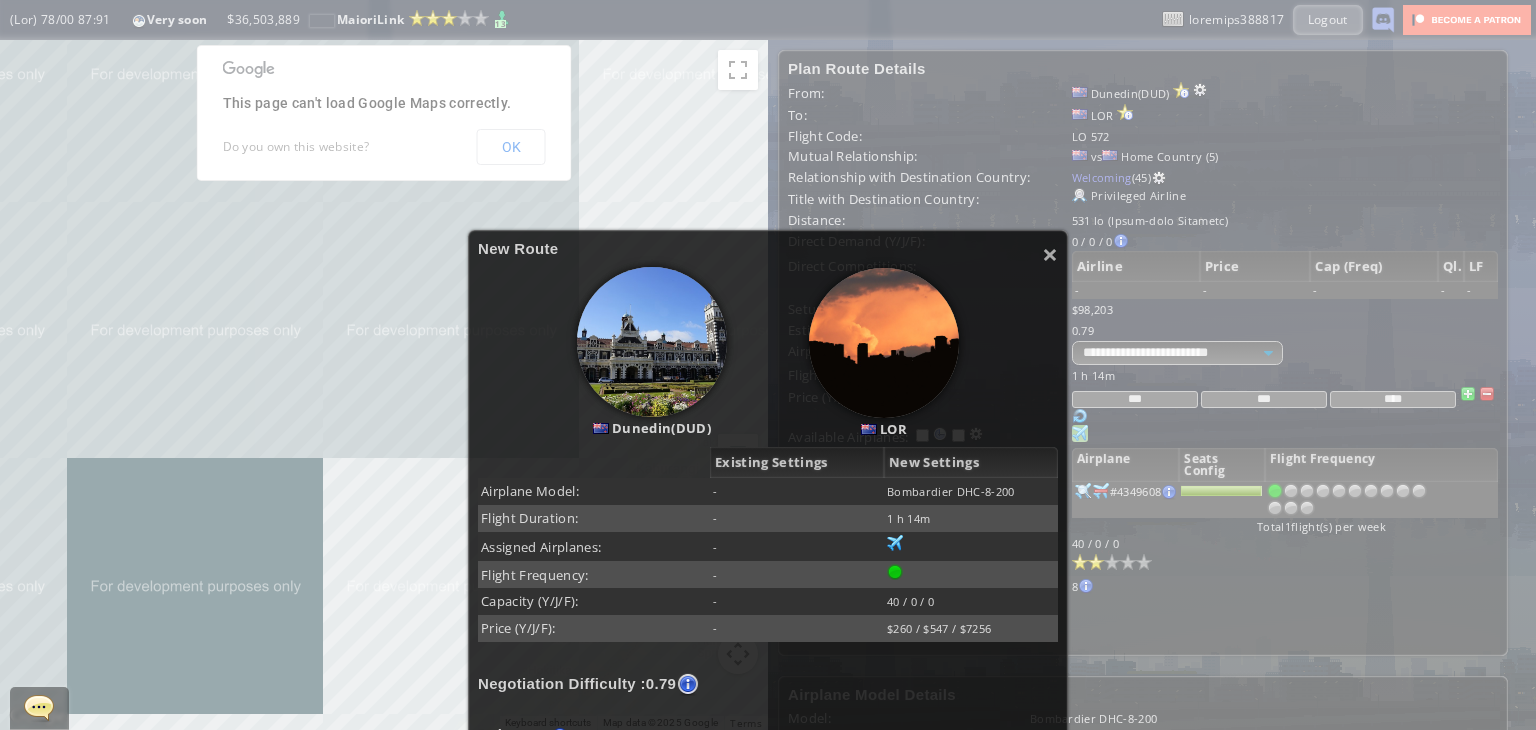 click on "1 h 14m" at bounding box center (971, 518) 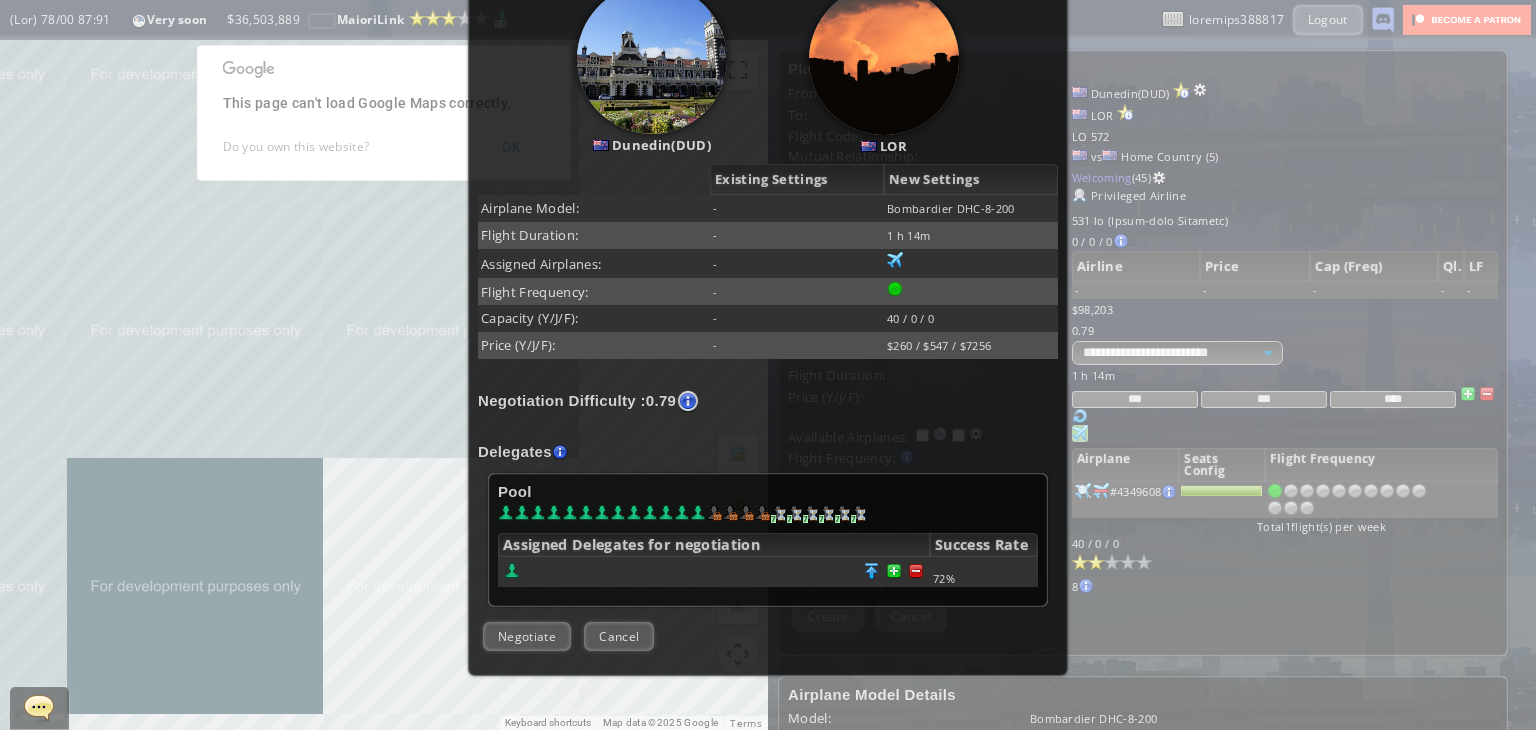 scroll, scrollTop: 360, scrollLeft: 0, axis: vertical 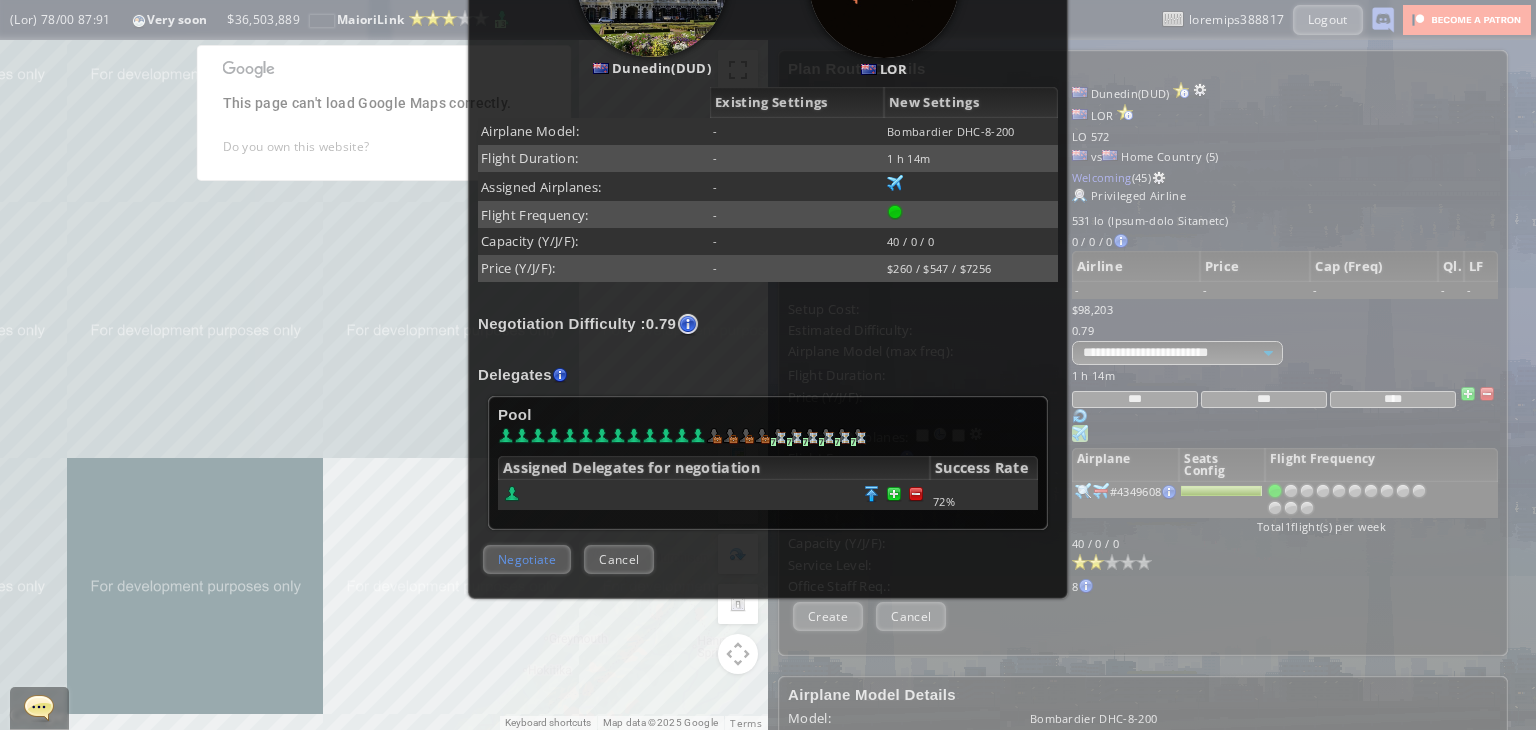 click on "Negotiate" at bounding box center [527, 559] 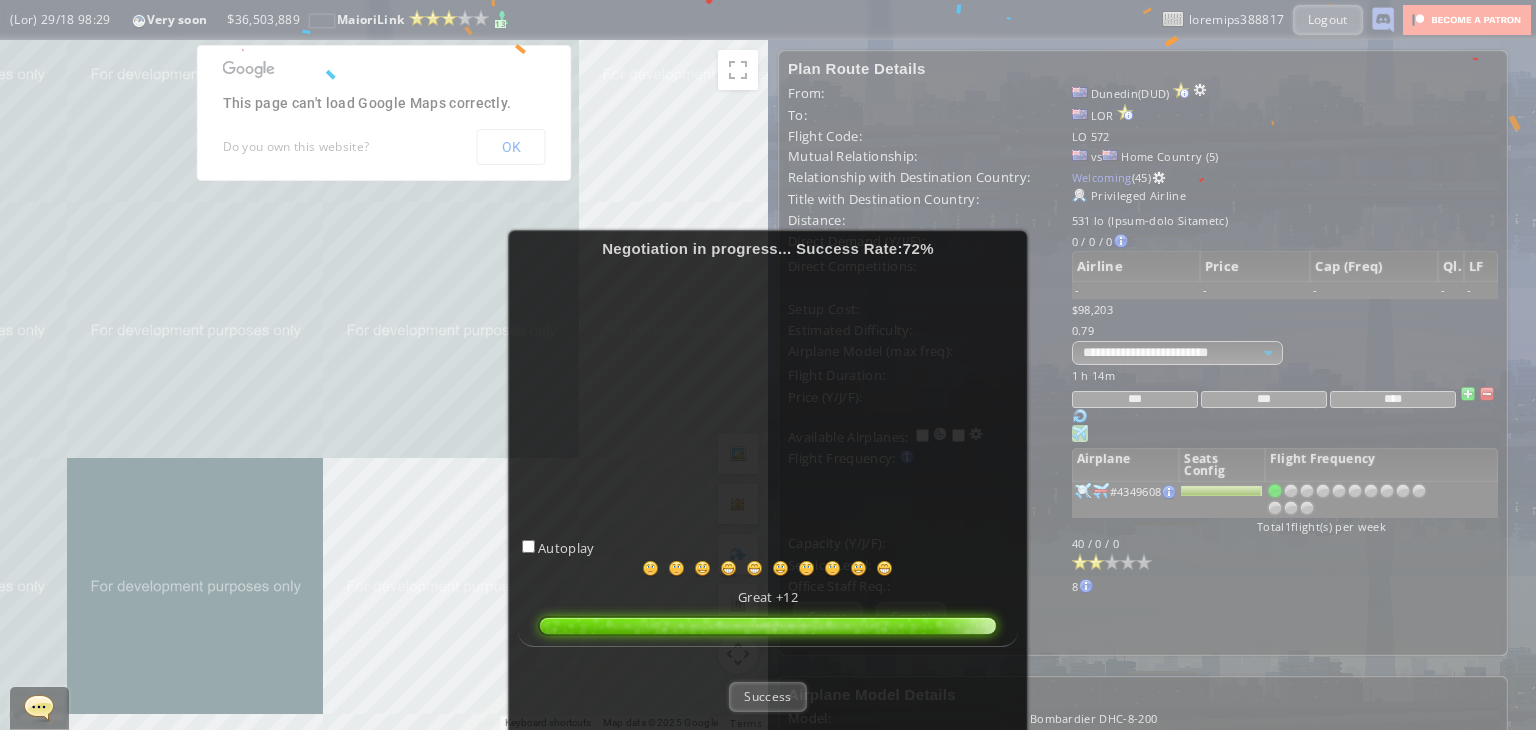 click on "Success" at bounding box center (768, 696) 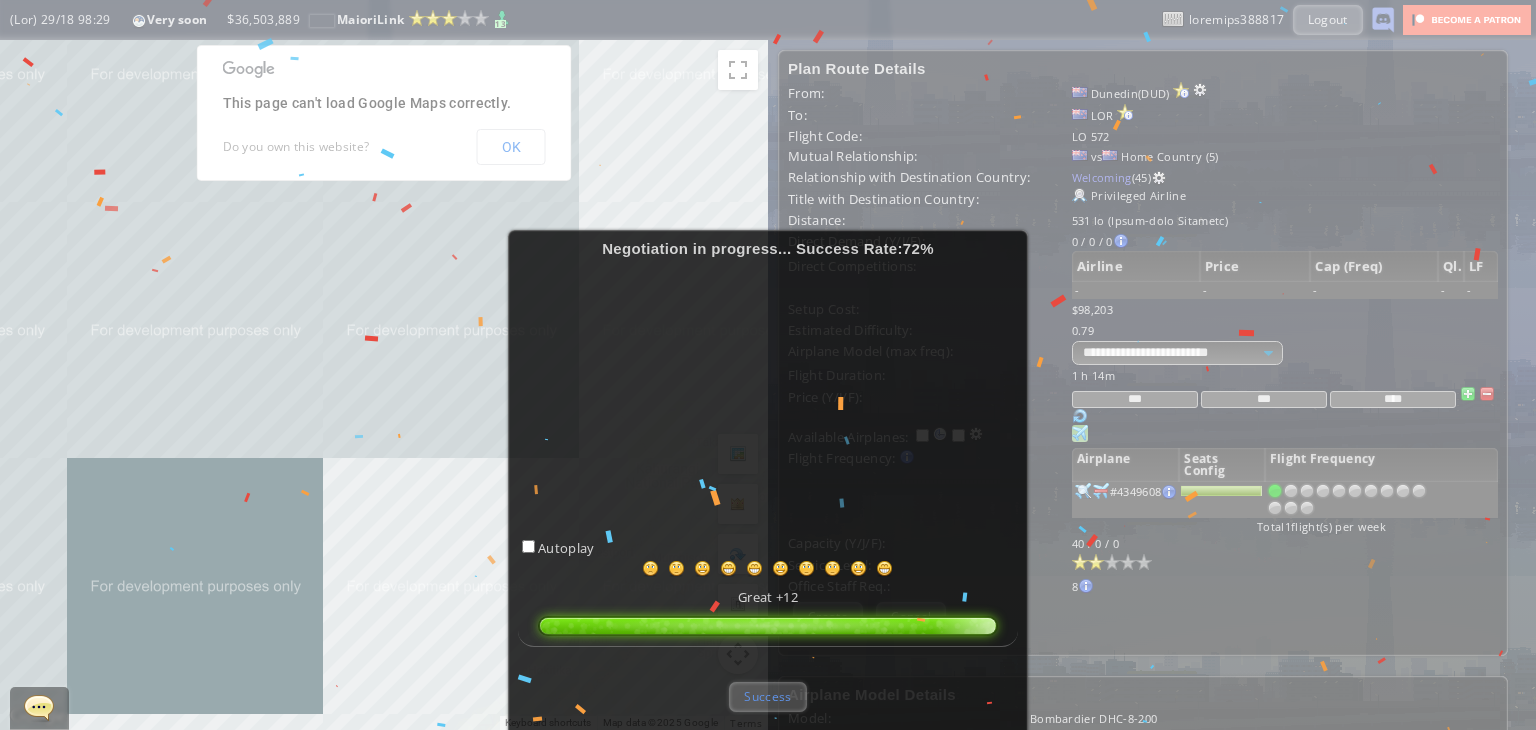 click on "Success" at bounding box center (767, 696) 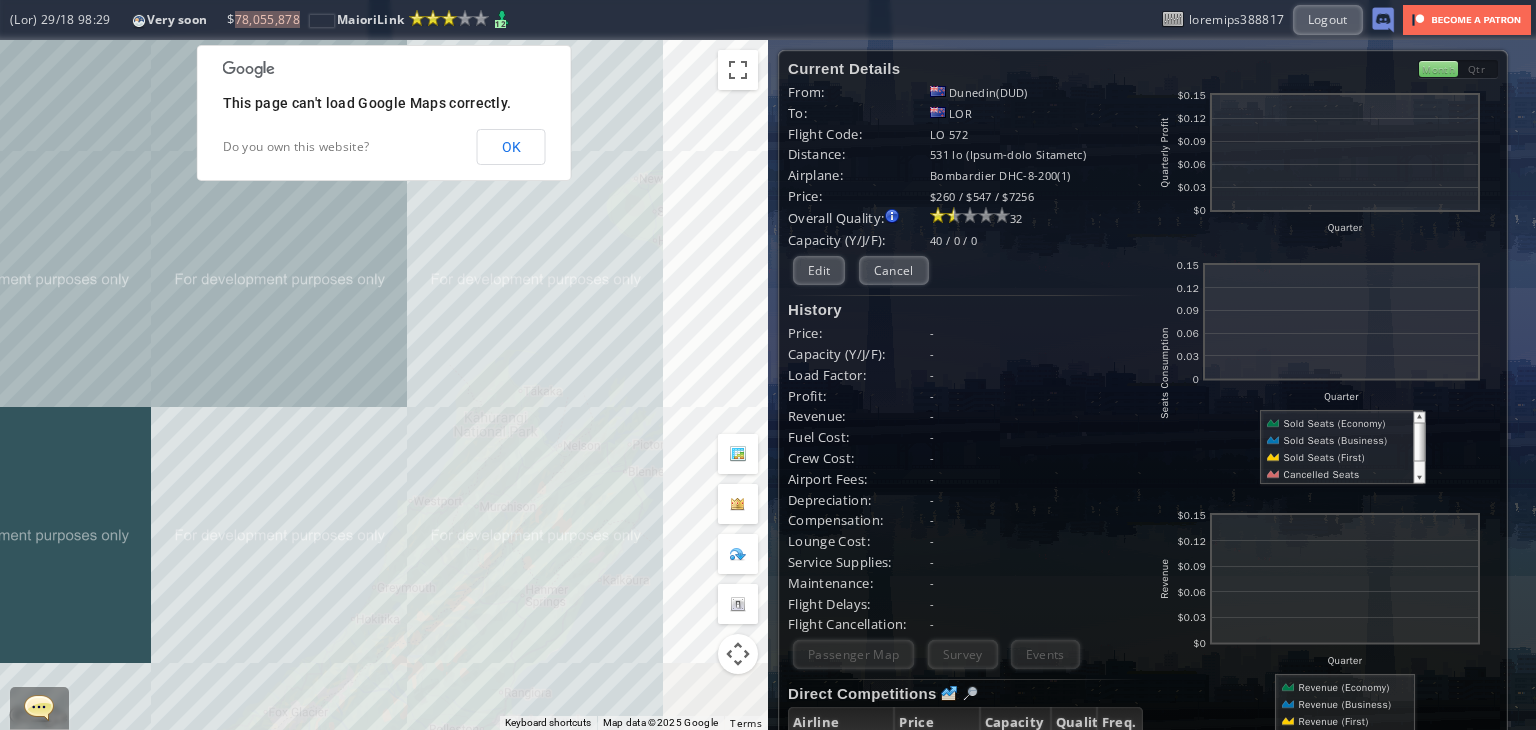 drag, startPoint x: 591, startPoint y: 517, endPoint x: 392, endPoint y: 454, distance: 208.73428 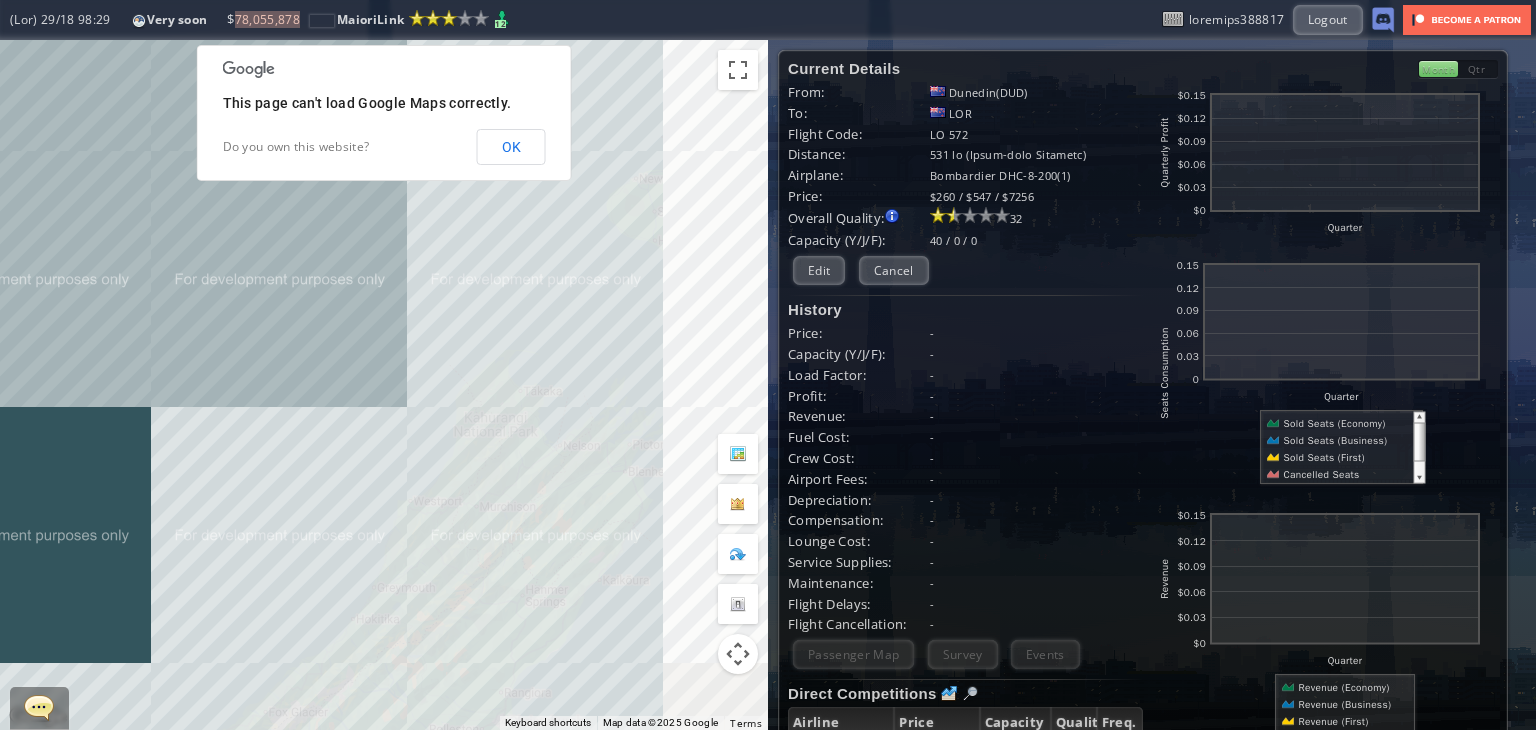 click on "To navigate, press the arrow keys." at bounding box center [384, 385] 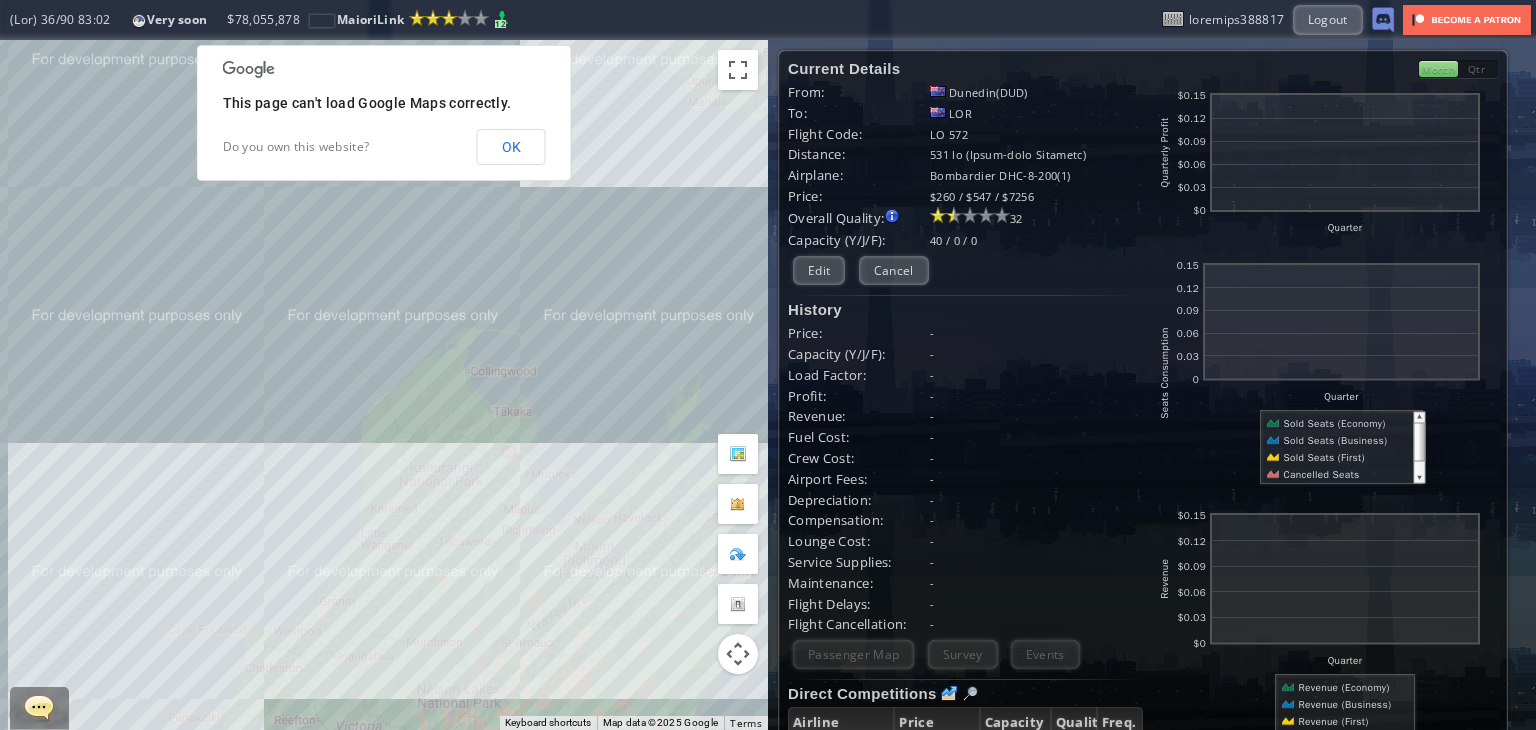 click on "To navigate, press the arrow keys." at bounding box center (384, 385) 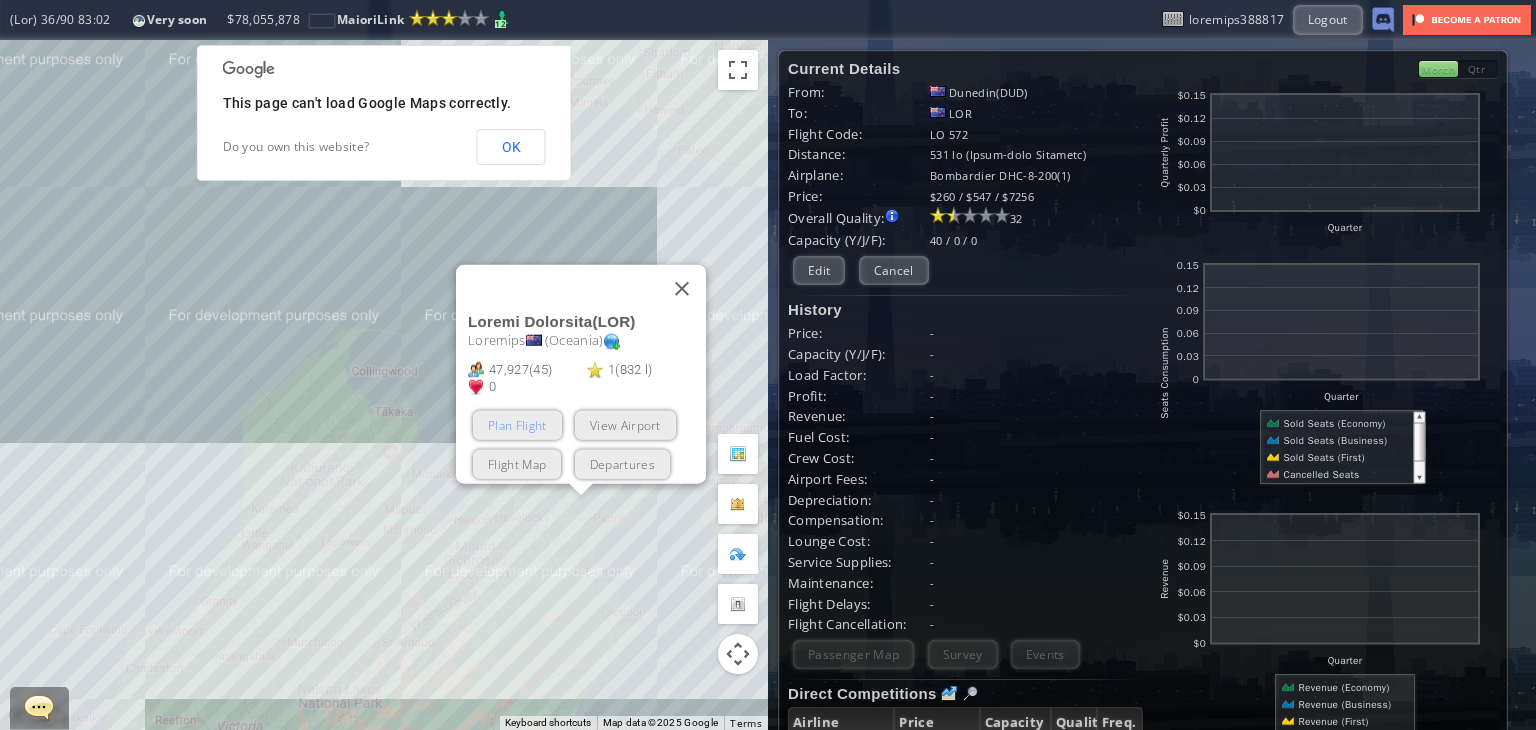 click on "Plan Flight" at bounding box center (517, 425) 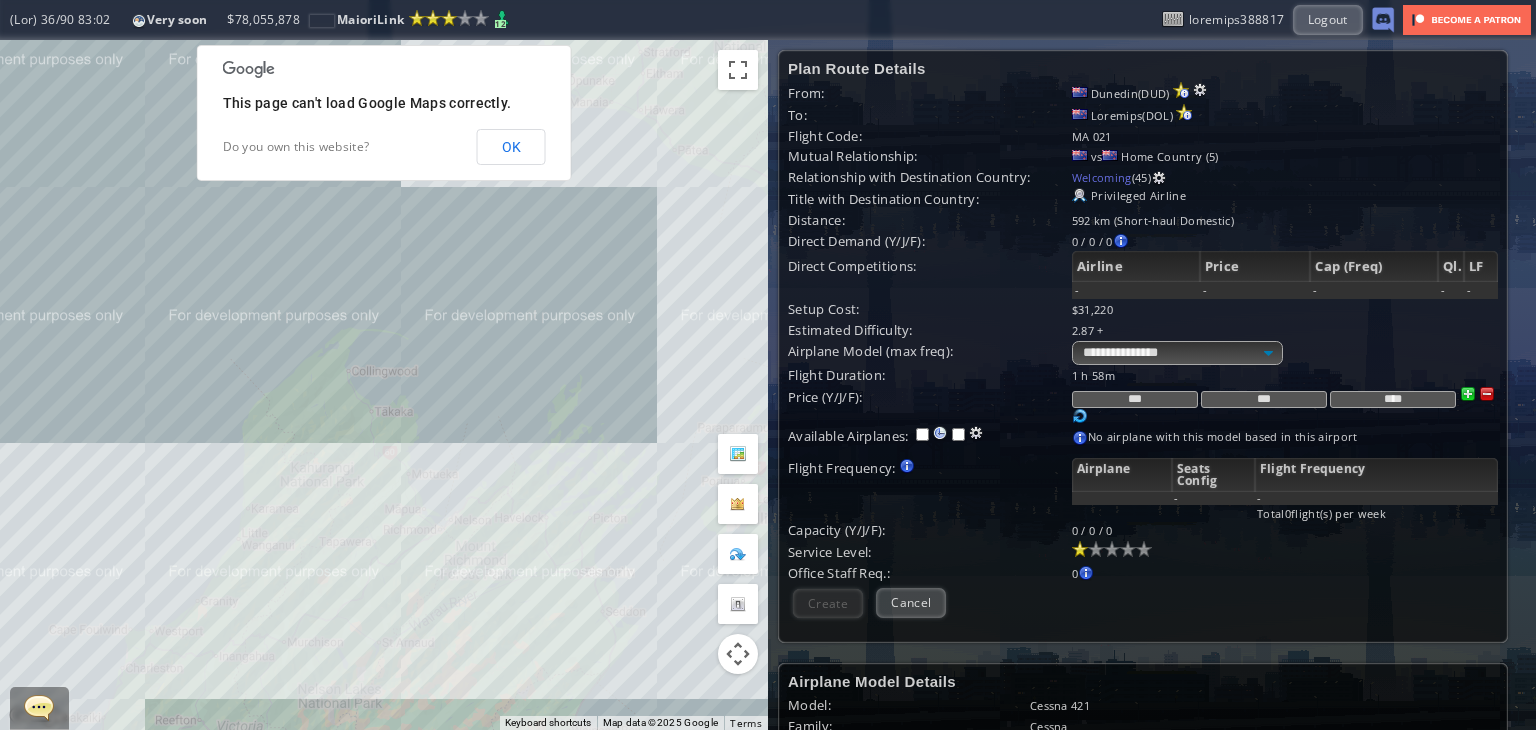 click on "To navigate, press the arrow keys." at bounding box center [384, 385] 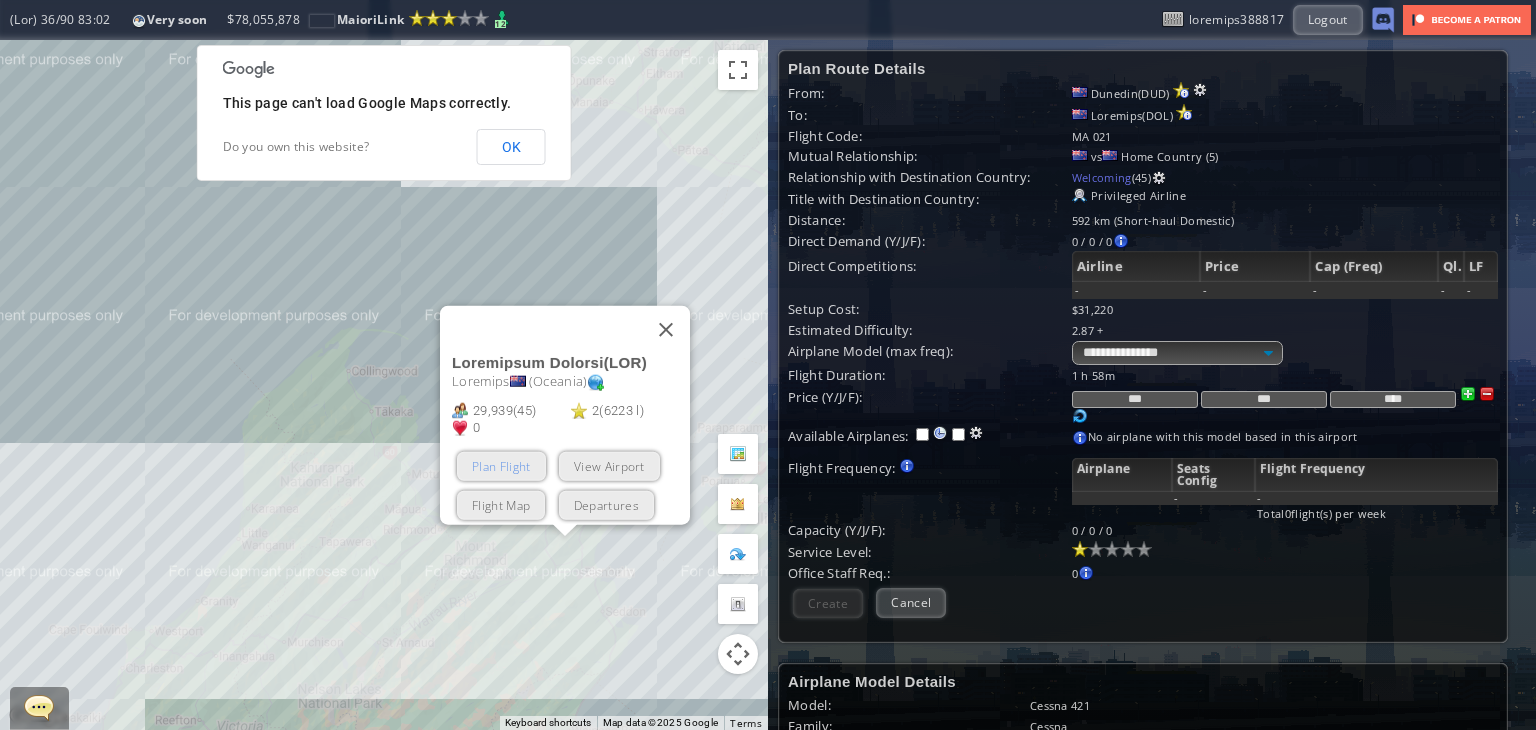 click on "Plan Flight" at bounding box center (501, 466) 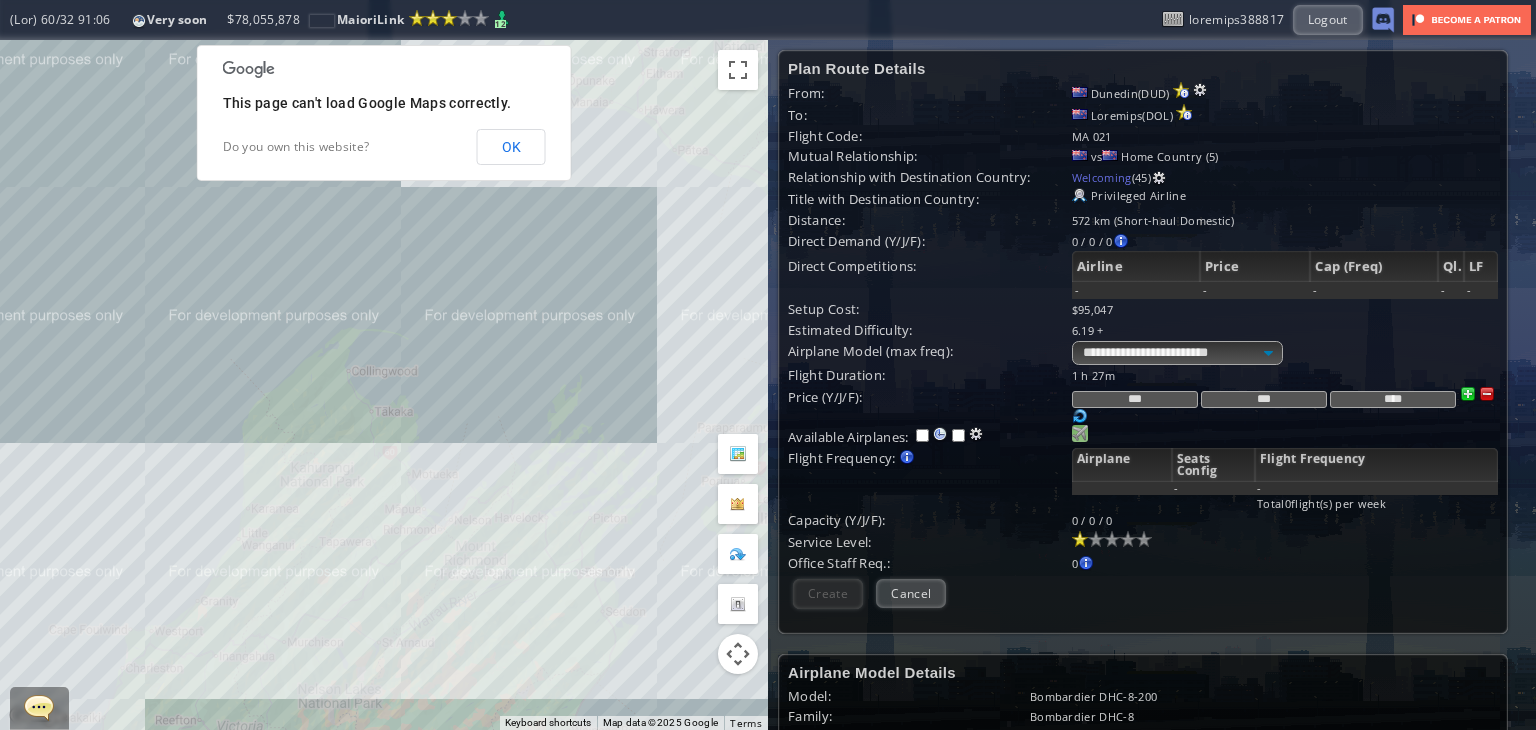 click at bounding box center (1080, 433) 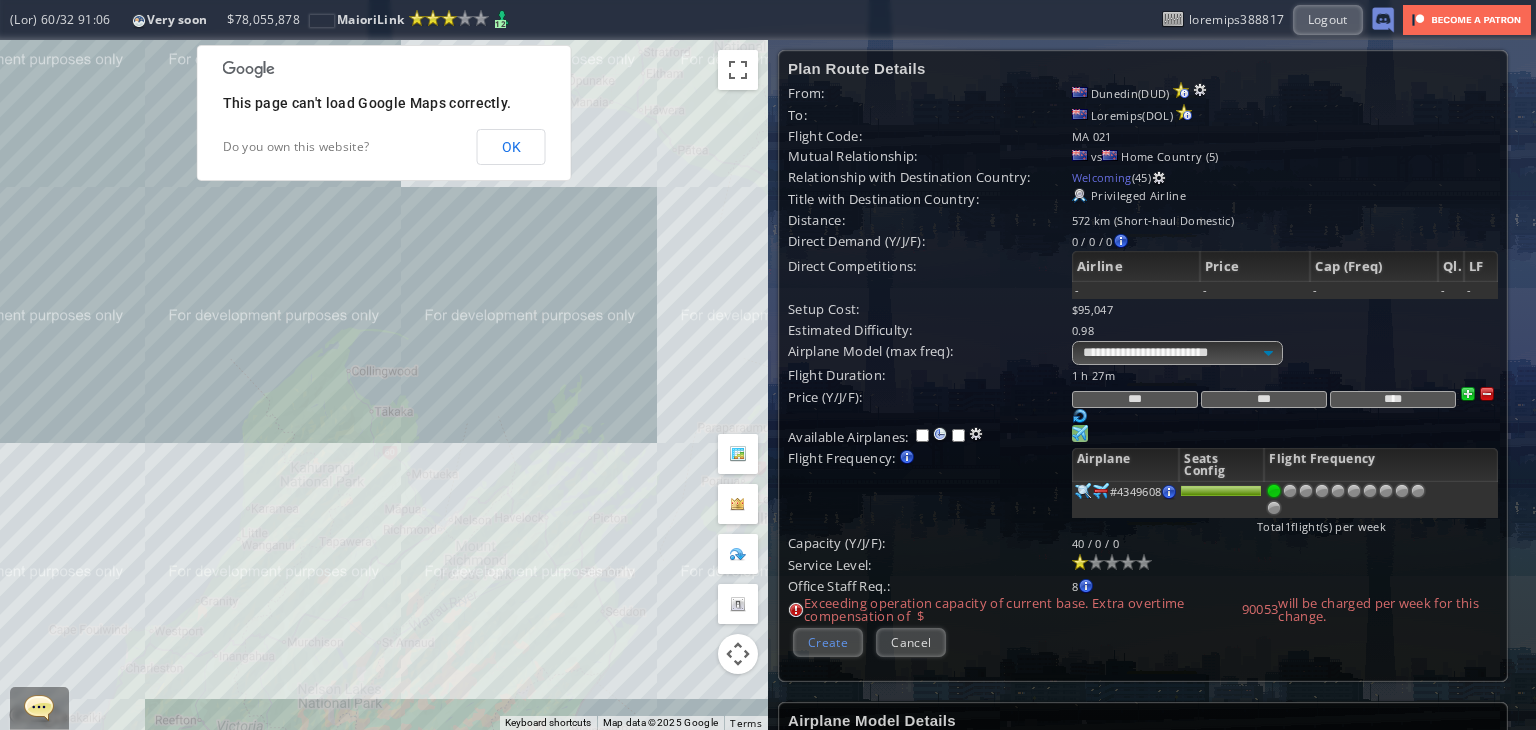 click on "Create" at bounding box center [828, 642] 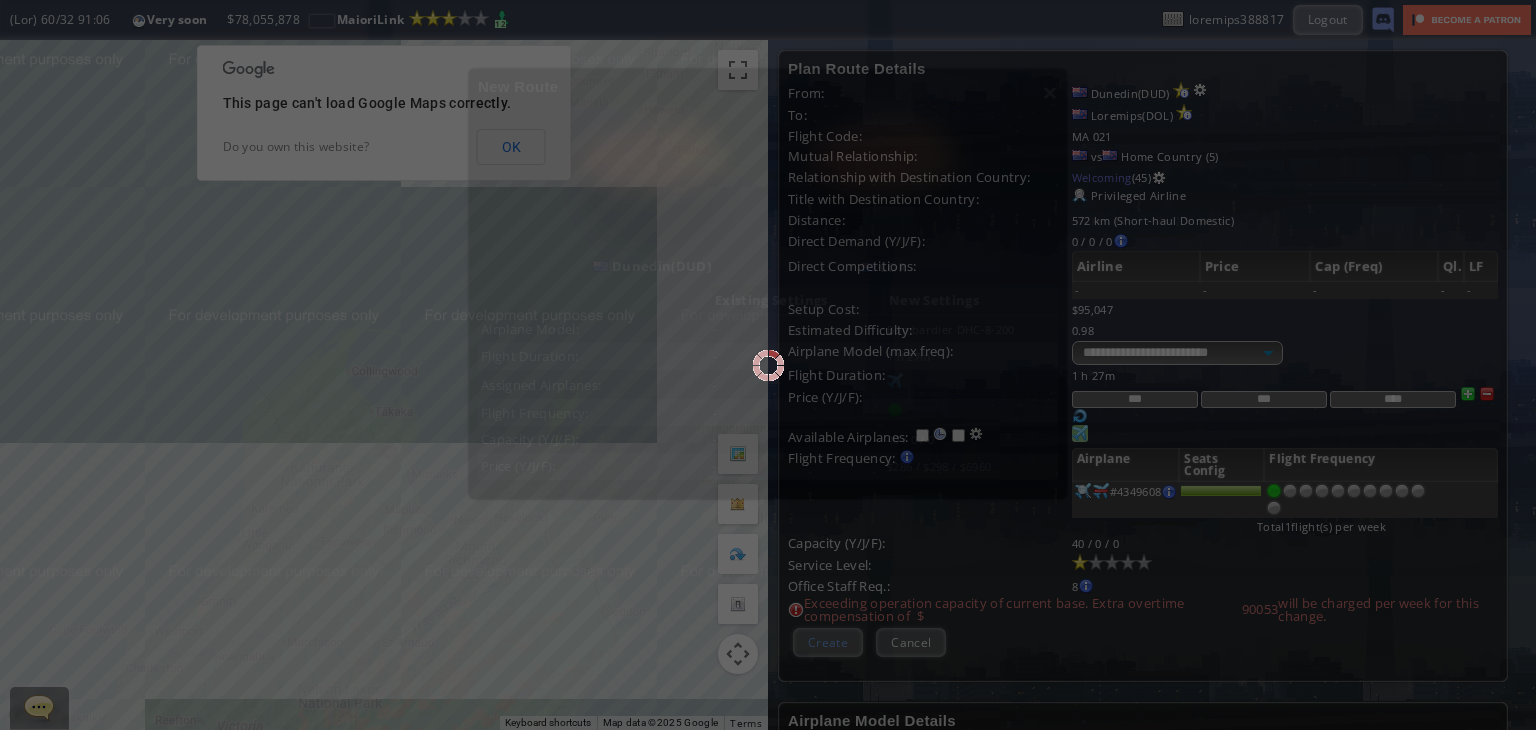 scroll, scrollTop: 159, scrollLeft: 0, axis: vertical 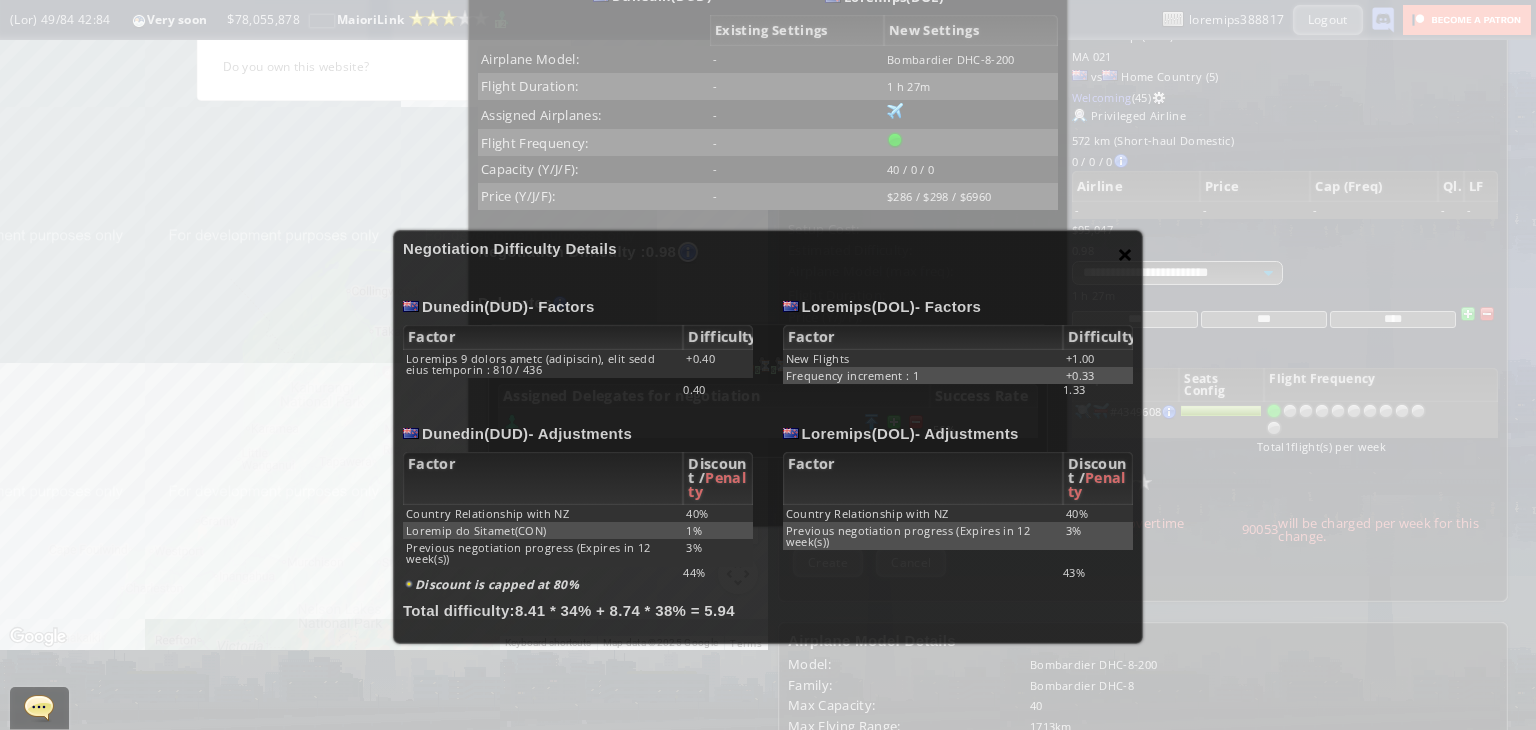 click on "×" at bounding box center (1125, 254) 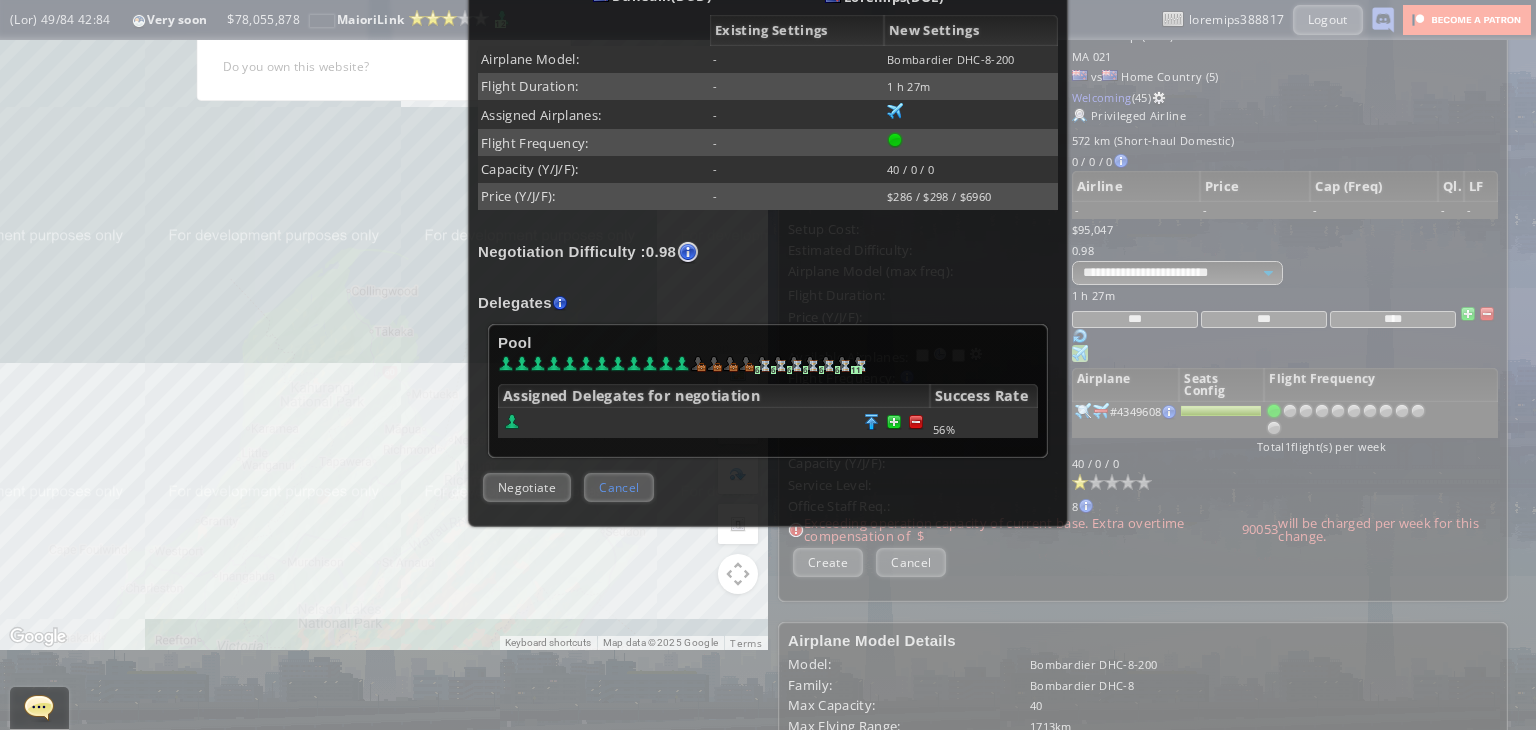 click on "Cancel" at bounding box center [619, 487] 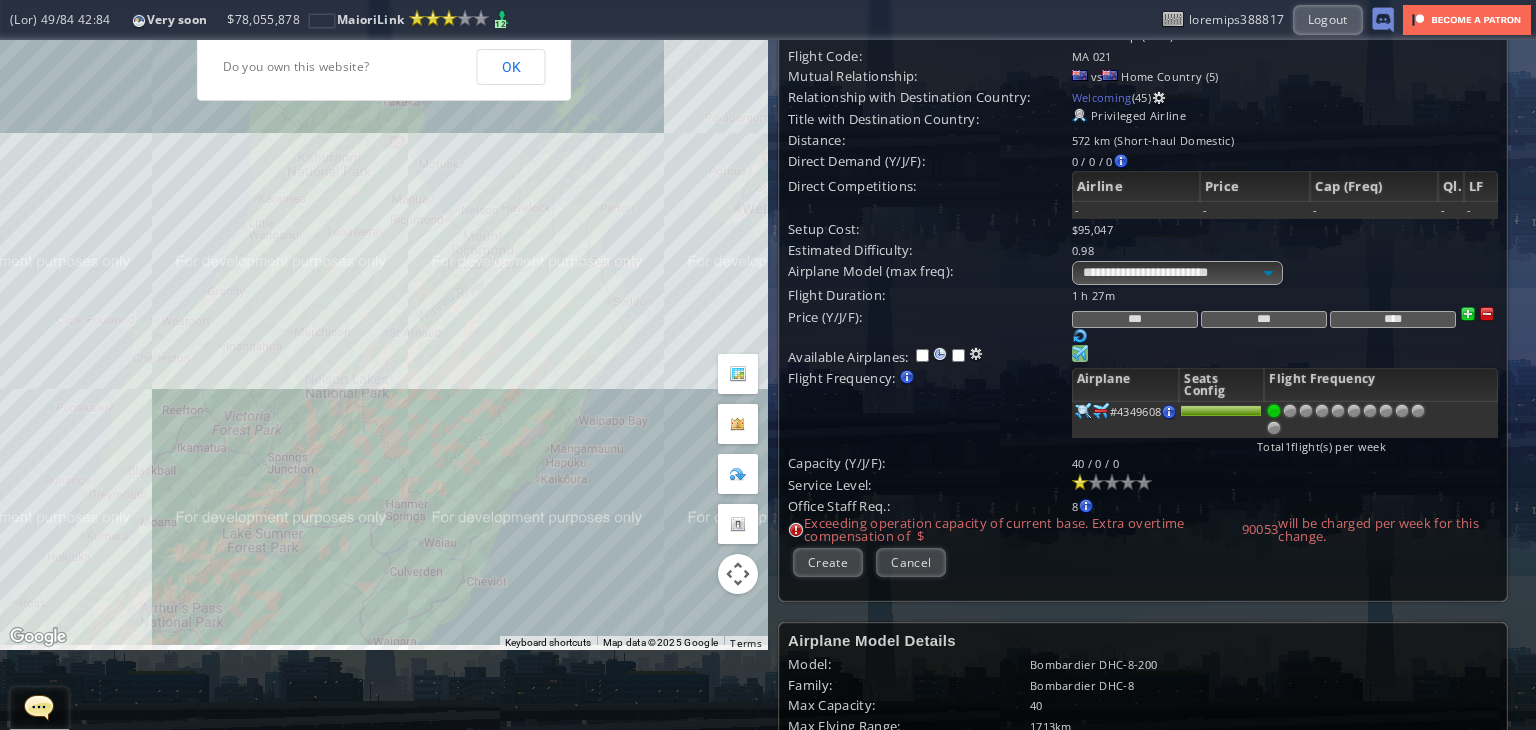 drag, startPoint x: 584, startPoint y: 501, endPoint x: 591, endPoint y: 265, distance: 236.10379 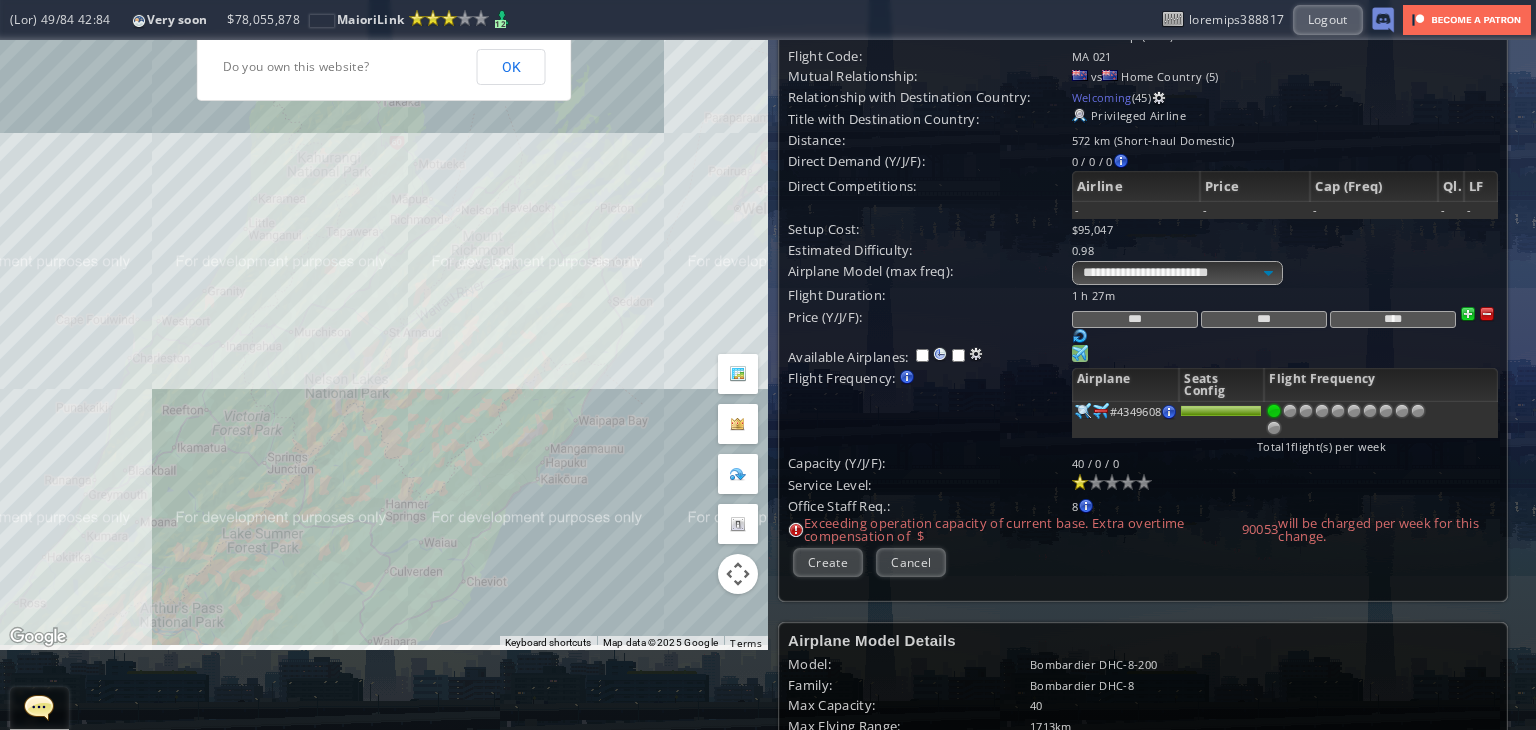 click on "To navigate, press the arrow keys." at bounding box center [384, 305] 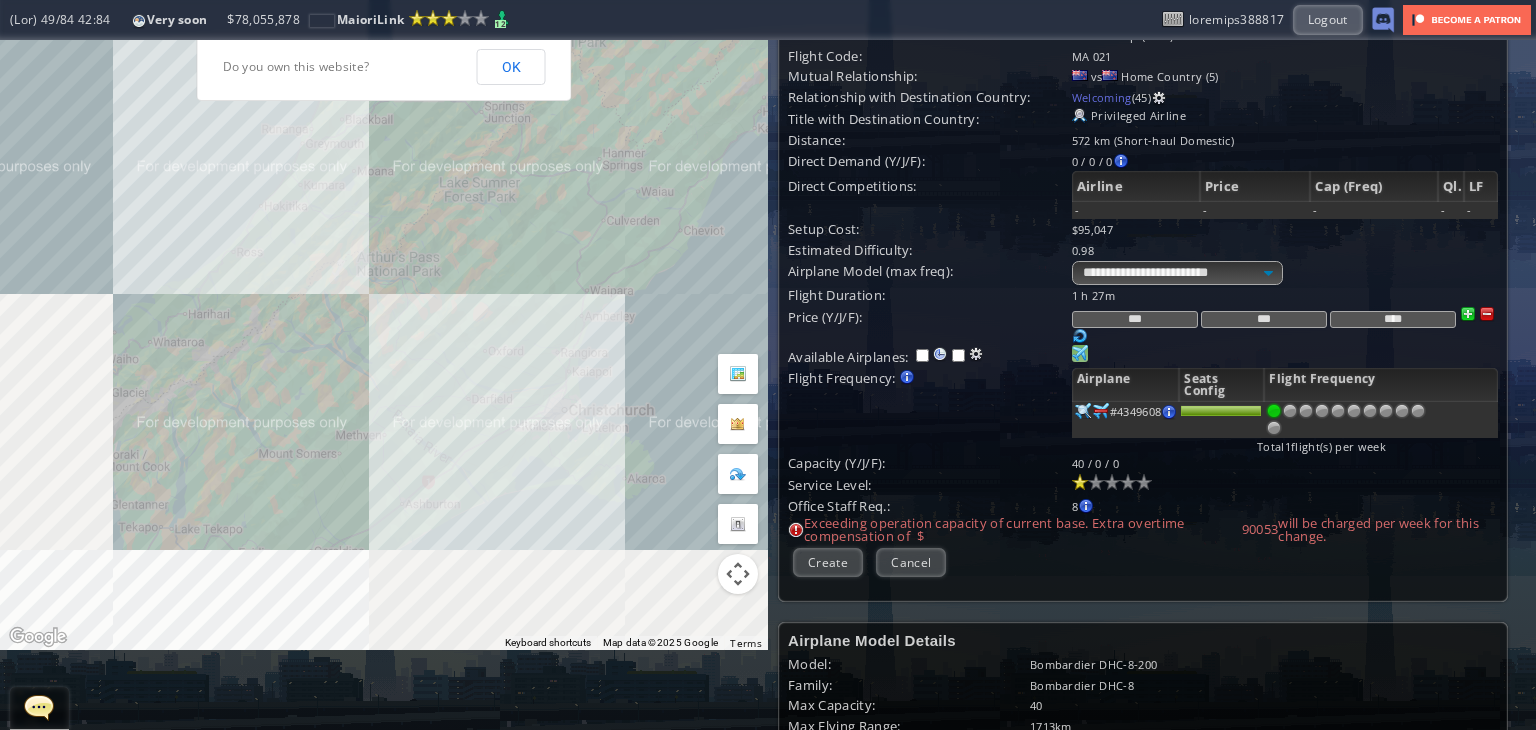 click on "To navigate, press the arrow keys." at bounding box center (384, 305) 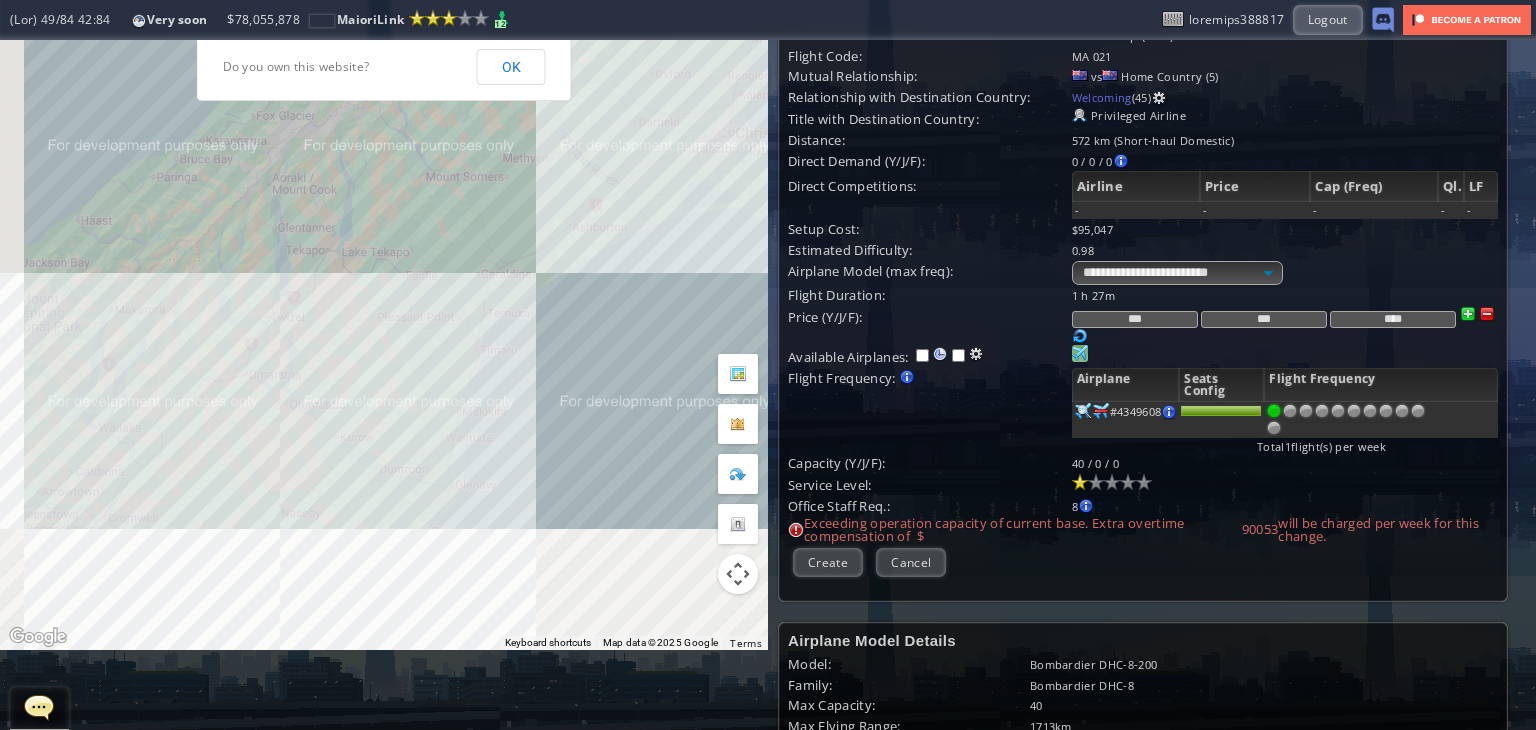 drag, startPoint x: 613, startPoint y: 205, endPoint x: 623, endPoint y: 197, distance: 12.806249 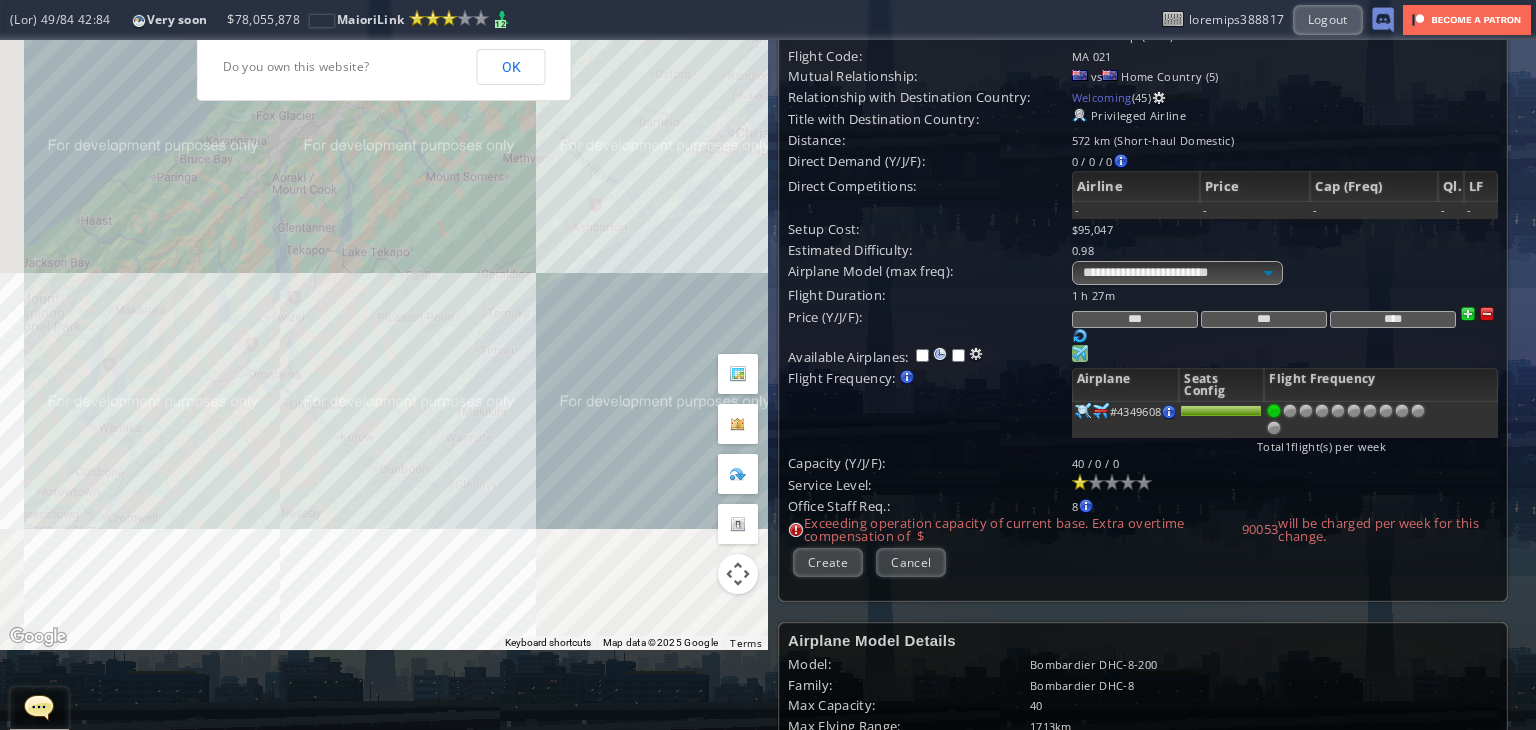 click on "To navigate, press the arrow keys." at bounding box center (384, 305) 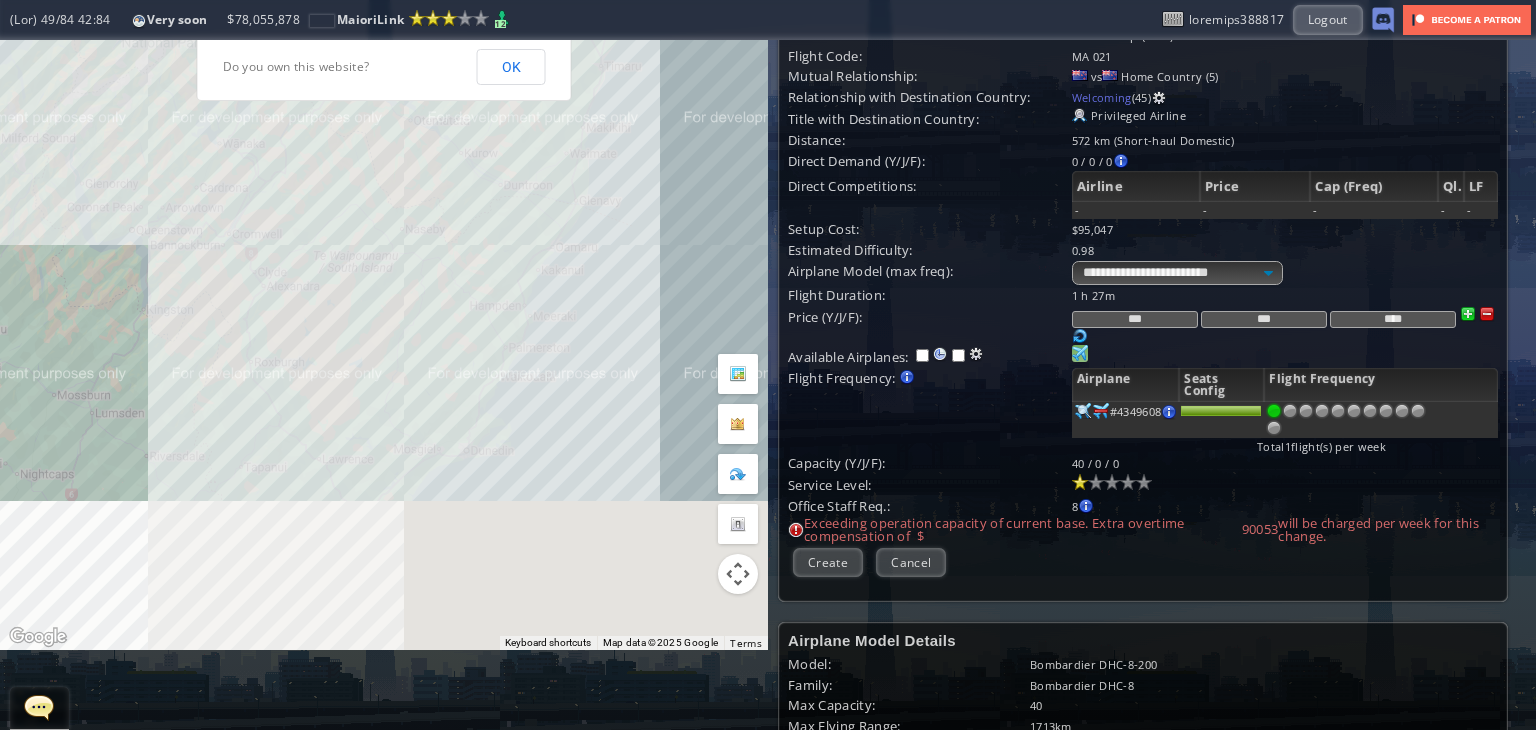 drag, startPoint x: 532, startPoint y: 175, endPoint x: 571, endPoint y: 105, distance: 80.13114 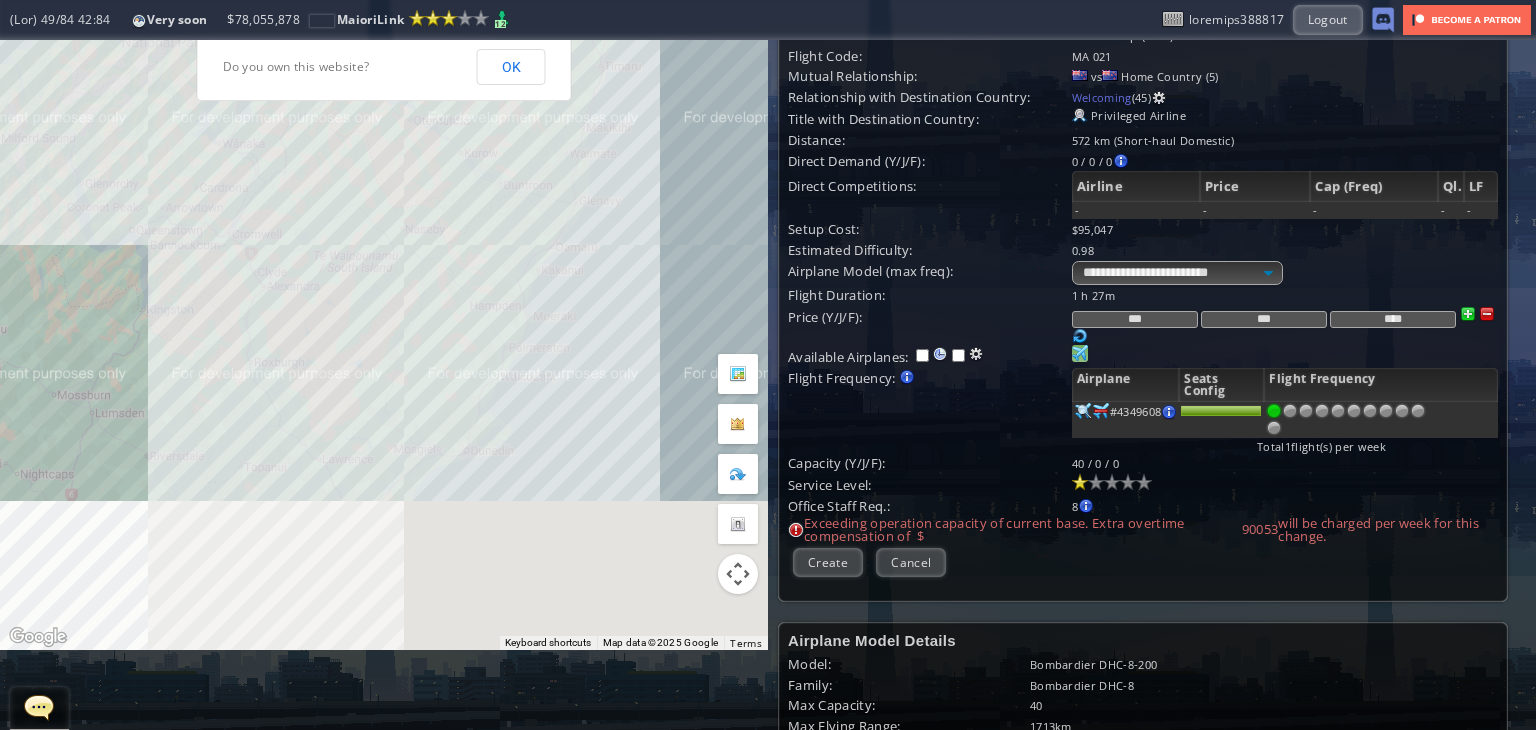 click on "To navigate, press the arrow keys." at bounding box center [384, 305] 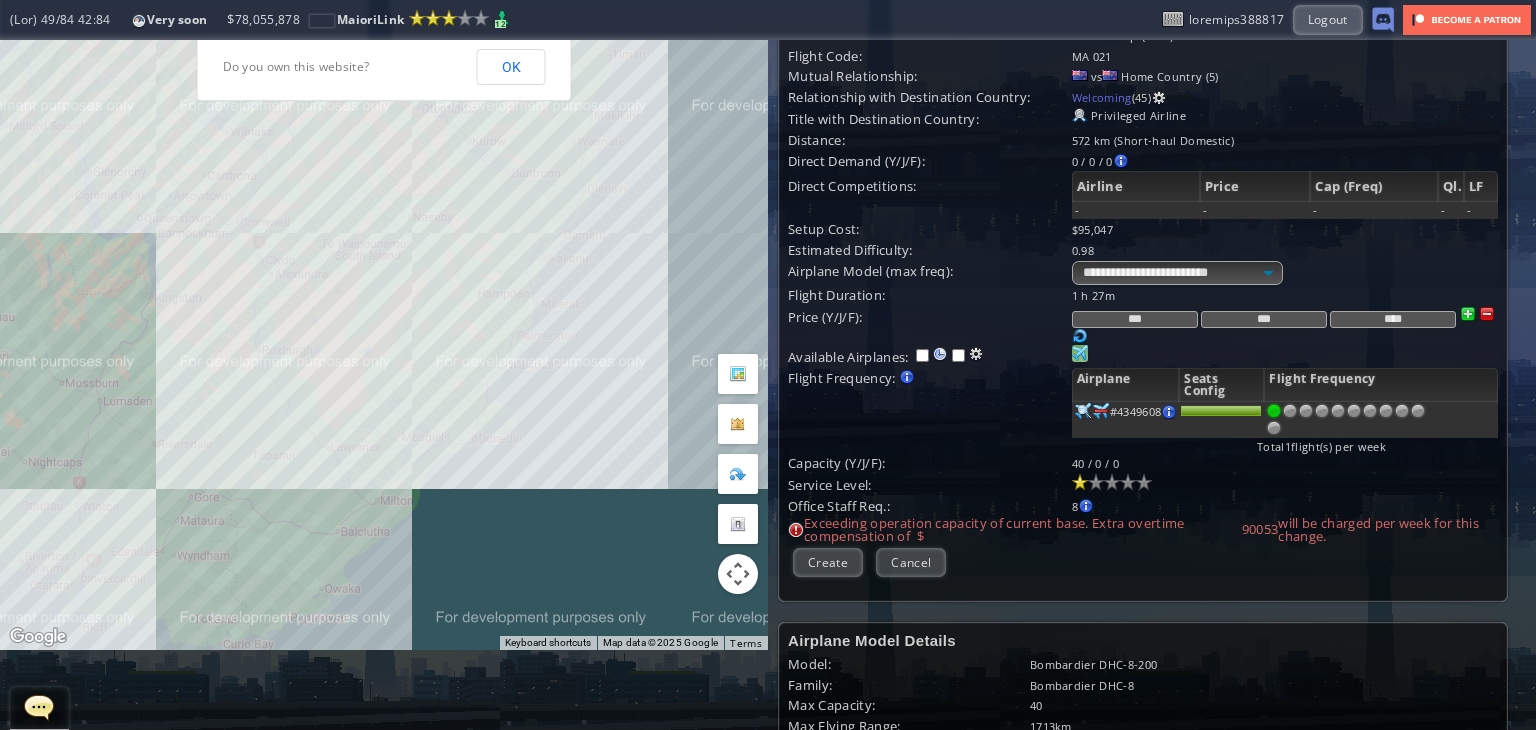 click on "To navigate, press the arrow keys." at bounding box center (384, 305) 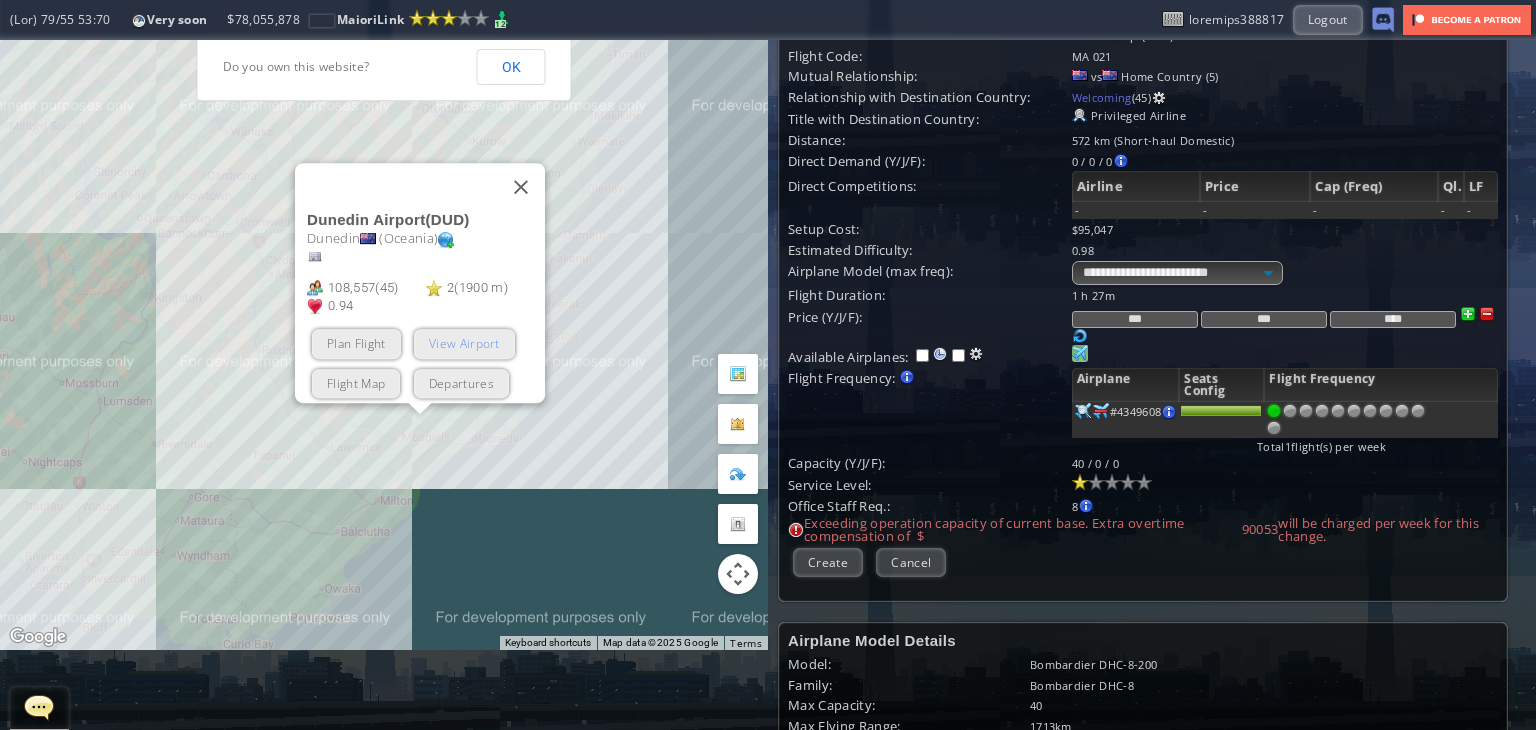 click on "View Airport" at bounding box center (464, 344) 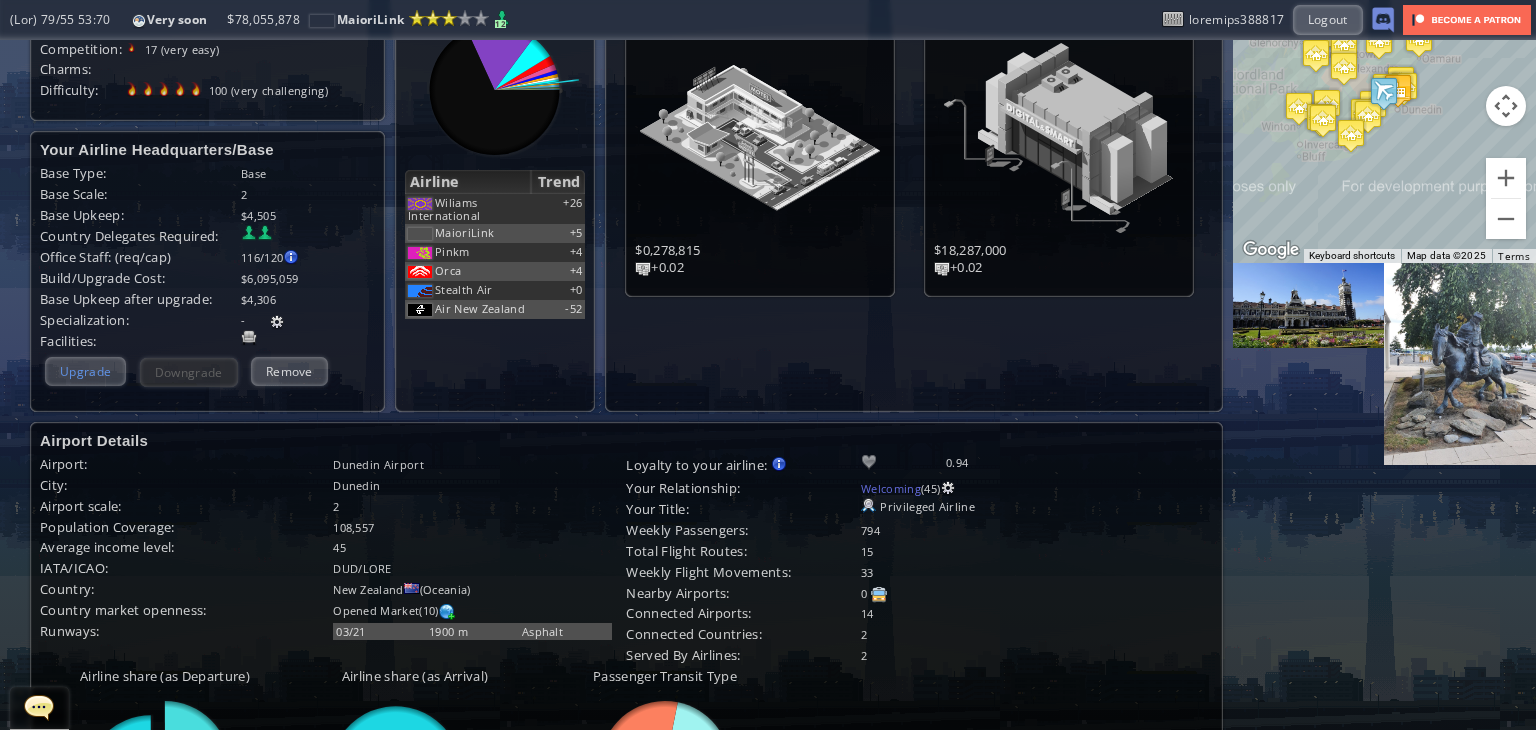 click on "Upgrade" at bounding box center [85, 371] 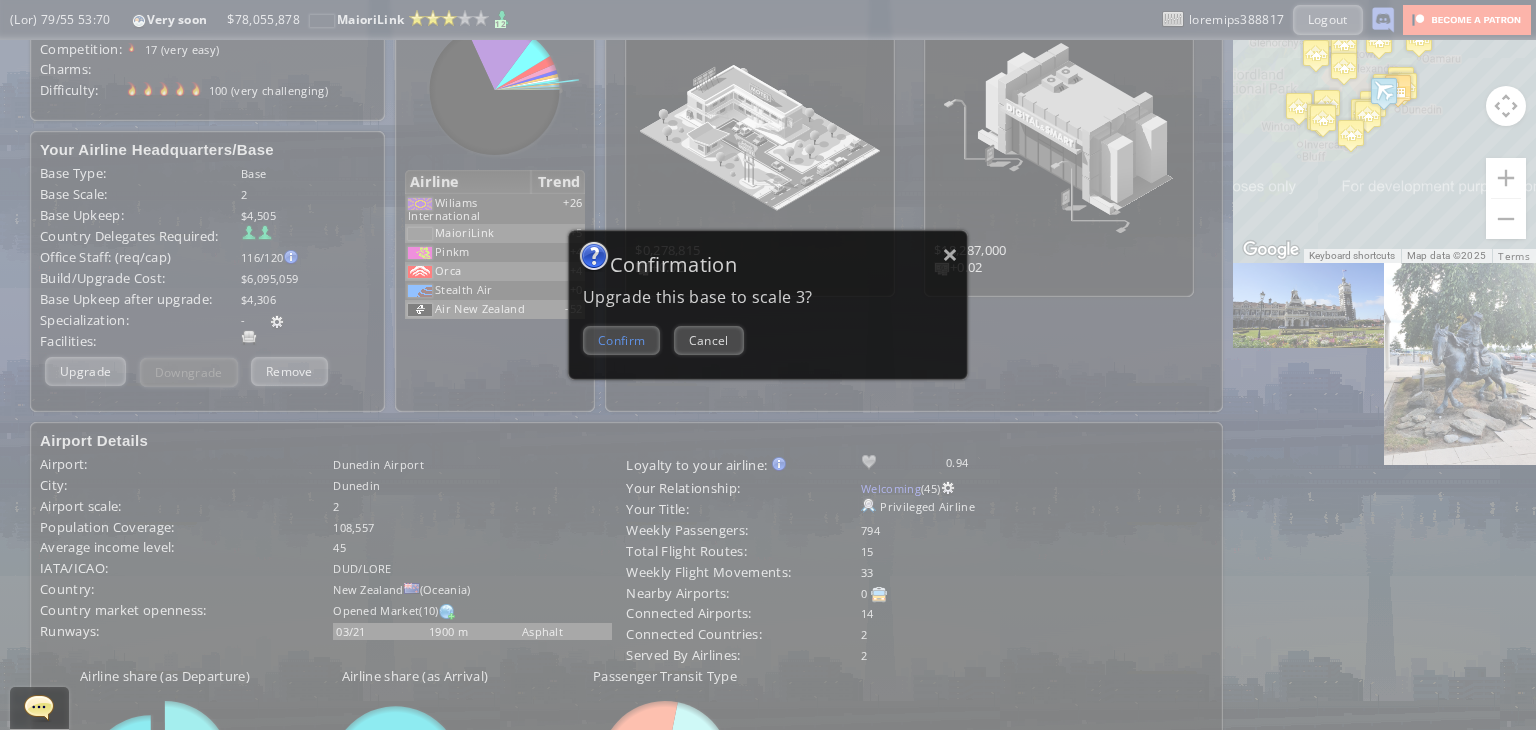 click on "Confirm" at bounding box center [621, 340] 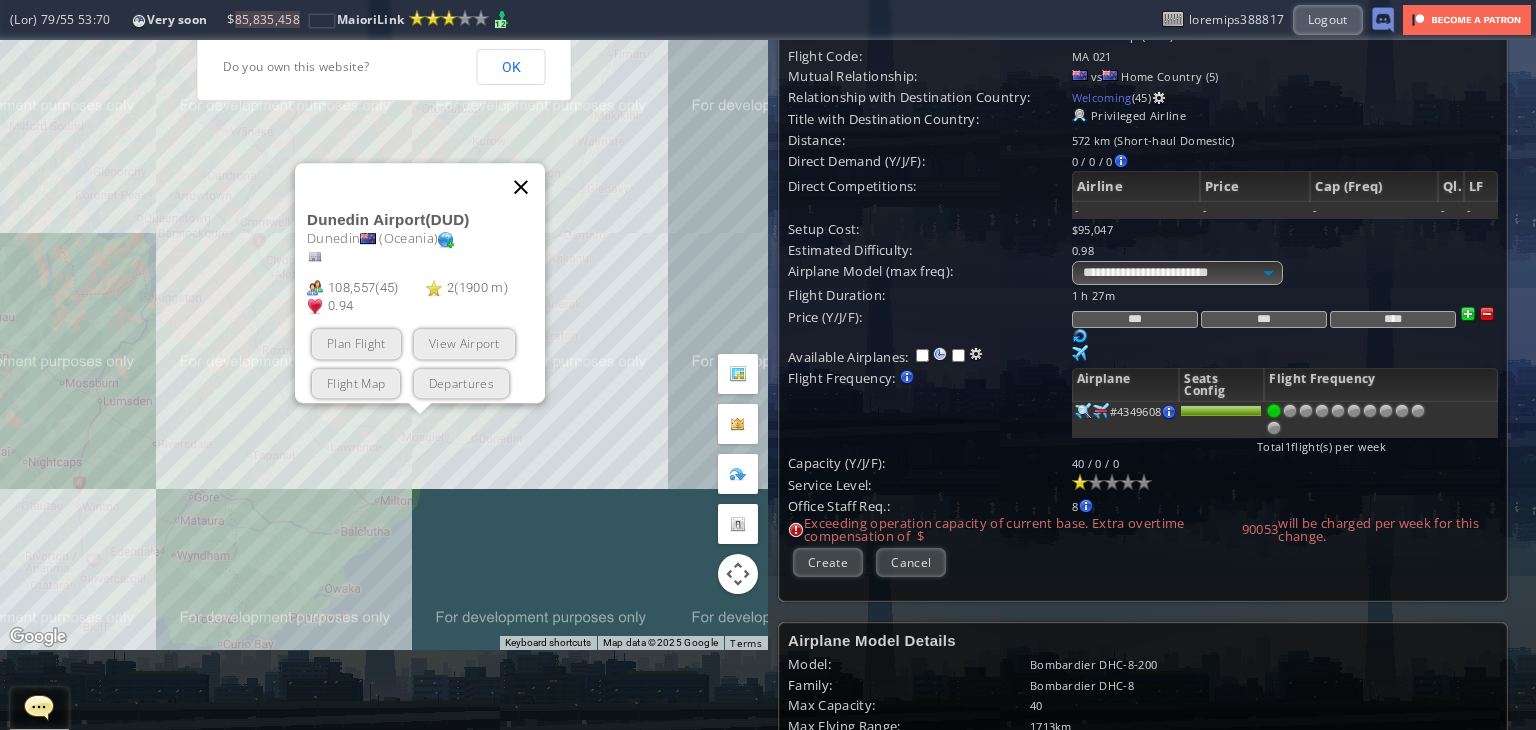click at bounding box center [521, 187] 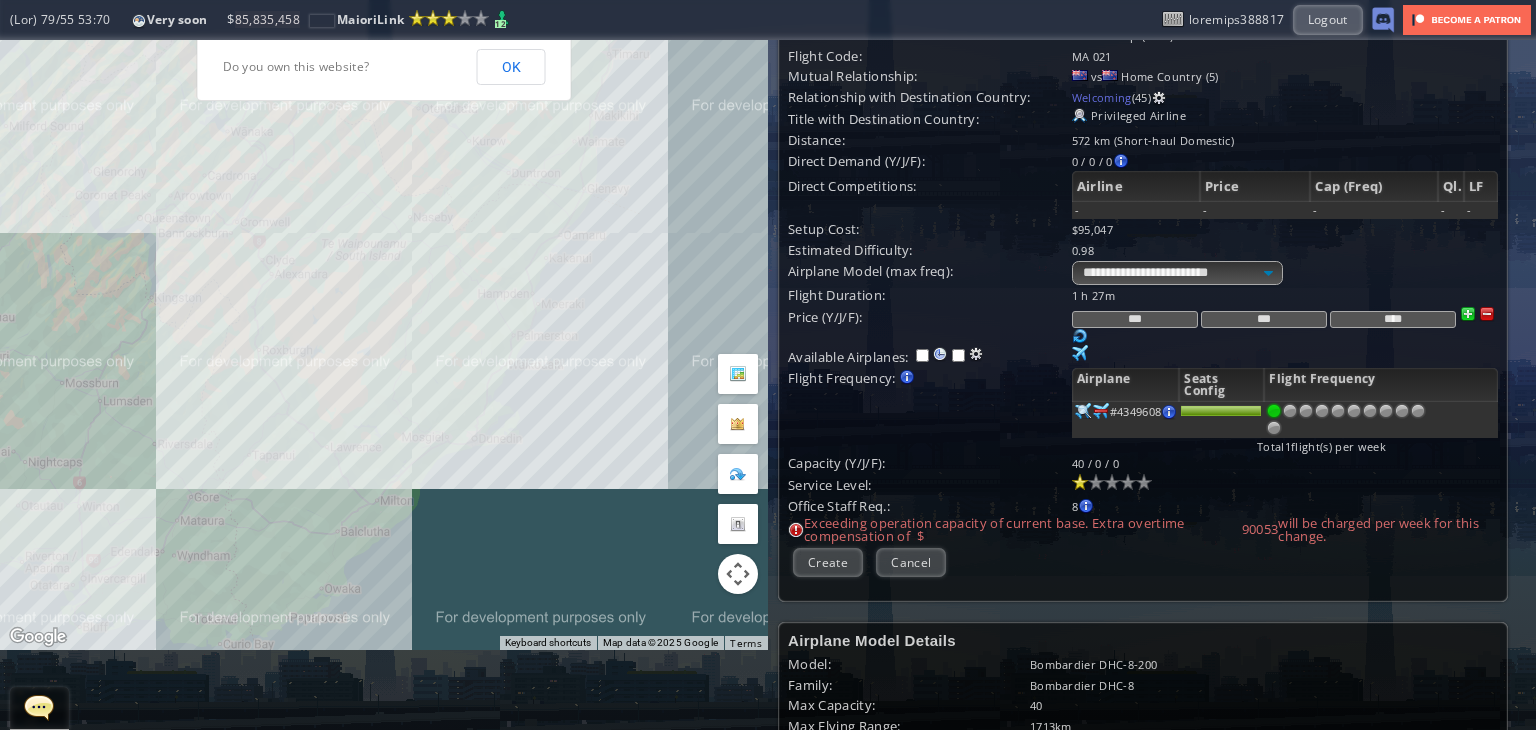 click on "To navigate, press the arrow keys." at bounding box center [384, 305] 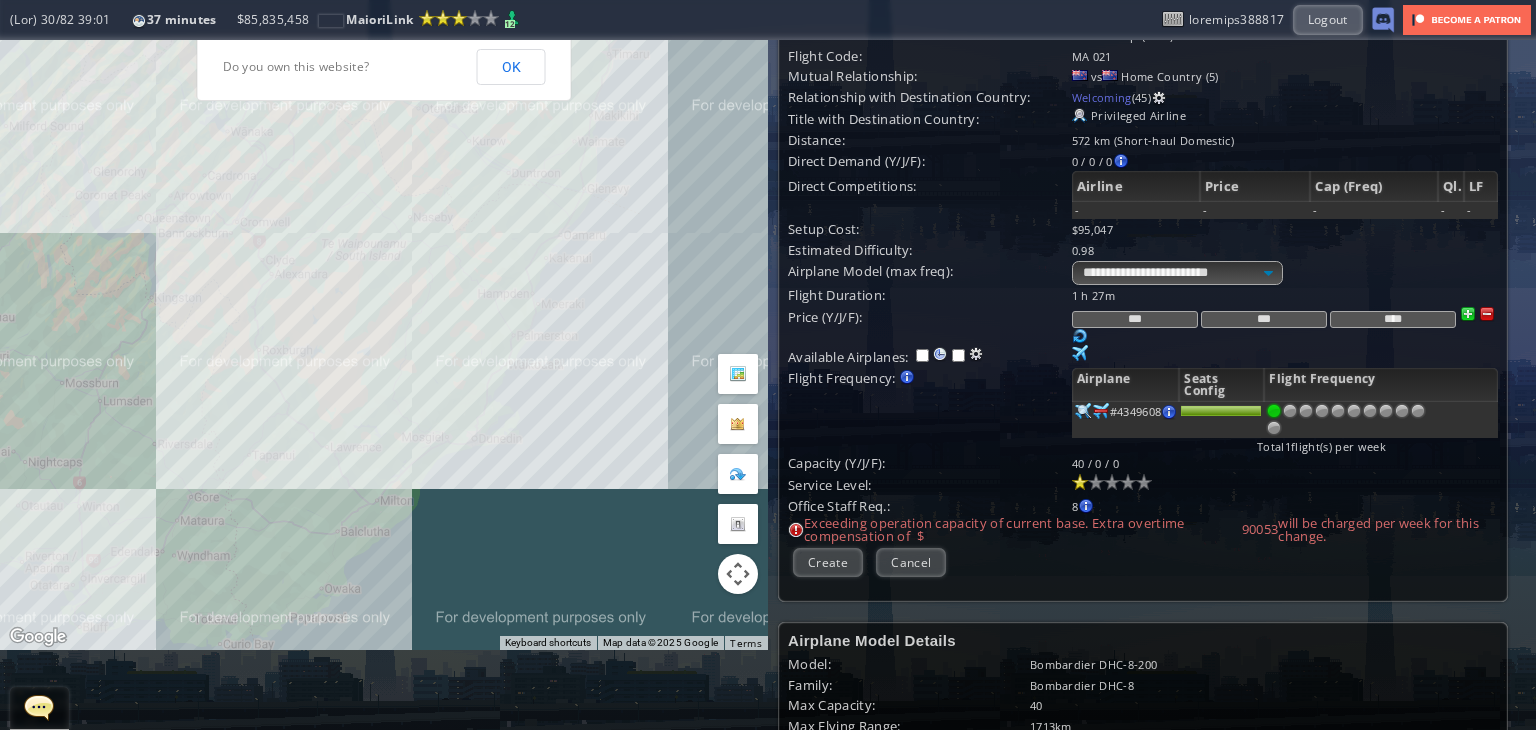 drag, startPoint x: 608, startPoint y: 309, endPoint x: 565, endPoint y: 586, distance: 280.3177 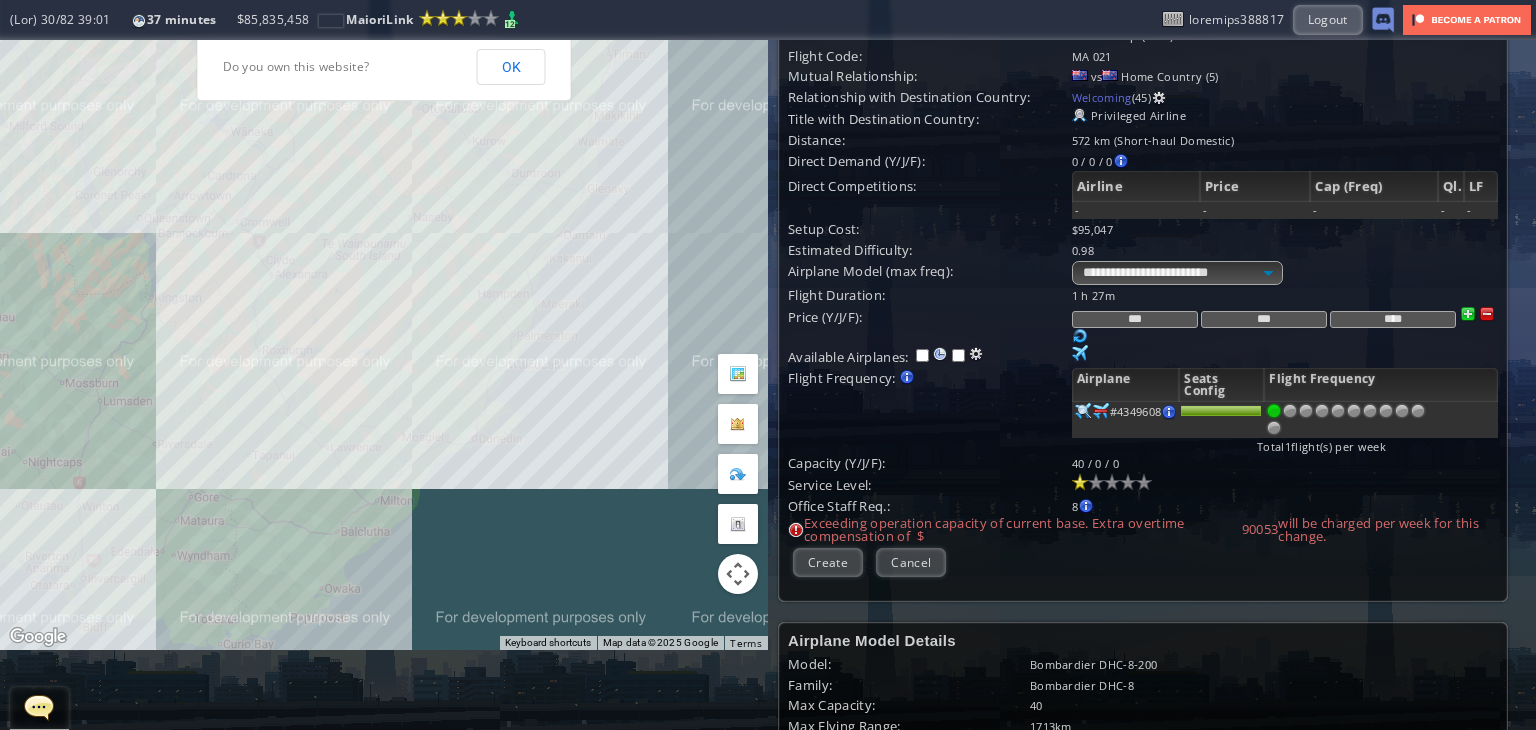 click on "To navigate, press the arrow keys." at bounding box center (384, 305) 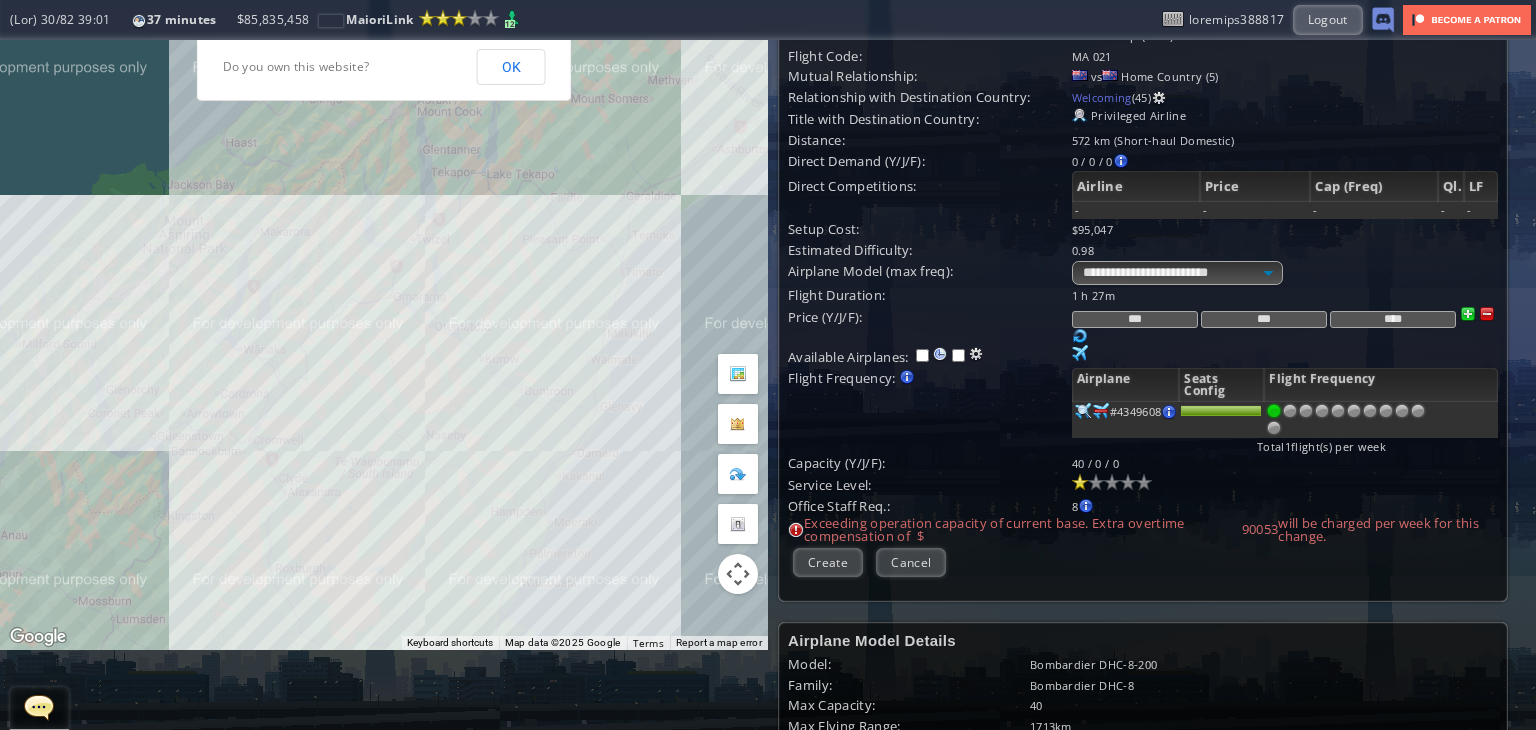drag, startPoint x: 395, startPoint y: 267, endPoint x: 408, endPoint y: 485, distance: 218.38727 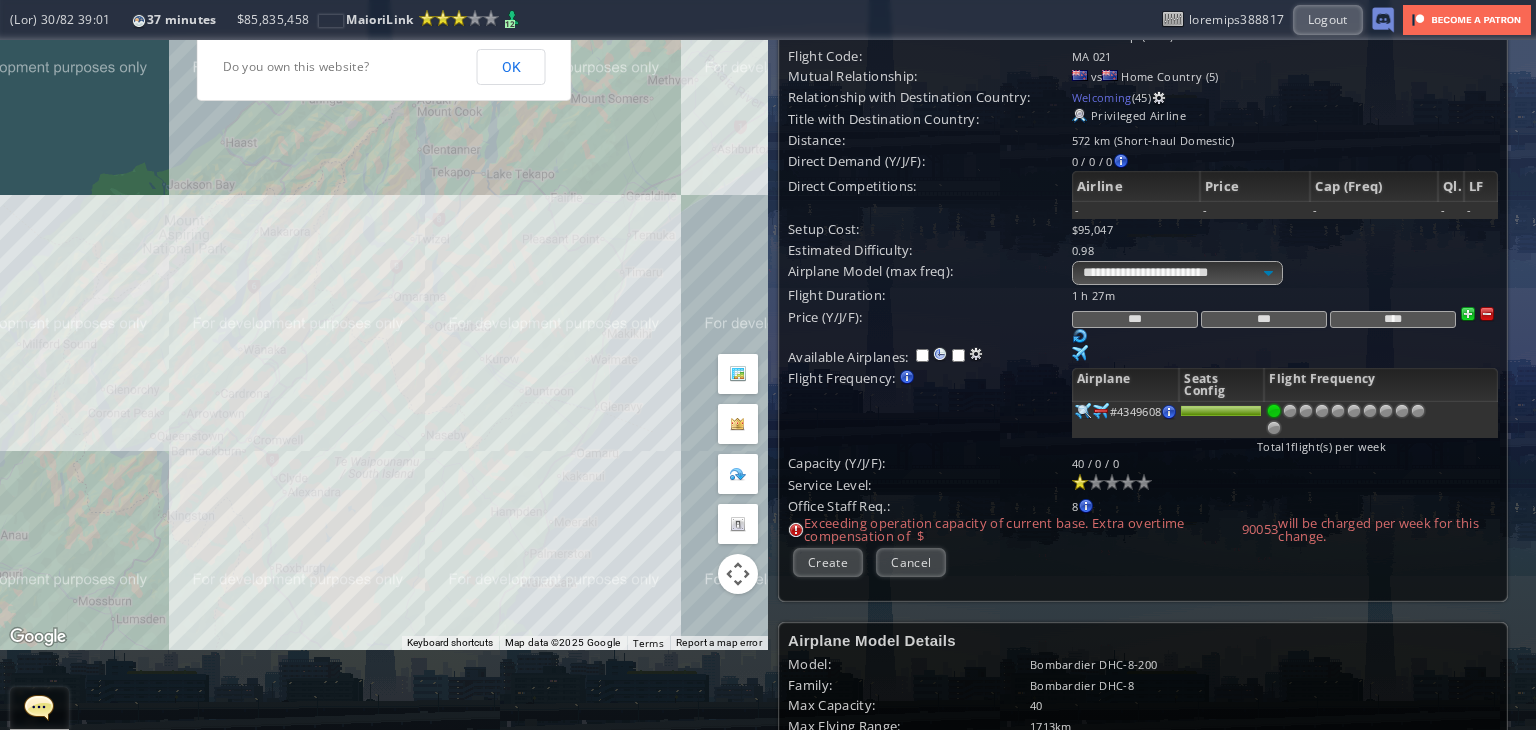 click on "To navigate, press the arrow keys." at bounding box center (384, 305) 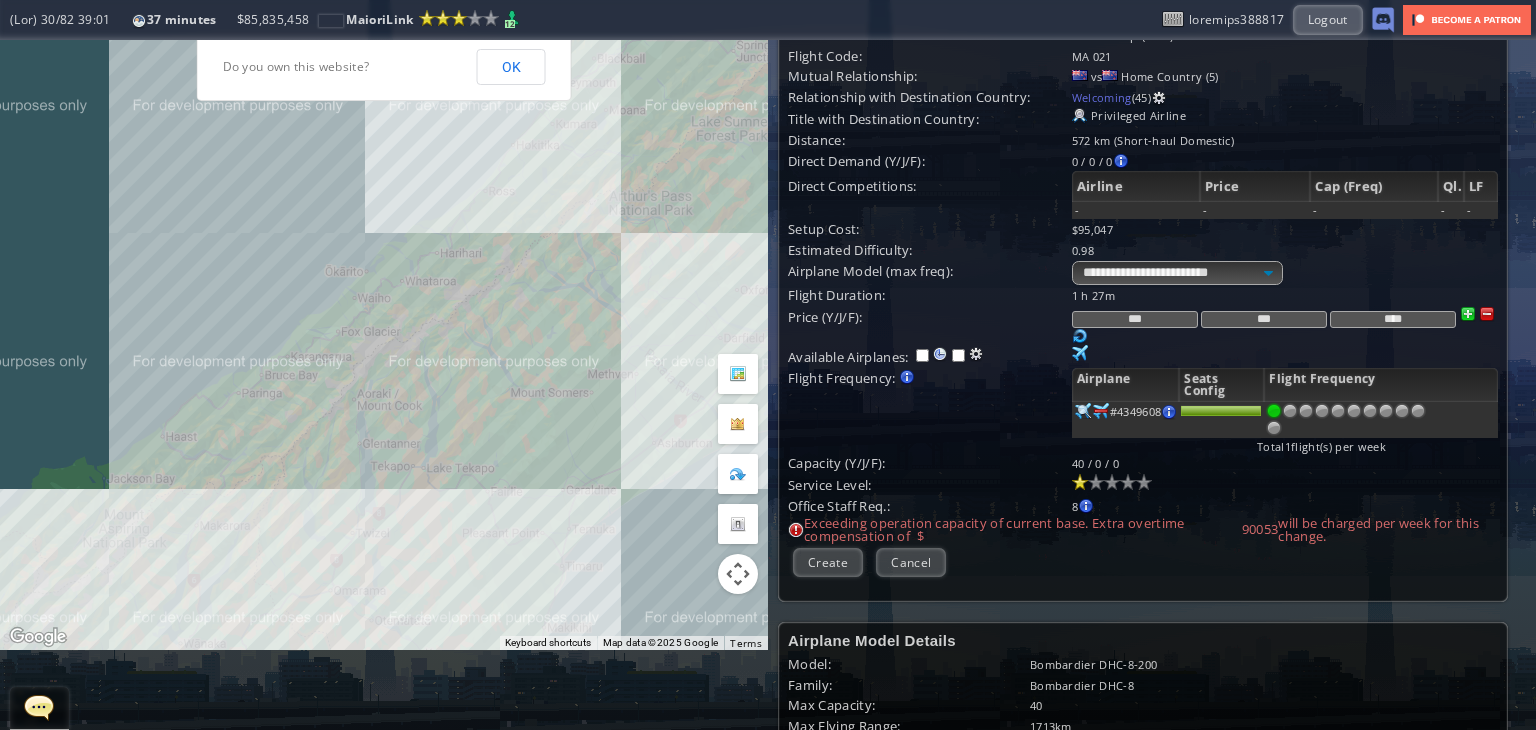 drag, startPoint x: 470, startPoint y: 308, endPoint x: 408, endPoint y: 609, distance: 307.31906 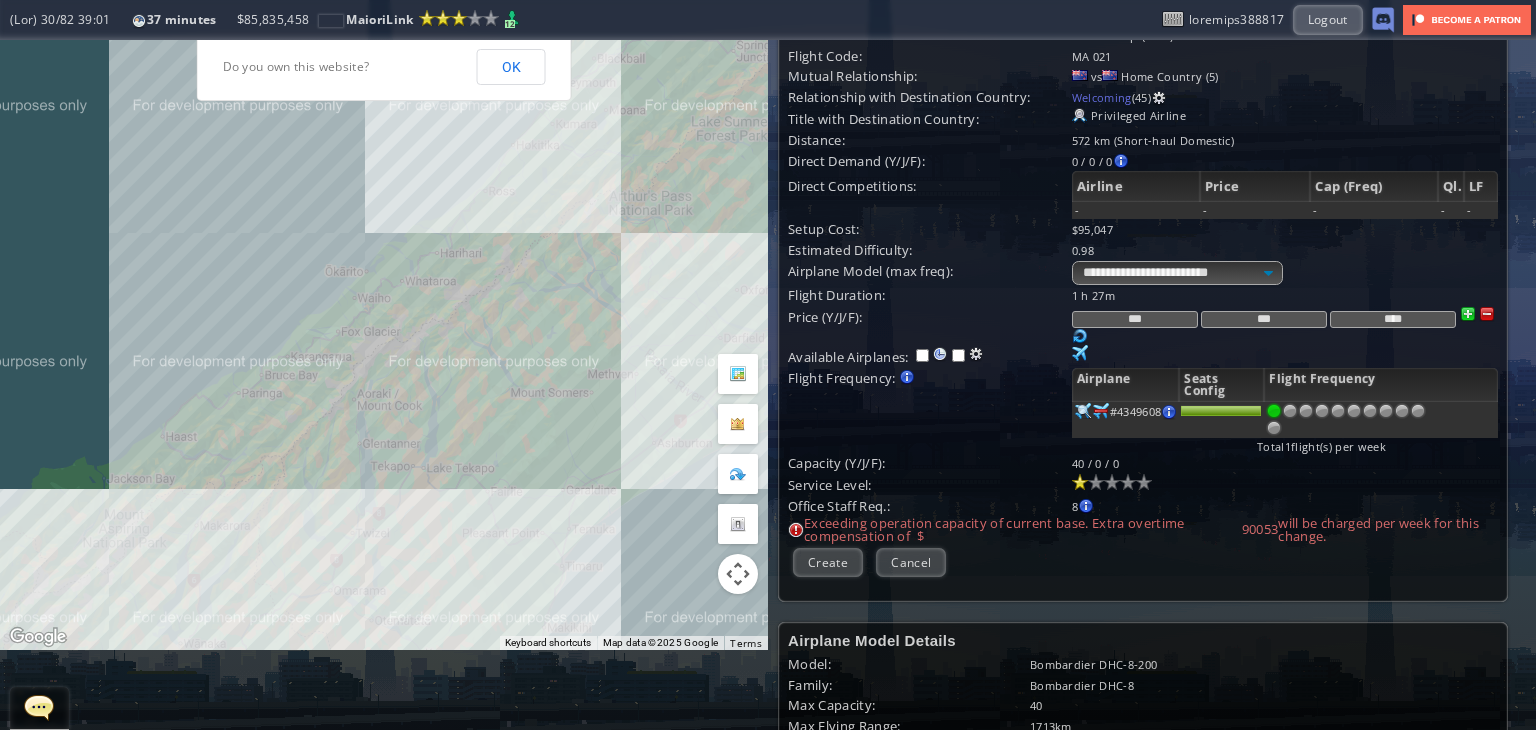 click on "To navigate, press the arrow keys." at bounding box center (384, 305) 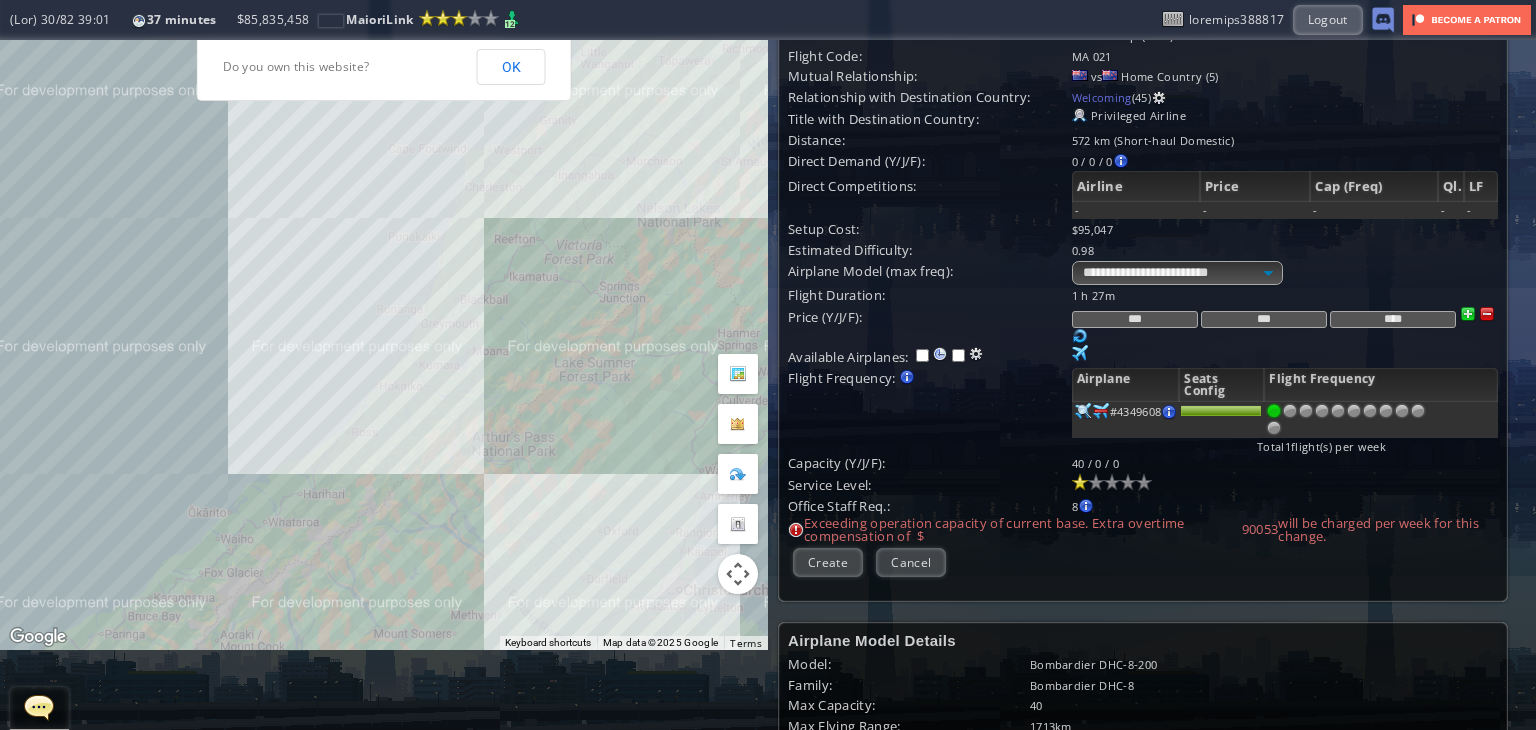 drag, startPoint x: 599, startPoint y: 280, endPoint x: 460, endPoint y: 525, distance: 281.68423 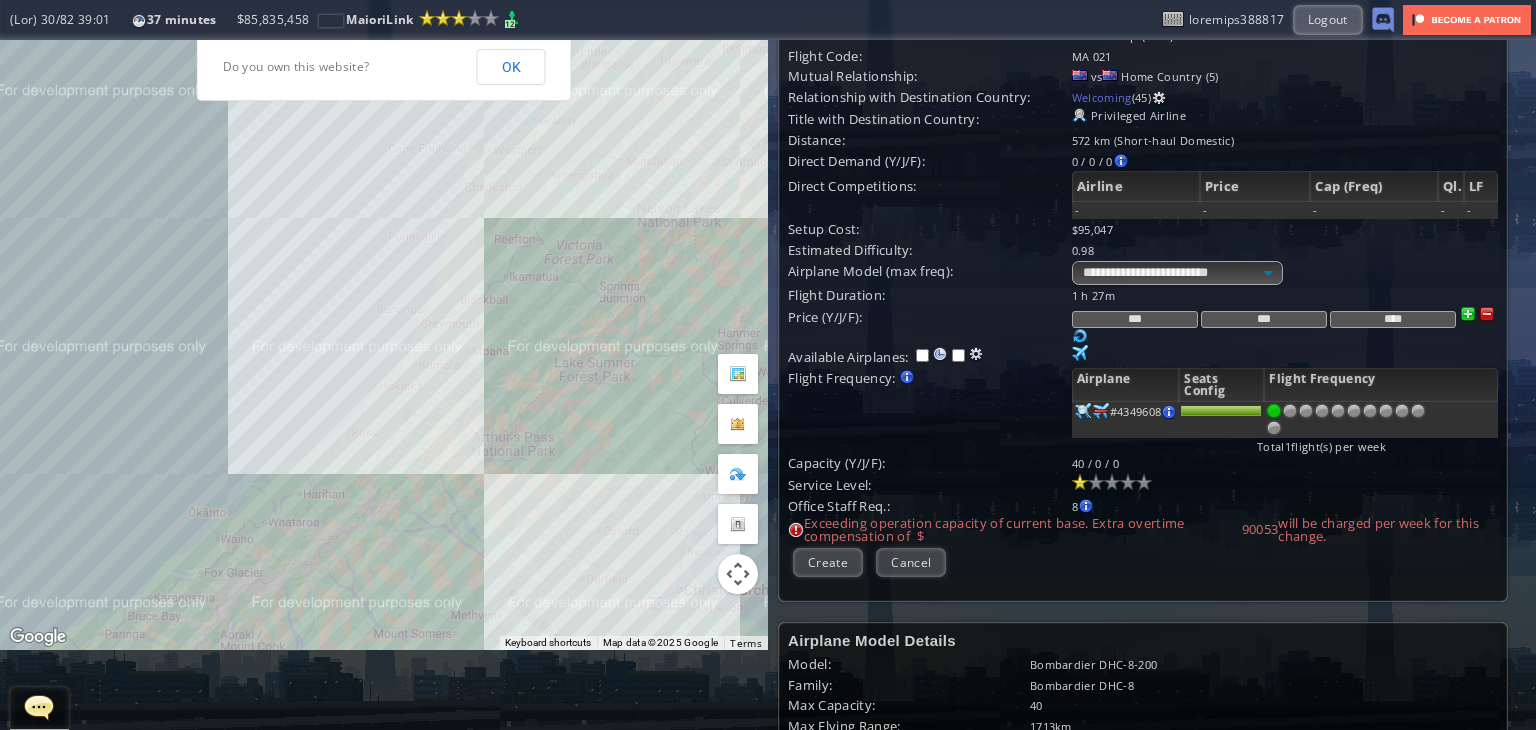 click on "To navigate, press the arrow keys." at bounding box center (384, 305) 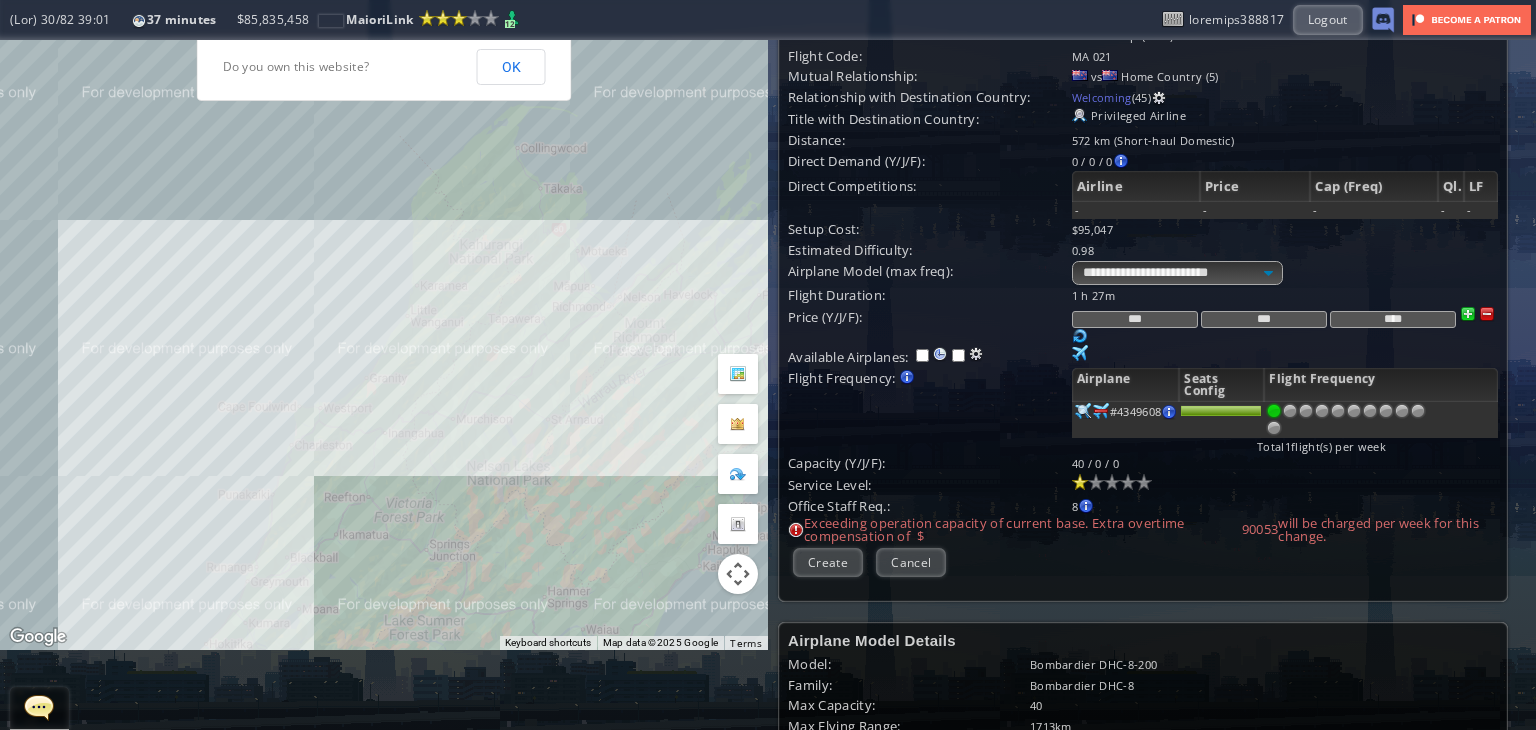 drag, startPoint x: 588, startPoint y: 284, endPoint x: 428, endPoint y: 523, distance: 287.61258 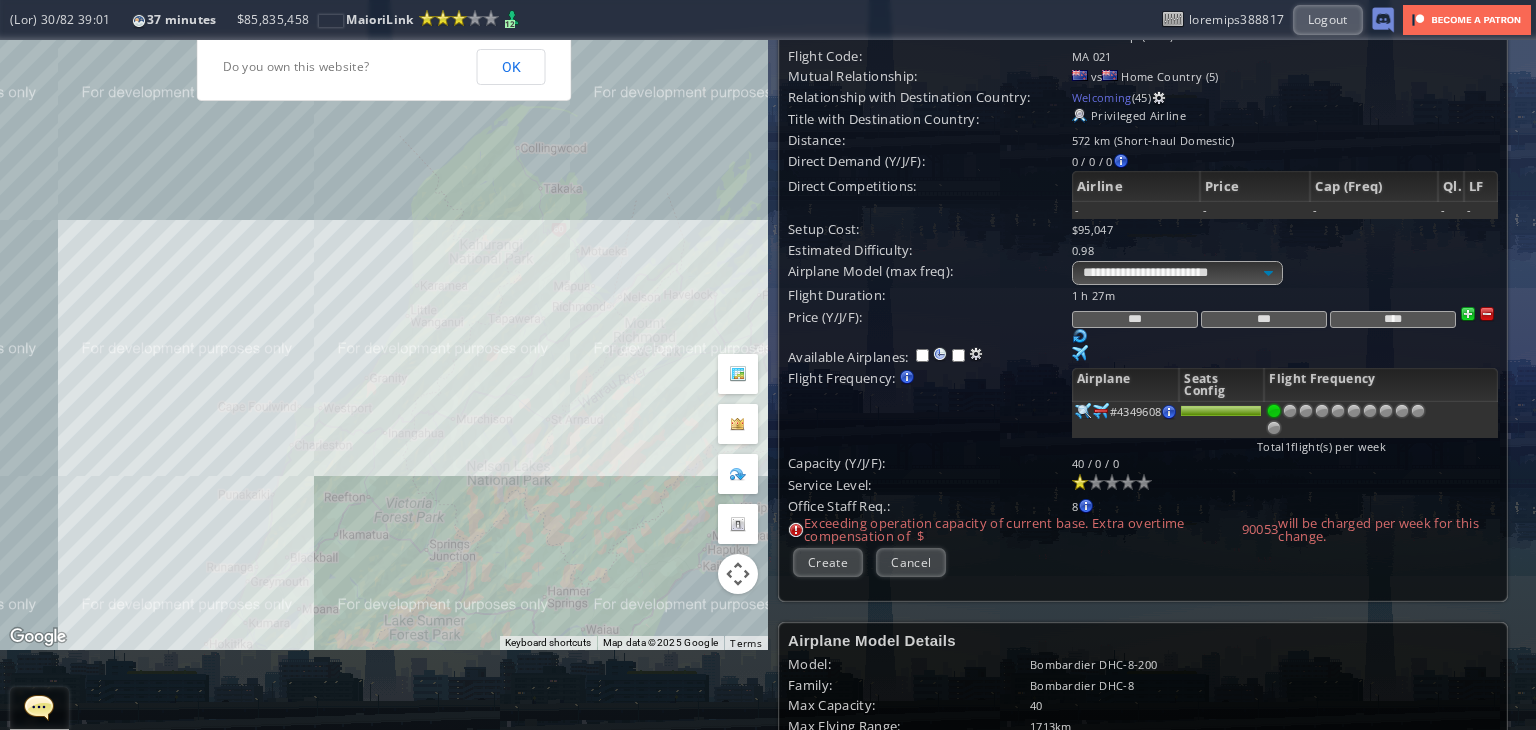 click on "To navigate, press the arrow keys." at bounding box center (384, 305) 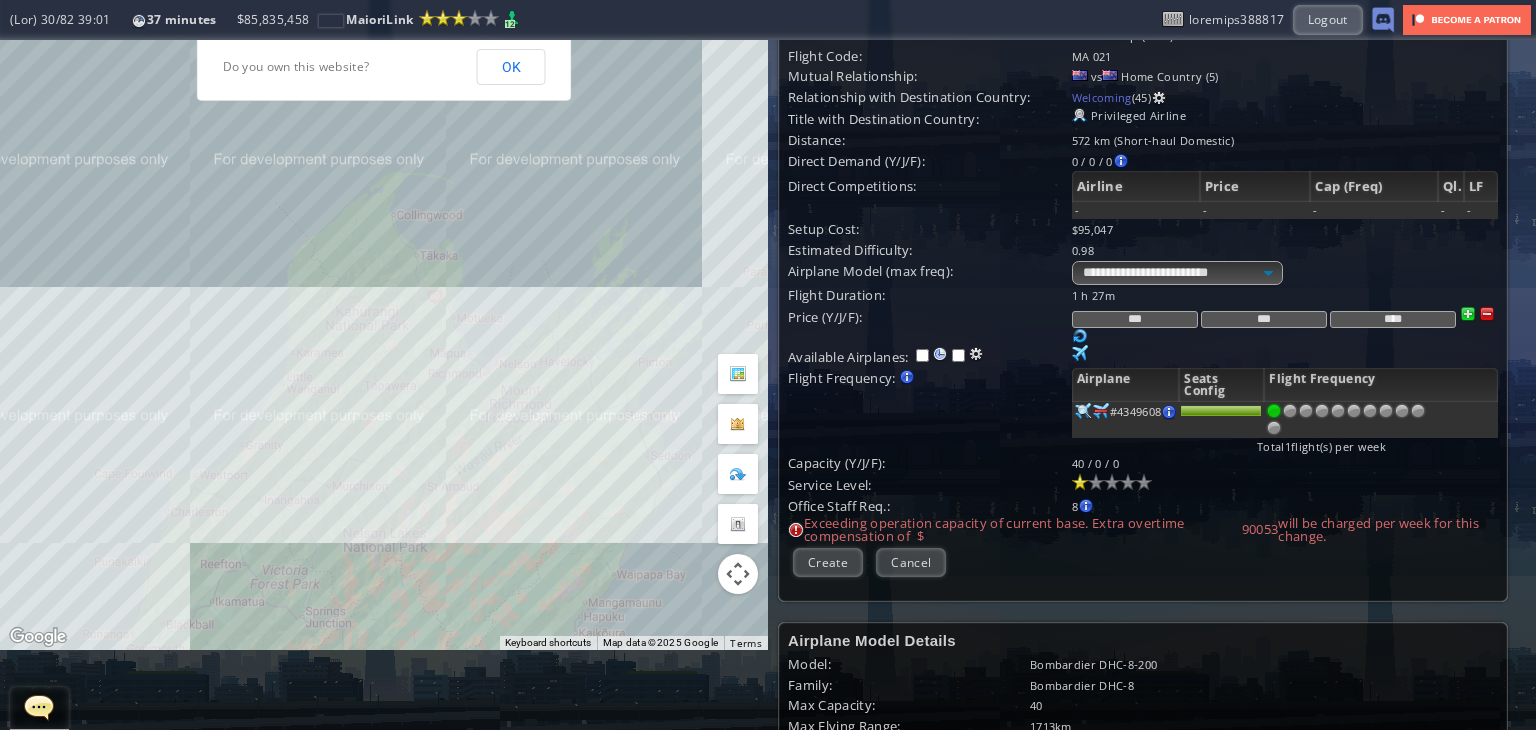 drag, startPoint x: 631, startPoint y: 344, endPoint x: 477, endPoint y: 365, distance: 155.42522 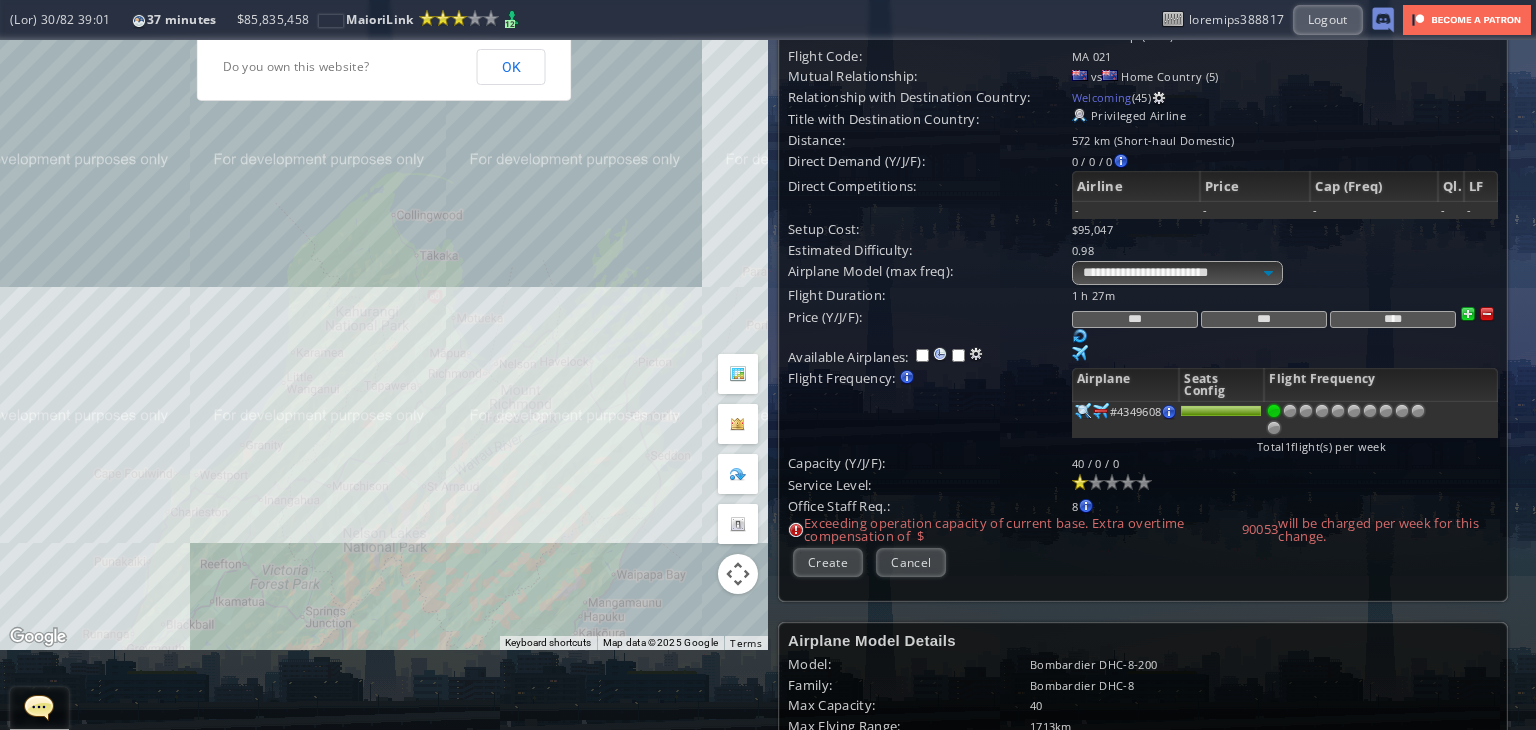 click on "To navigate, press the arrow keys." at bounding box center [384, 305] 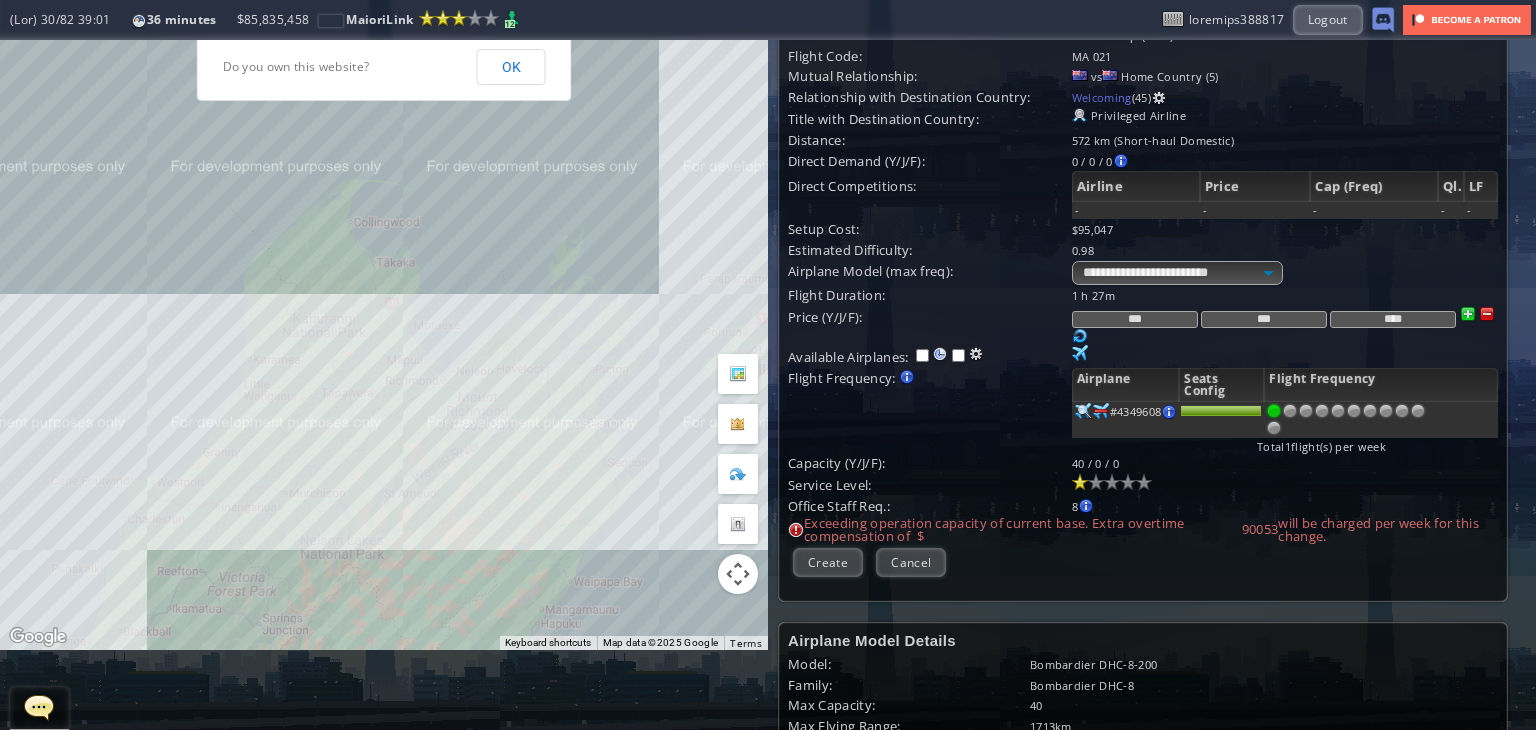 click on "To navigate, press the arrow keys." at bounding box center (384, 305) 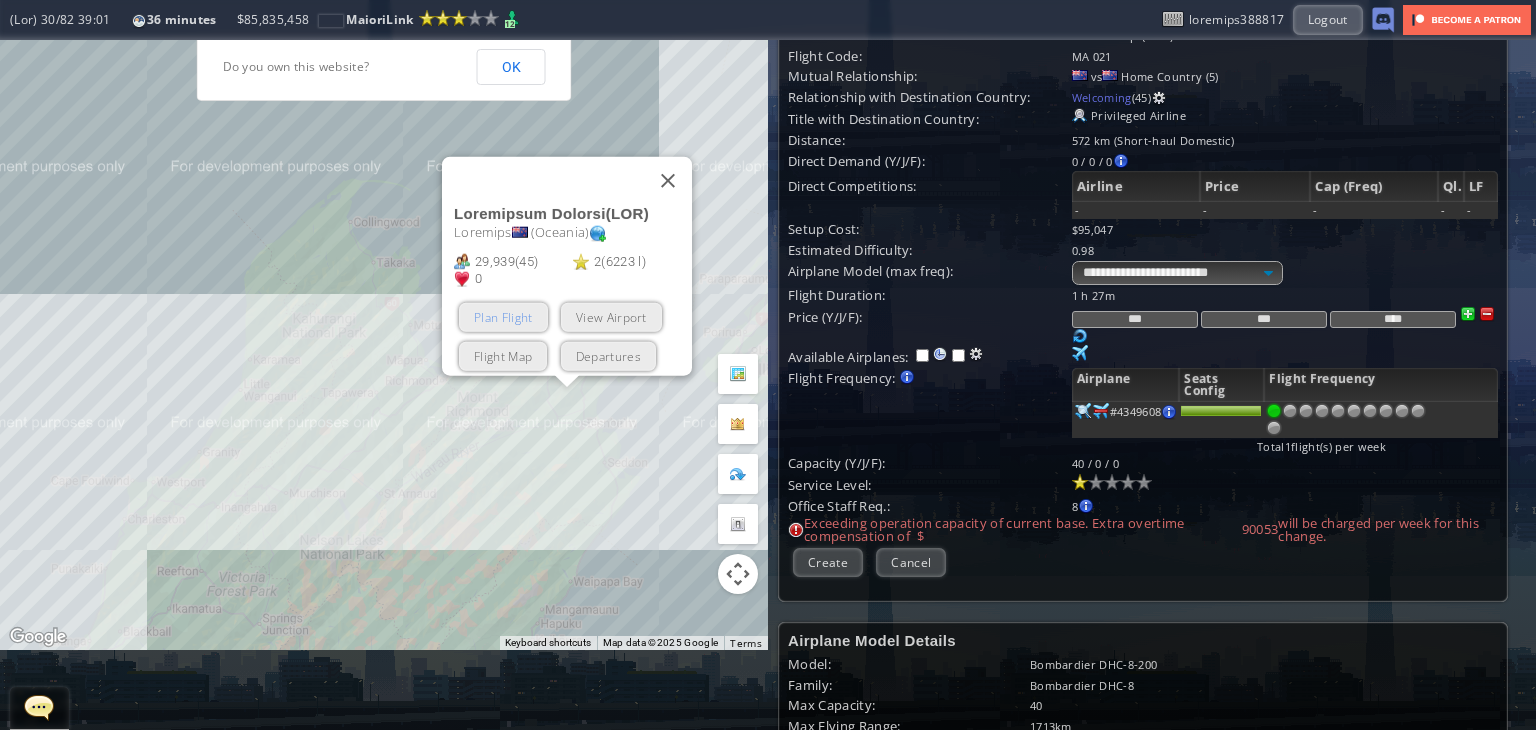 click on "Plan Flight" at bounding box center (503, 317) 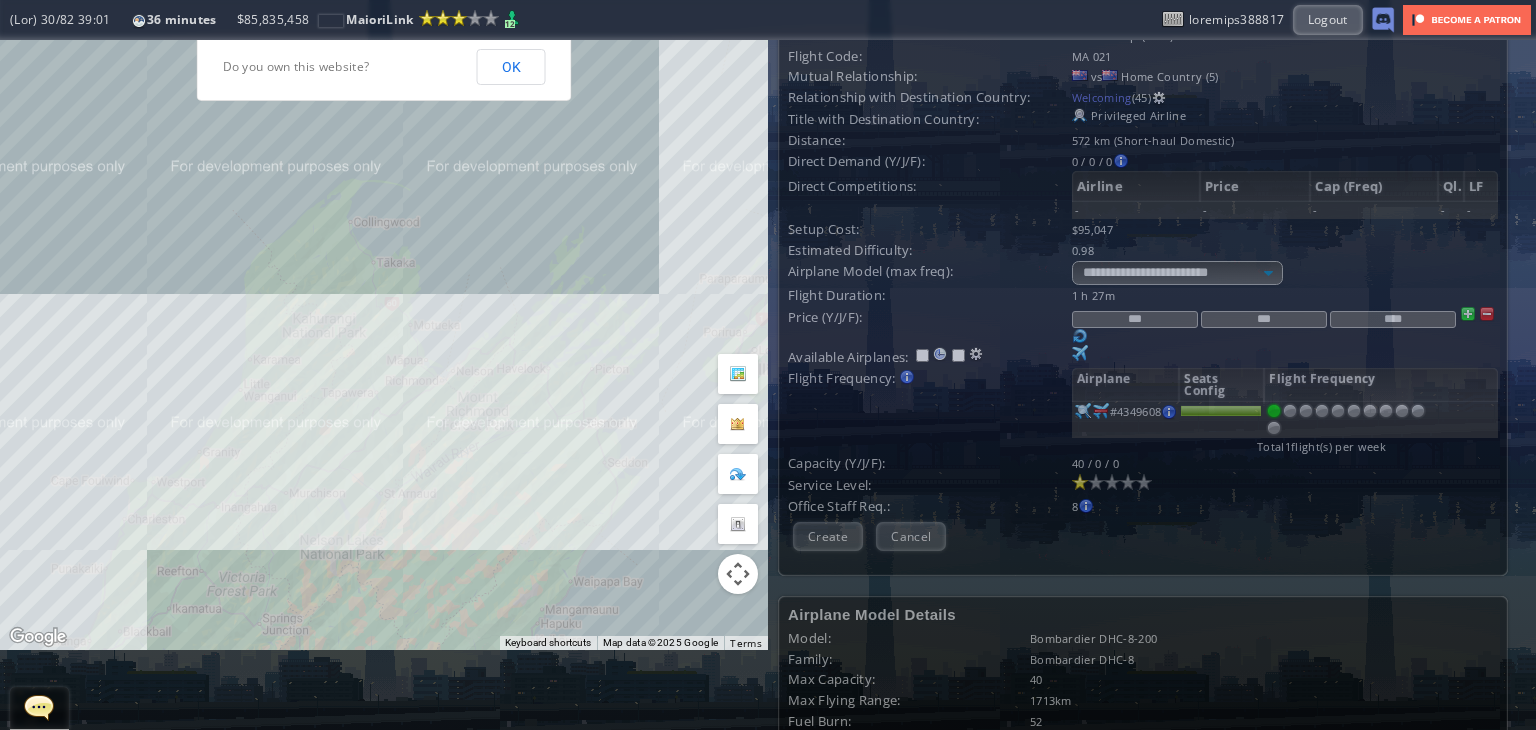 scroll, scrollTop: 0, scrollLeft: 0, axis: both 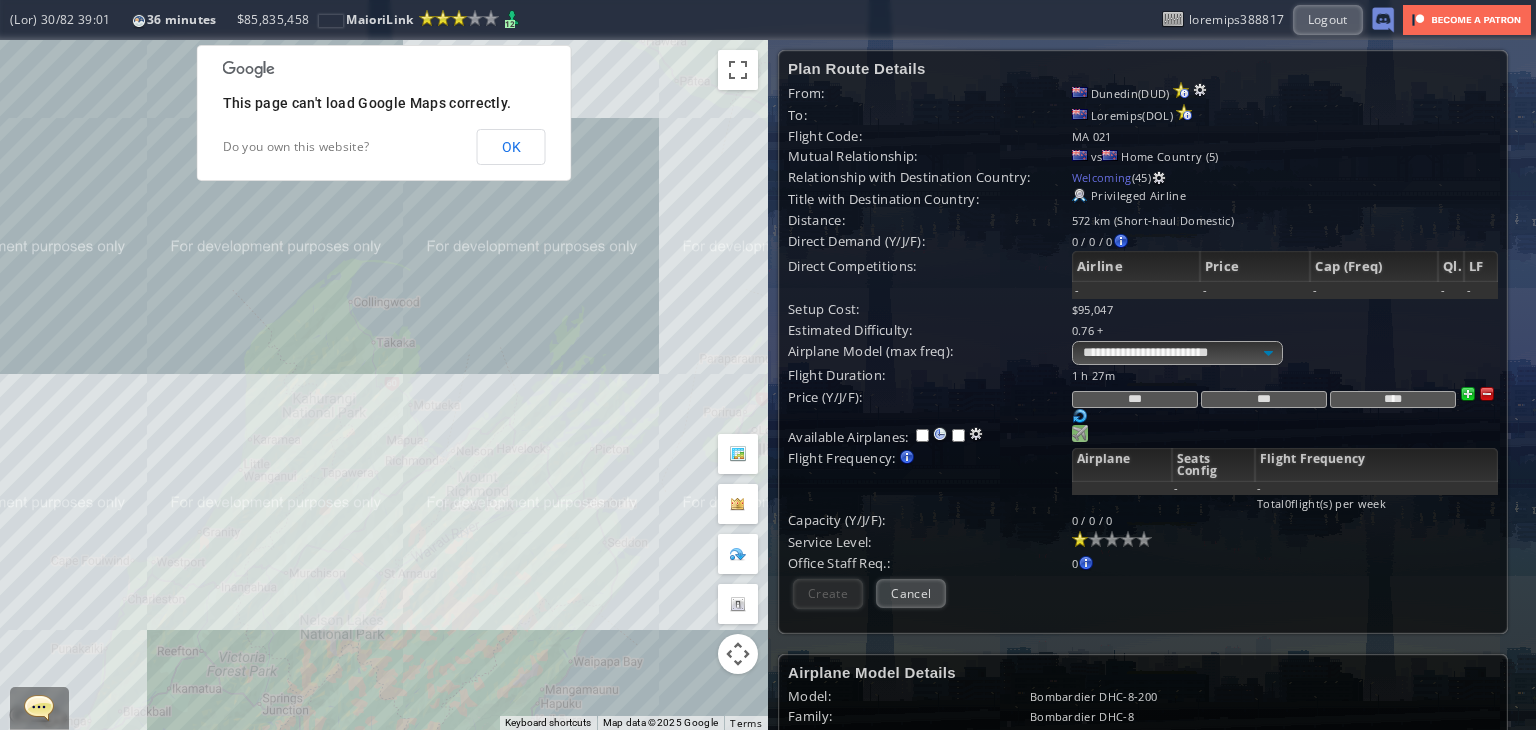click at bounding box center [1080, 433] 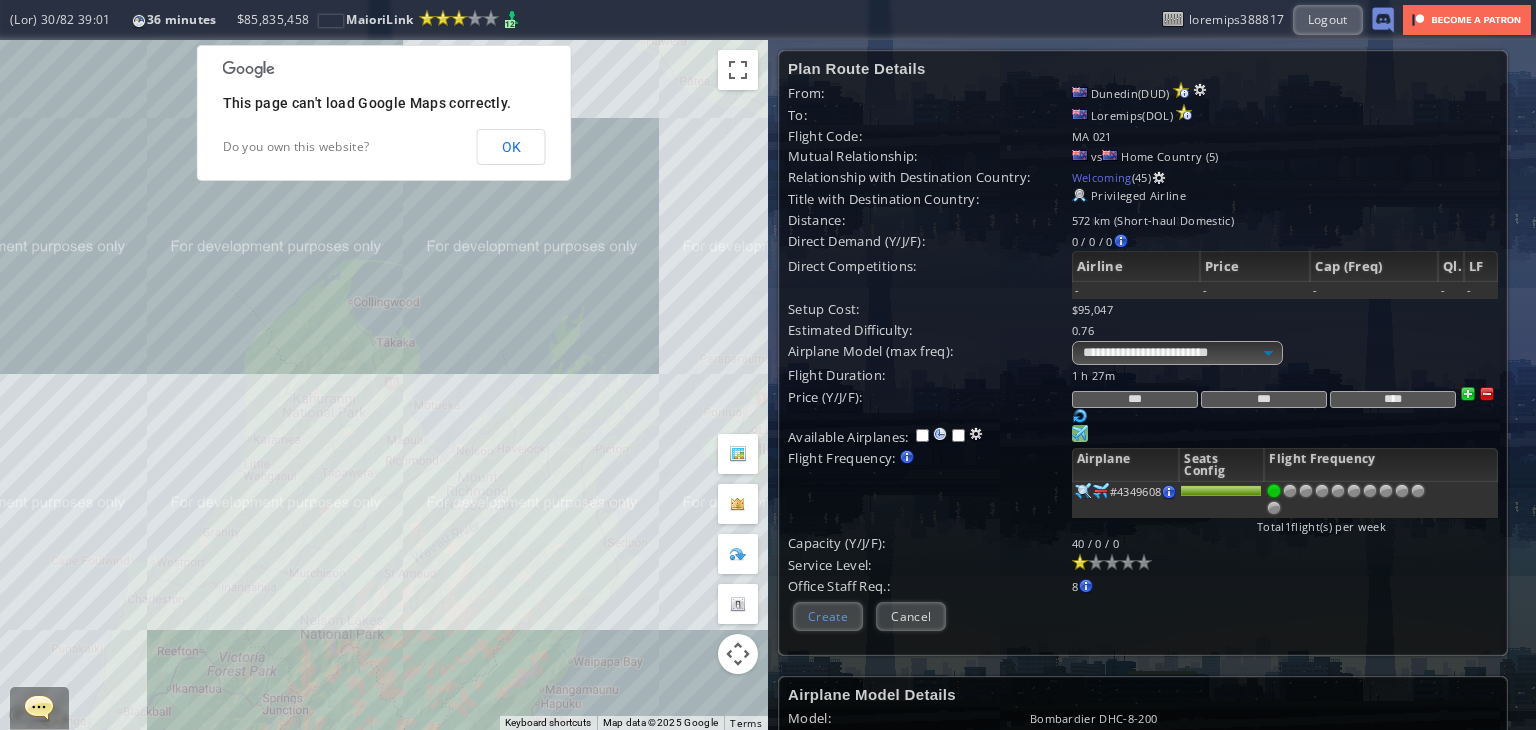 click on "Create" at bounding box center [828, 616] 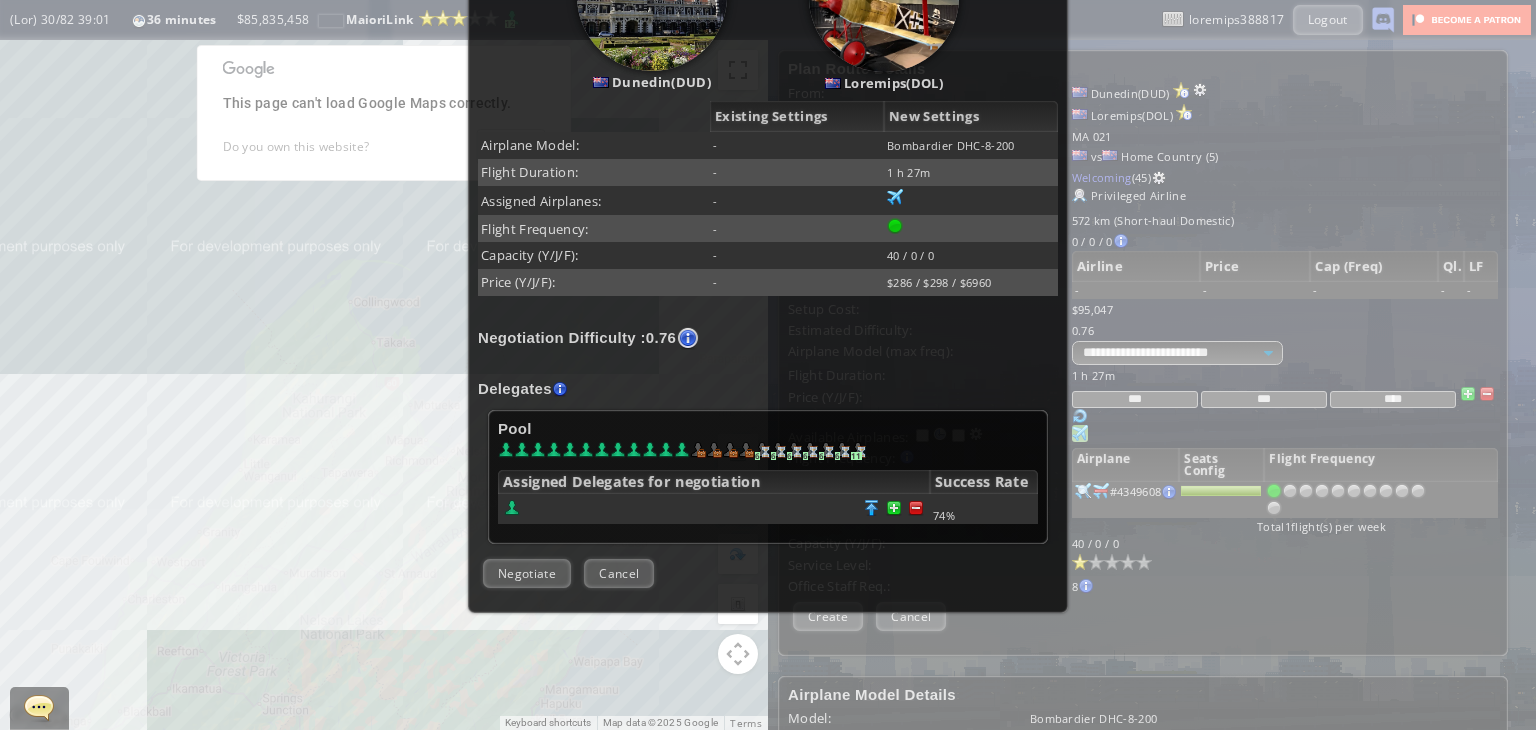 scroll, scrollTop: 409, scrollLeft: 0, axis: vertical 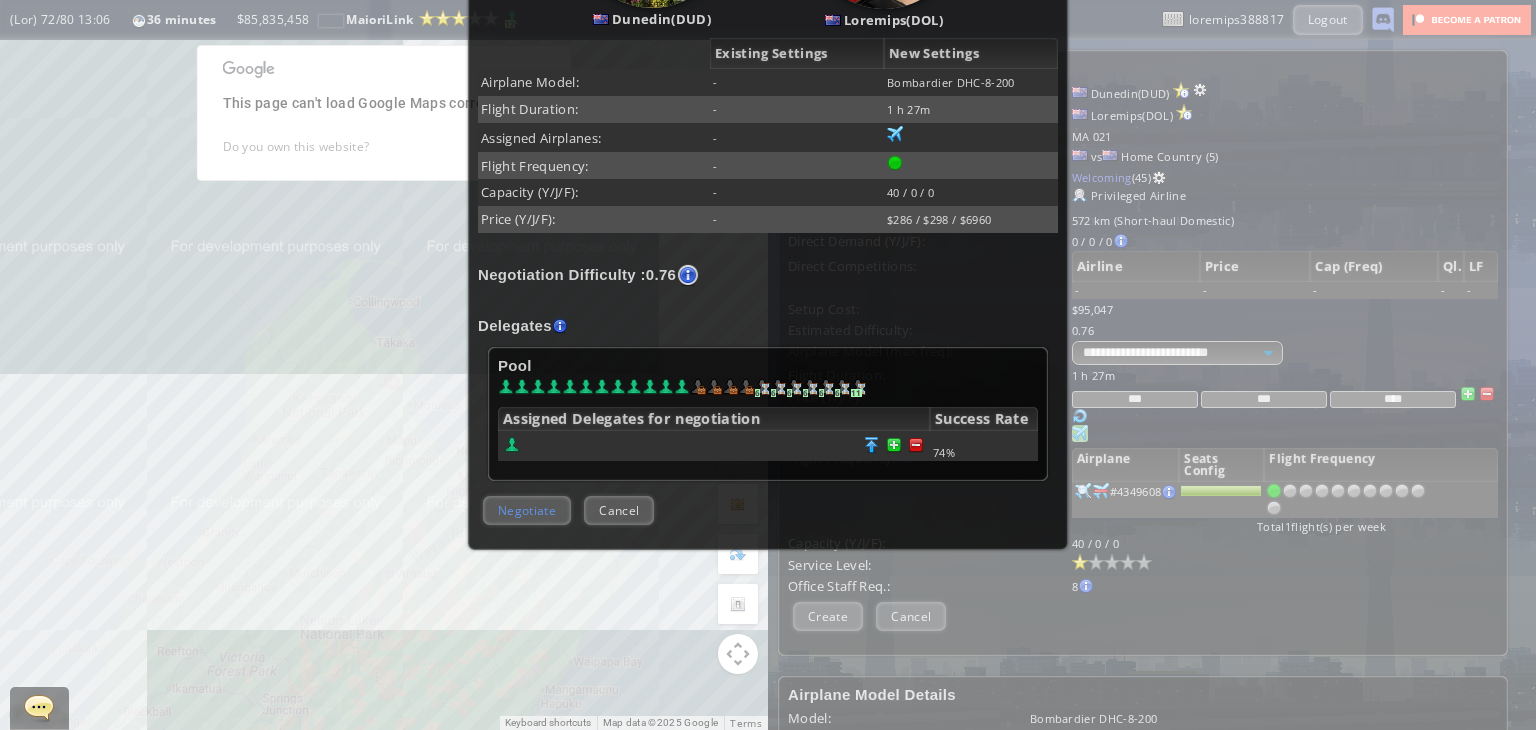 click on "Negotiate" at bounding box center [527, 510] 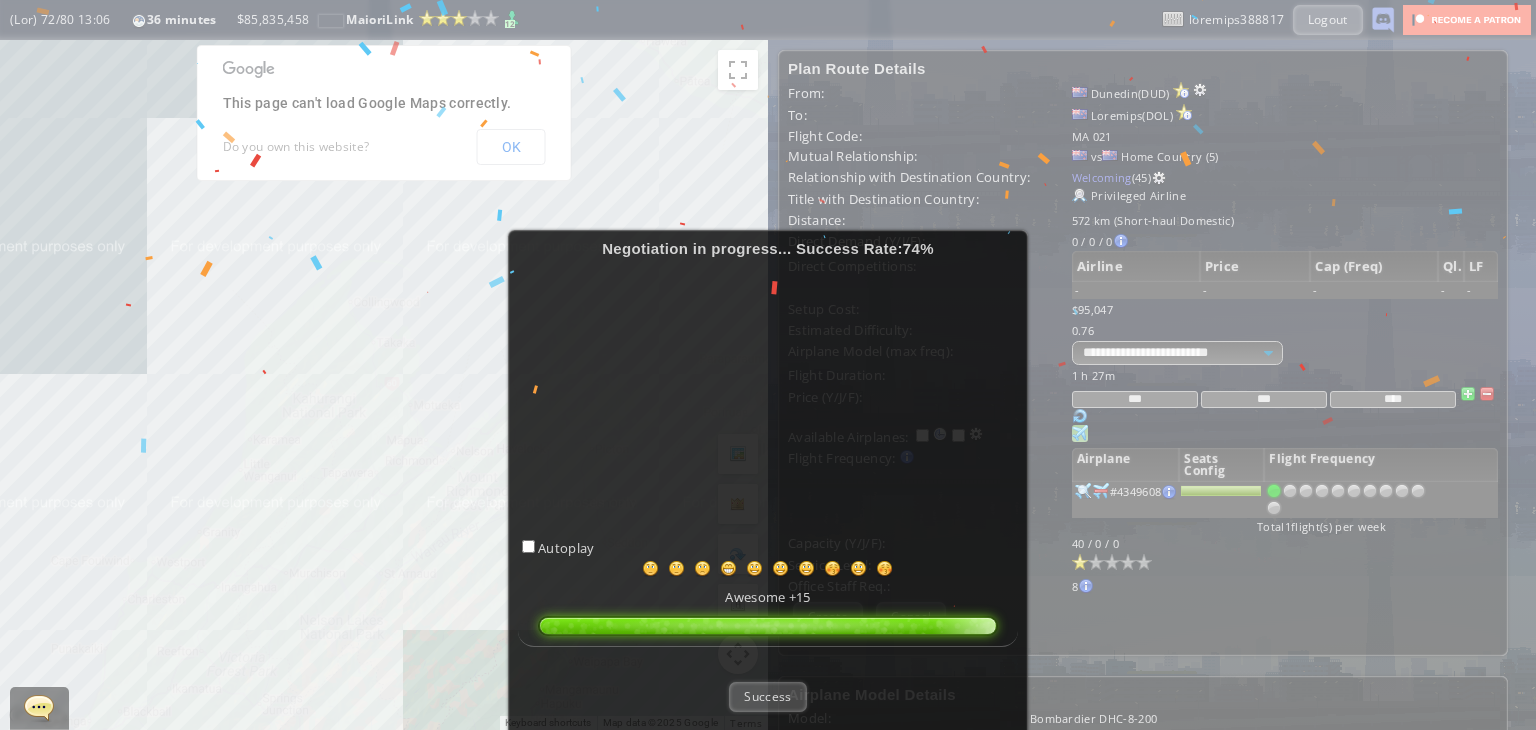 click on "Success" at bounding box center (768, 696) 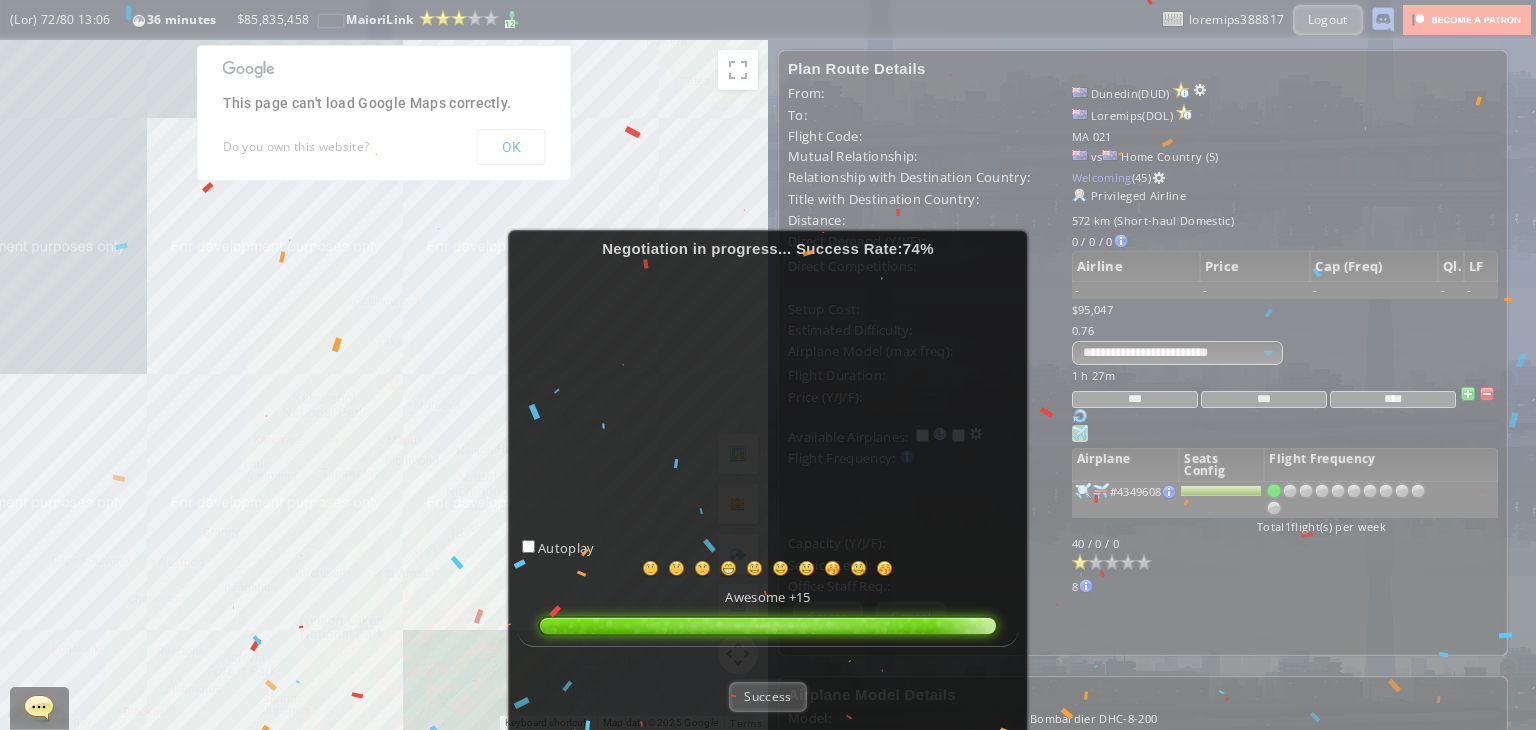 click on "Success" at bounding box center (768, 696) 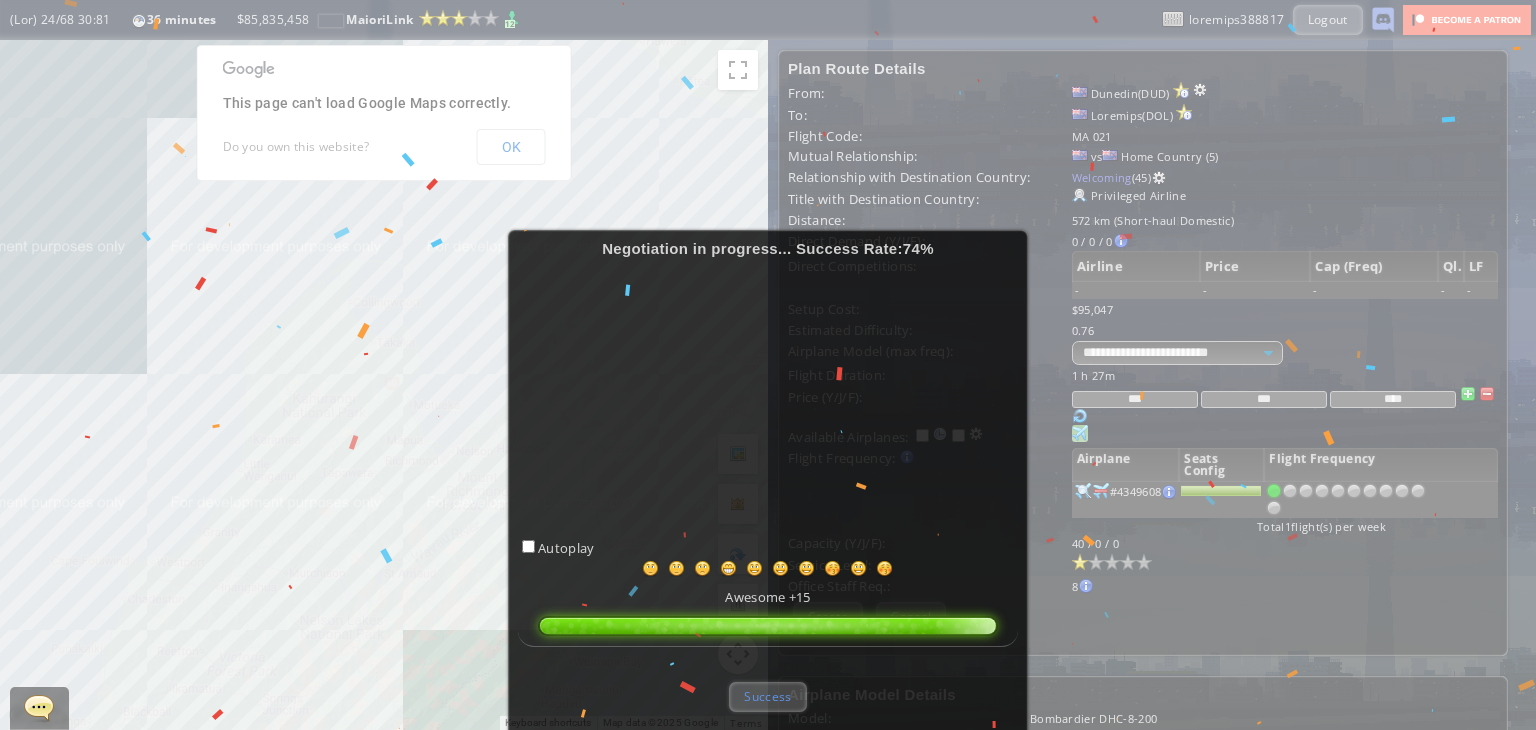 click on "Success" at bounding box center (767, 696) 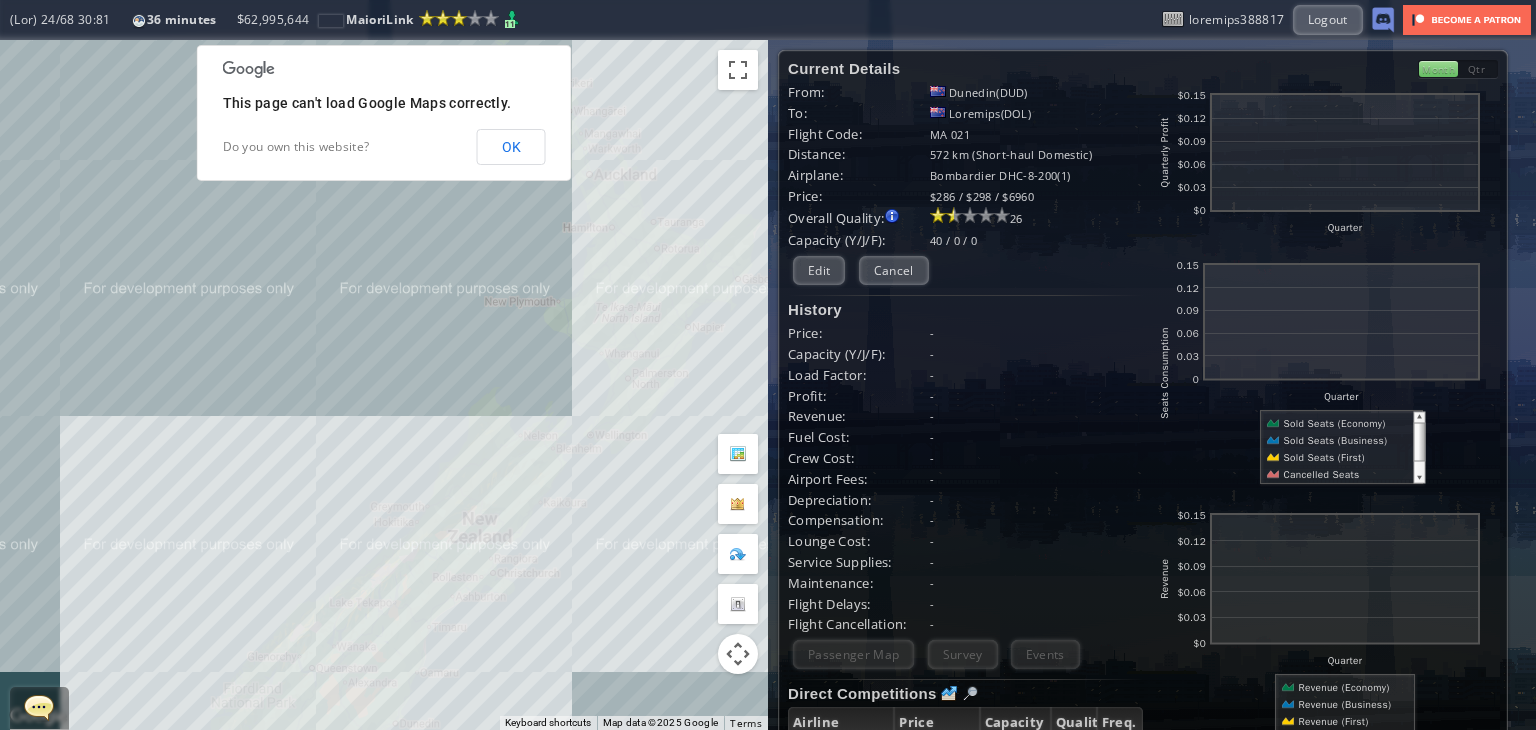 drag, startPoint x: 691, startPoint y: 358, endPoint x: 539, endPoint y: 473, distance: 190.60168 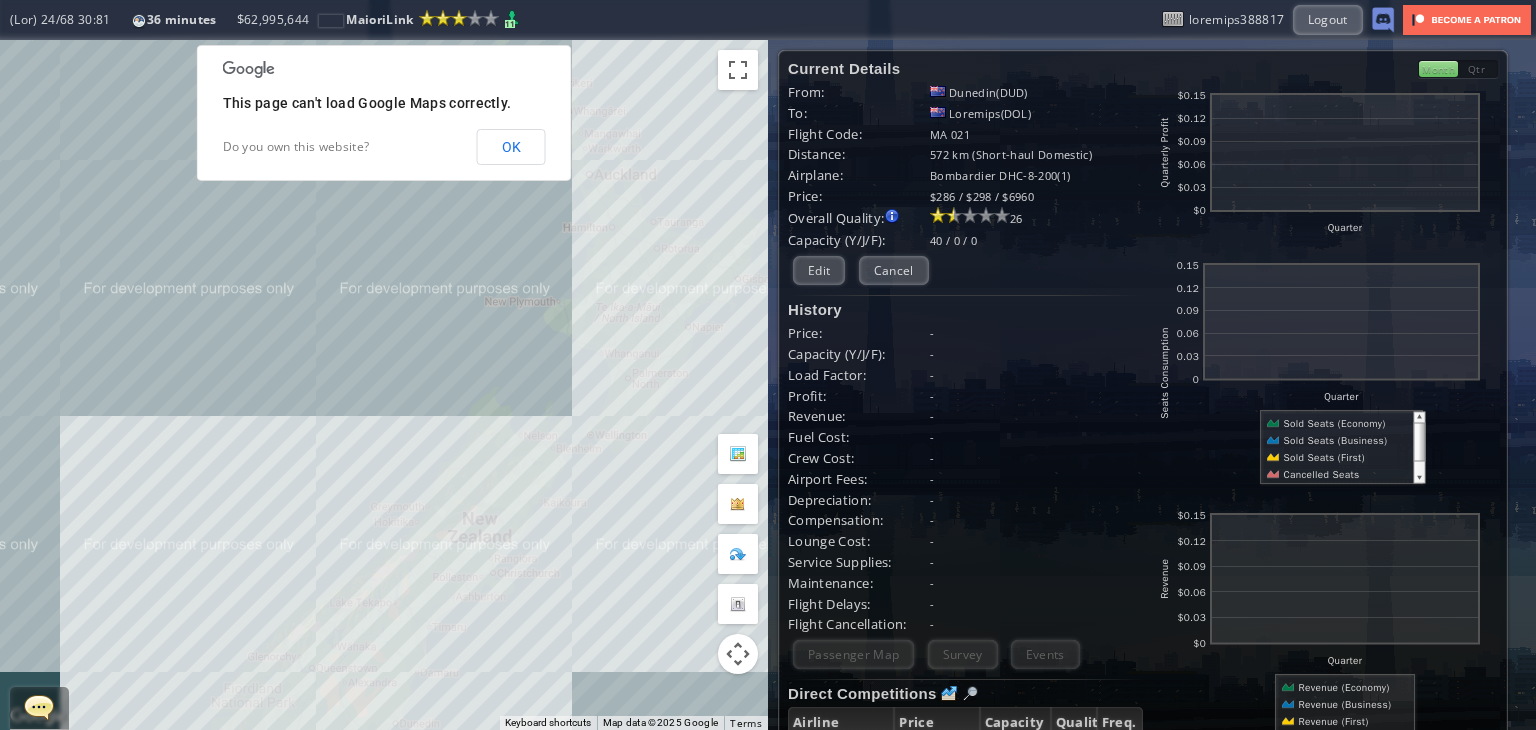 click on "To navigate, press the arrow keys." at bounding box center (384, 385) 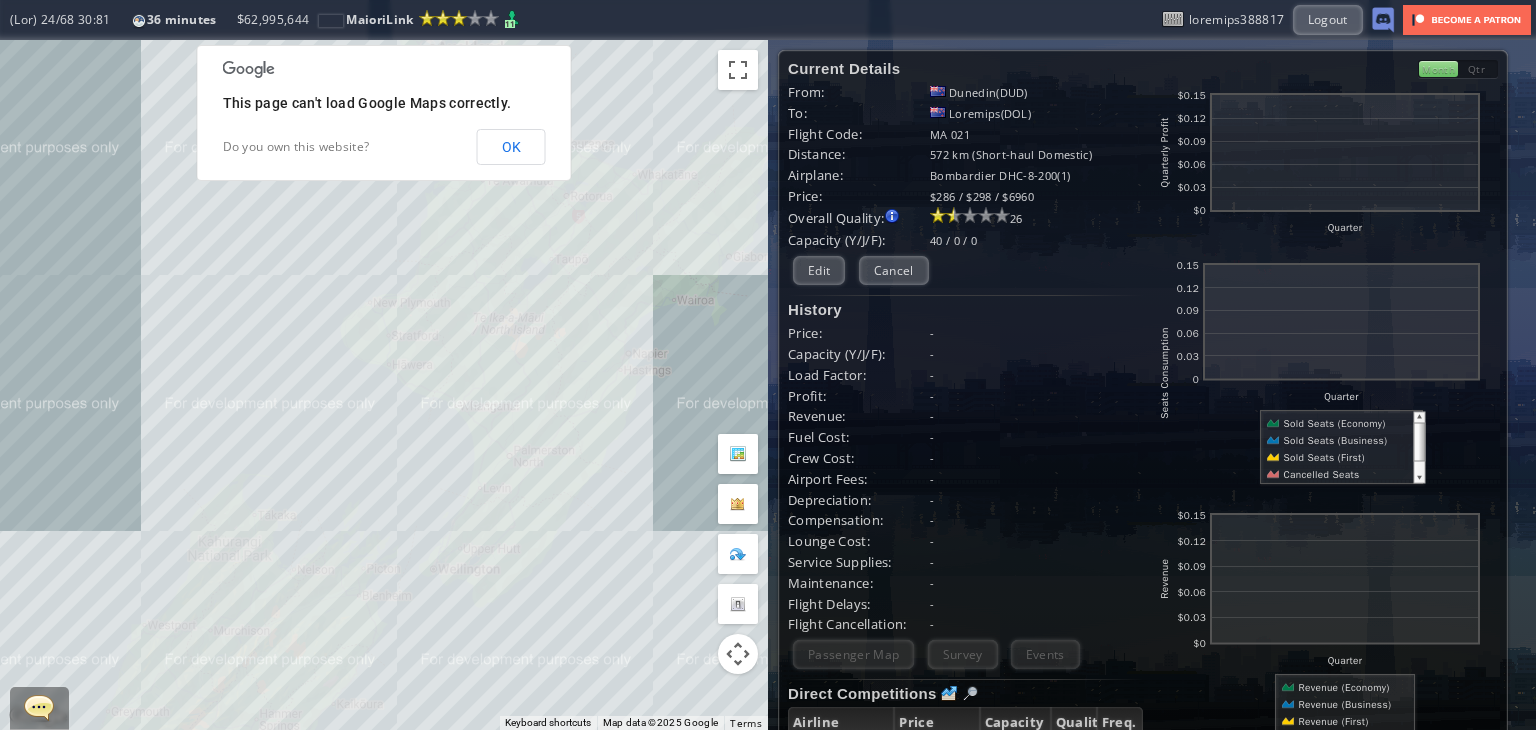 click on "To navigate, press the arrow keys." at bounding box center (384, 385) 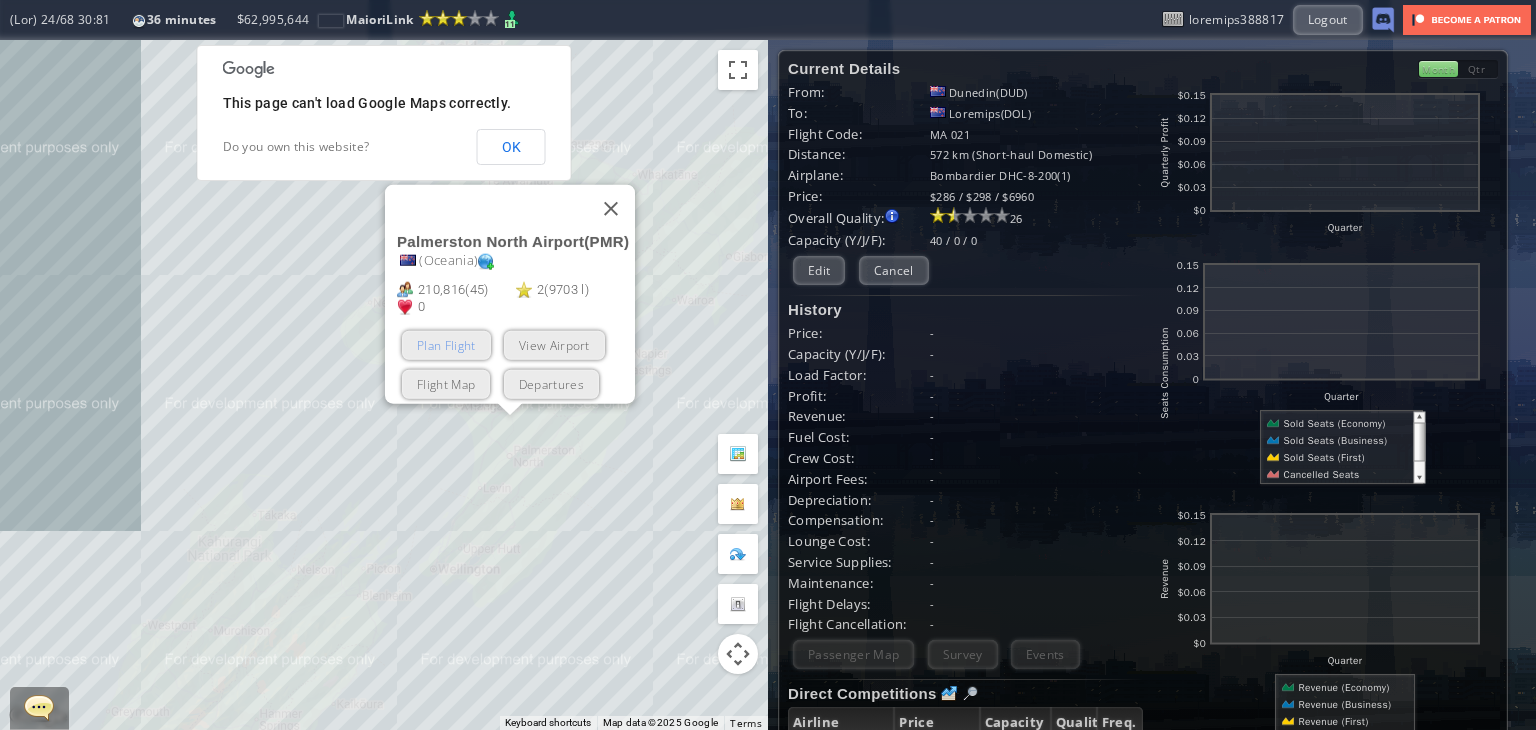 click on "Plan Flight" at bounding box center [446, 345] 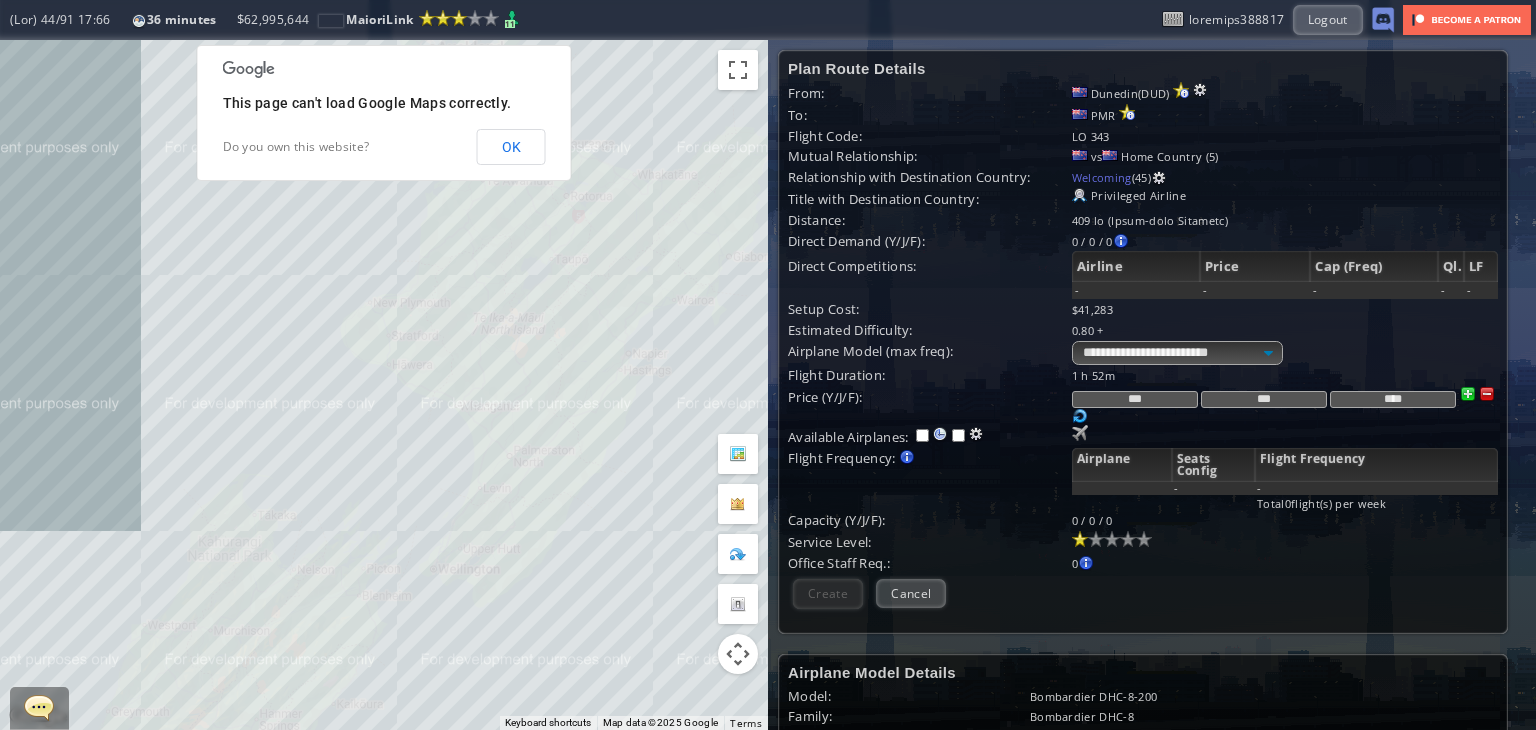click on "To navigate, press the arrow keys." at bounding box center [384, 385] 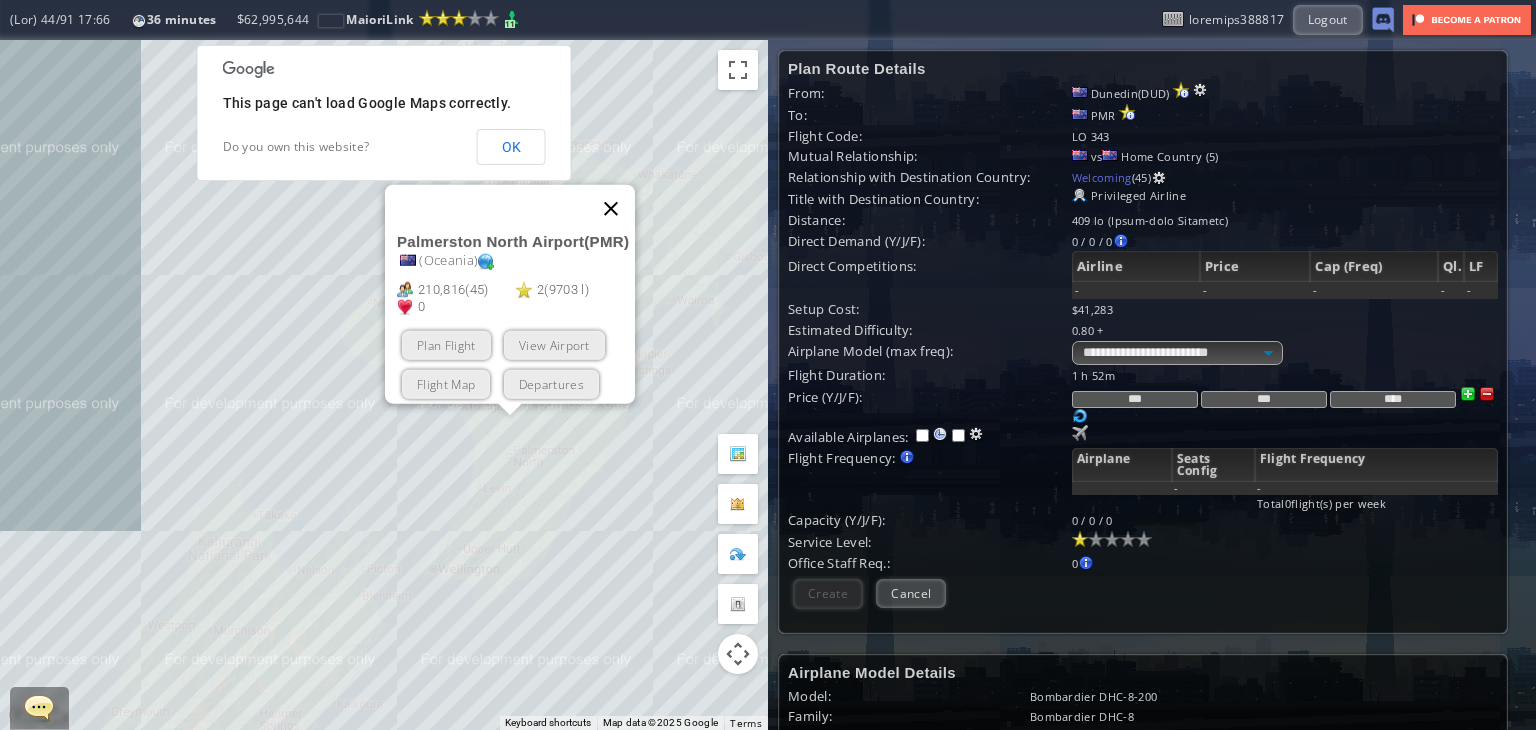 click at bounding box center [611, 209] 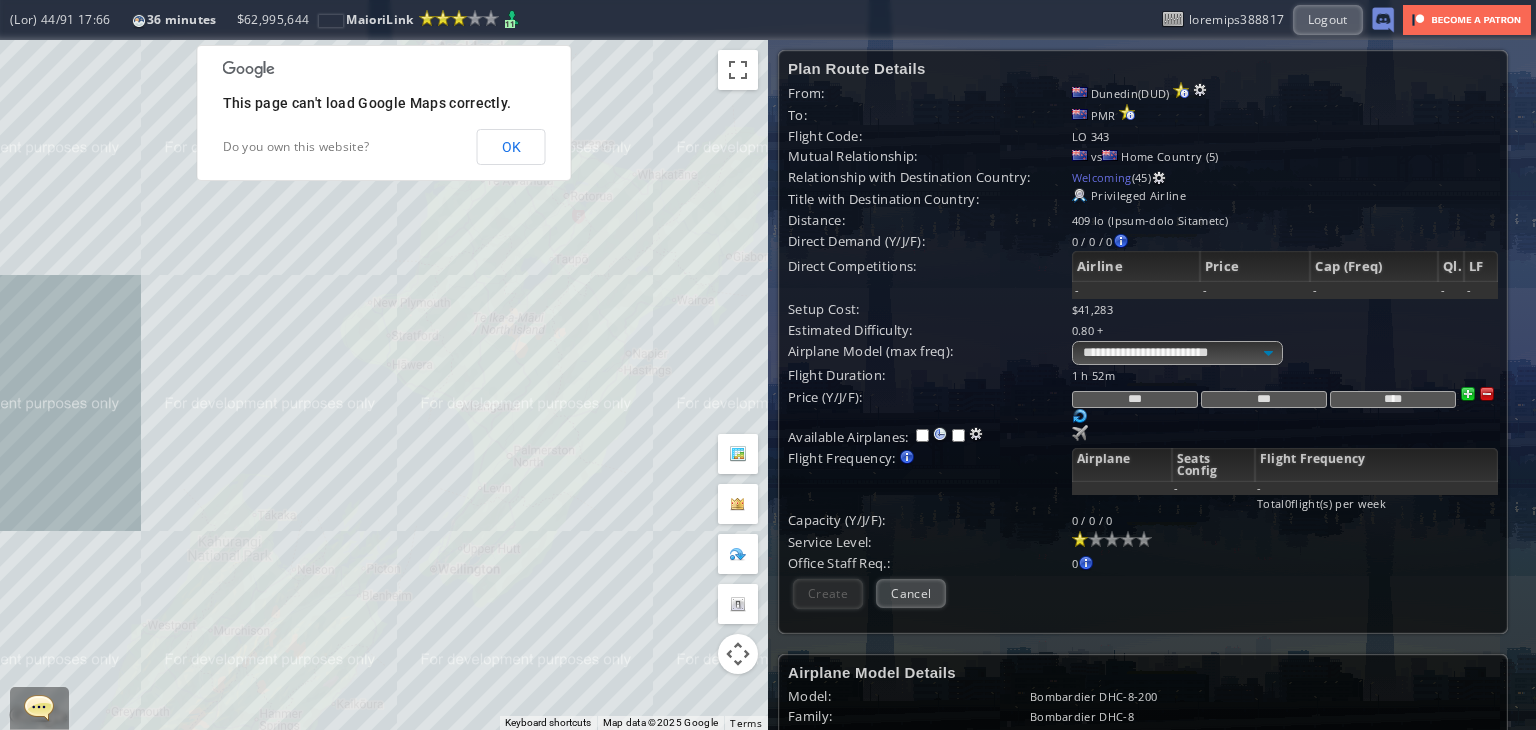 click on "To navigate, press the arrow keys." at bounding box center [384, 385] 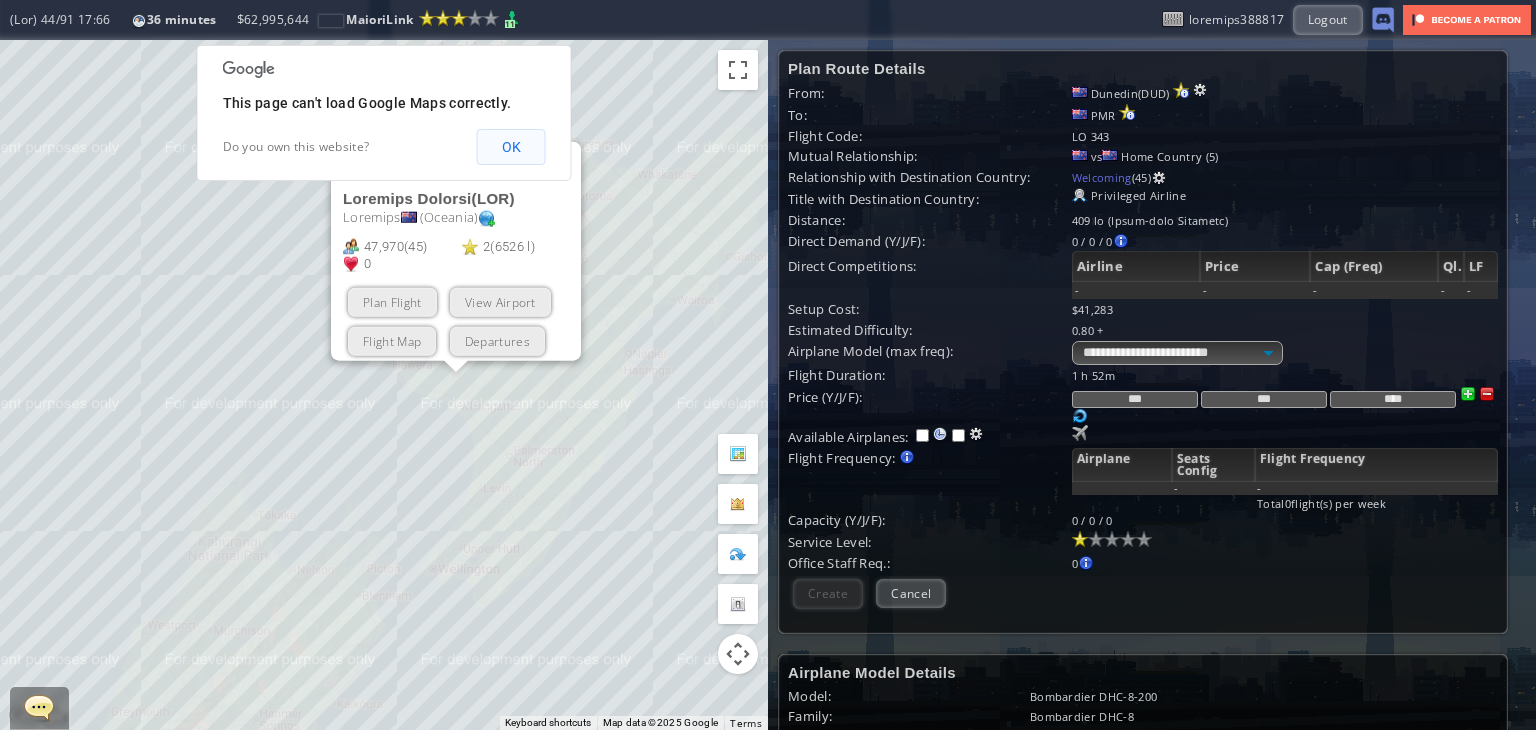 click on "OK" at bounding box center [511, 147] 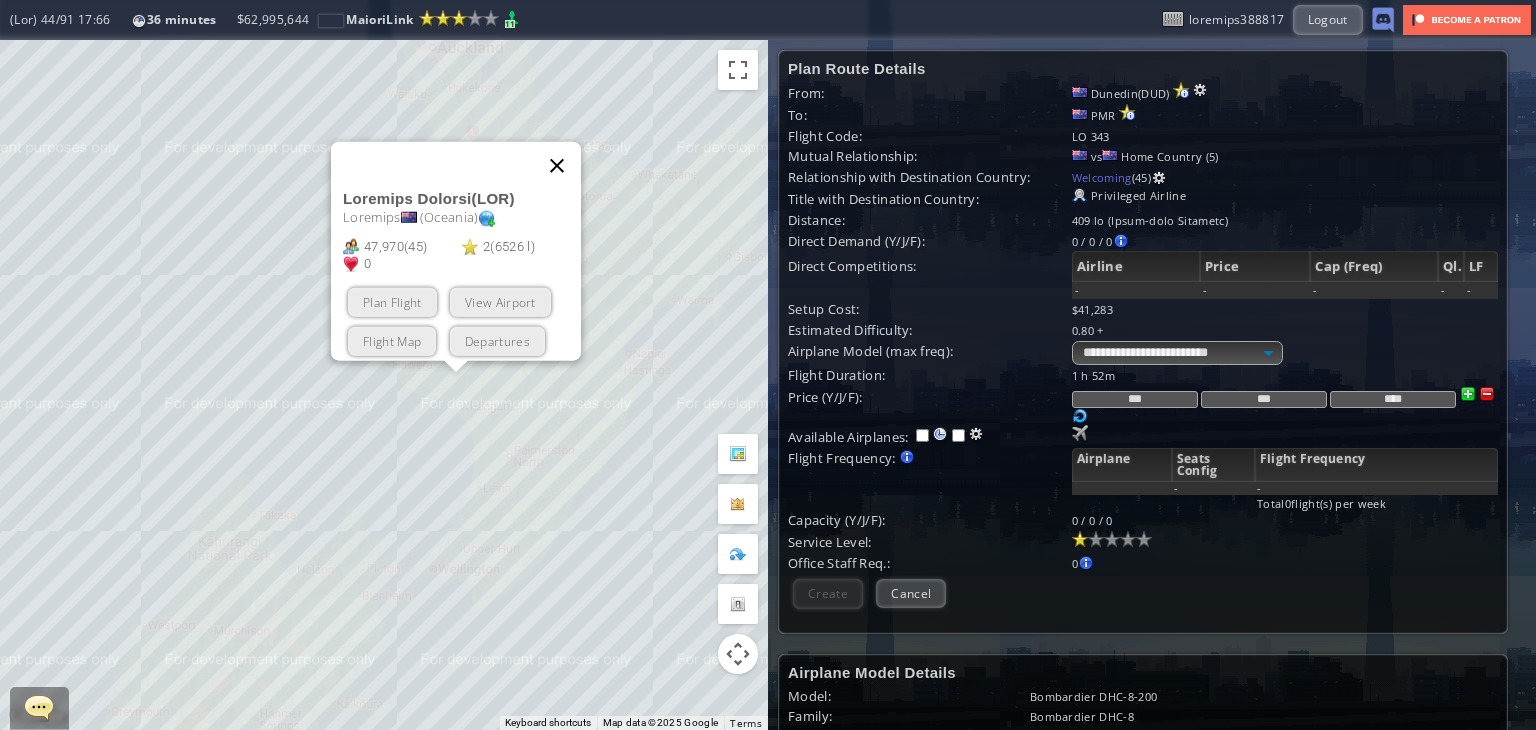 click at bounding box center [557, 166] 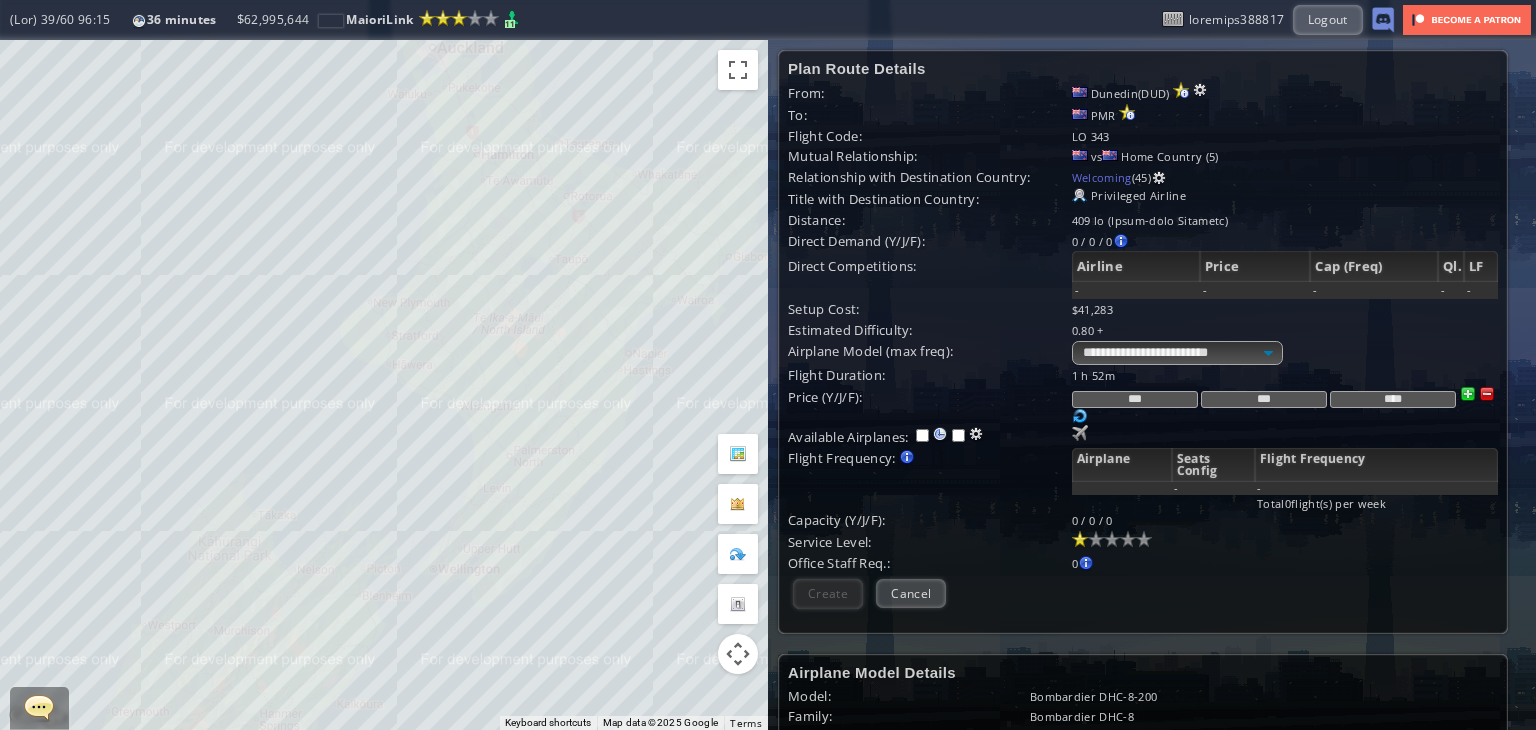 click on "To navigate, press the arrow keys." at bounding box center [384, 385] 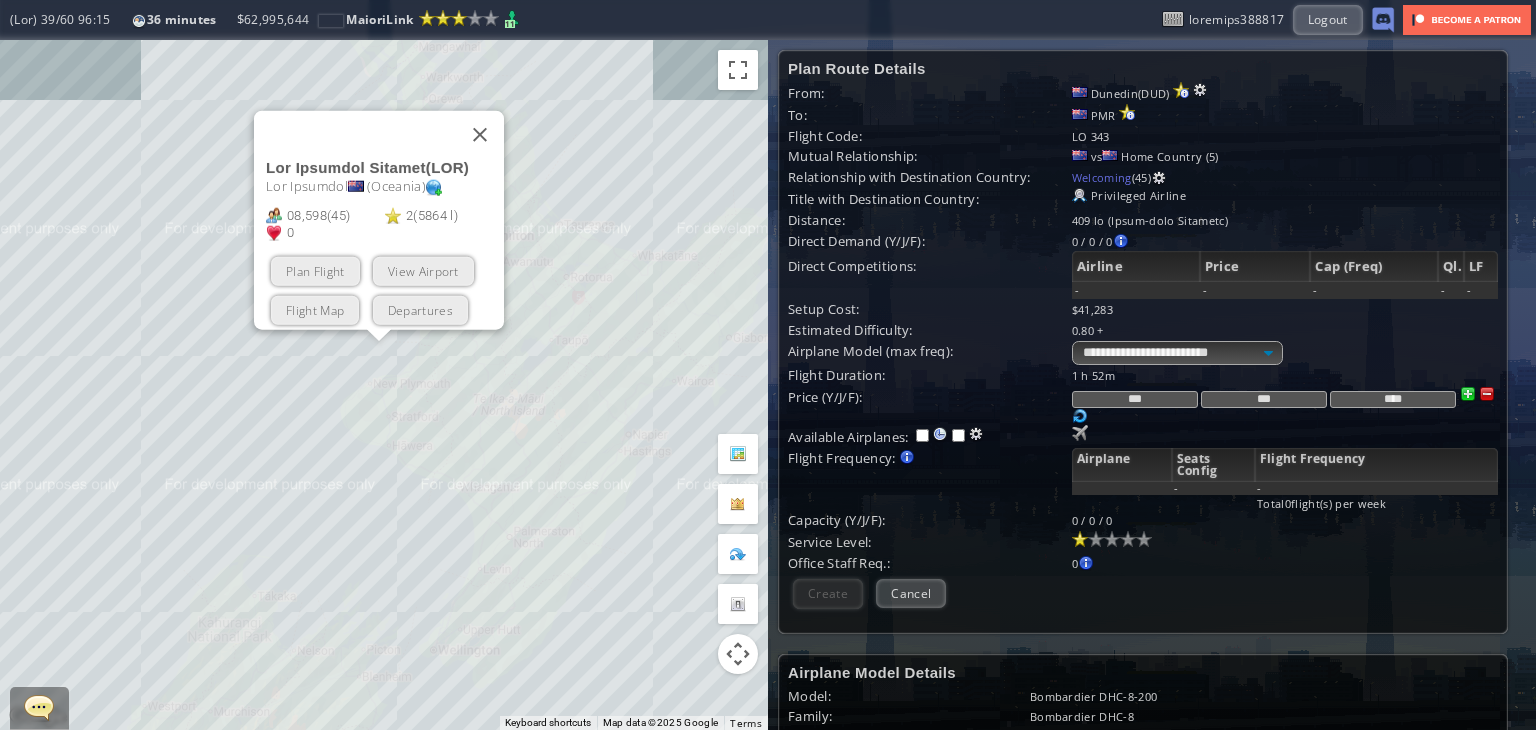 click on "Lo ipsumdol, sitam con adipi elit.
Sed Doeiusmo Tempori  ( UTL )
Etd Magnaali  ( Enimadm )
25,013  ( 72 )
3  ( 6106 v )
5
Quis Nostru
Exer Ullamco
Labori Nis
Aliquipexe" at bounding box center [384, 385] 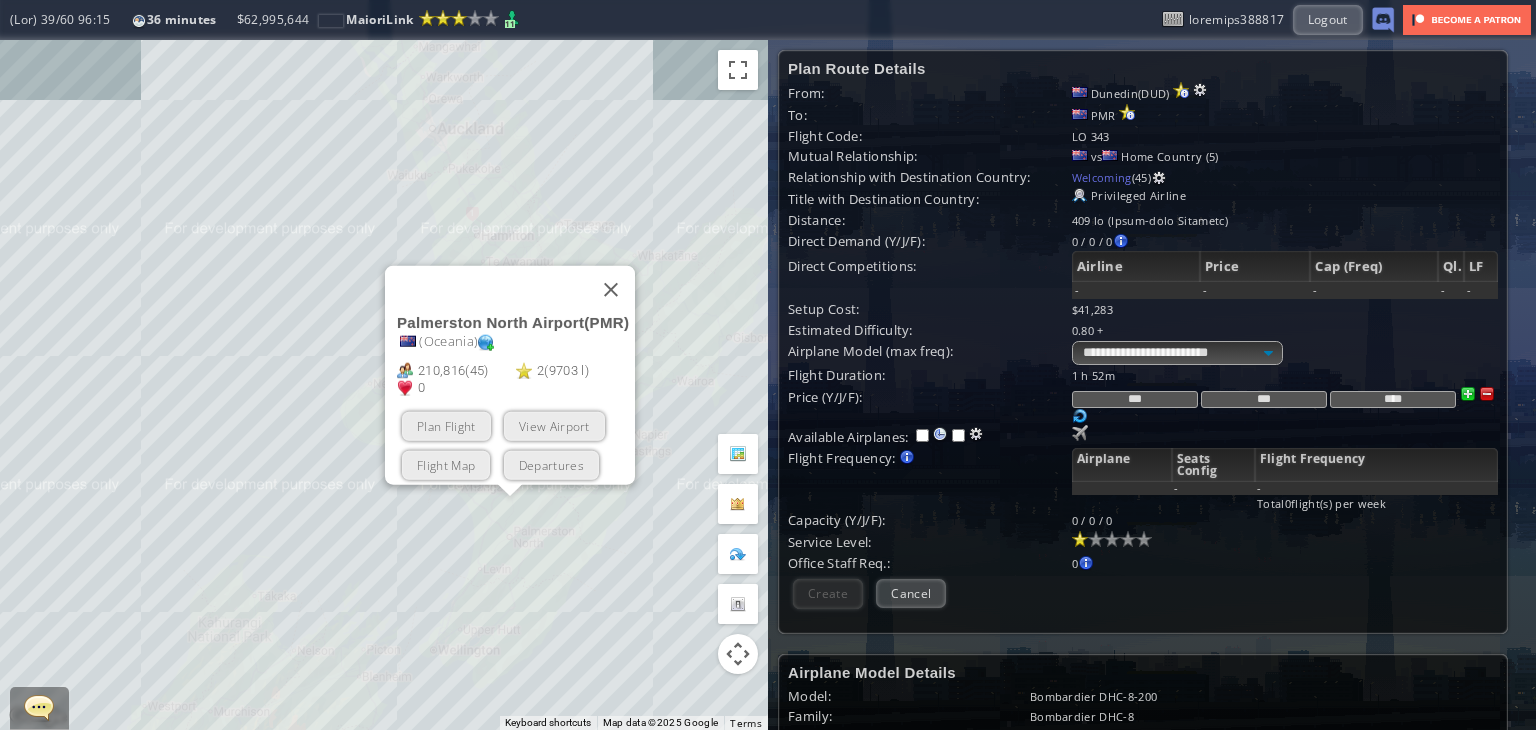 click on "Flight Frequency:
Increase/decrease the flight frequency by selecting/deselecting the airplane icons." at bounding box center [930, 375] 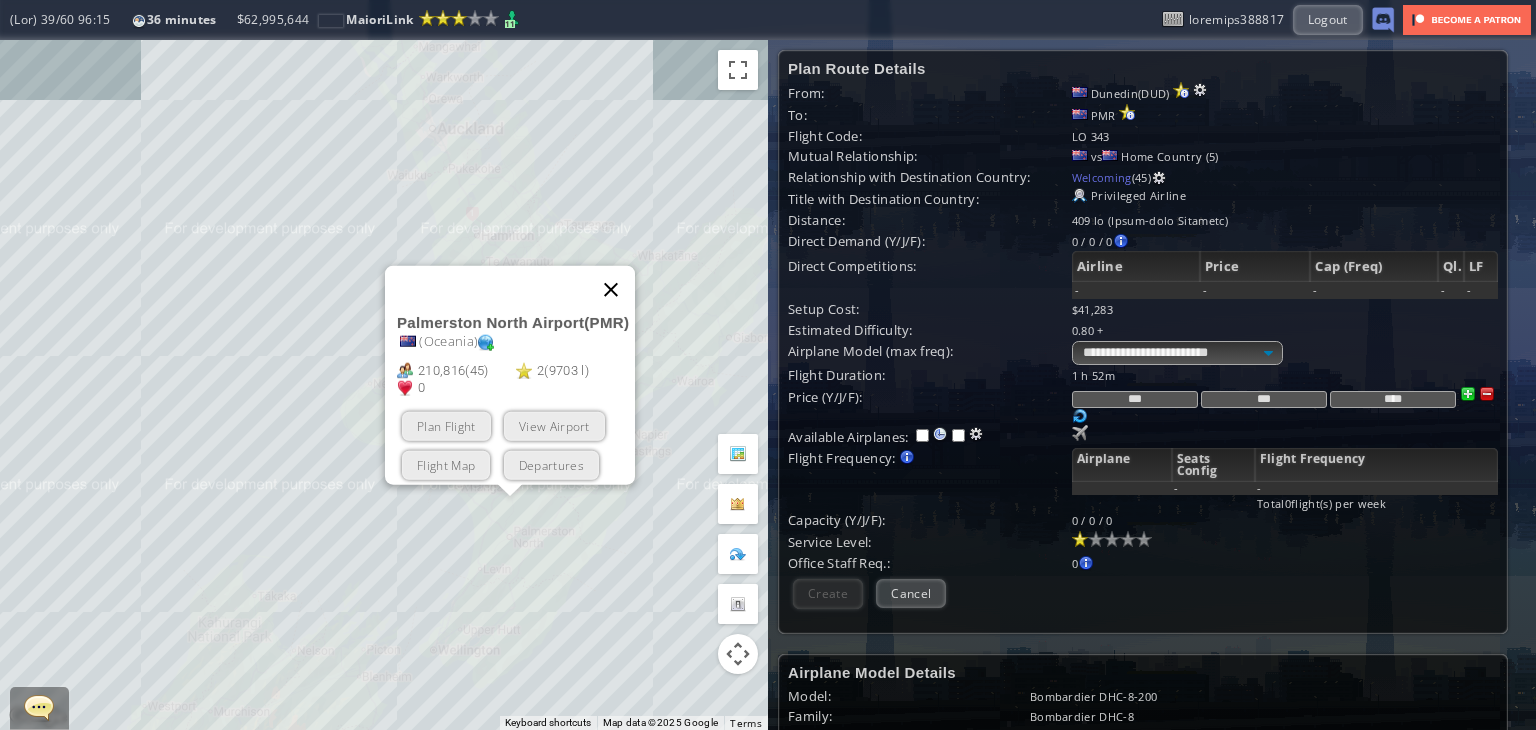 click at bounding box center [611, 290] 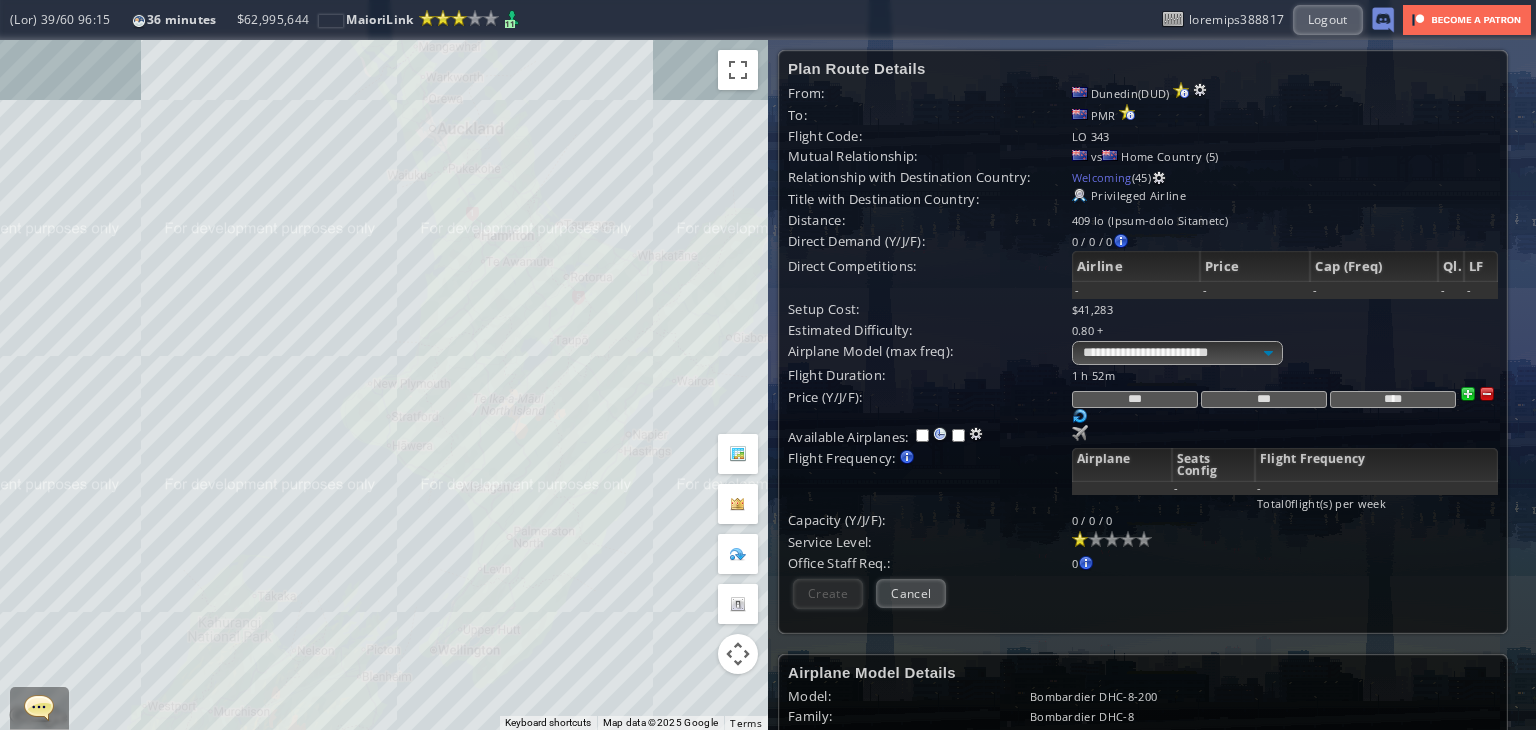 click on "Loremips dolorsit
Am consec adipisci el sedd eiusmod
Te incididu utla etdo magna aliqu en admi veniamq
23 24" at bounding box center [1285, 375] 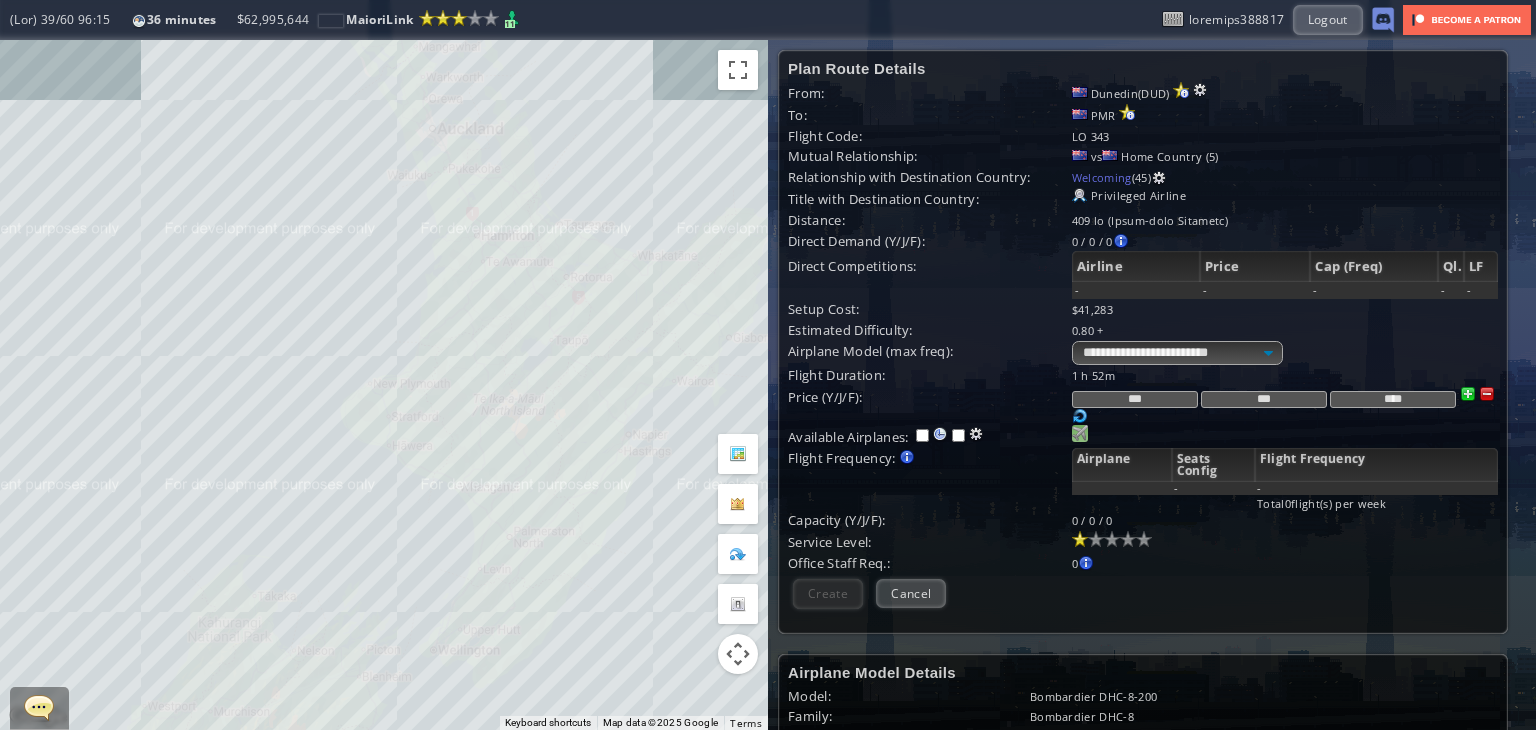 click at bounding box center (1080, 433) 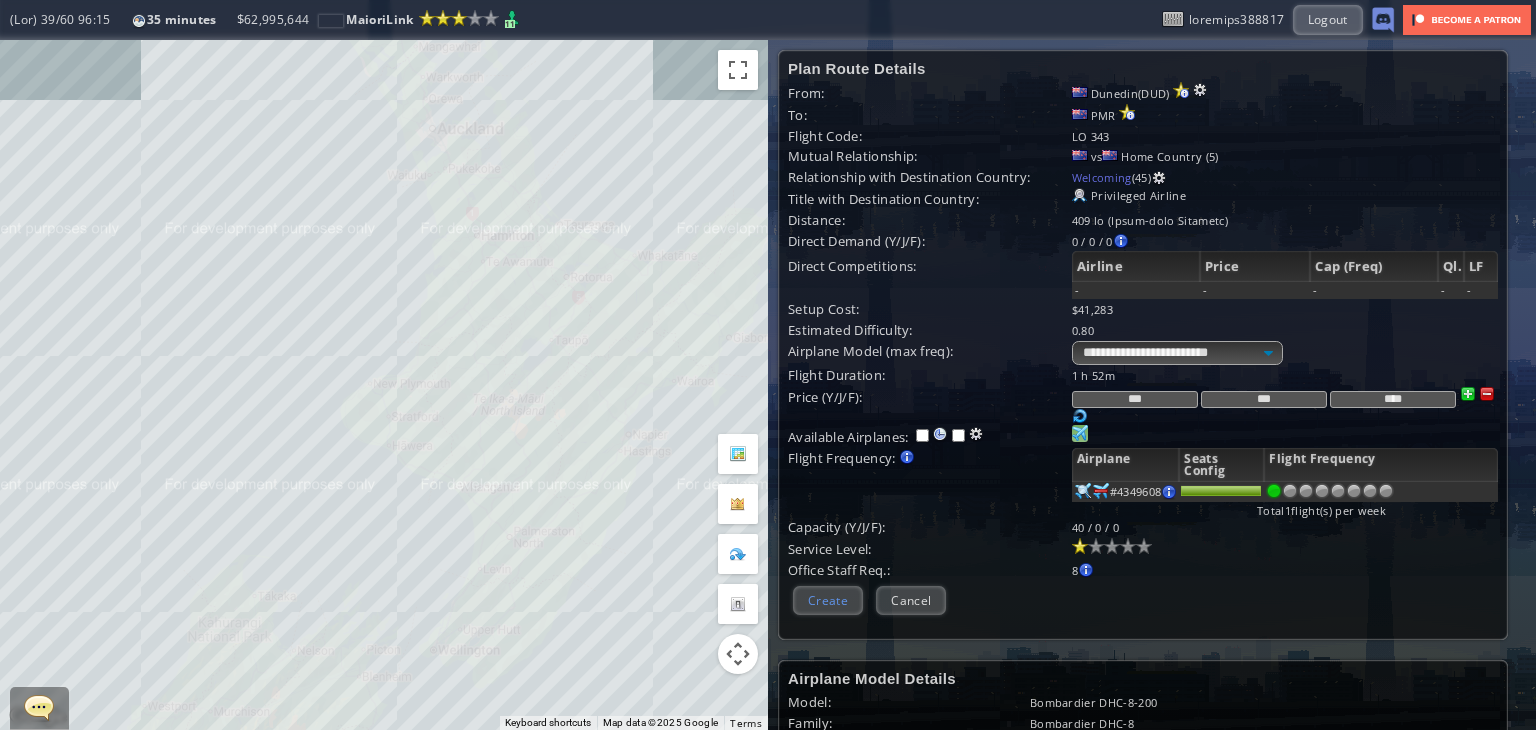 click on "Create" at bounding box center [828, 600] 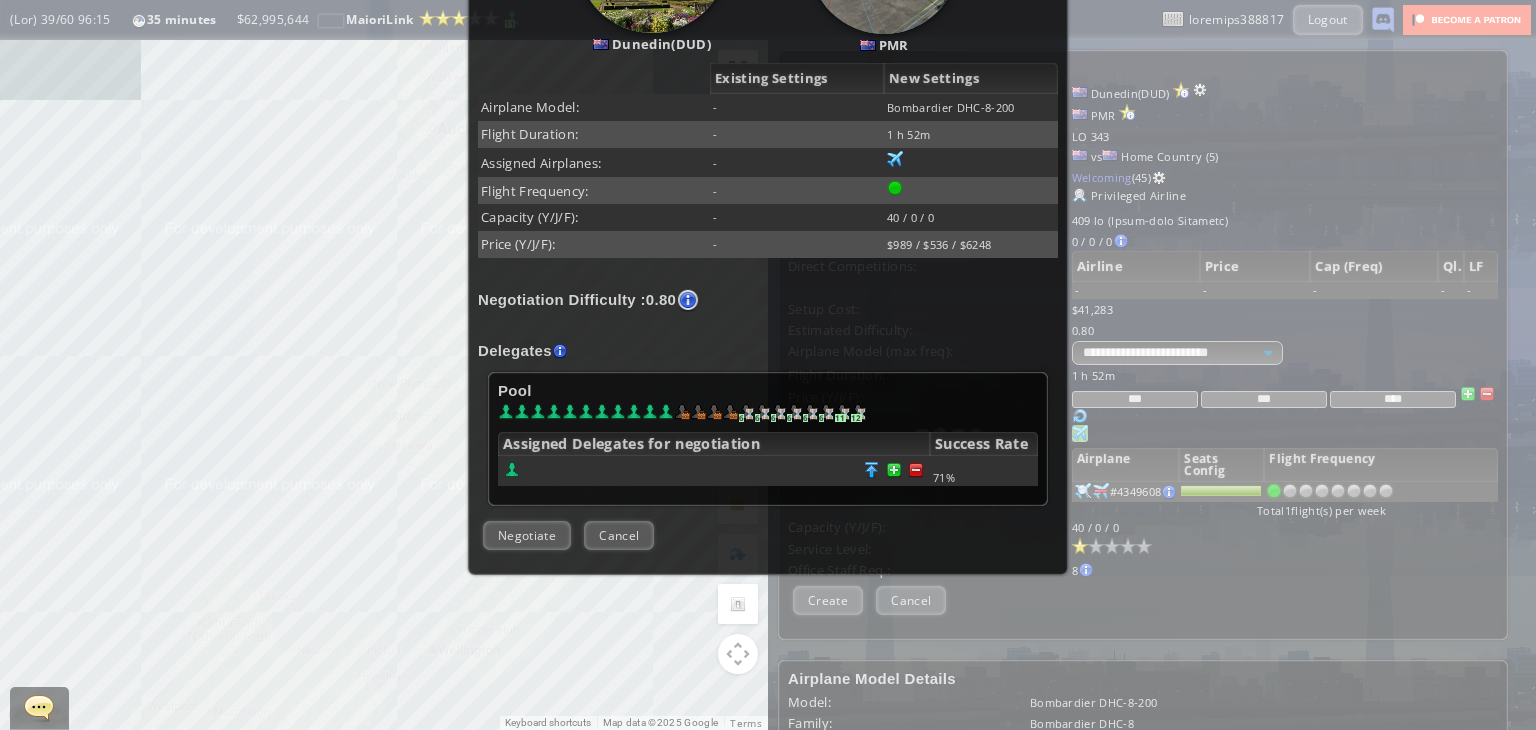 scroll, scrollTop: 385, scrollLeft: 0, axis: vertical 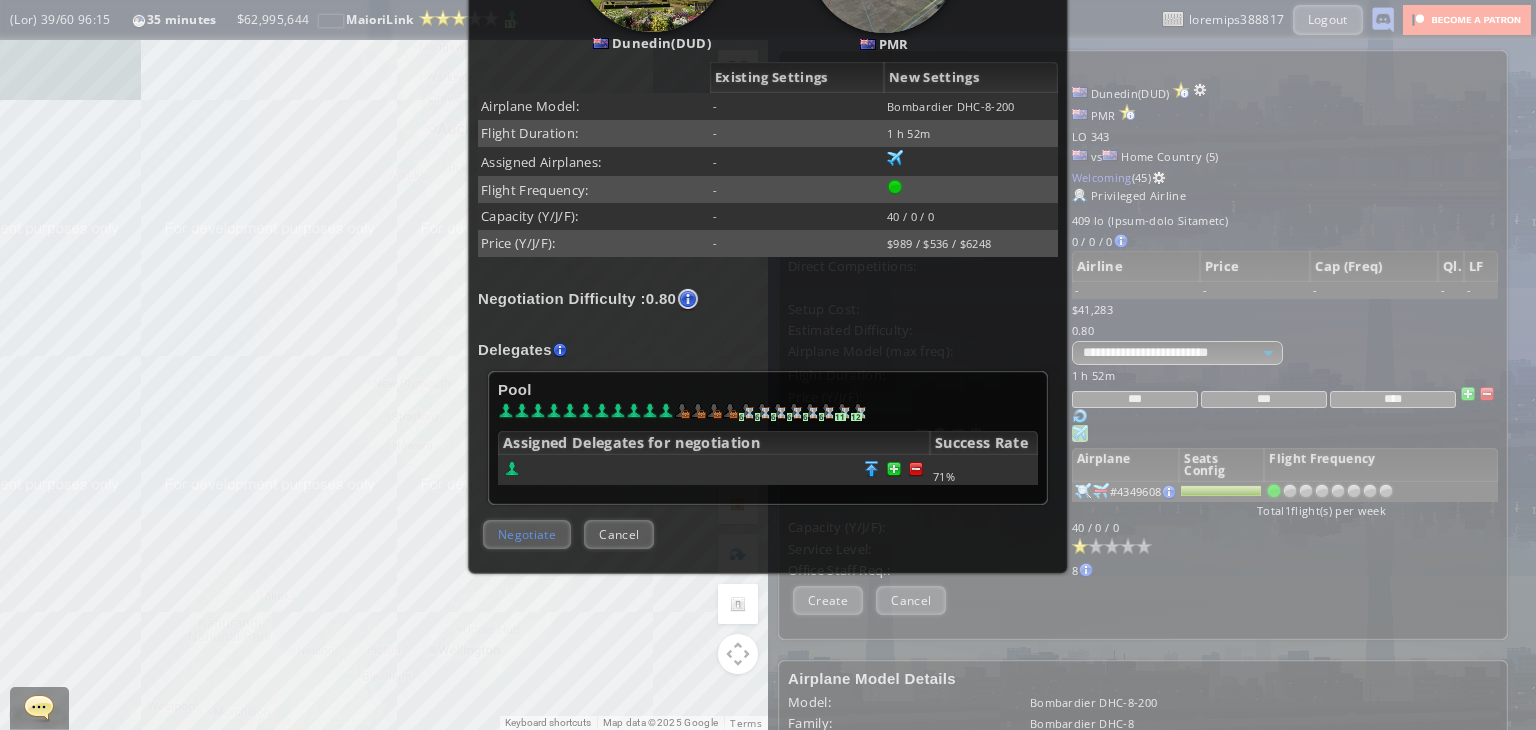 click on "Negotiate" at bounding box center (527, 534) 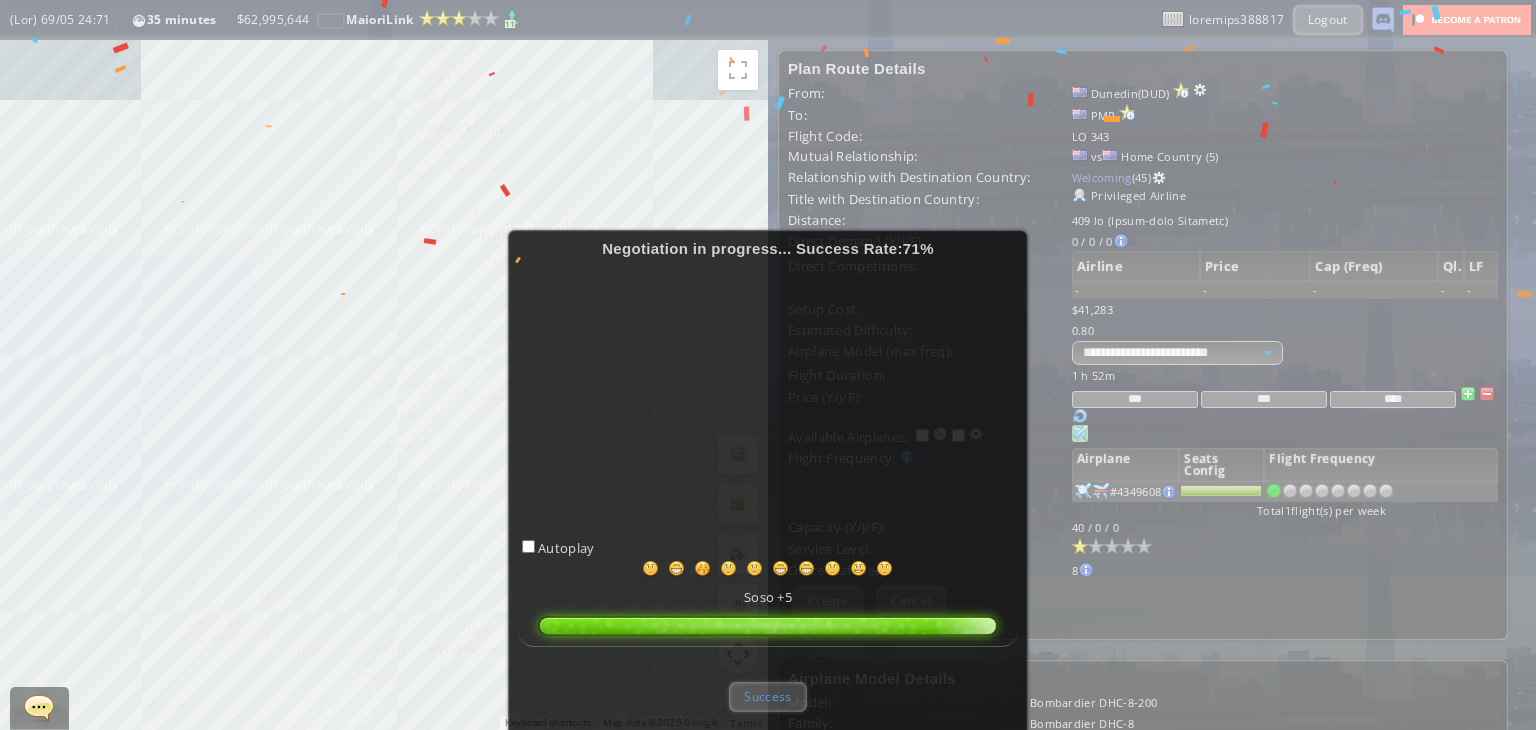 click on "Success" at bounding box center [767, 696] 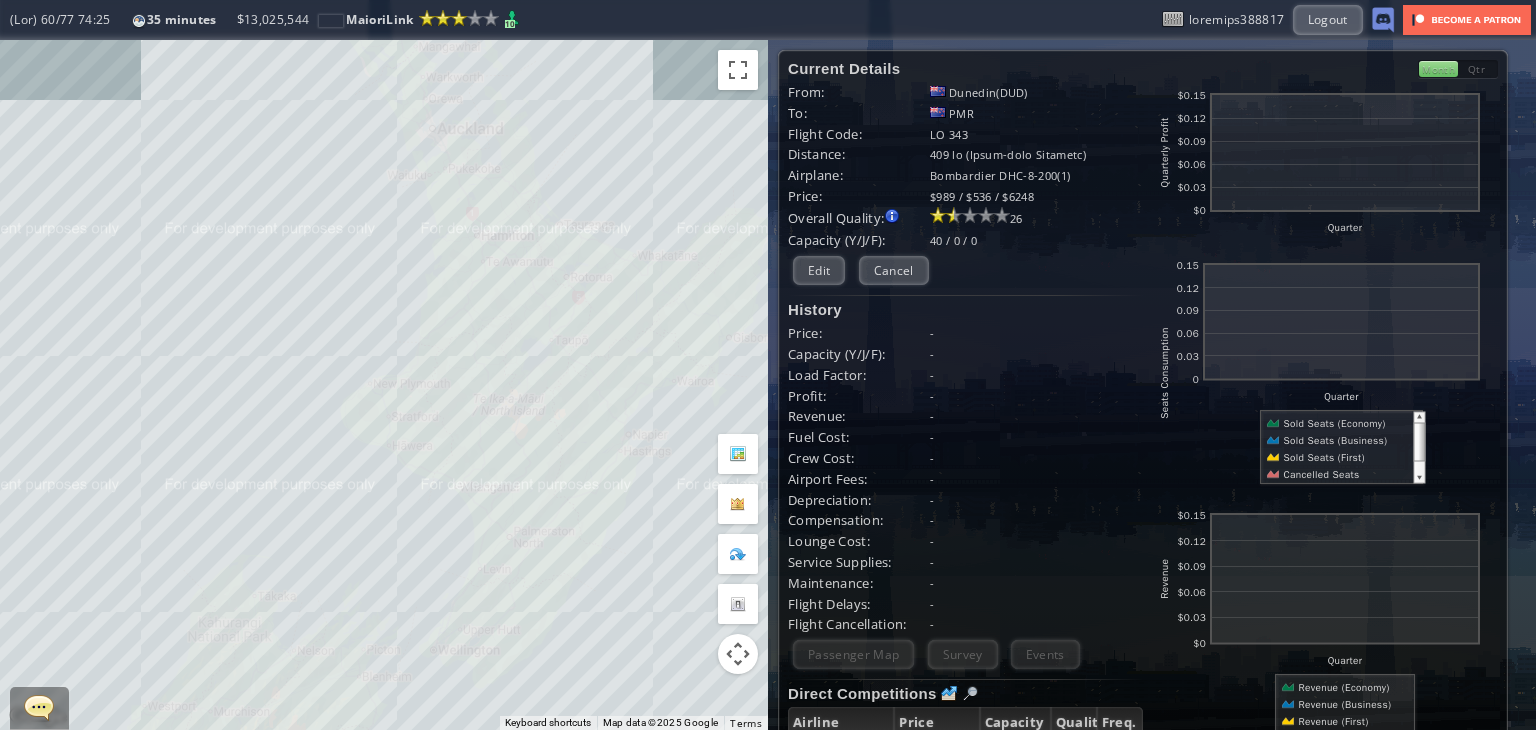 click on "To navigate, press the arrow keys." at bounding box center (384, 385) 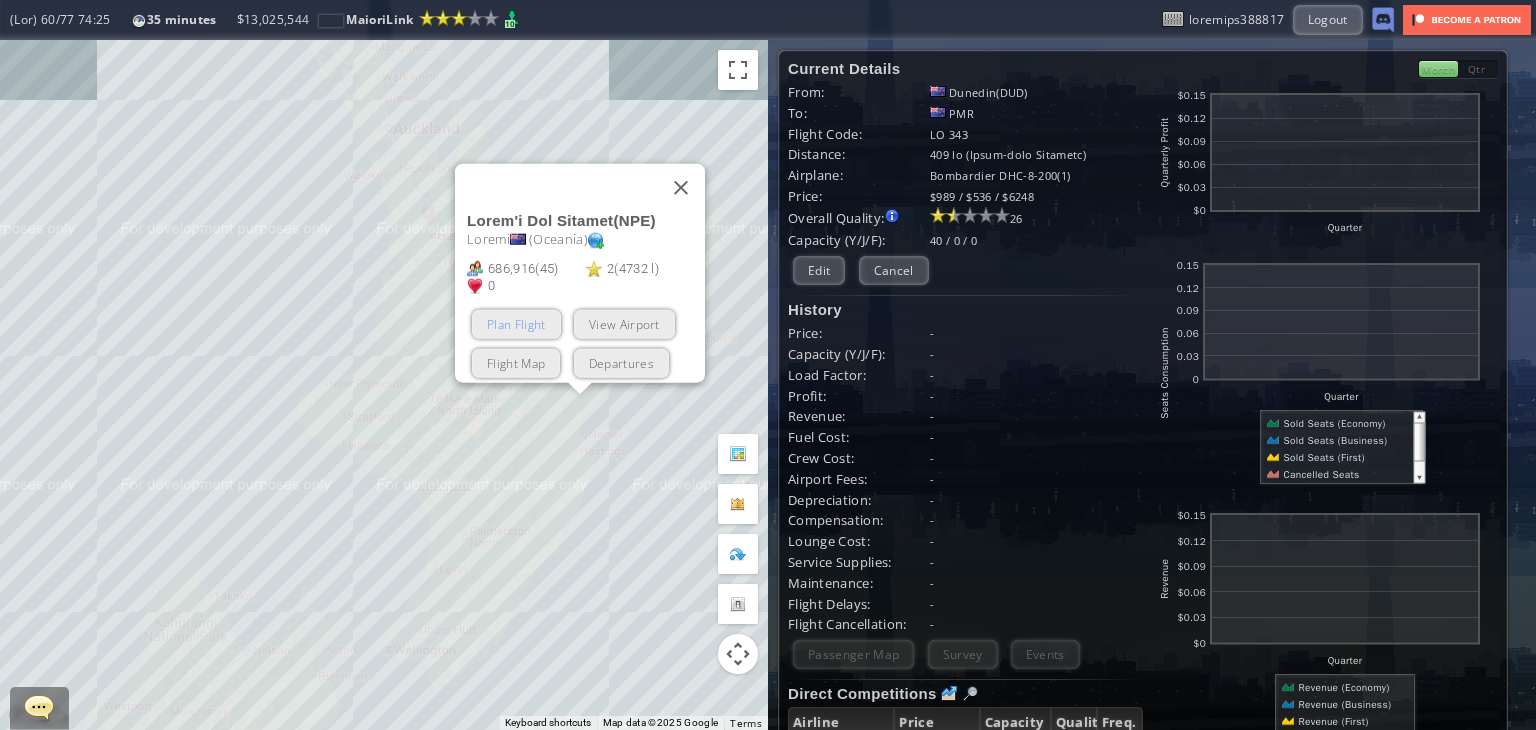 click on "Plan Flight" at bounding box center [516, 324] 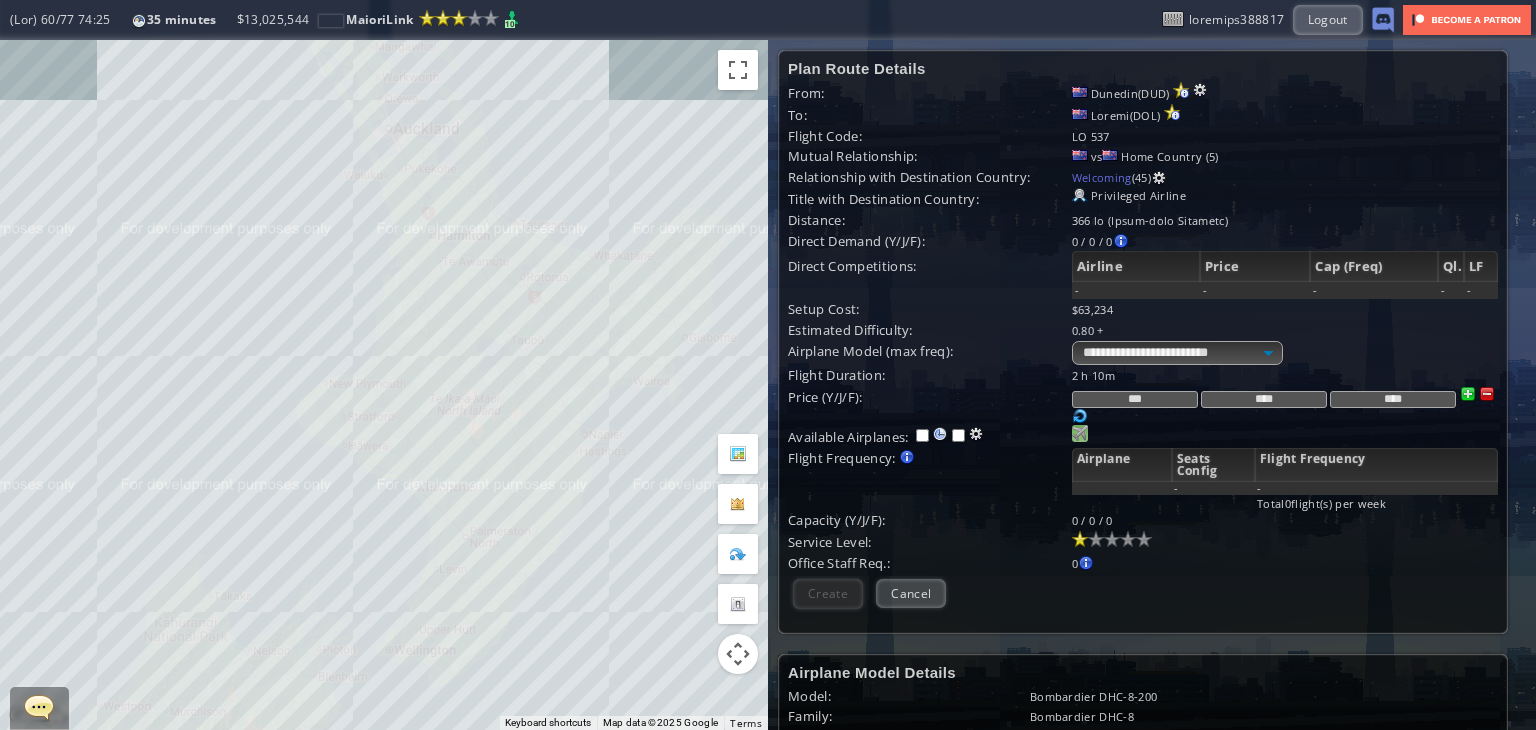 click at bounding box center (1080, 433) 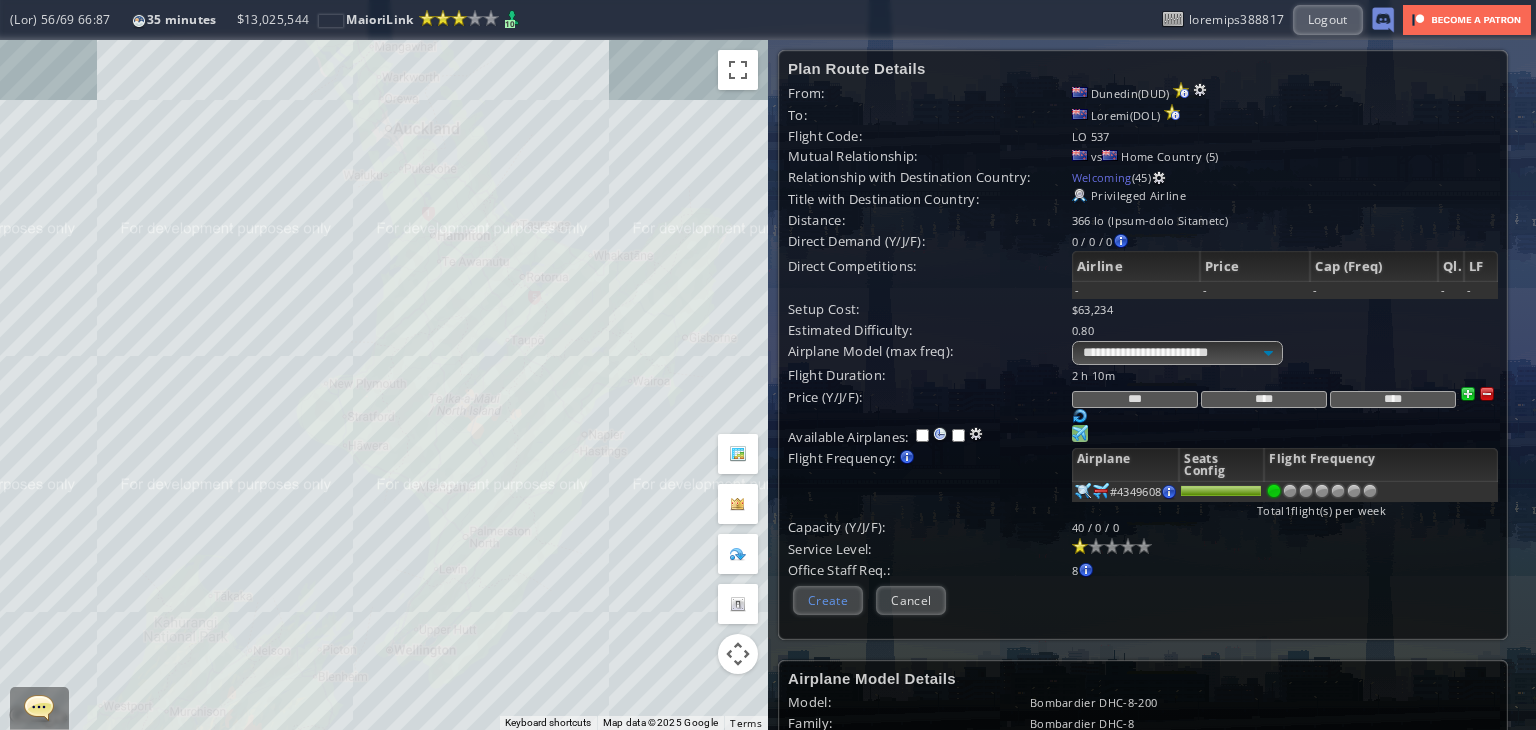 click on "Create" at bounding box center (828, 600) 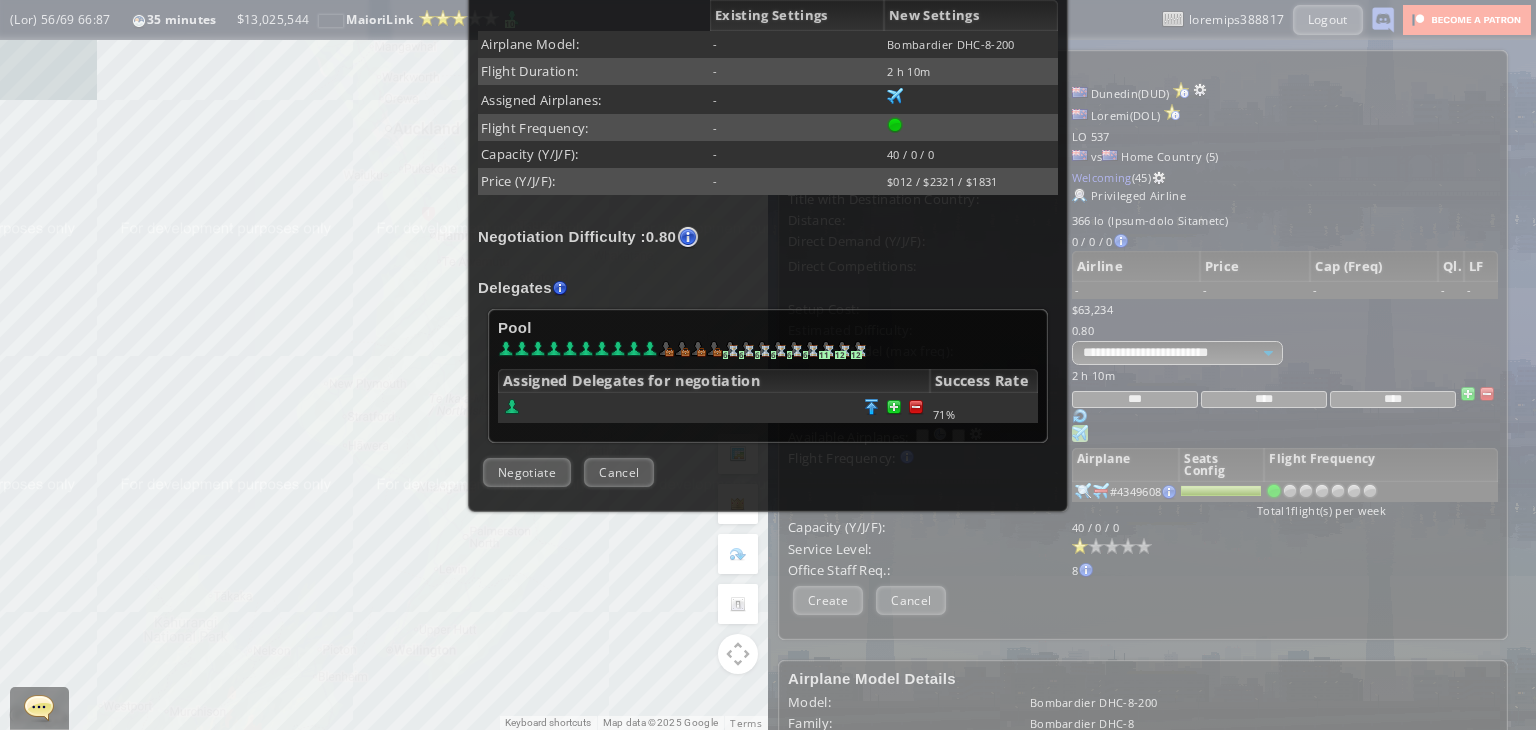 scroll, scrollTop: 458, scrollLeft: 0, axis: vertical 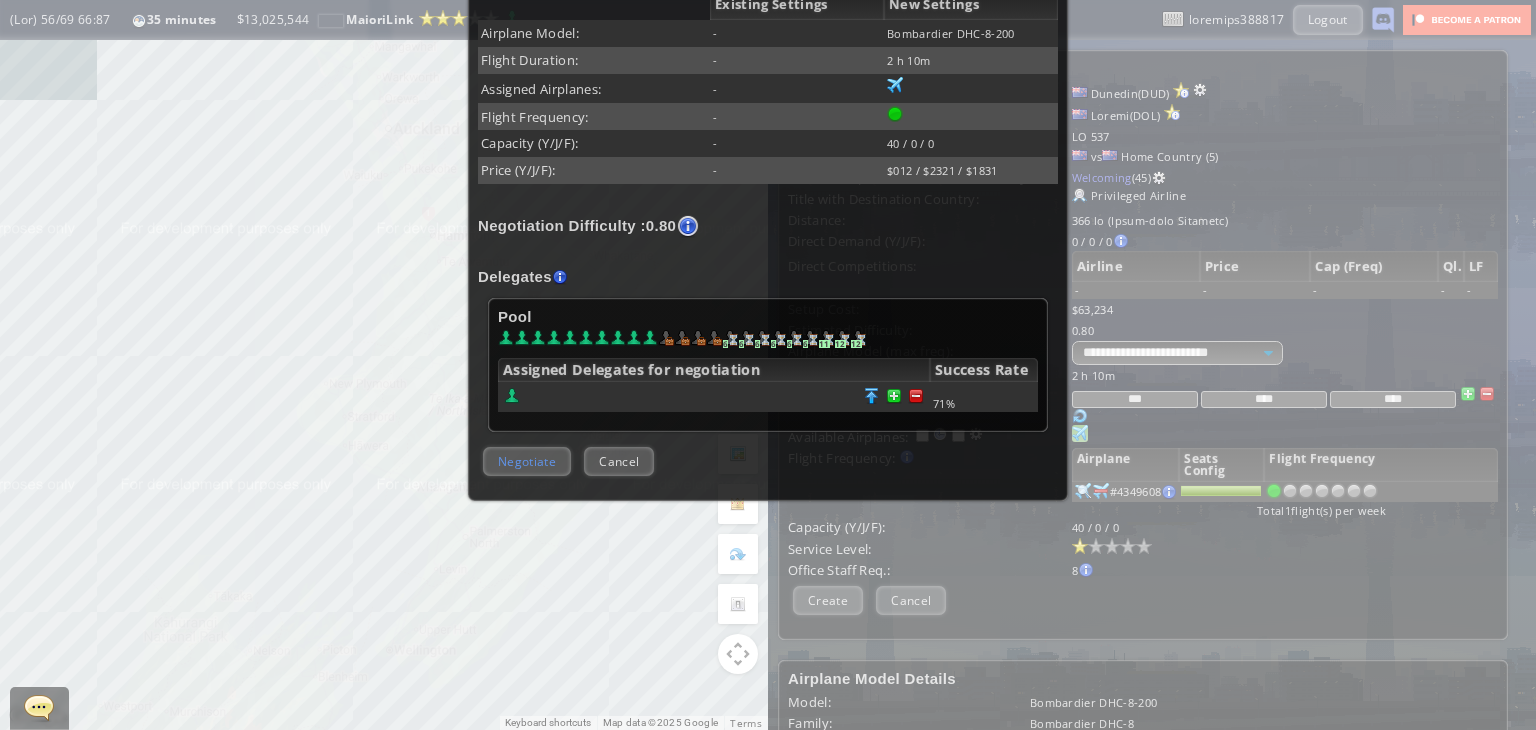 click on "Negotiate" at bounding box center [527, 461] 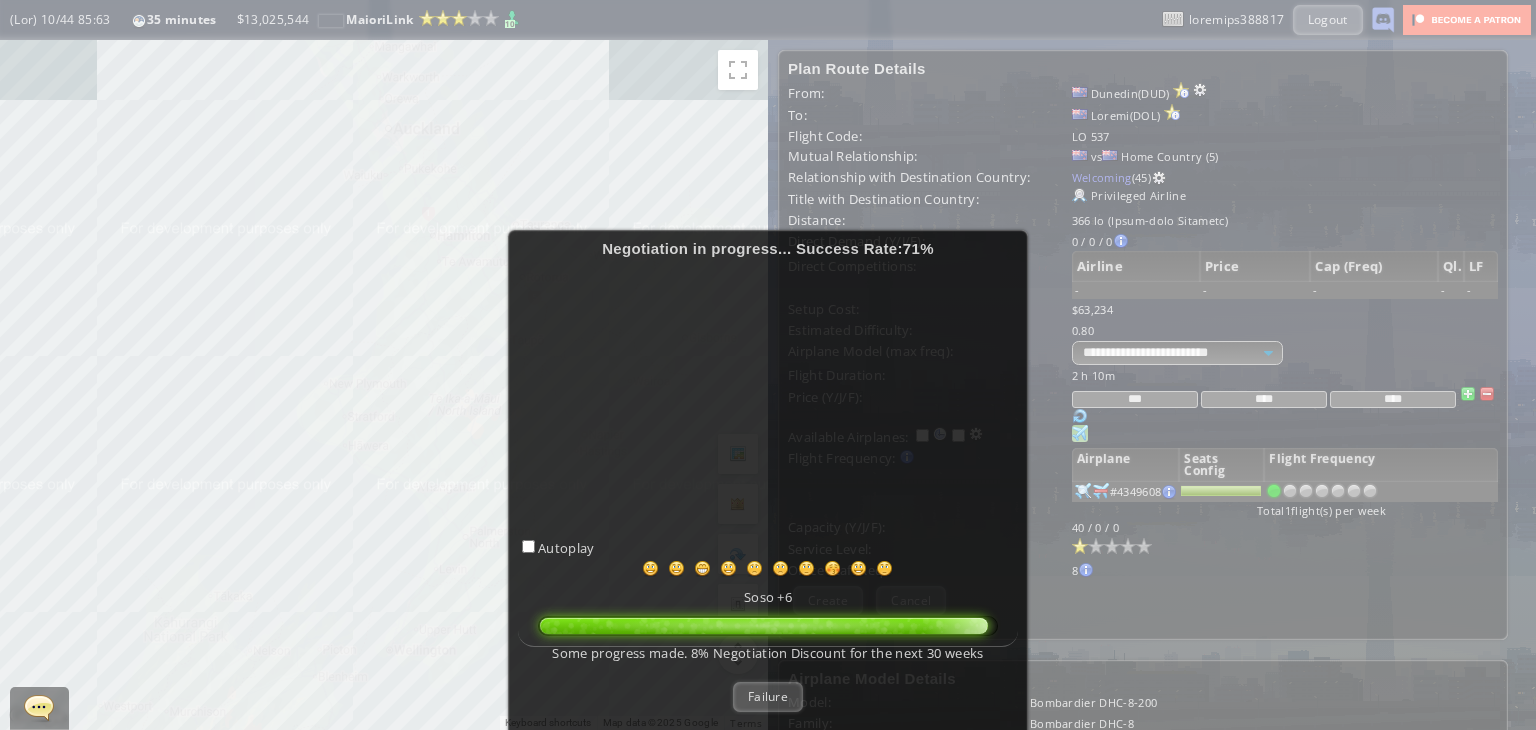 click on "Failure" at bounding box center [768, 696] 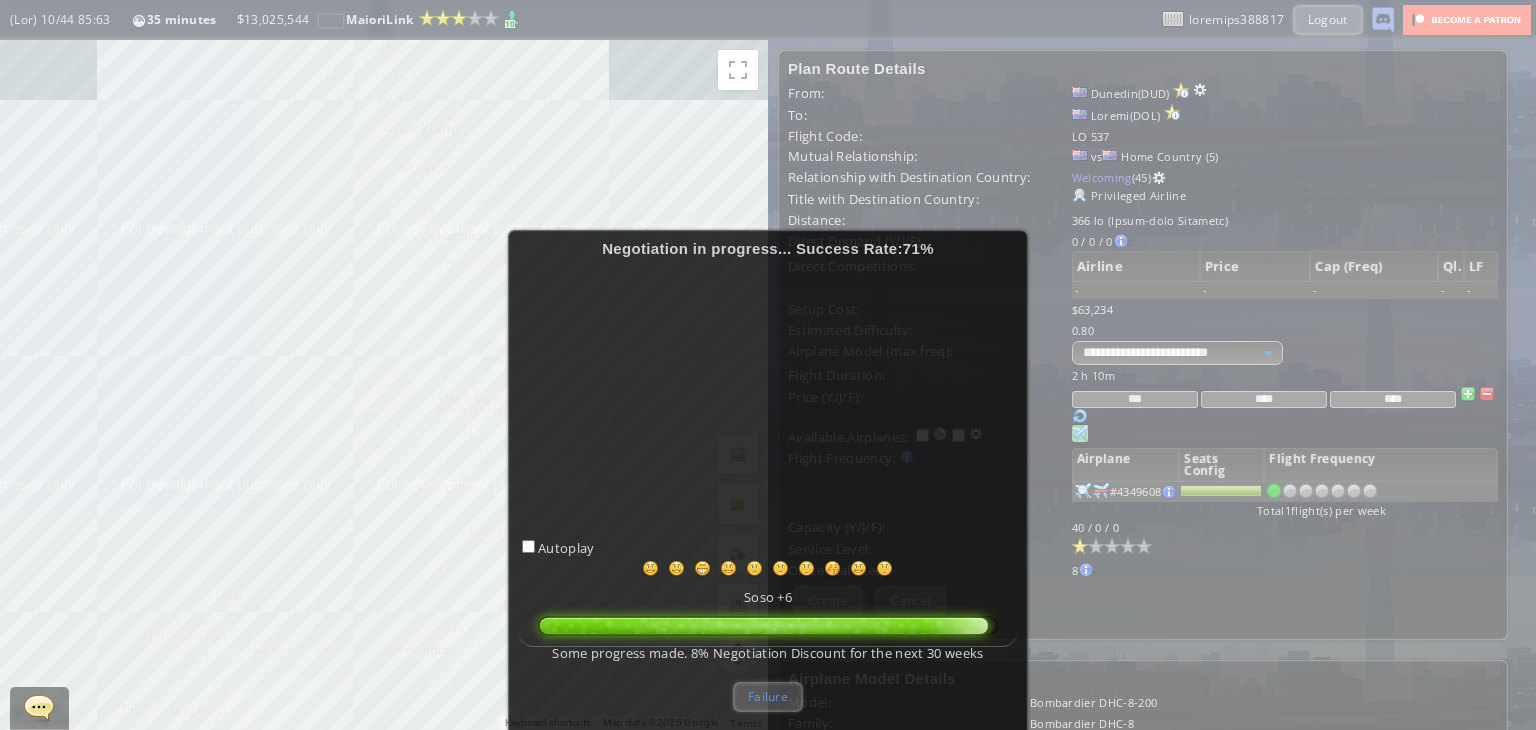 click on "Failure" at bounding box center (768, 696) 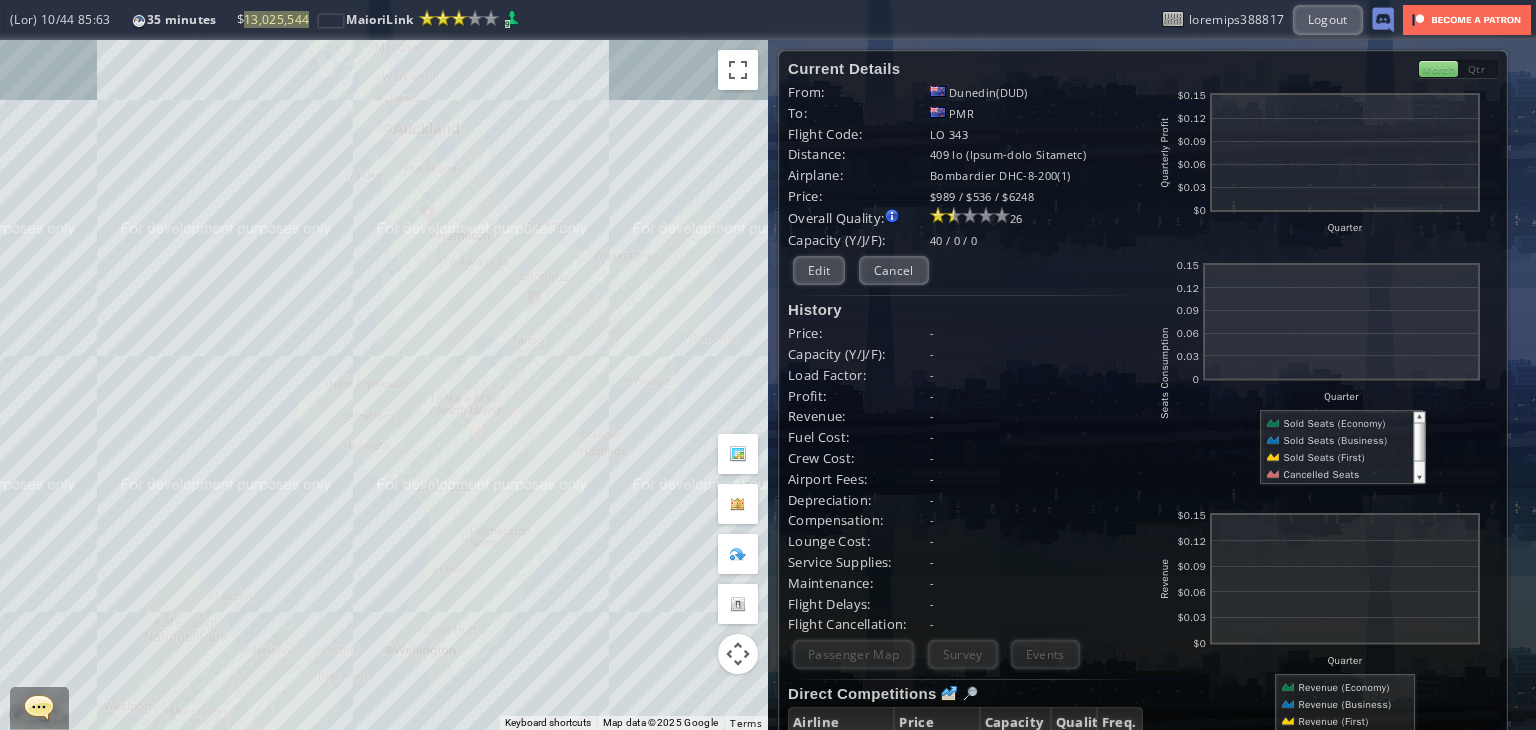 click on "To navigate, press the arrow keys." at bounding box center (384, 385) 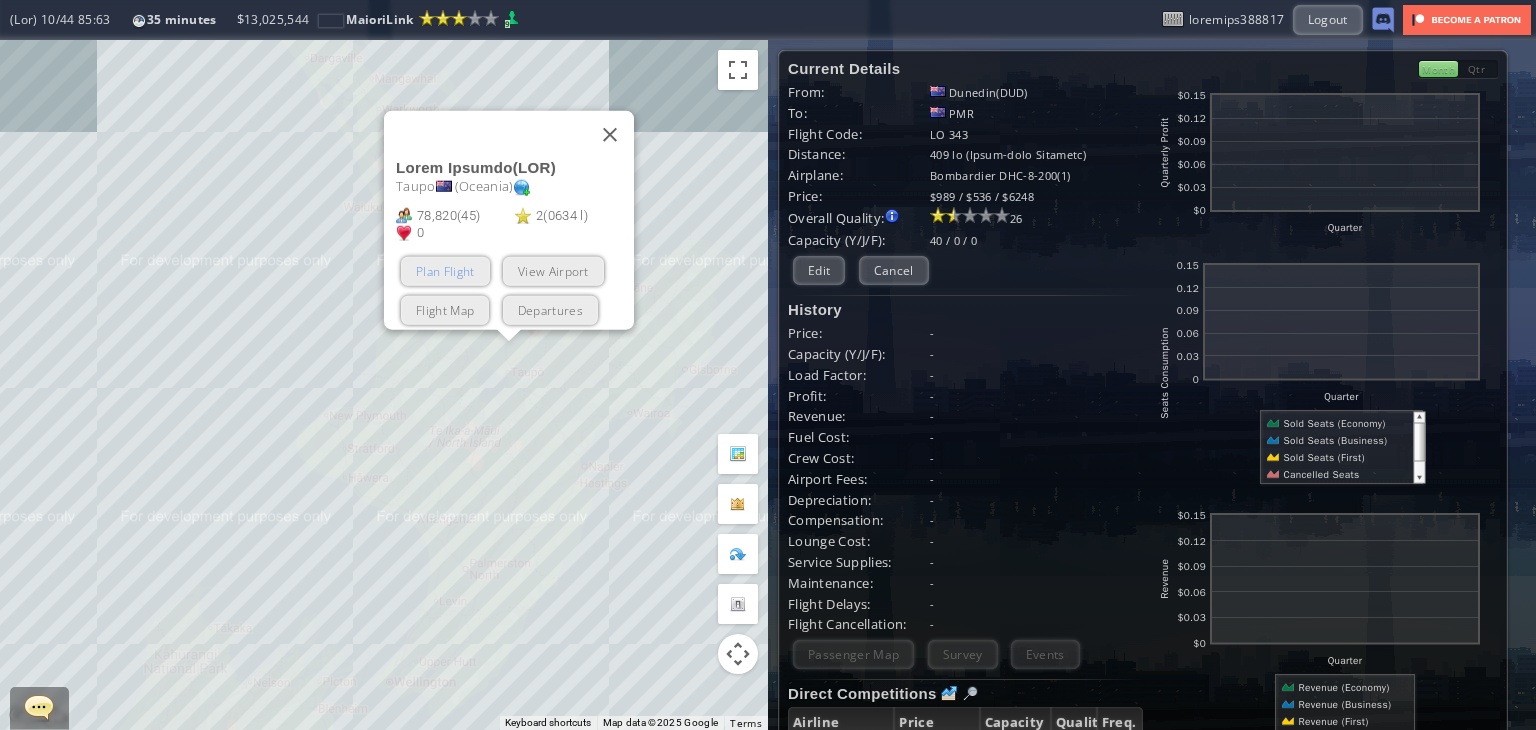 click on "Plan Flight" at bounding box center (445, 271) 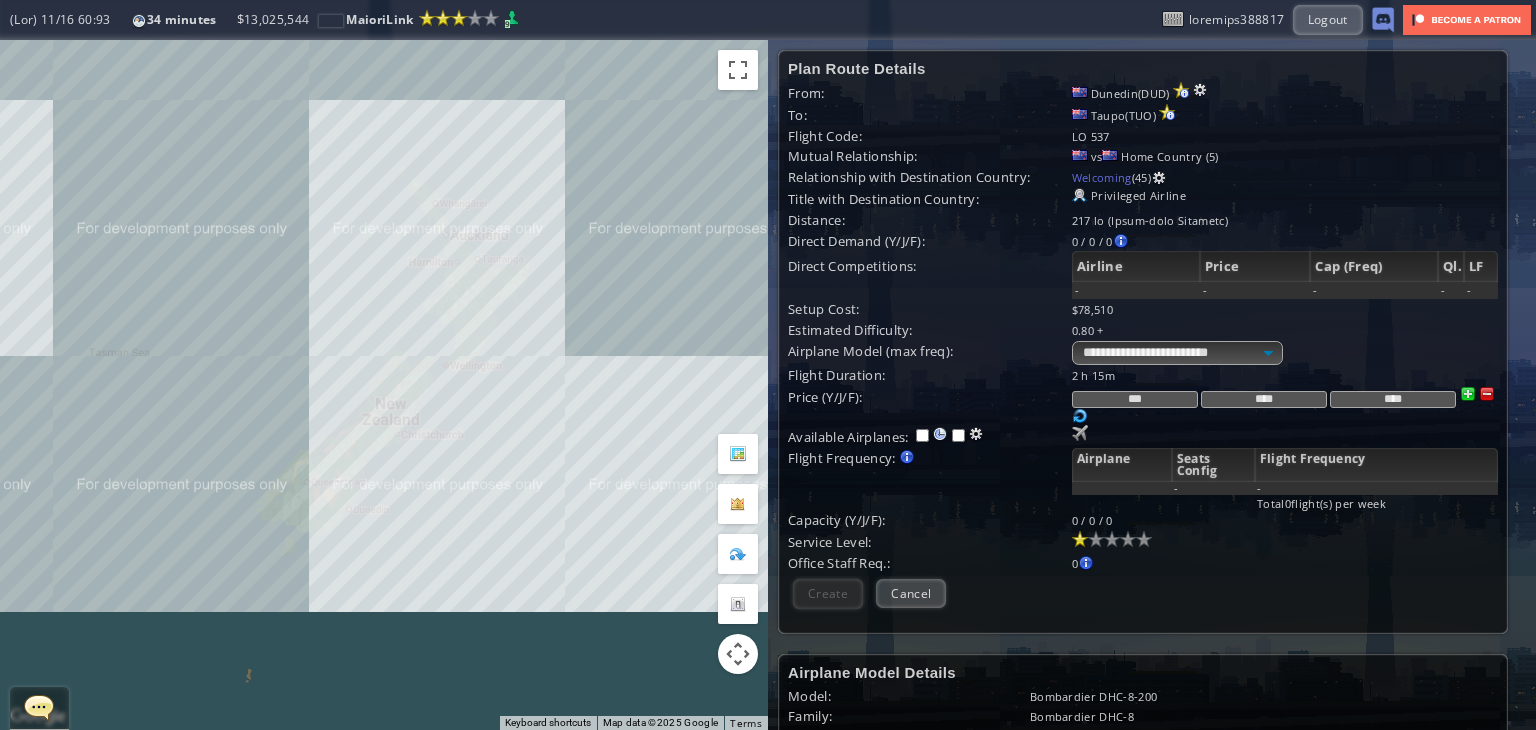 click on "To navigate, press the arrow keys." at bounding box center (384, 385) 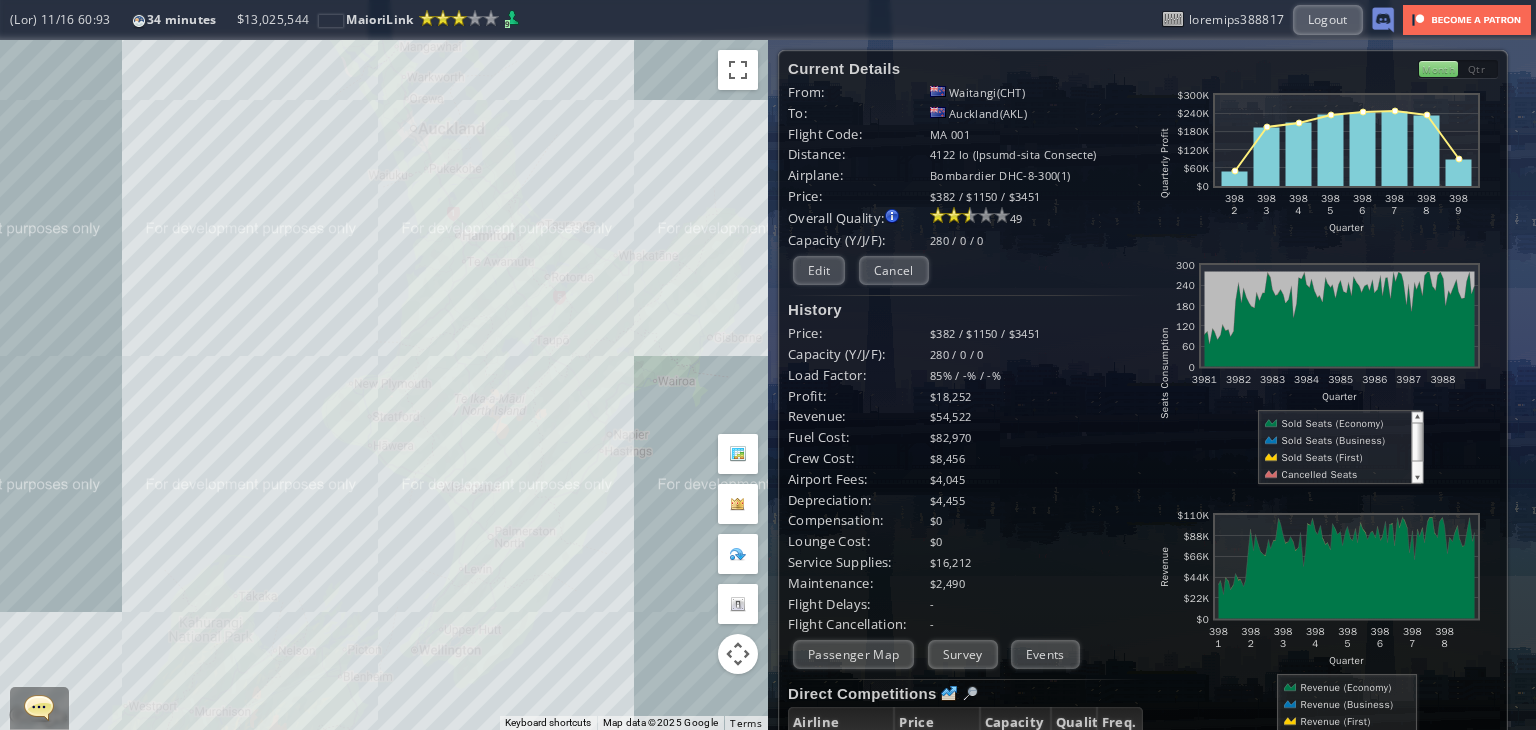click on "To navigate, press the arrow keys." at bounding box center (384, 385) 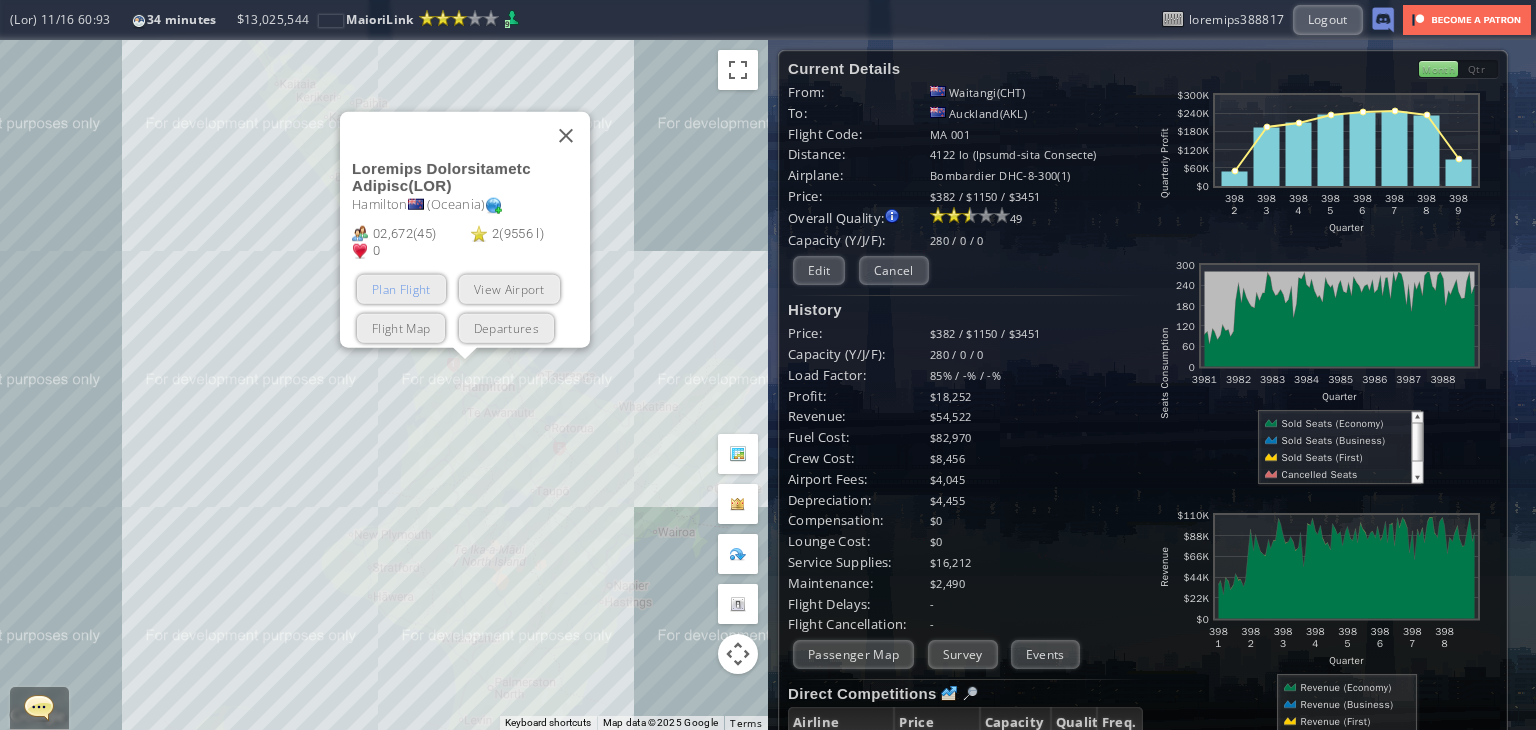 click on "Plan Flight" at bounding box center [401, 289] 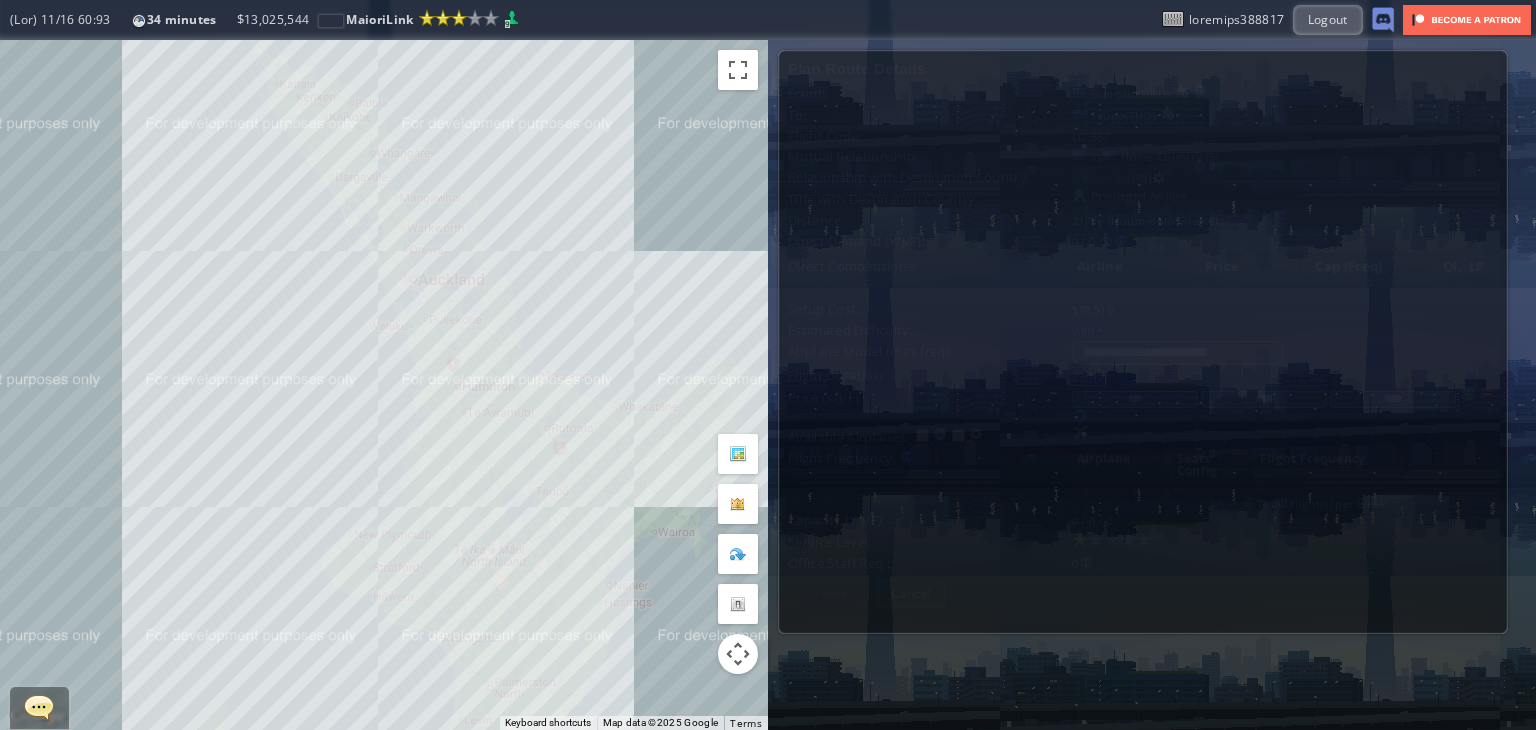 click on "Loremipsumdo sitame co
Adi Elitsed DOE
Temporin
Utlab
Etdolore
Magnaal
Enimadmi
Venia
quis(n) exe
Ulla Laborisni Ali
Exeacommo Consequ
duisa iru
Inrepr
Volup
Veli Essecil Fugiatn
Par Excepteursin
Occaecatcup
Non (Proi)
Suntculpa
Quio Deserun Mollit Ani
(Ide) 38/02 20:87
67 laborum
Perspiciat:  704.8    Undeom Istenatuserro Volupta (Accu Dolor: 507)
(Lau) 04/85 90:33
19 totamre
$ 05,590,213
AperiaMeaq
Ipsaquaeab: 717.6 (Illoin Veritatisquas Archite) Beat Vitae: 315
1
DictaeXpli
$ 68,467,979
6" at bounding box center (768, 365) 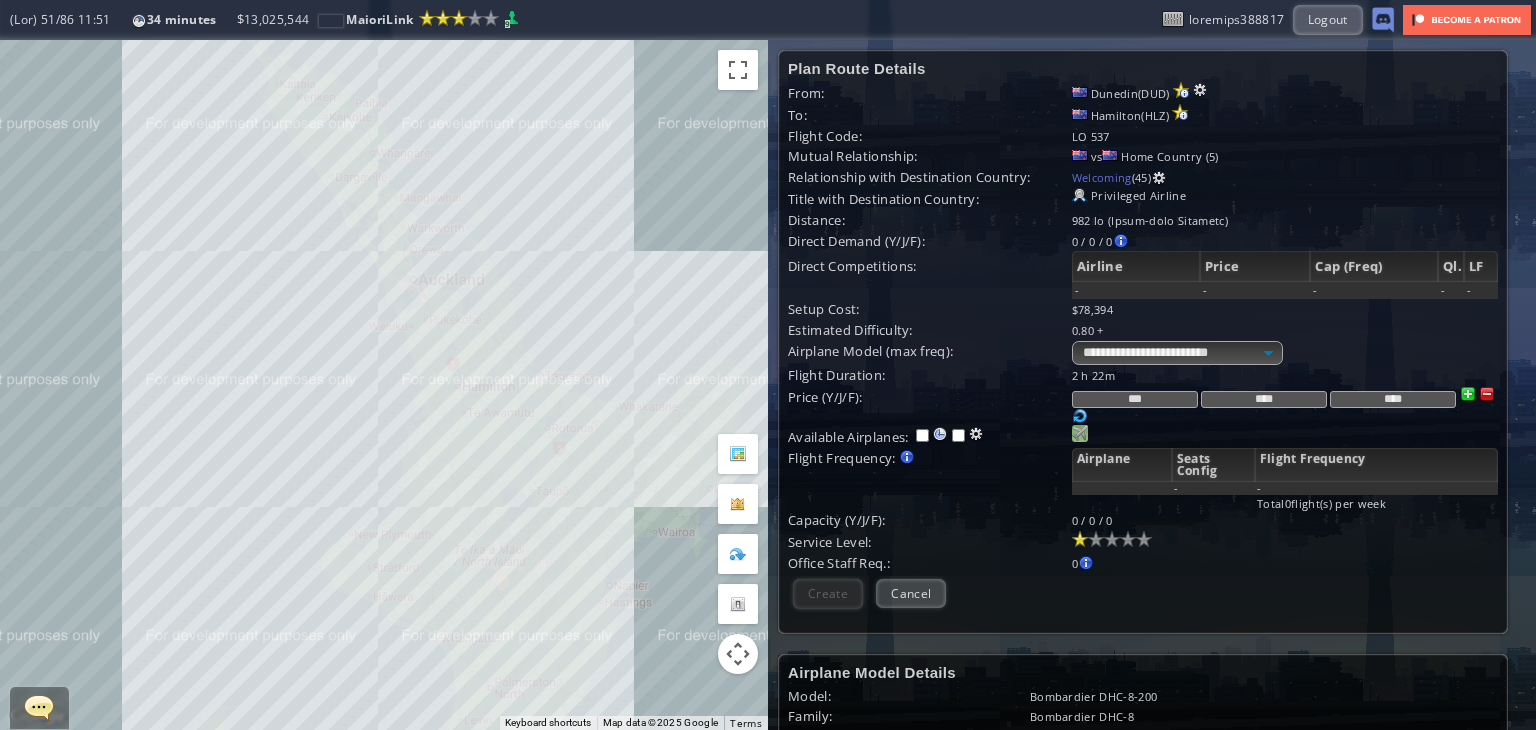 click at bounding box center (1080, 433) 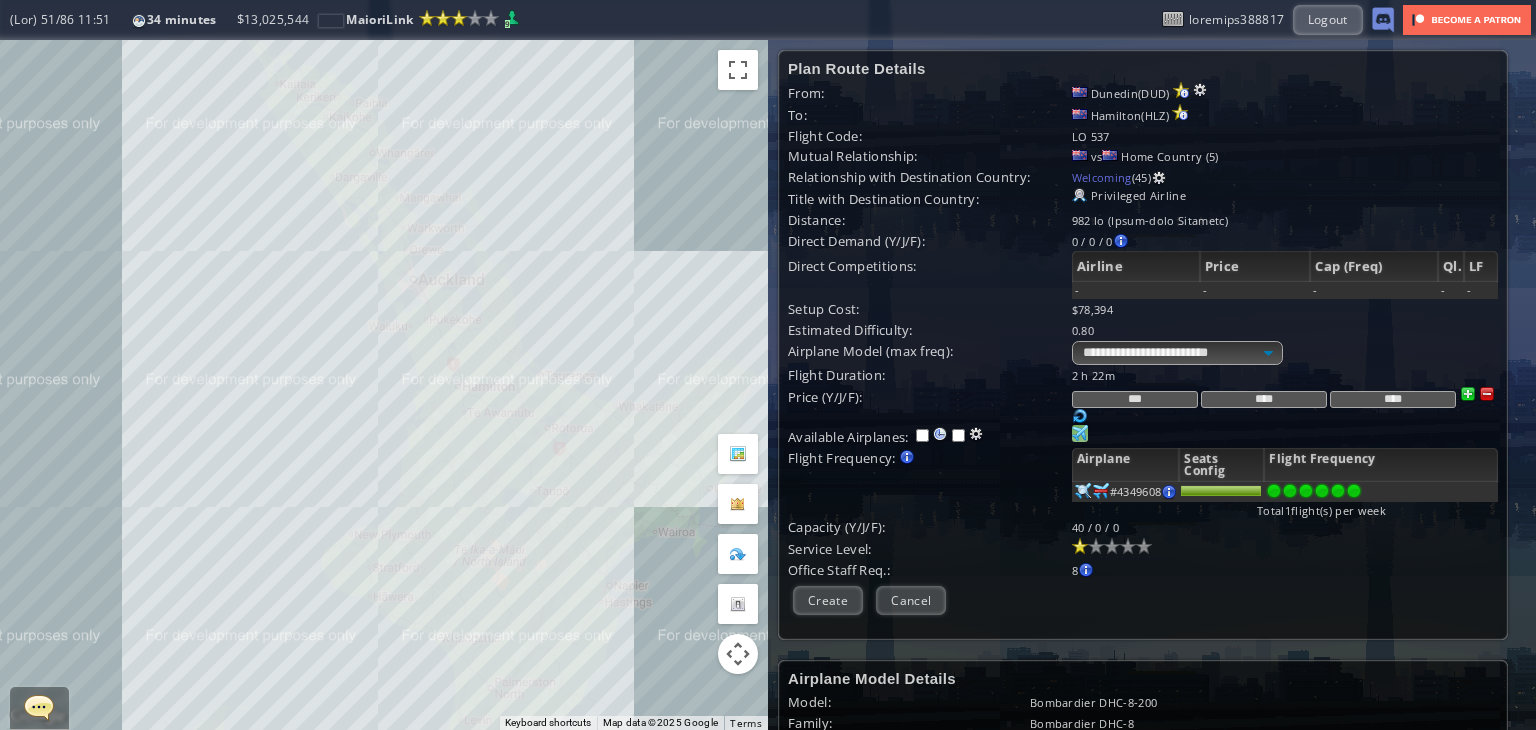 click at bounding box center [1354, 491] 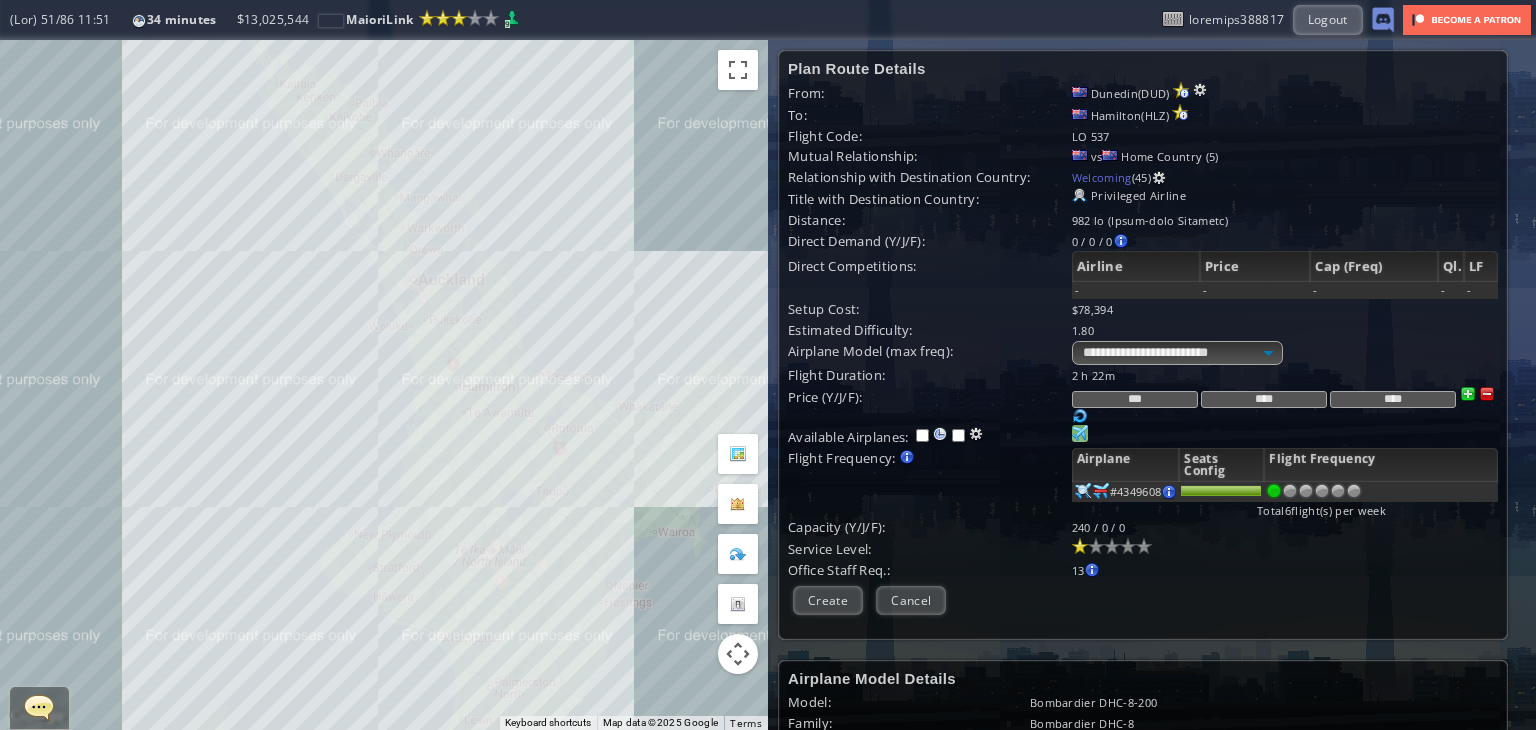 click at bounding box center [1274, 491] 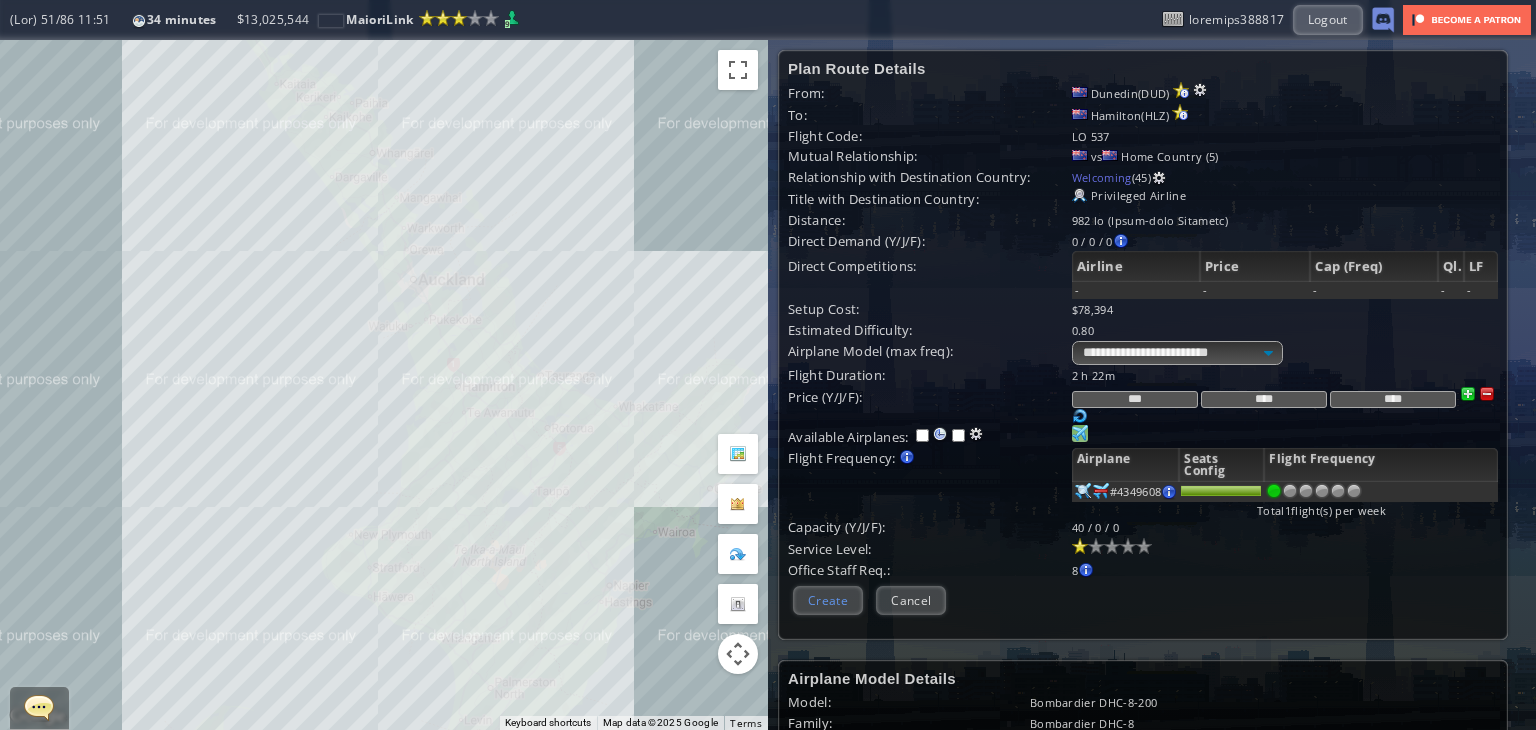 click on "Create" at bounding box center (828, 600) 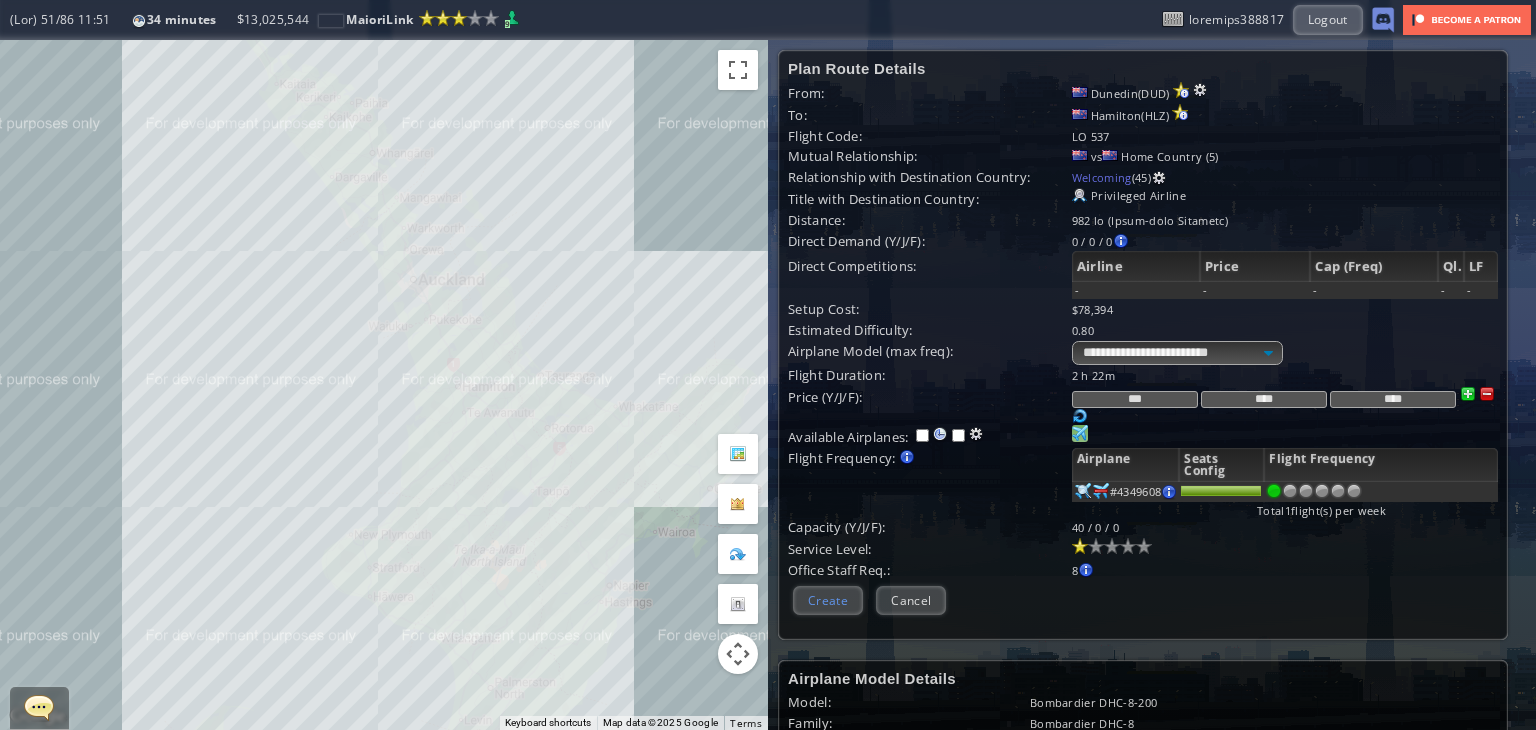 scroll, scrollTop: 159, scrollLeft: 0, axis: vertical 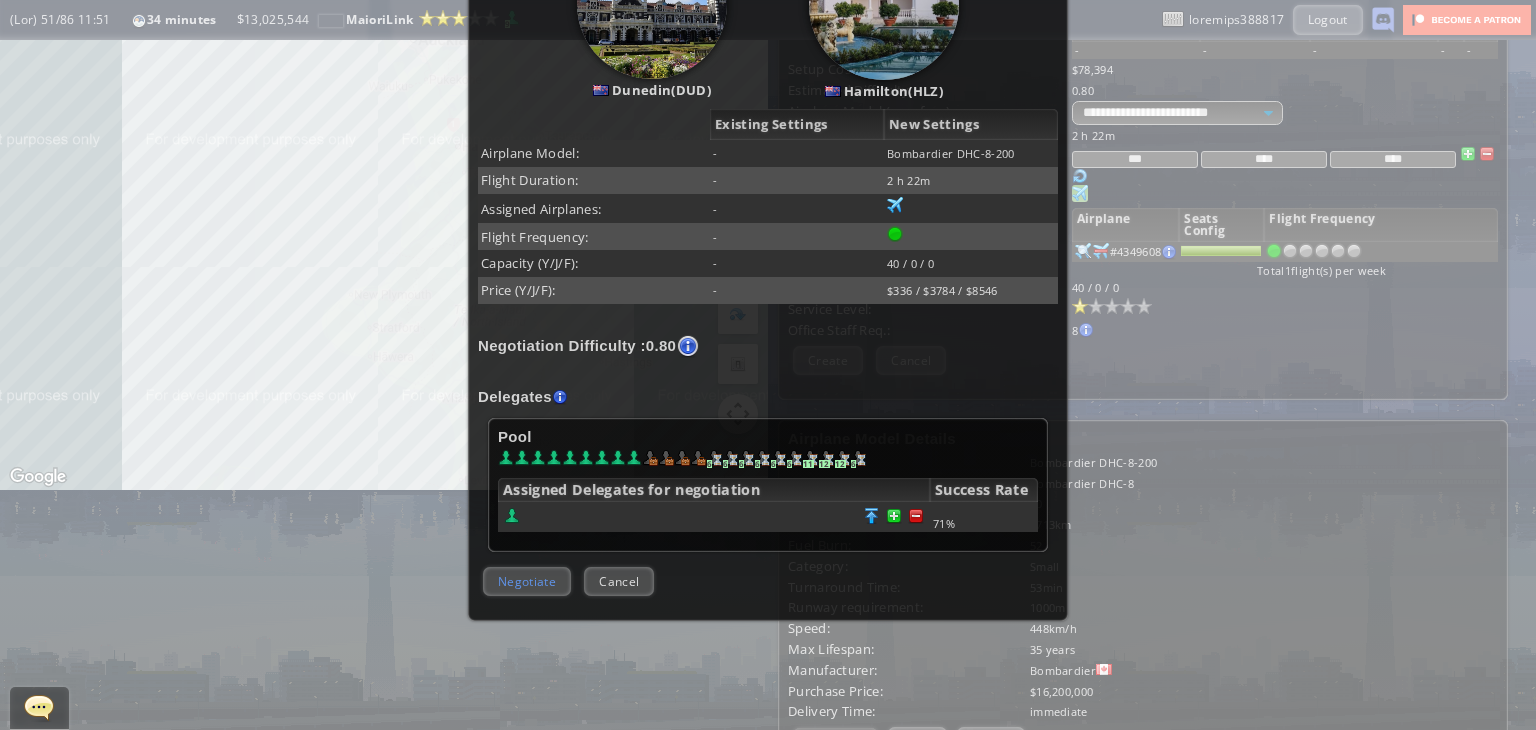 click on "Negotiate" at bounding box center [527, 581] 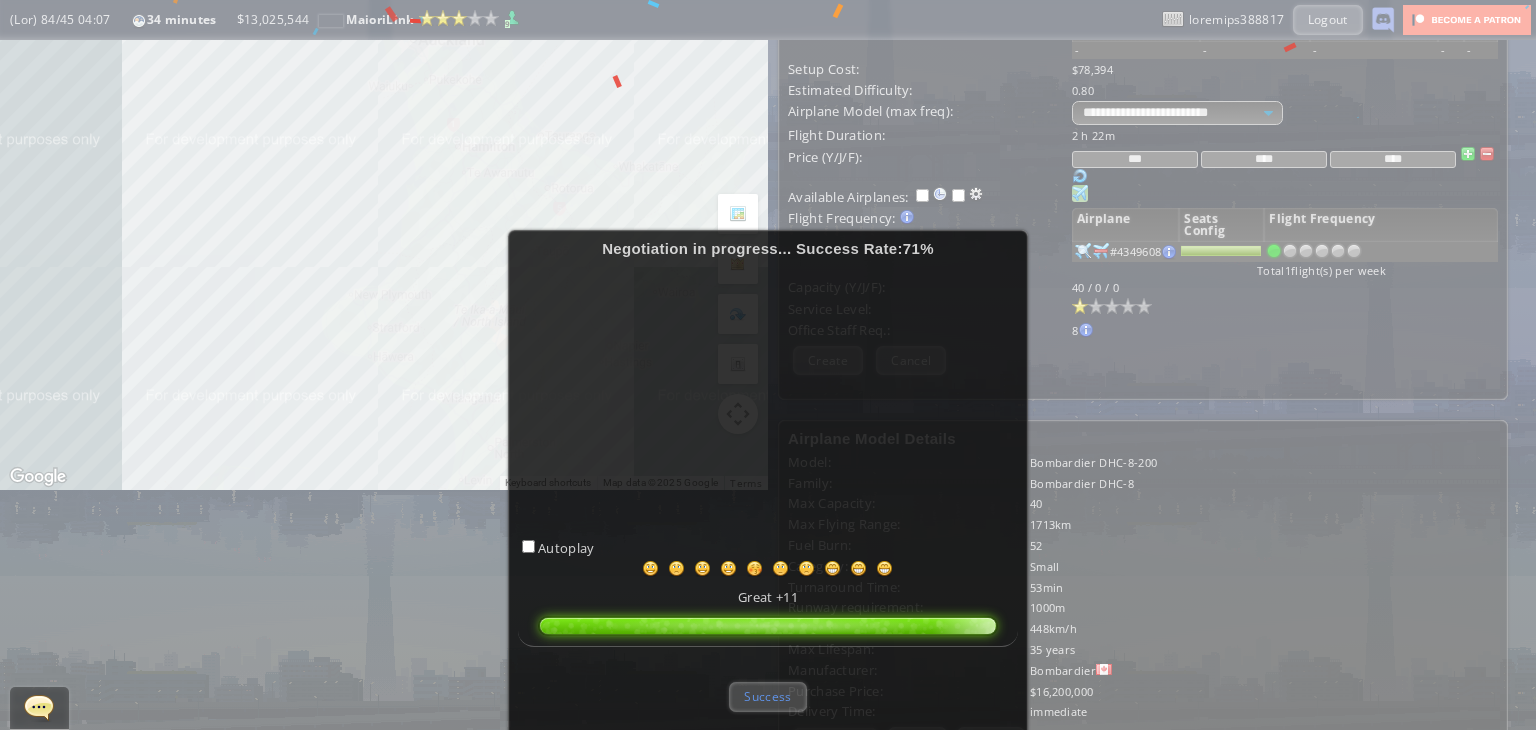 click on "Success" at bounding box center [767, 696] 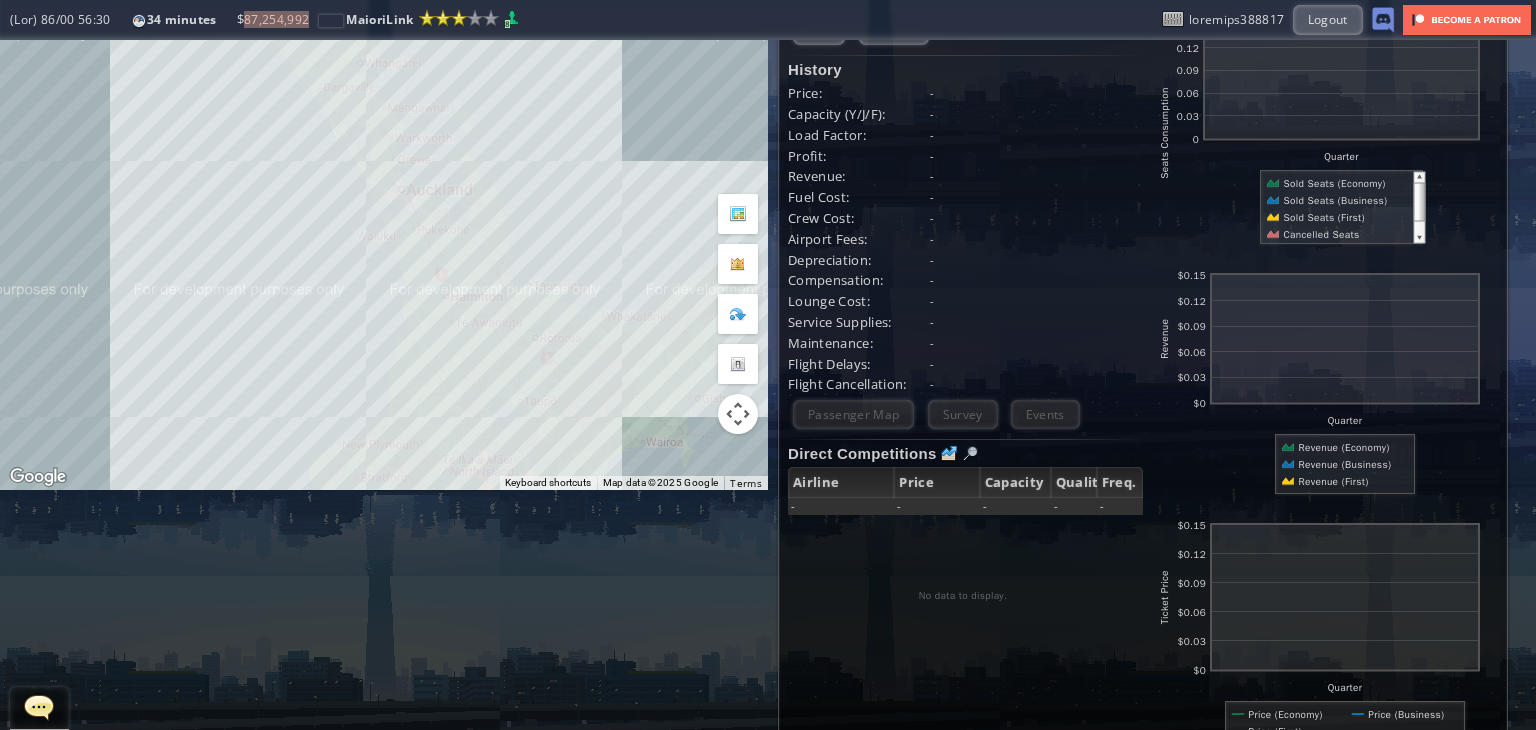 drag, startPoint x: 548, startPoint y: 312, endPoint x: 535, endPoint y: 478, distance: 166.50826 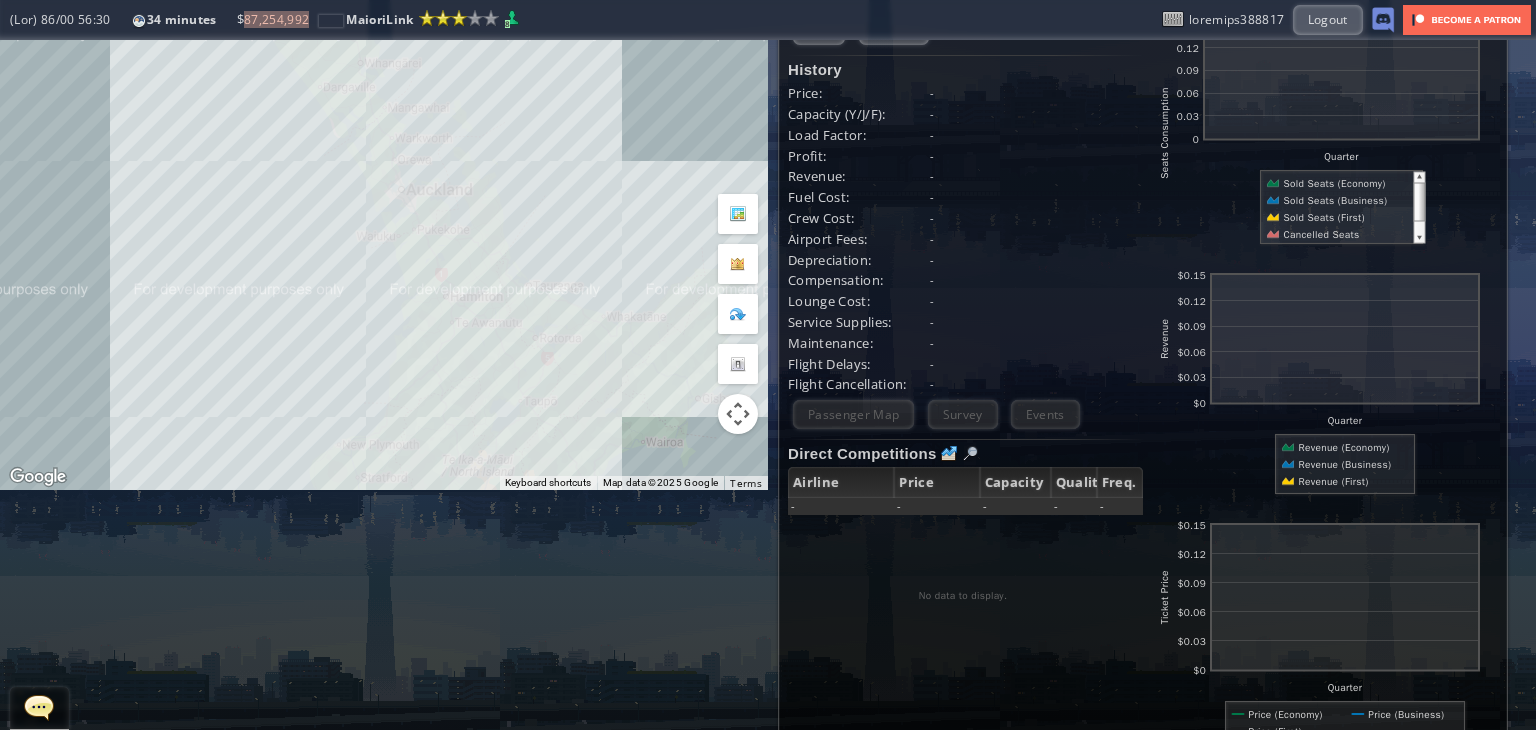 click on "Lo ipsumdol, sitam con adipi elit. Seddoeiu temporinc Utl Etdo Mag aliq ©4929 Enimad Min veni ©5295 Quisno 66 ex  Ullam la nisial exeacom conseq dui auteirur inrep Volup Velite c fug nulla" at bounding box center (384, 145) 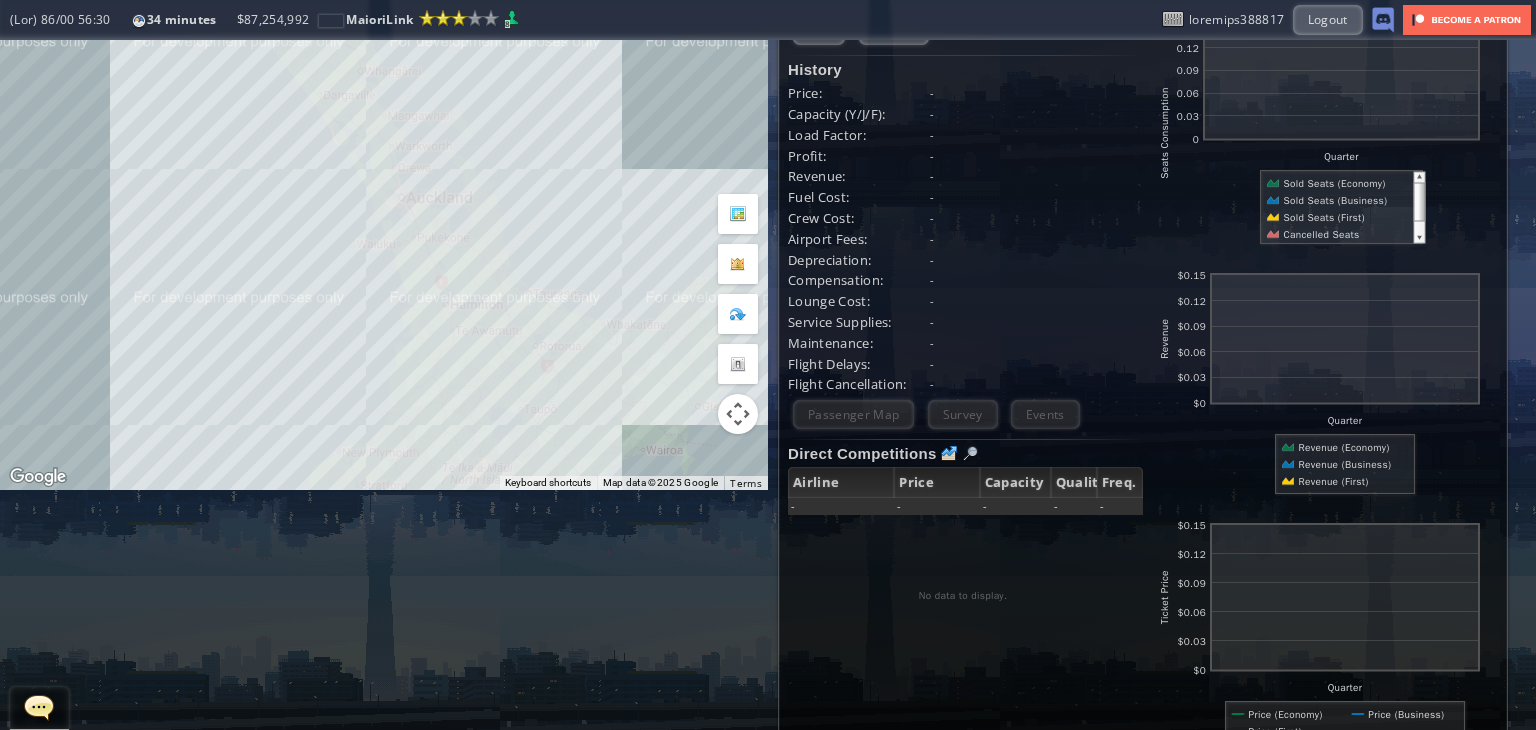 click on "To navigate, press the arrow keys." at bounding box center (384, 145) 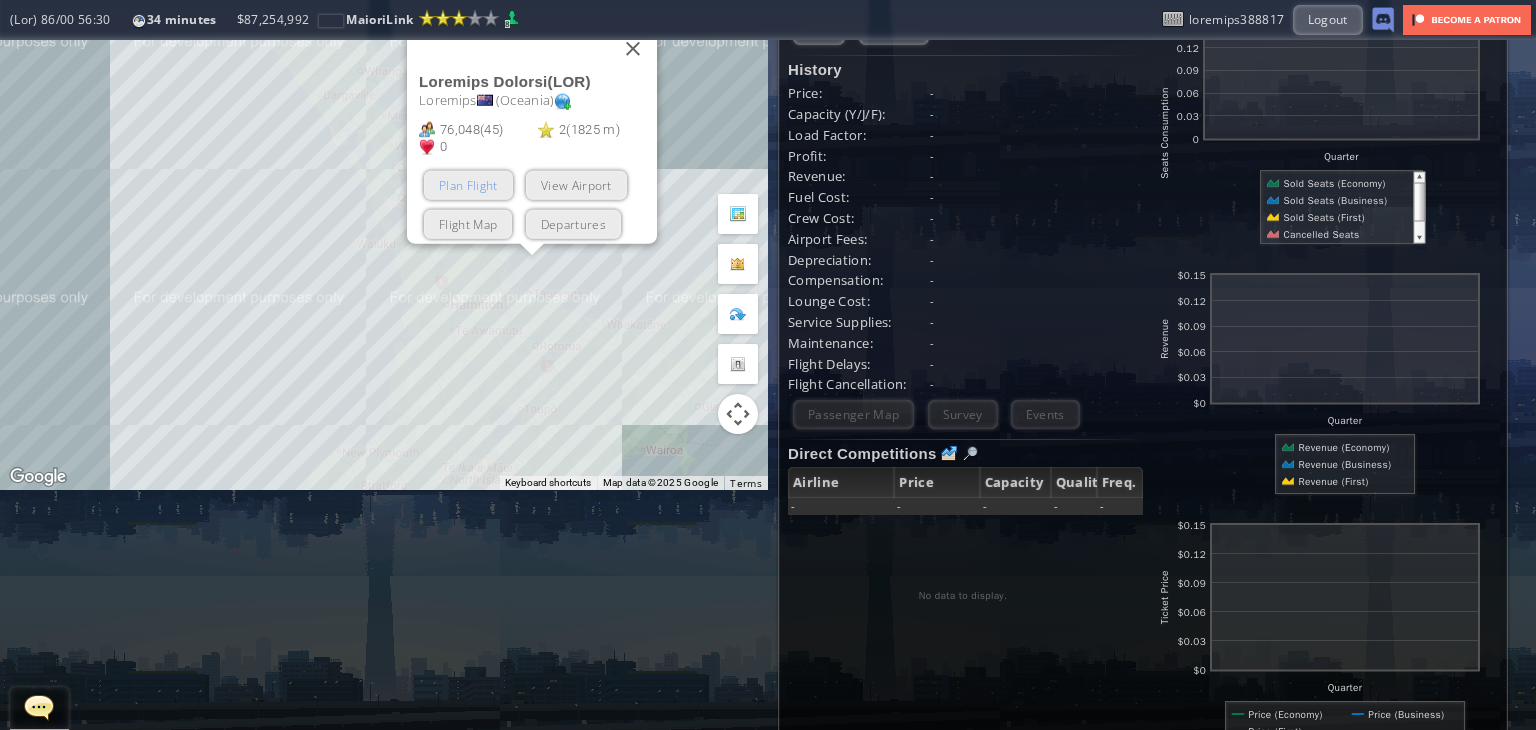 click on "Plan Flight" at bounding box center [468, 185] 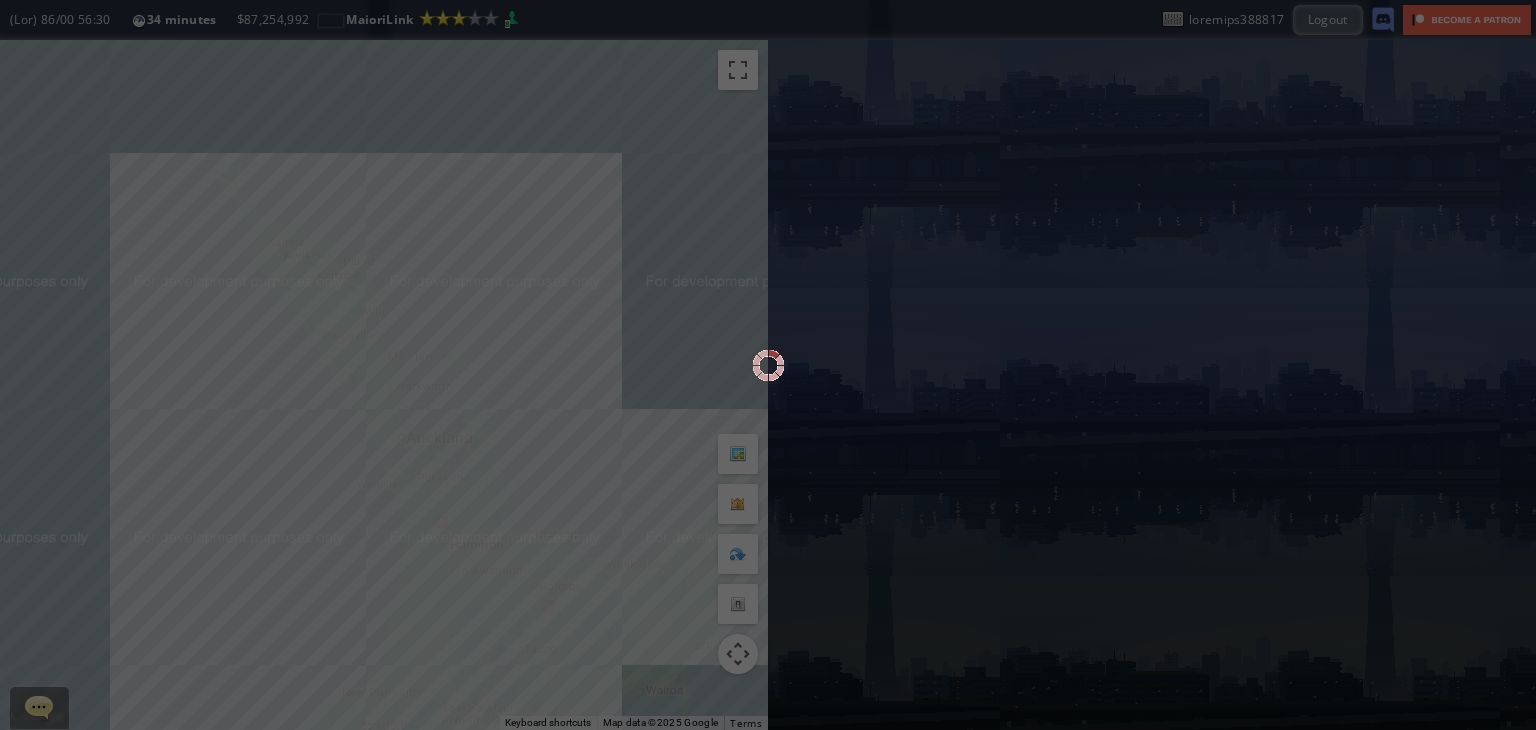 scroll, scrollTop: 0, scrollLeft: 0, axis: both 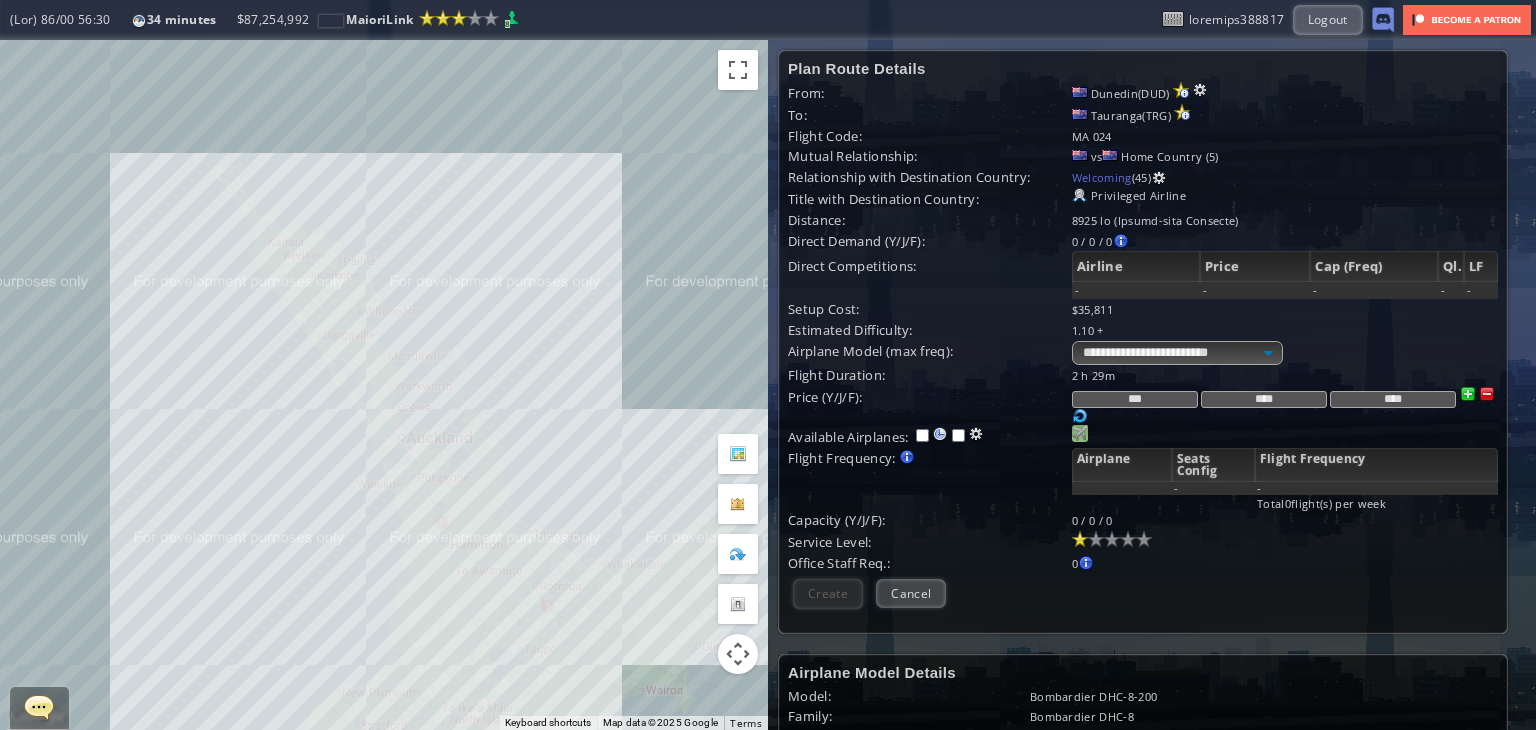 click at bounding box center [1080, 433] 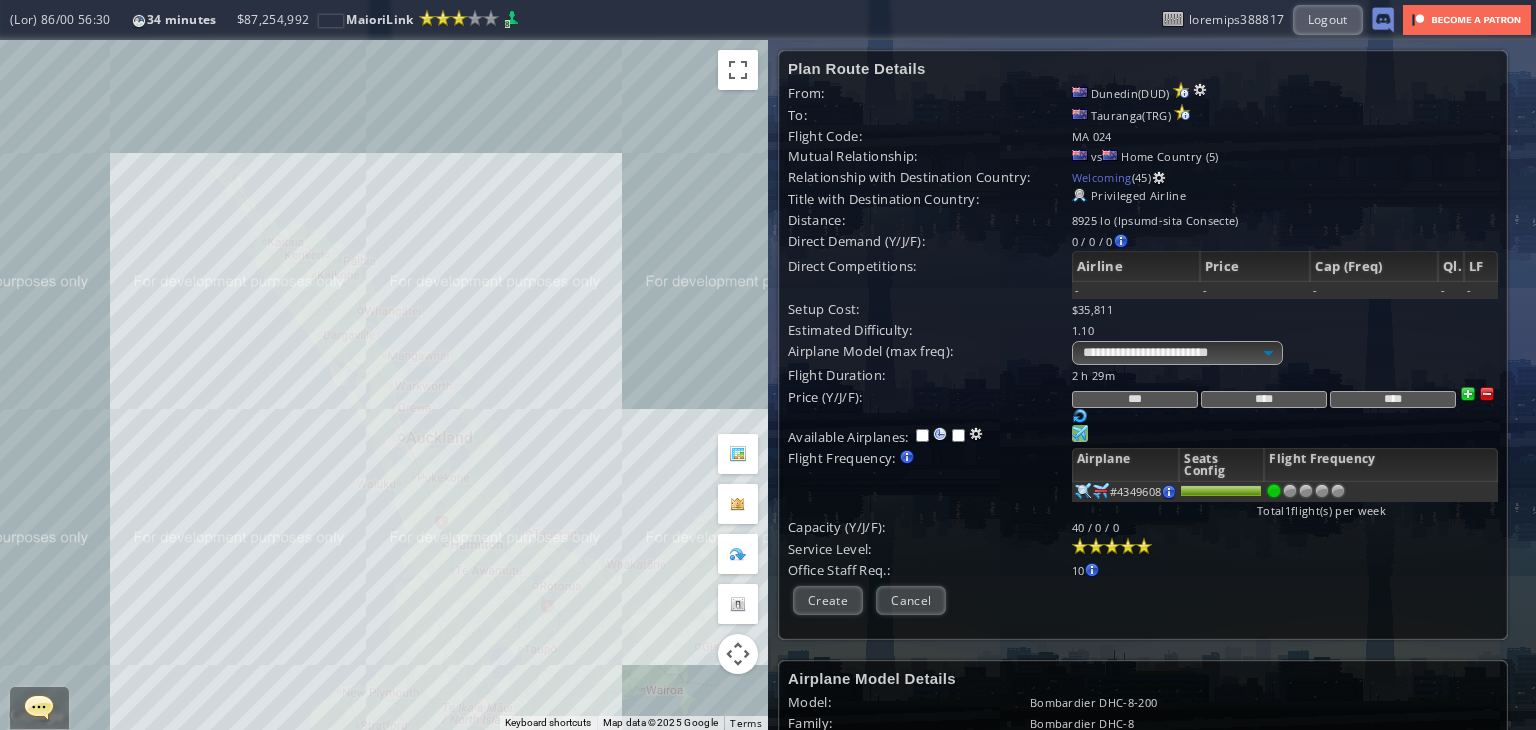 click at bounding box center (1144, 546) 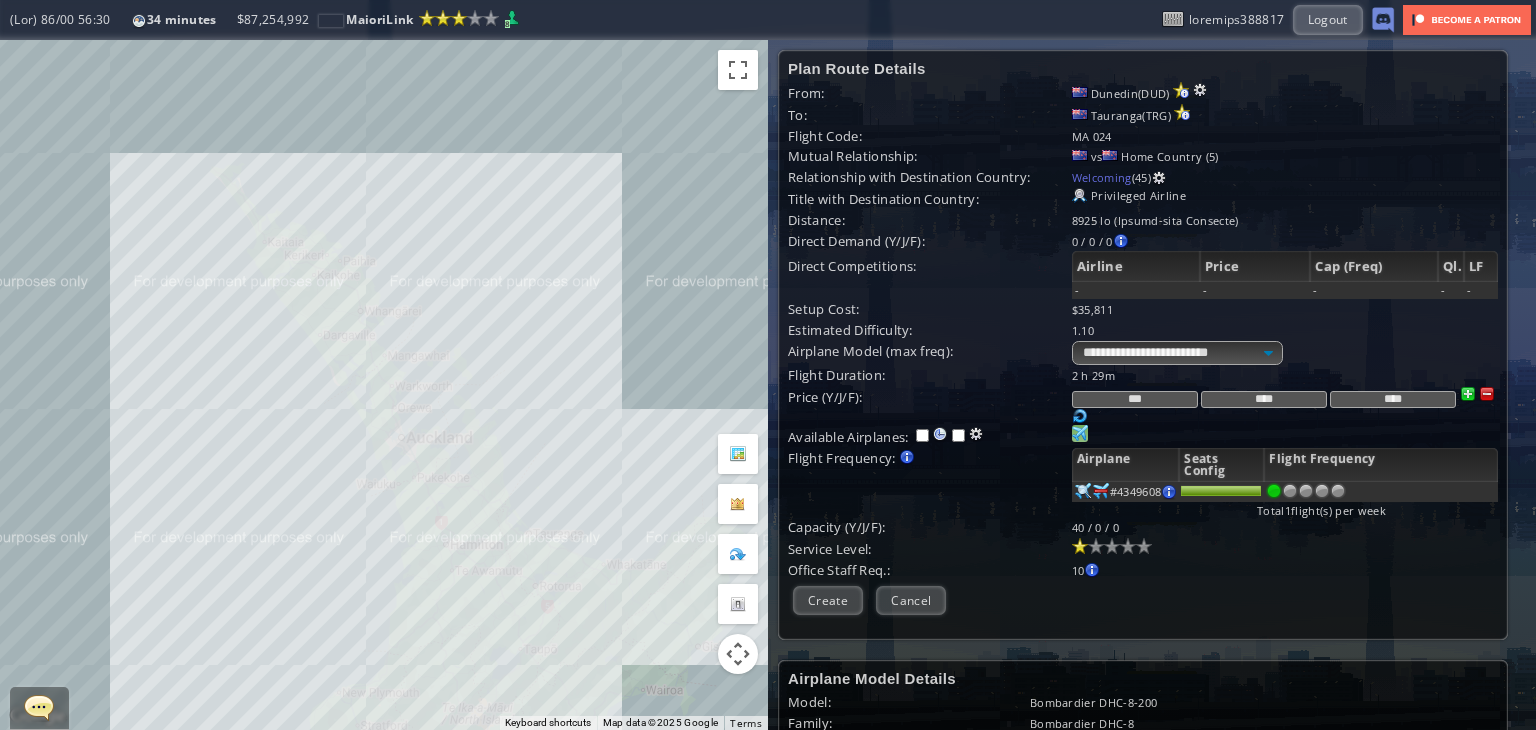 click at bounding box center (1080, 546) 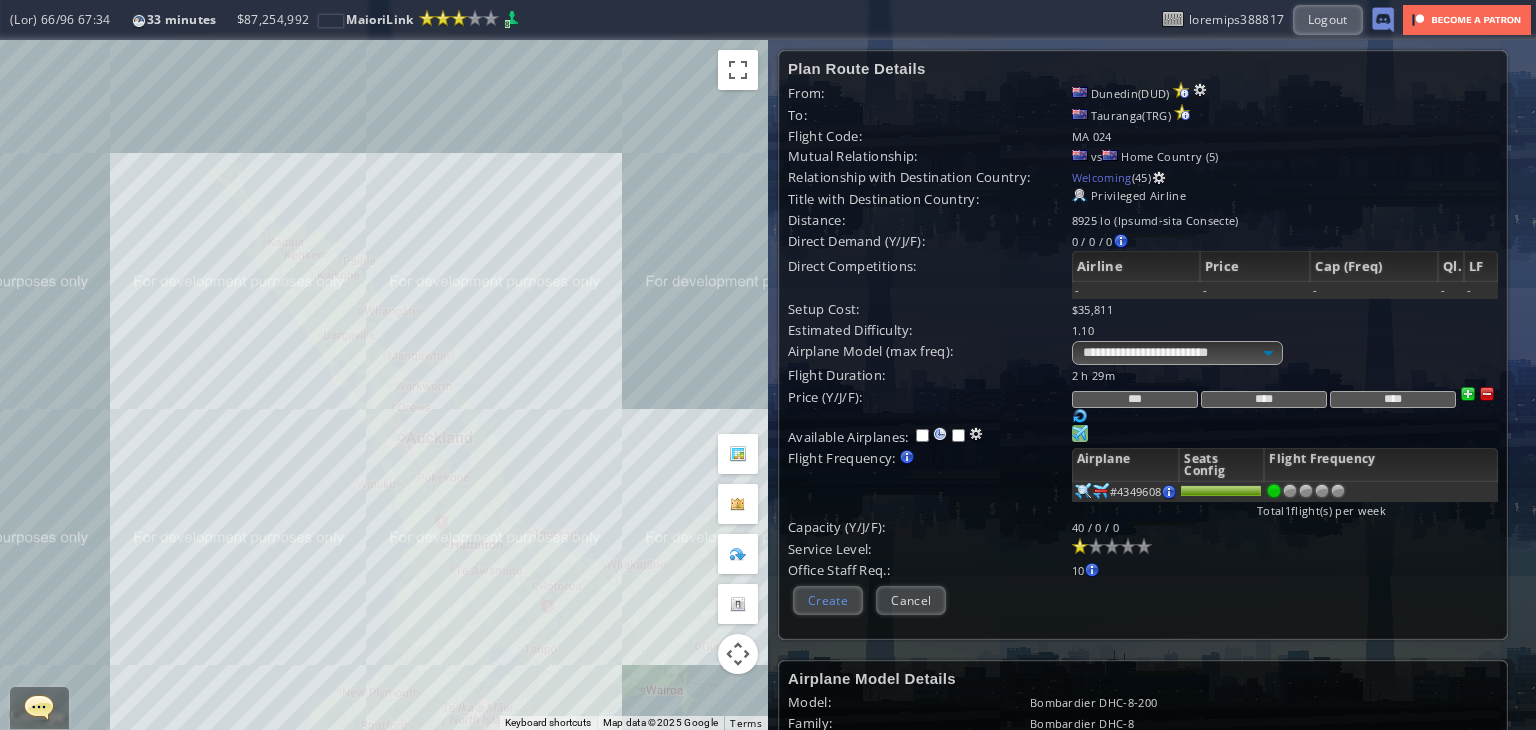 click on "Create" at bounding box center [828, 600] 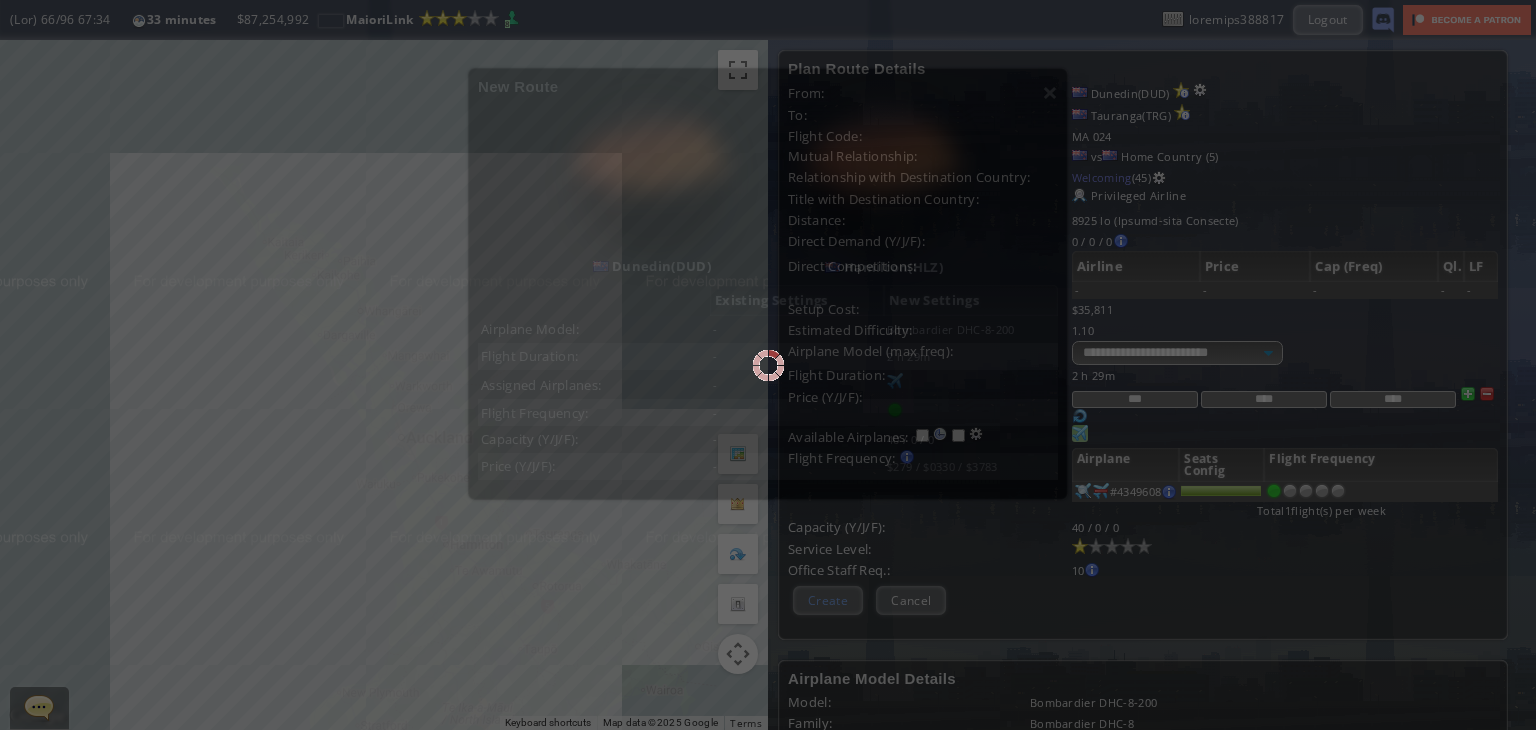 scroll, scrollTop: 159, scrollLeft: 0, axis: vertical 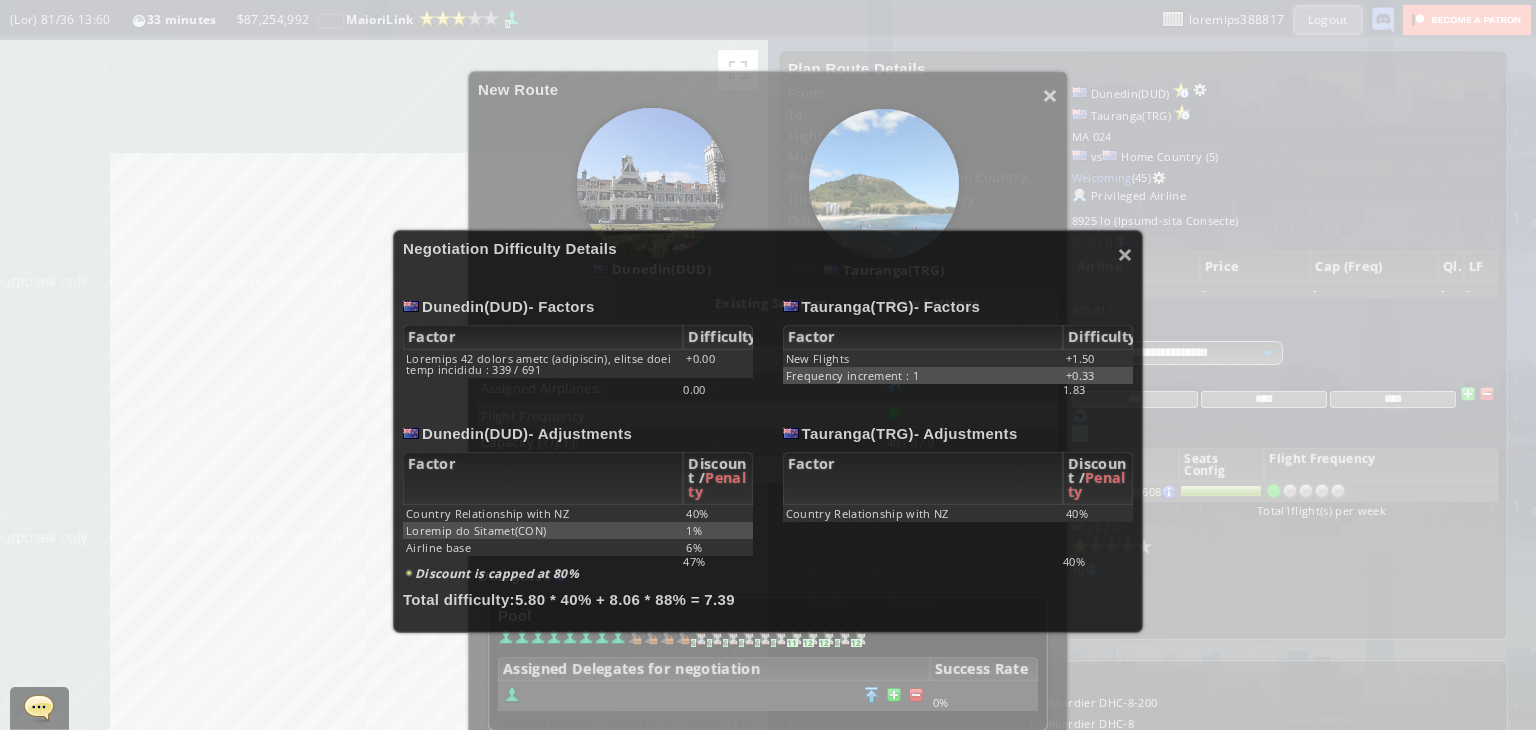 click on "Negotiation Difficulty Details" at bounding box center (768, 248) 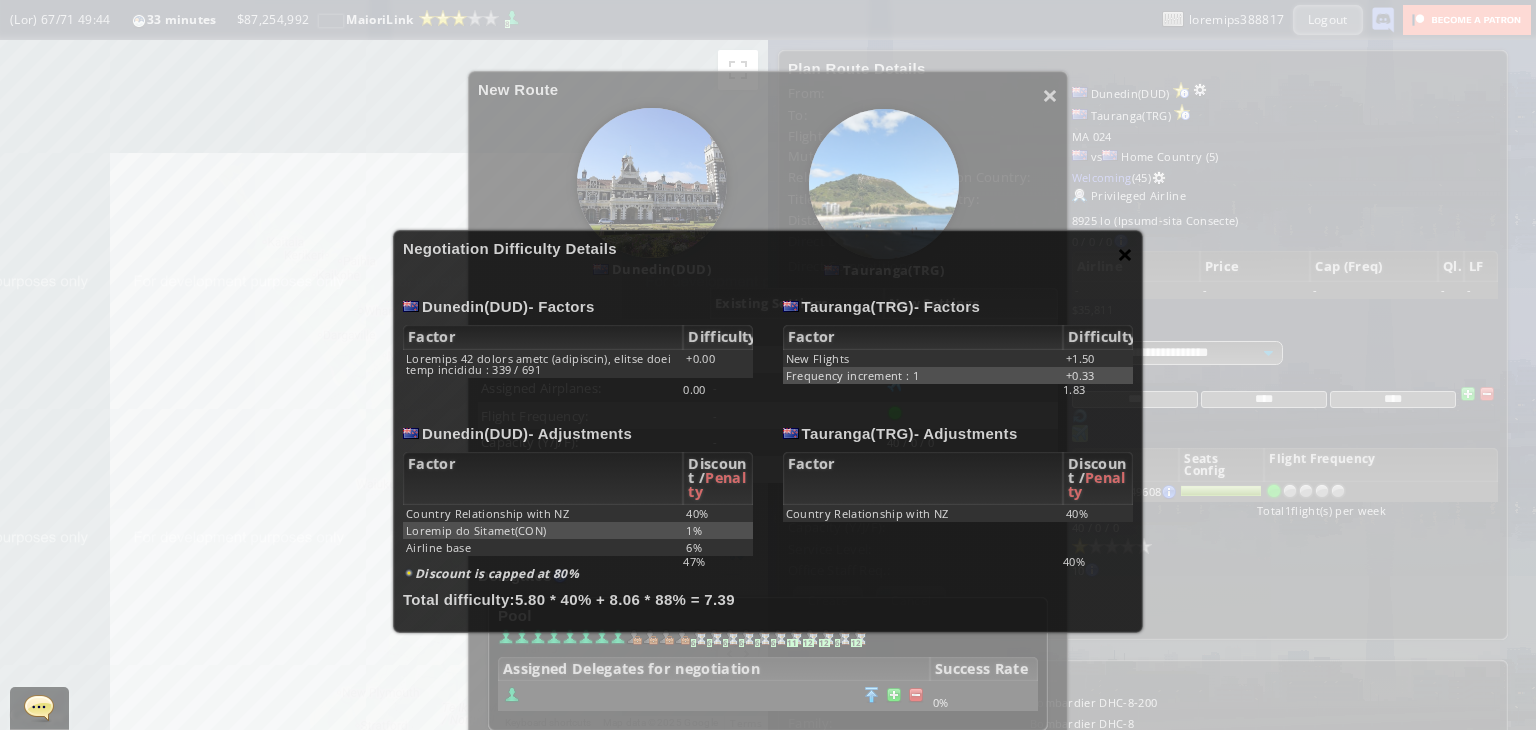 click on "×" at bounding box center (1125, 254) 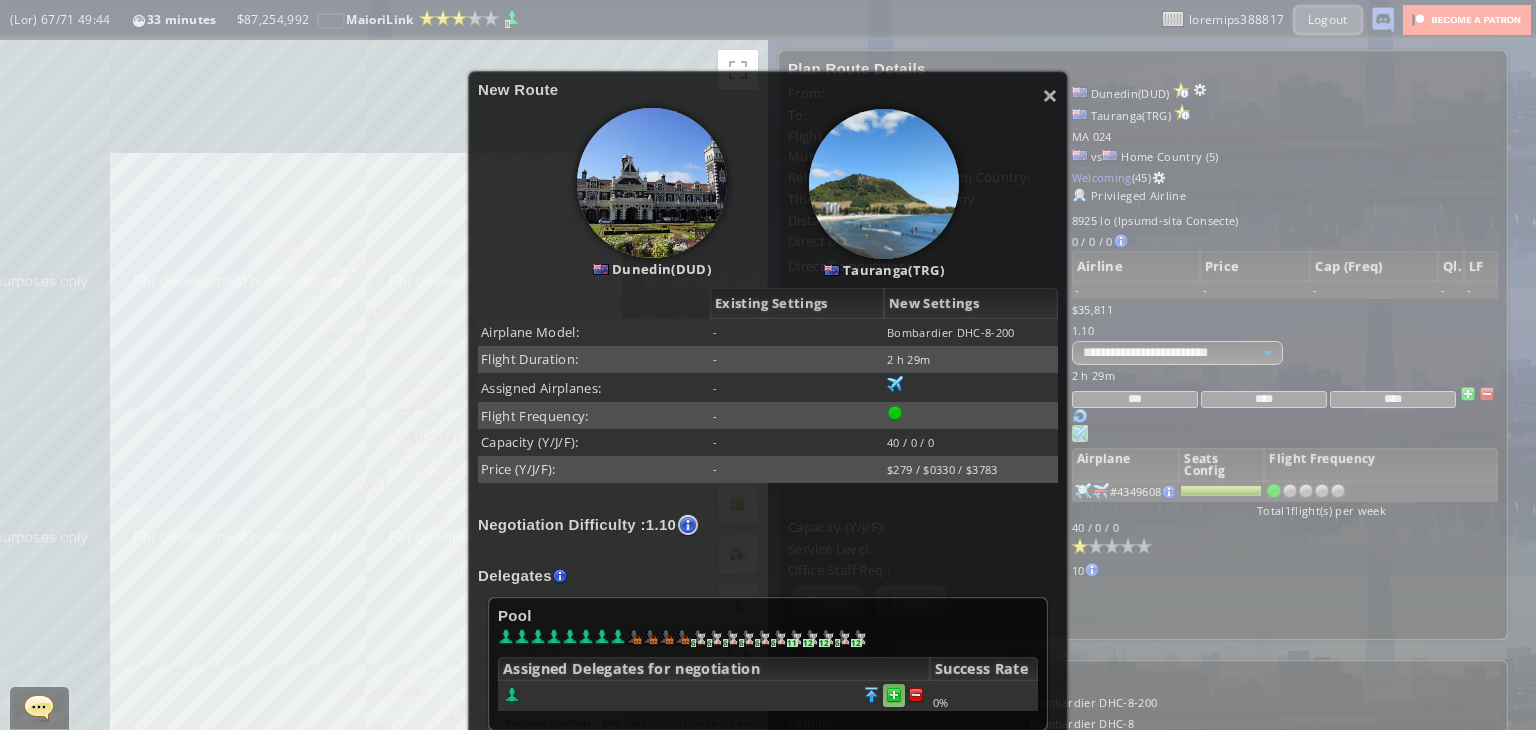click at bounding box center [916, 695] 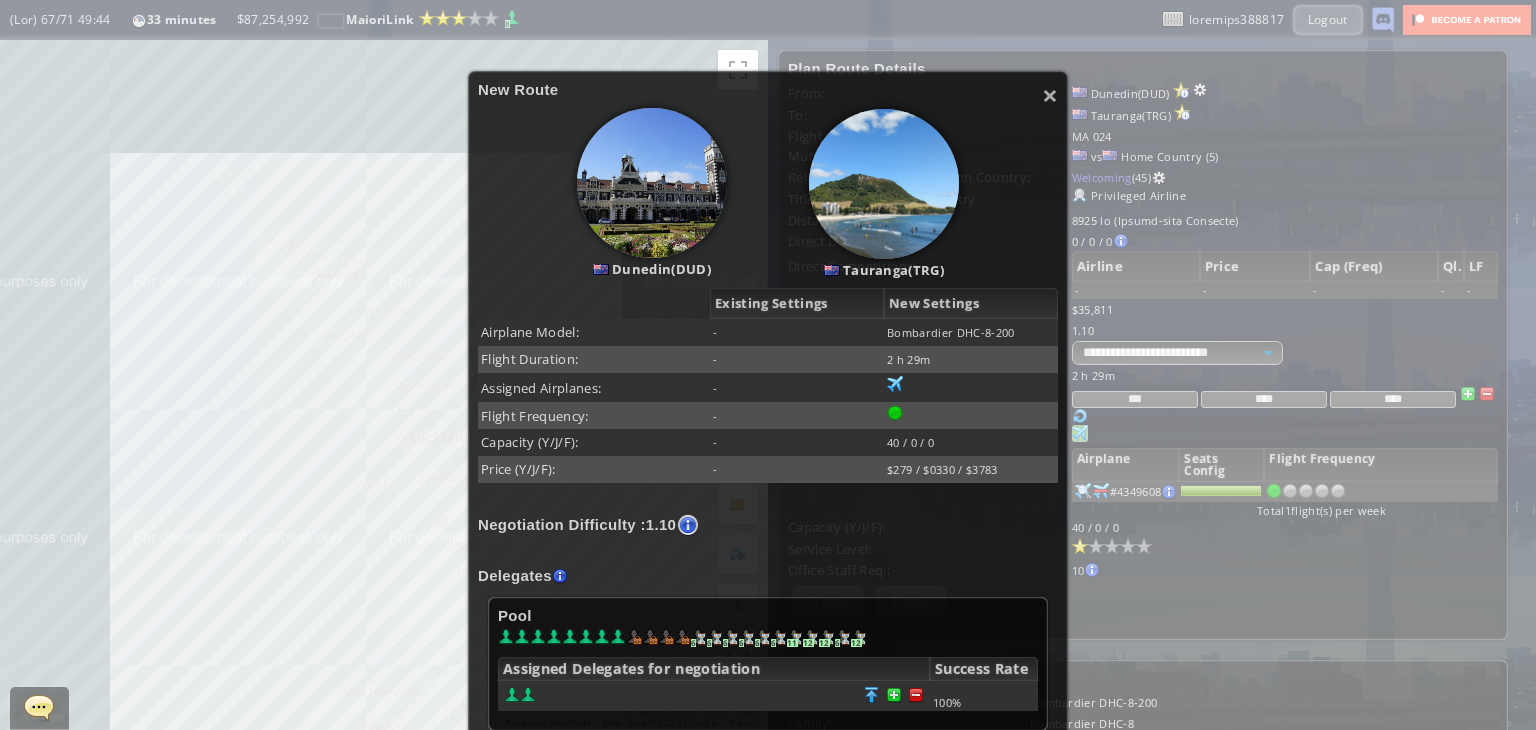 click on "Loremipsumd Sitametcon :
2.18" at bounding box center [768, 525] 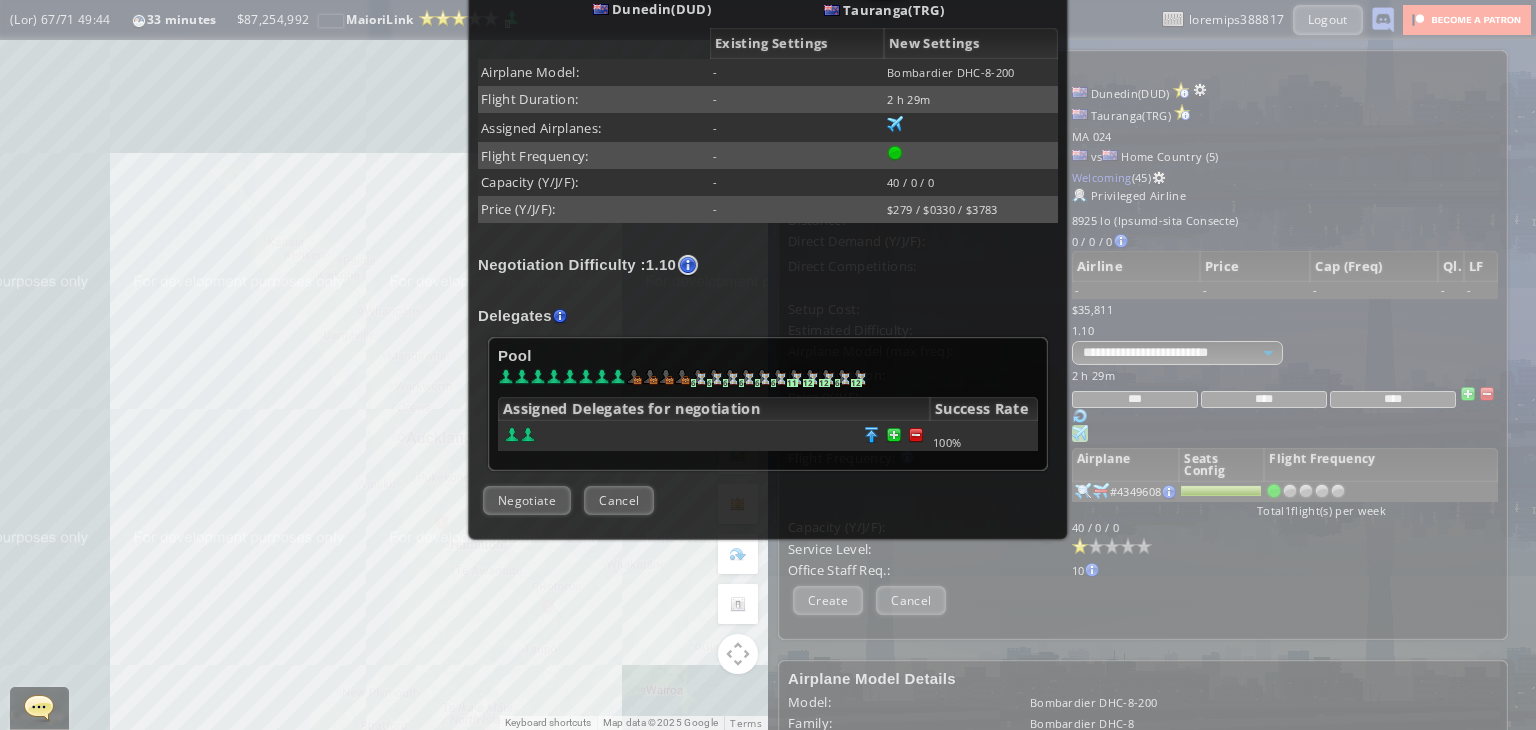 scroll, scrollTop: 458, scrollLeft: 0, axis: vertical 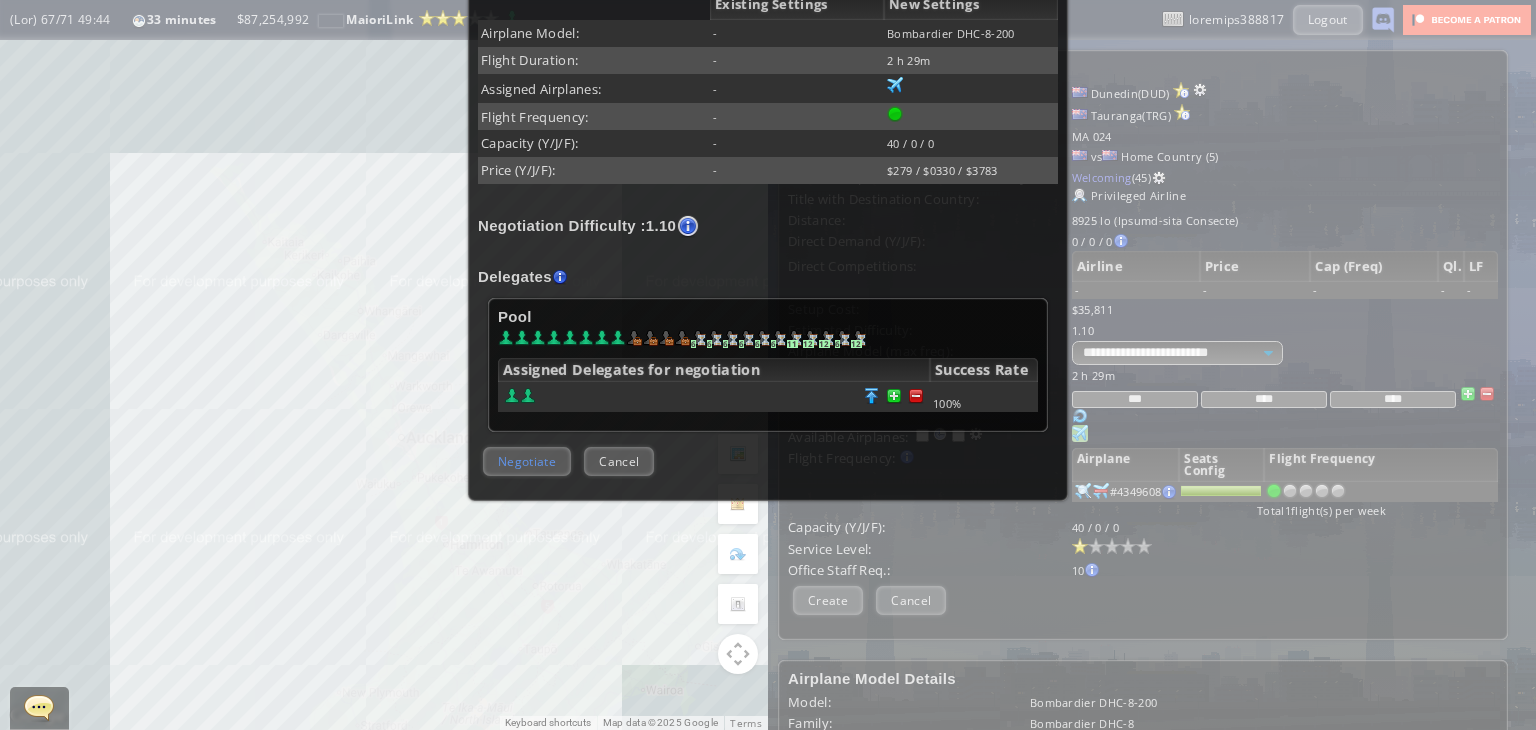 click on "Negotiate" at bounding box center (527, 461) 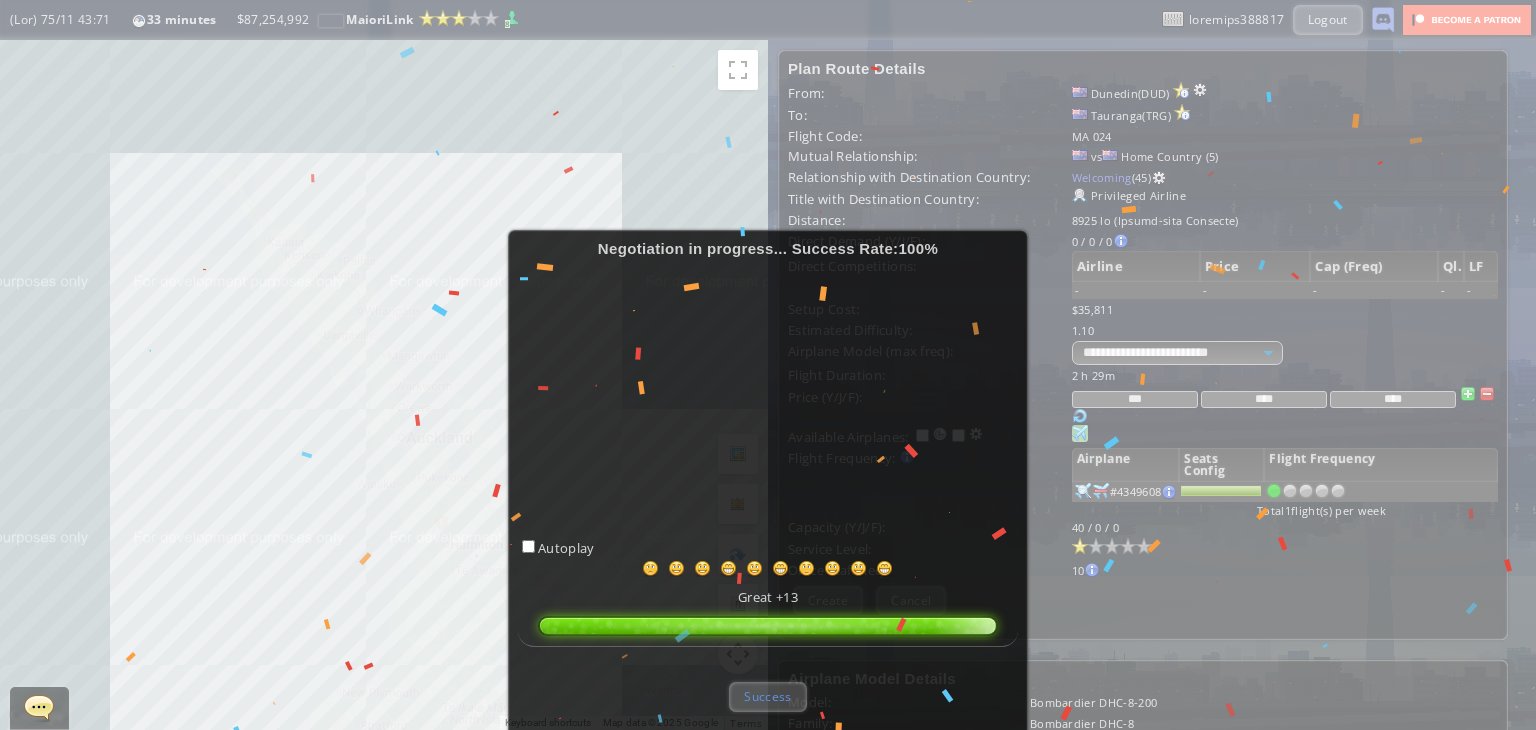 click on "Success" at bounding box center (767, 696) 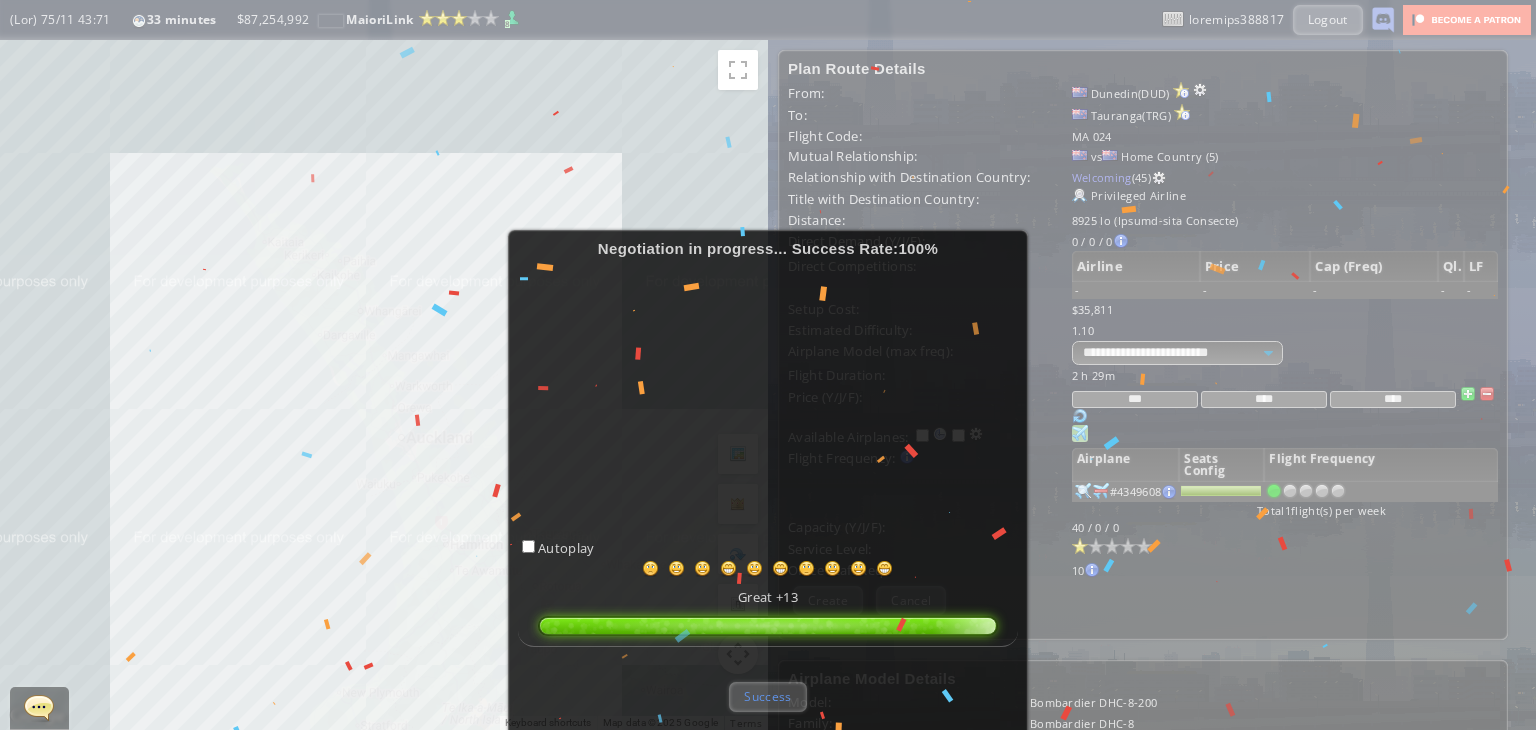 click on "Success" at bounding box center (767, 696) 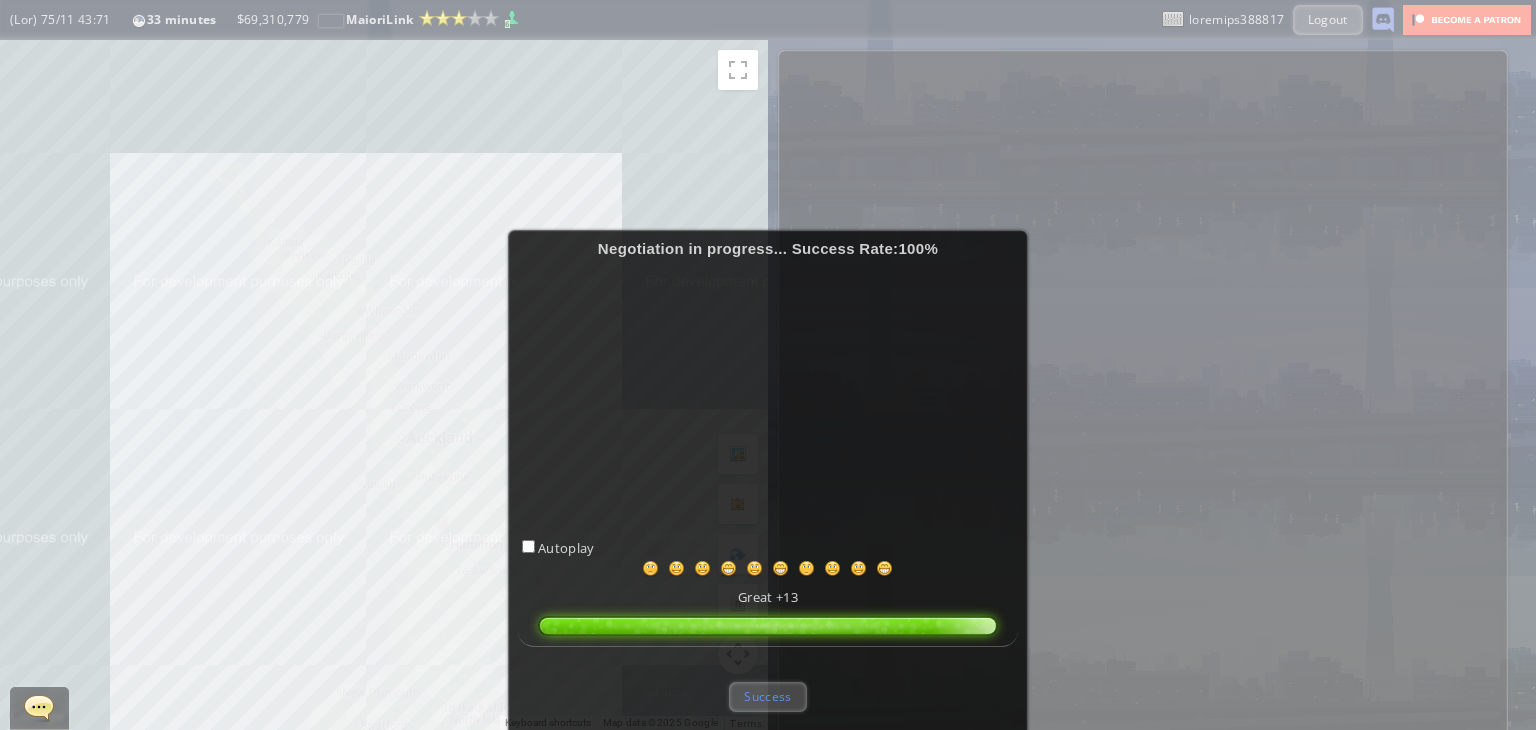 click on "Success" at bounding box center [767, 696] 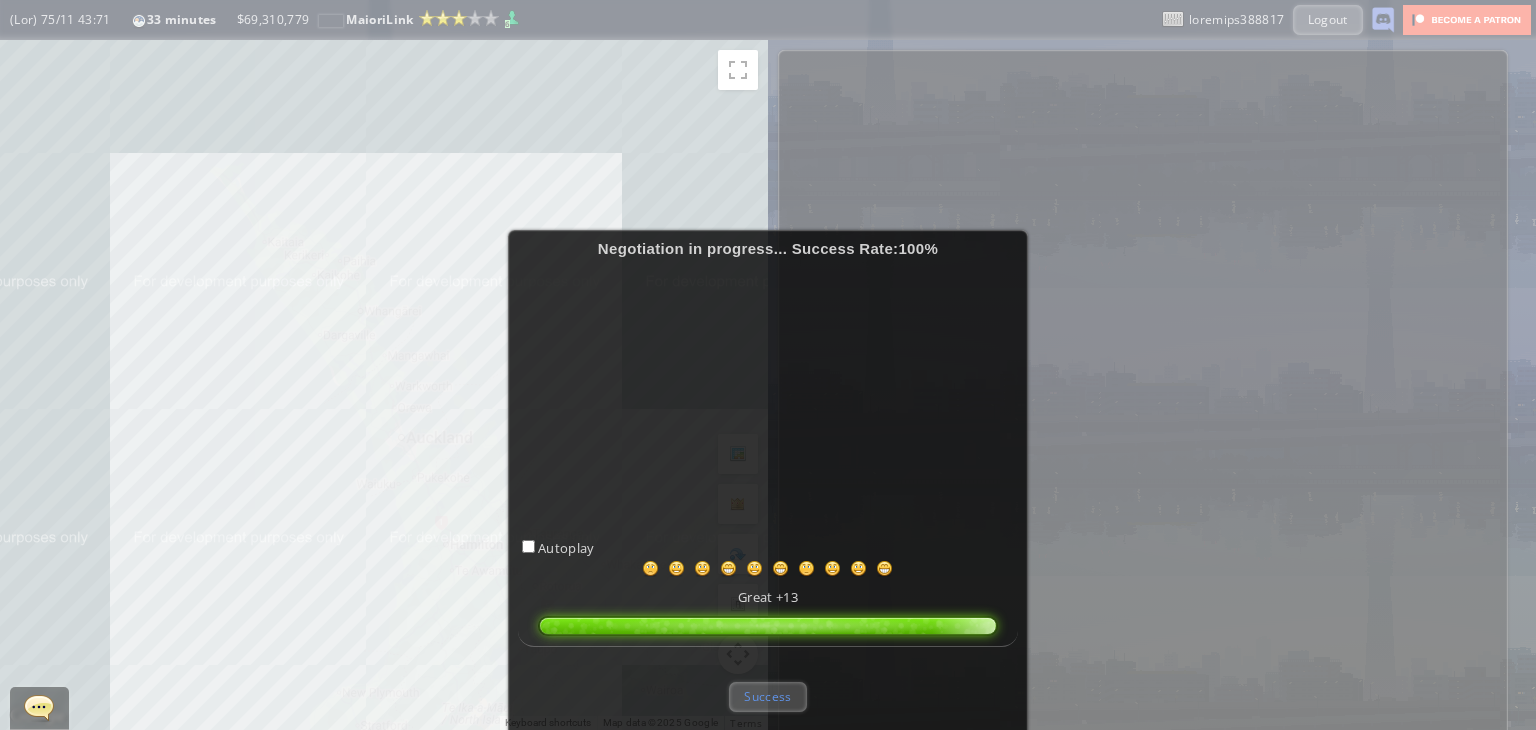 click on "Success" at bounding box center [767, 696] 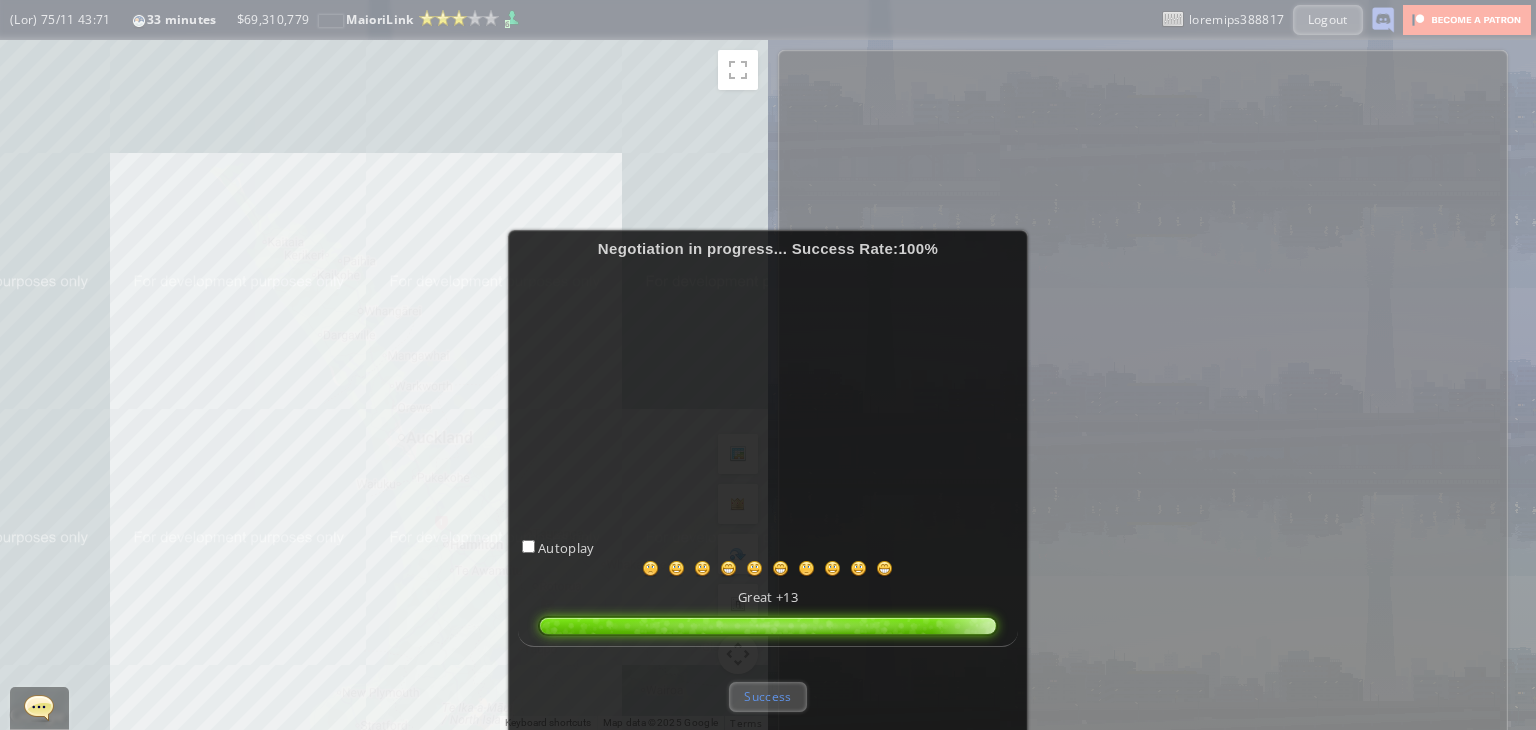 click on "Success" at bounding box center (767, 696) 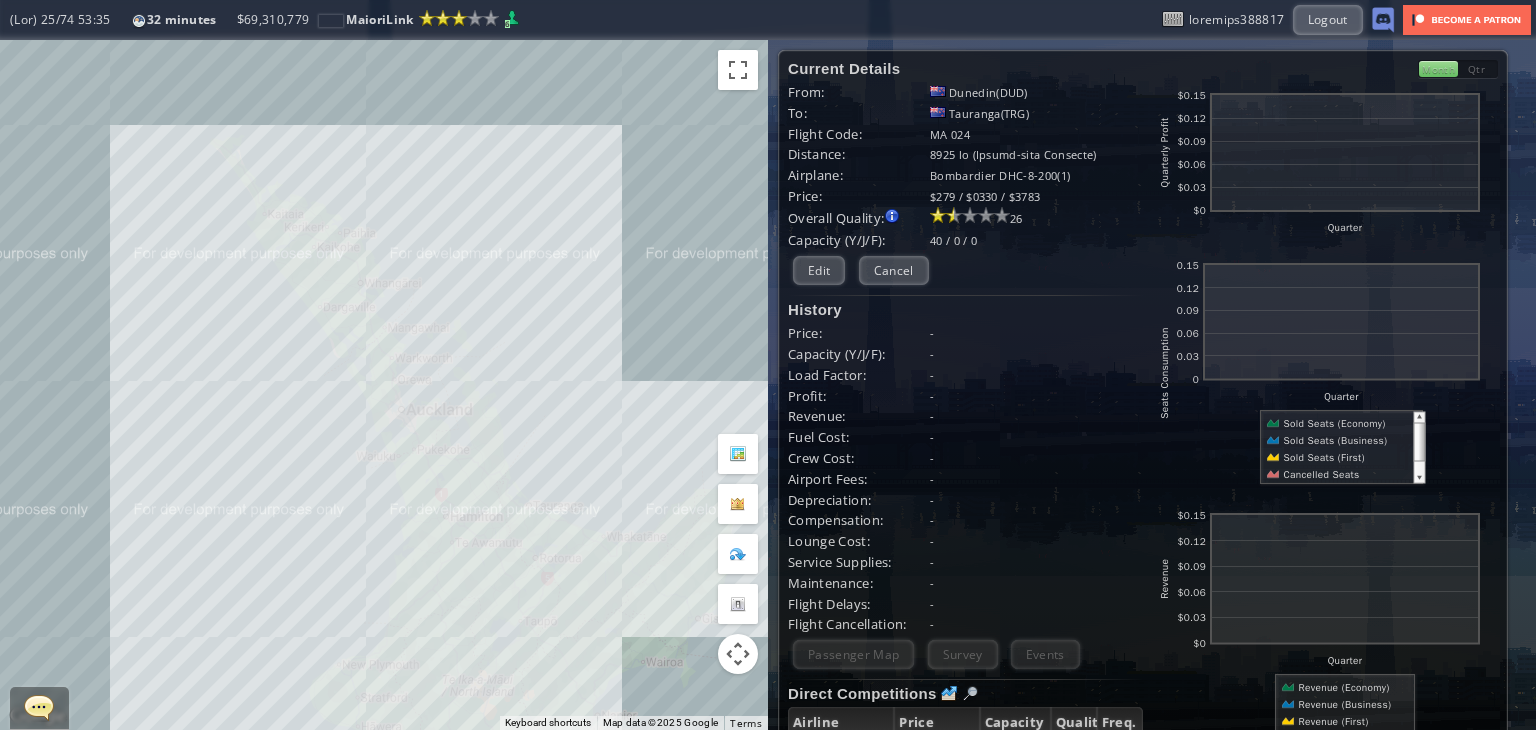 drag, startPoint x: 268, startPoint y: 414, endPoint x: 288, endPoint y: 168, distance: 246.81168 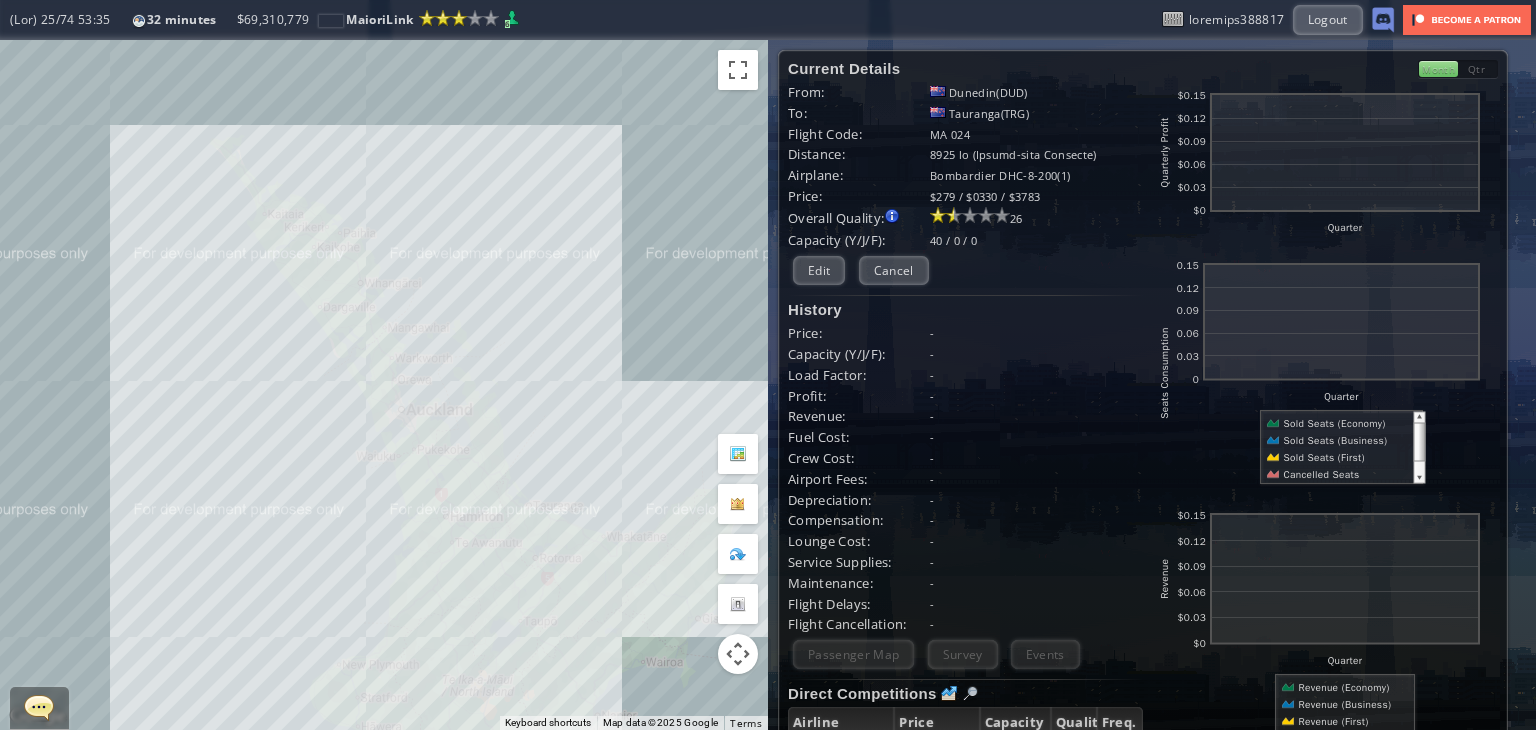 click on "To navigate, press the arrow keys." at bounding box center [384, 385] 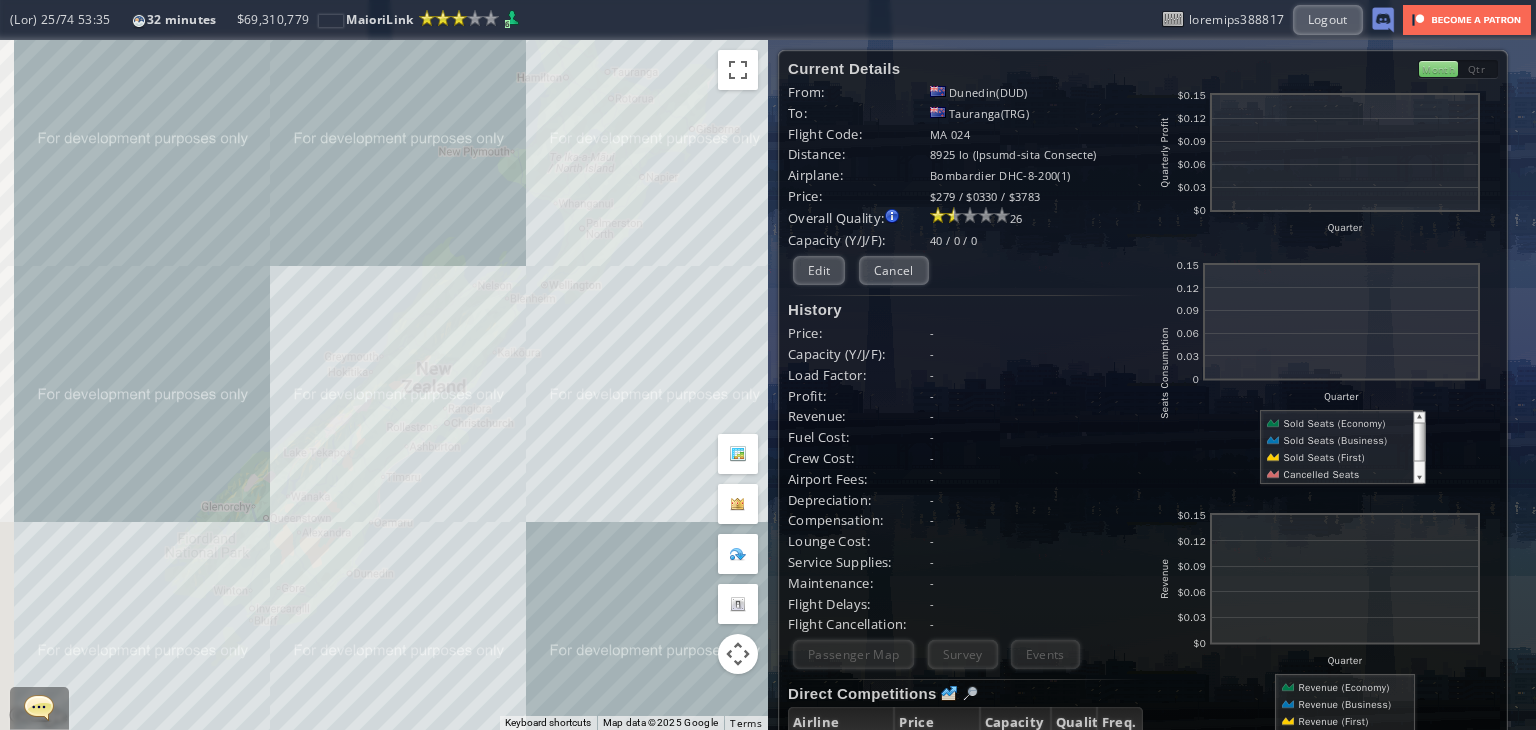 drag, startPoint x: 199, startPoint y: 611, endPoint x: 418, endPoint y: 519, distance: 237.53947 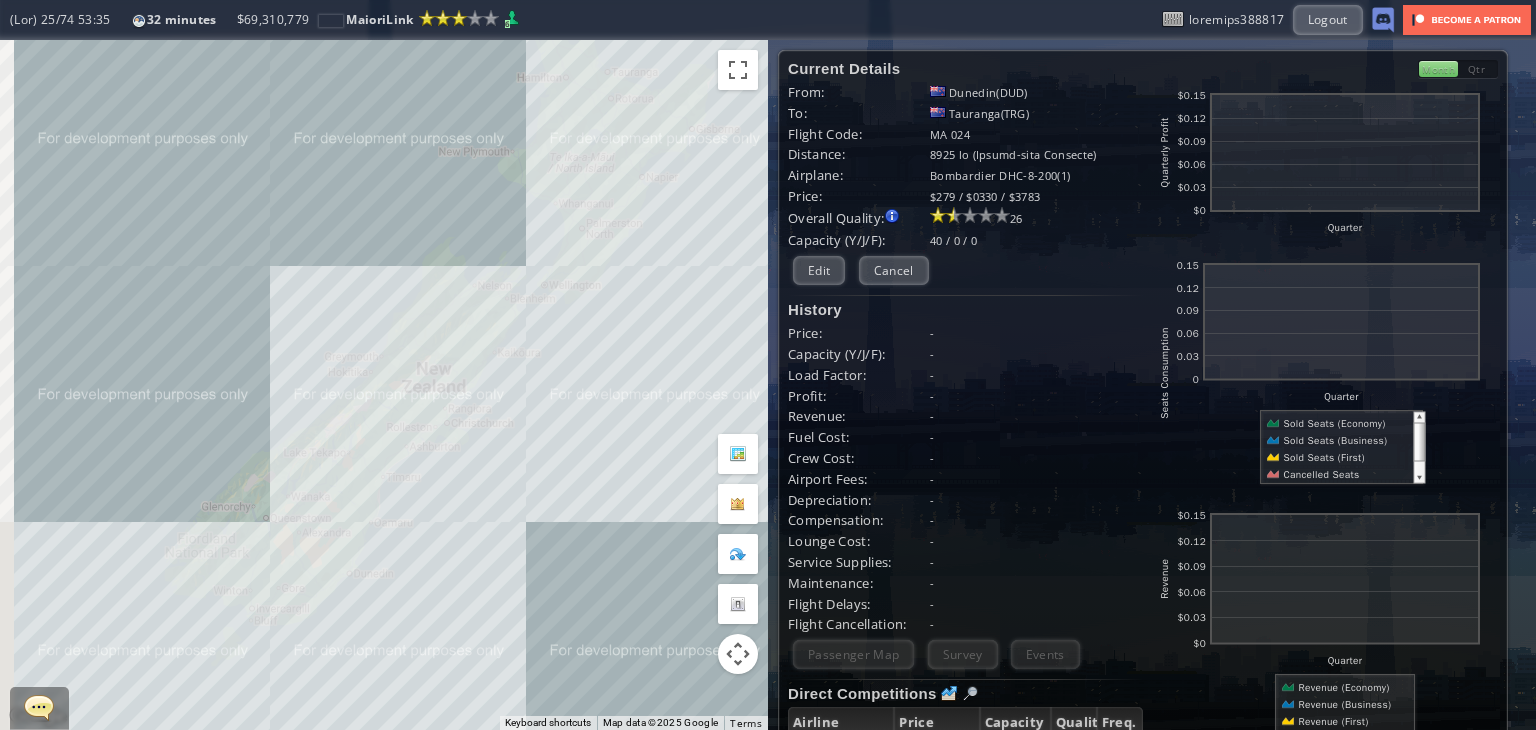 click on "To navigate, press the arrow keys." at bounding box center (384, 385) 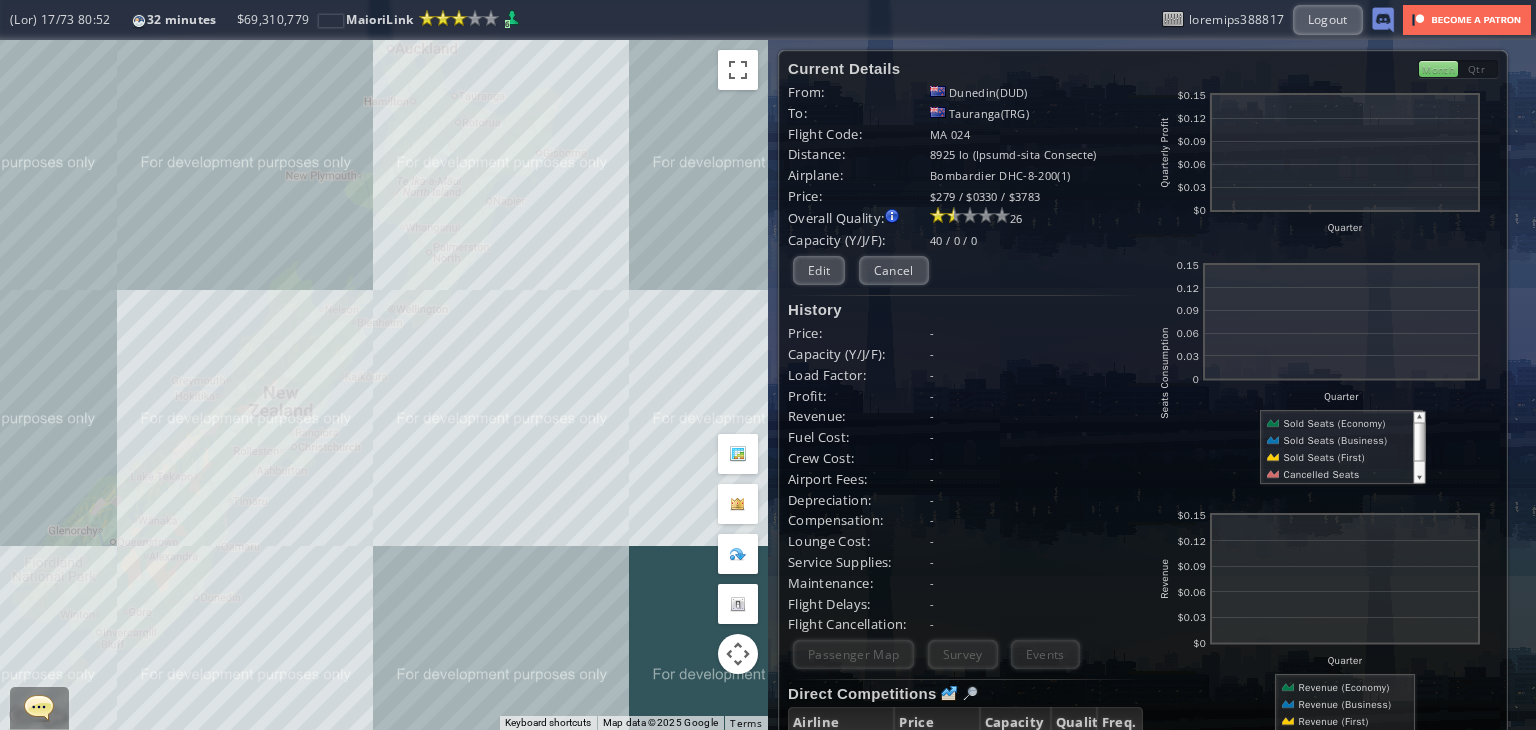 drag, startPoint x: 456, startPoint y: 220, endPoint x: 274, endPoint y: 252, distance: 184.79178 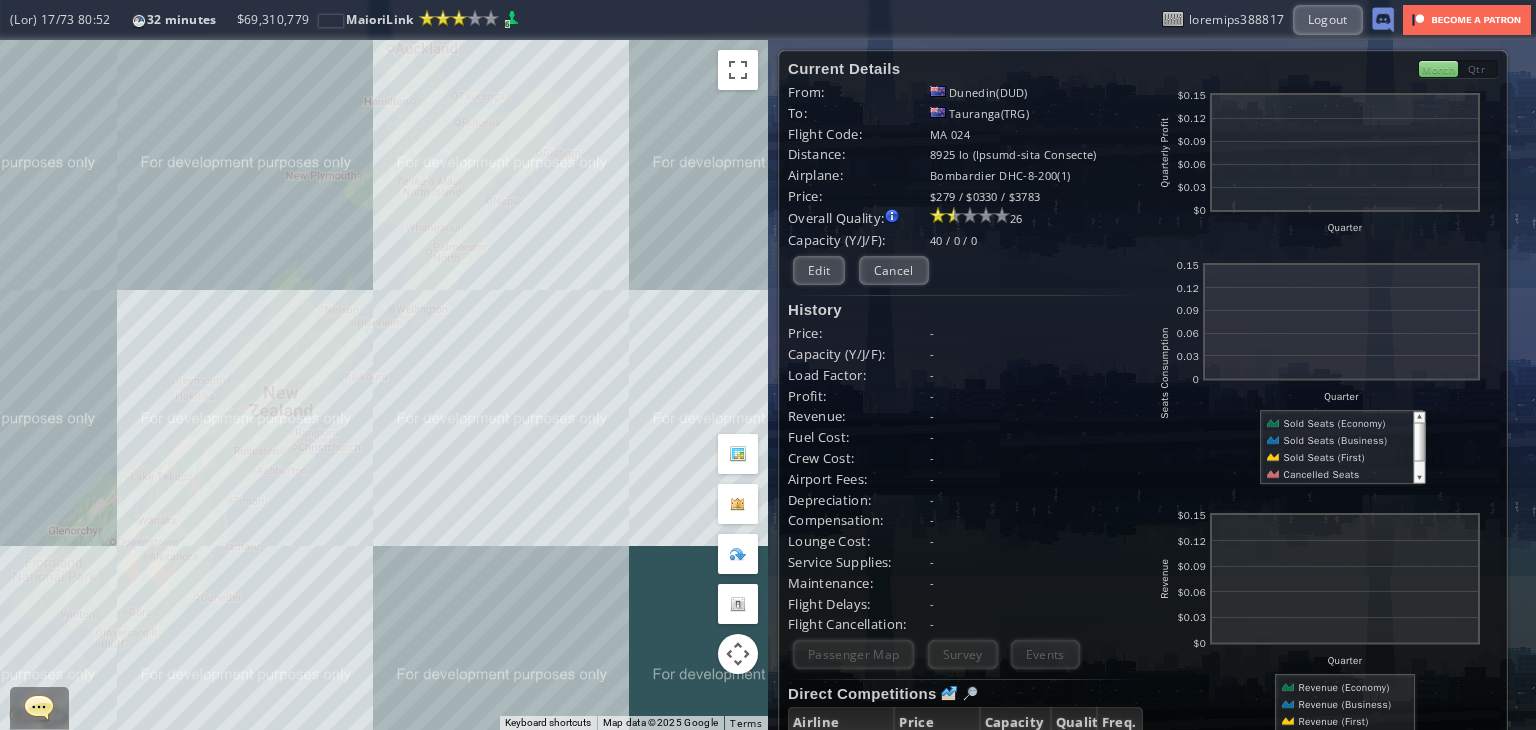 click on "To navigate, press the arrow keys." at bounding box center [384, 385] 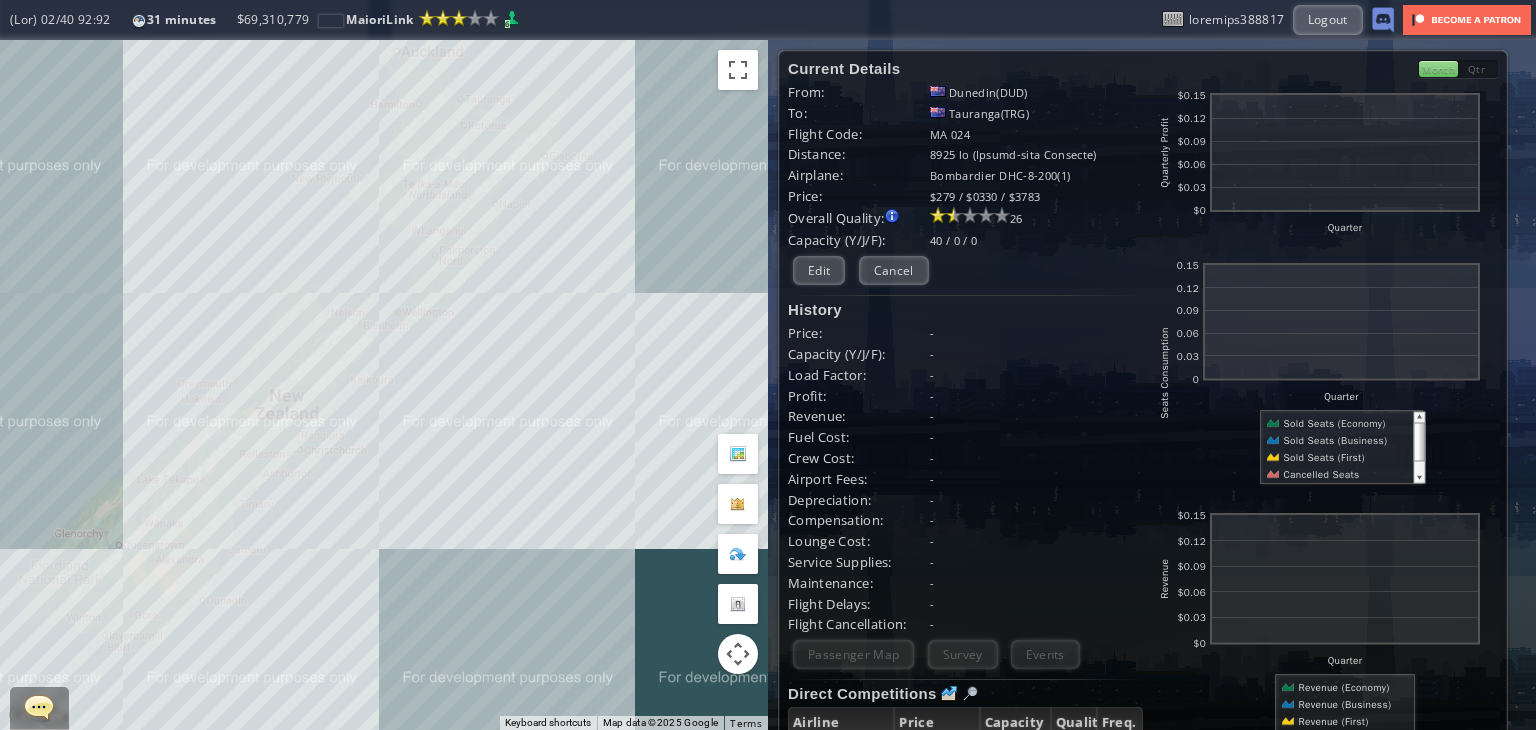 click on "To navigate, press the arrow keys." at bounding box center [384, 385] 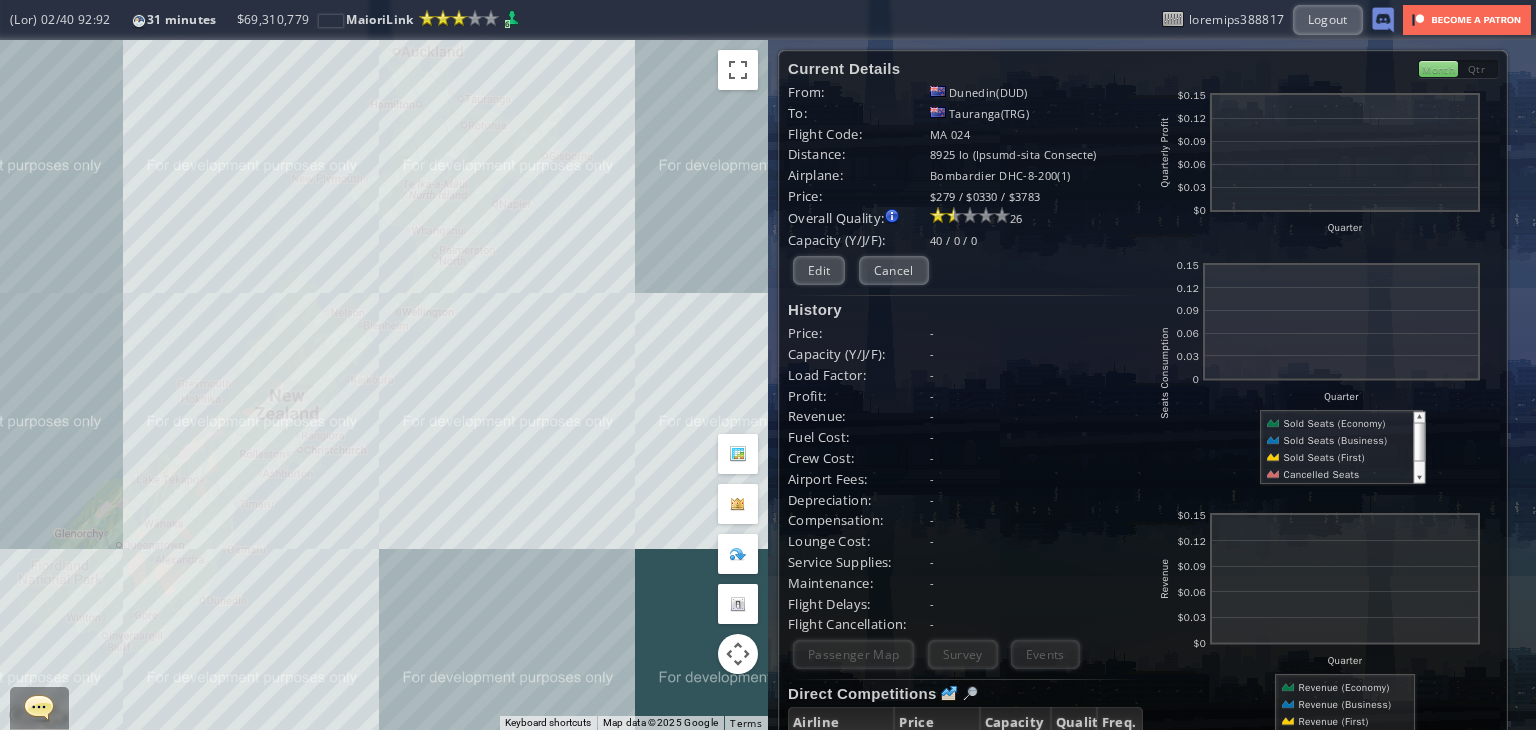 click on "To navigate, press the arrow keys." at bounding box center (384, 385) 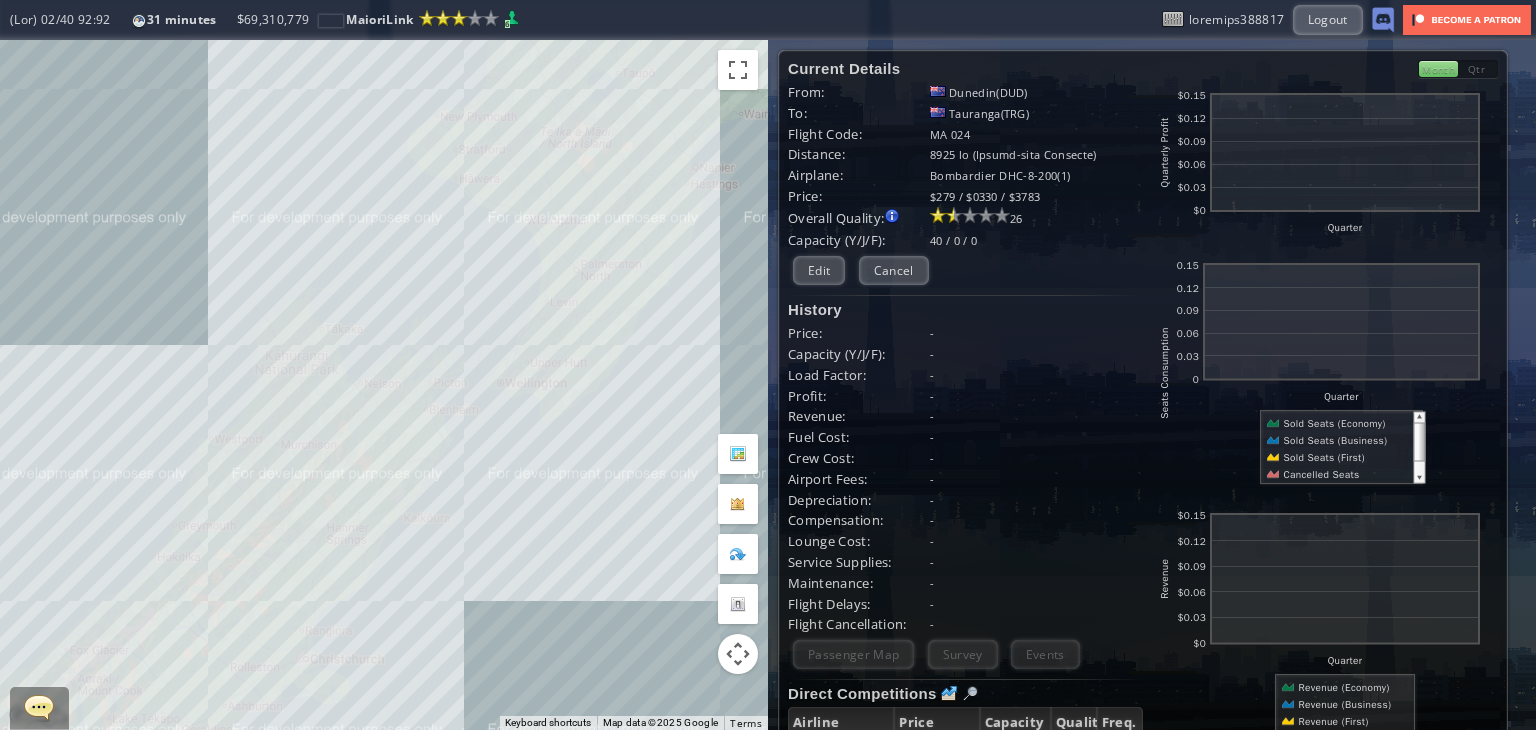 click on "To navigate, press the arrow keys." at bounding box center (384, 385) 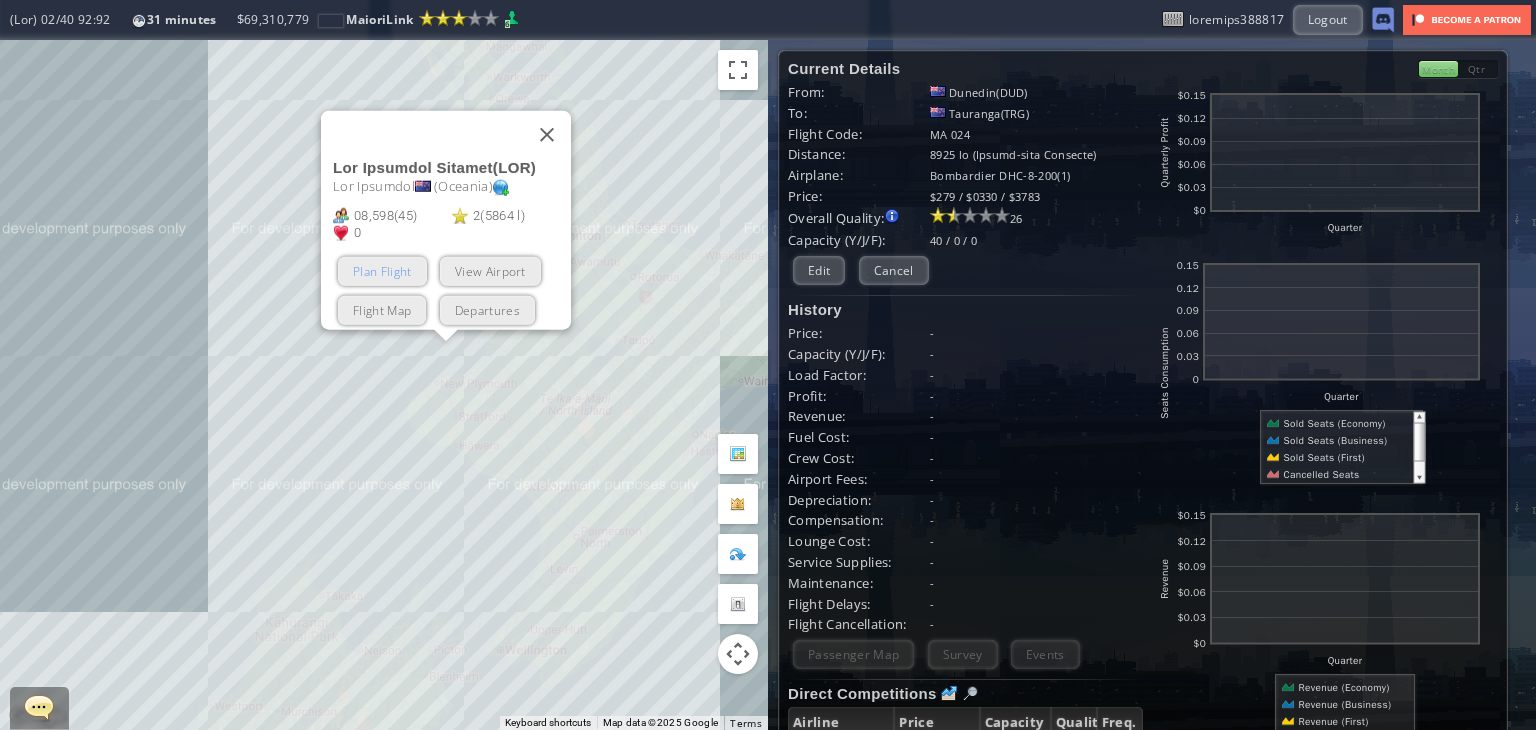 click on "Plan Flight" at bounding box center [382, 271] 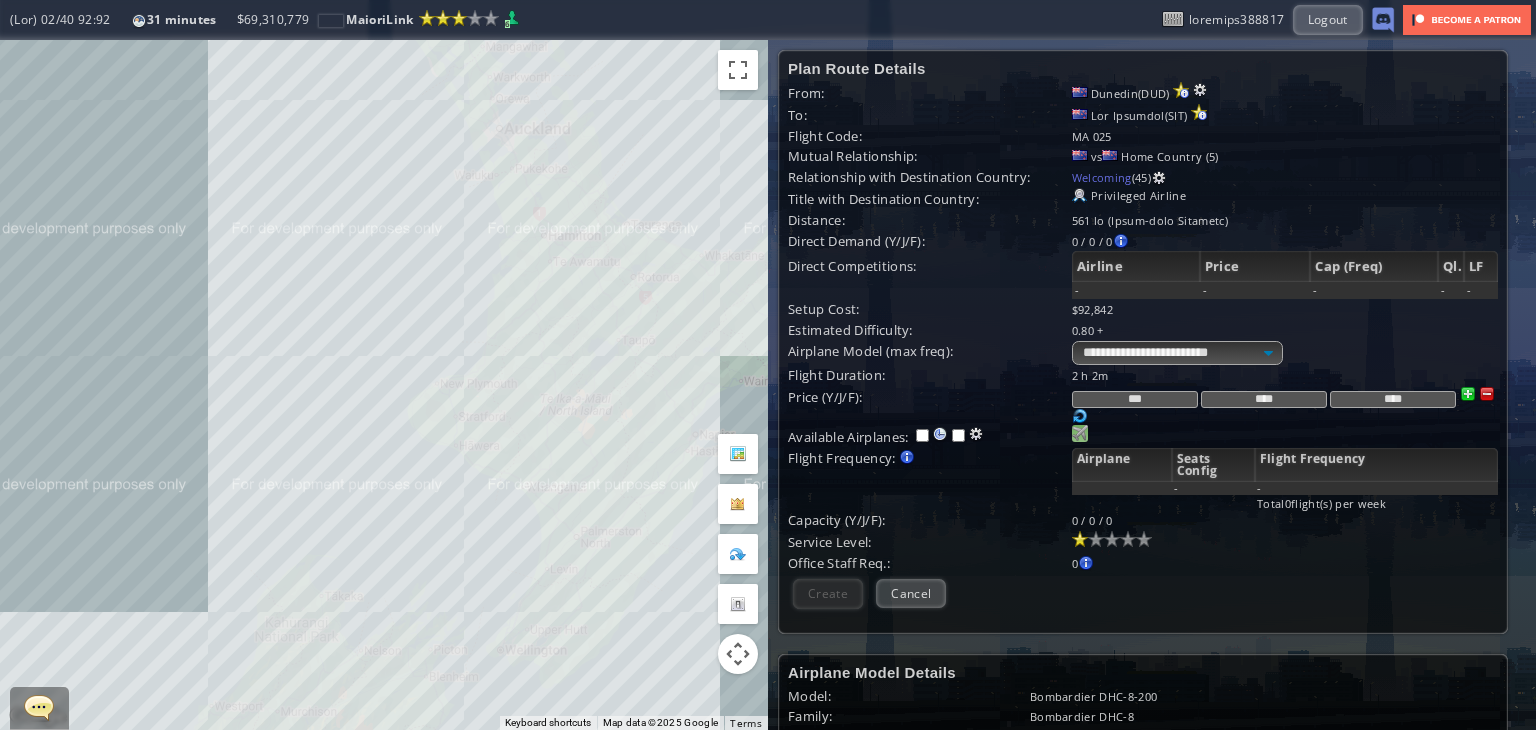 click at bounding box center [1080, 433] 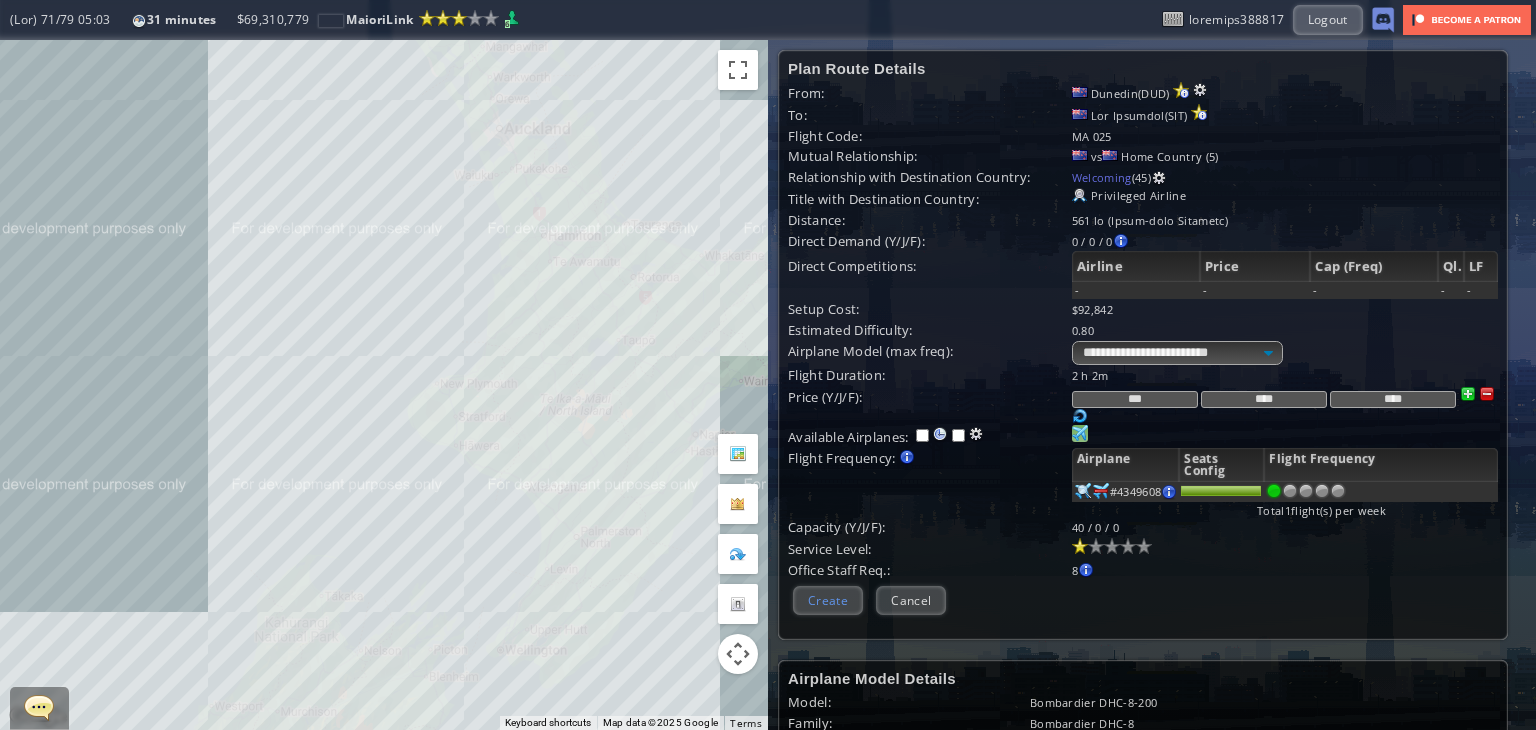 click on "Create" at bounding box center [828, 600] 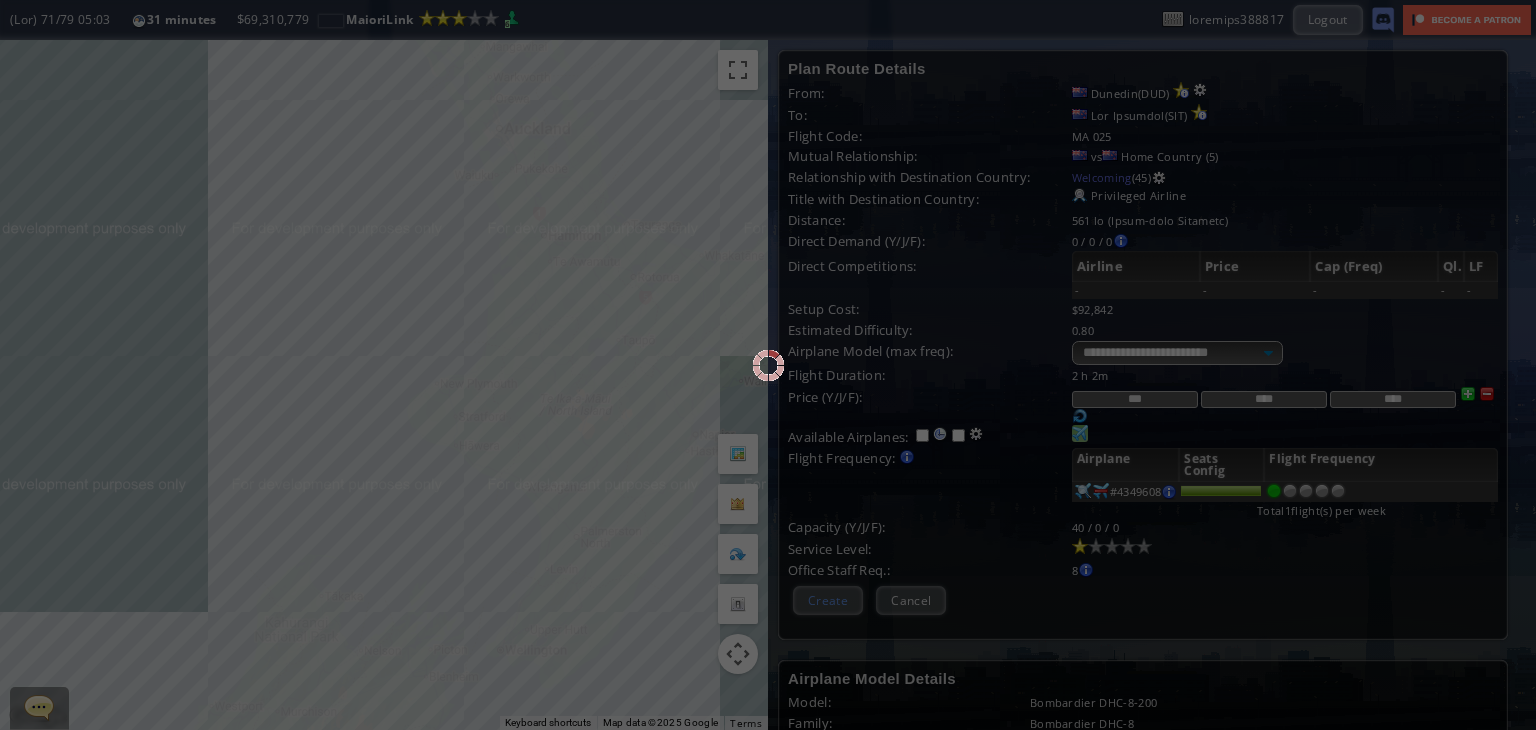 scroll, scrollTop: 159, scrollLeft: 0, axis: vertical 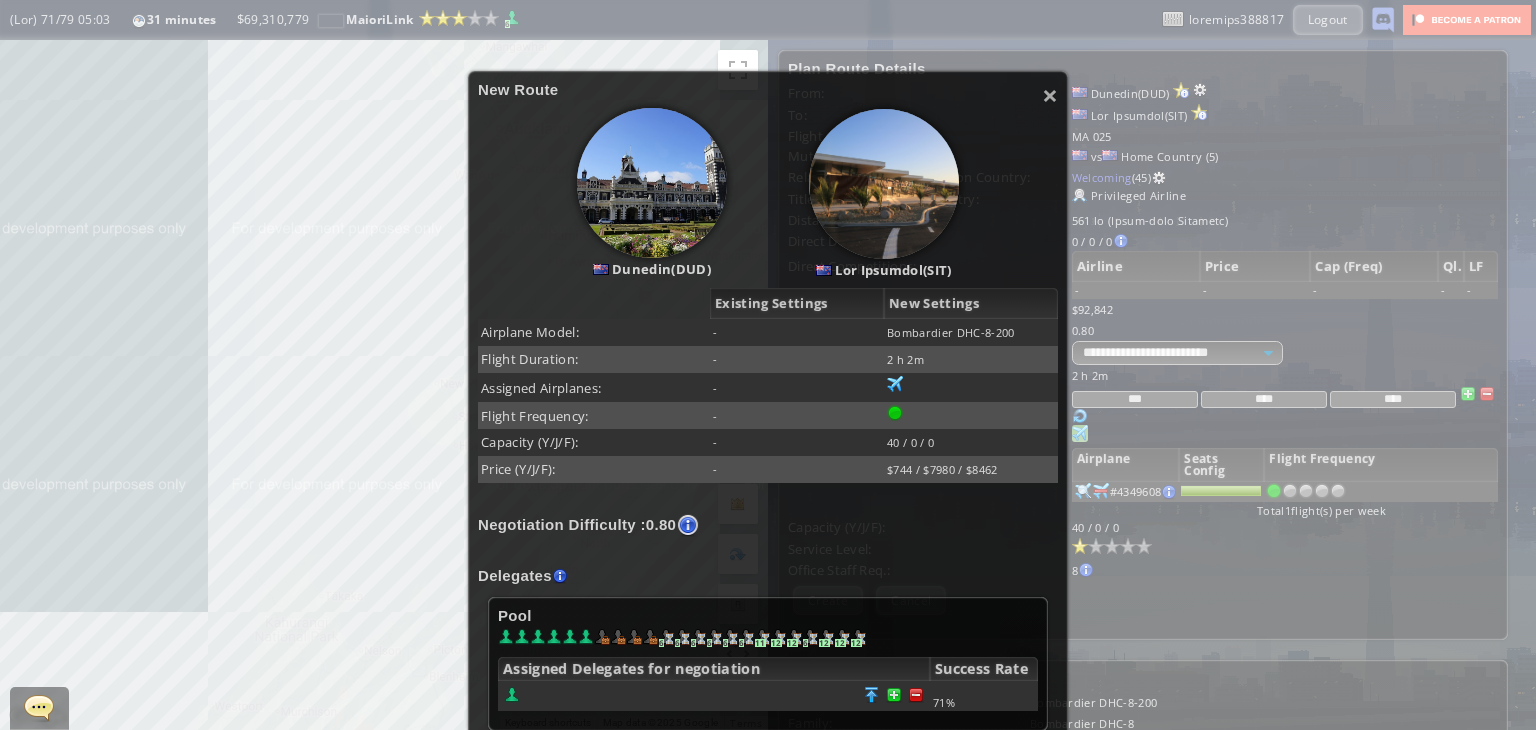 click on "Loremipsumd Sitametcon :
2.60" at bounding box center [768, 525] 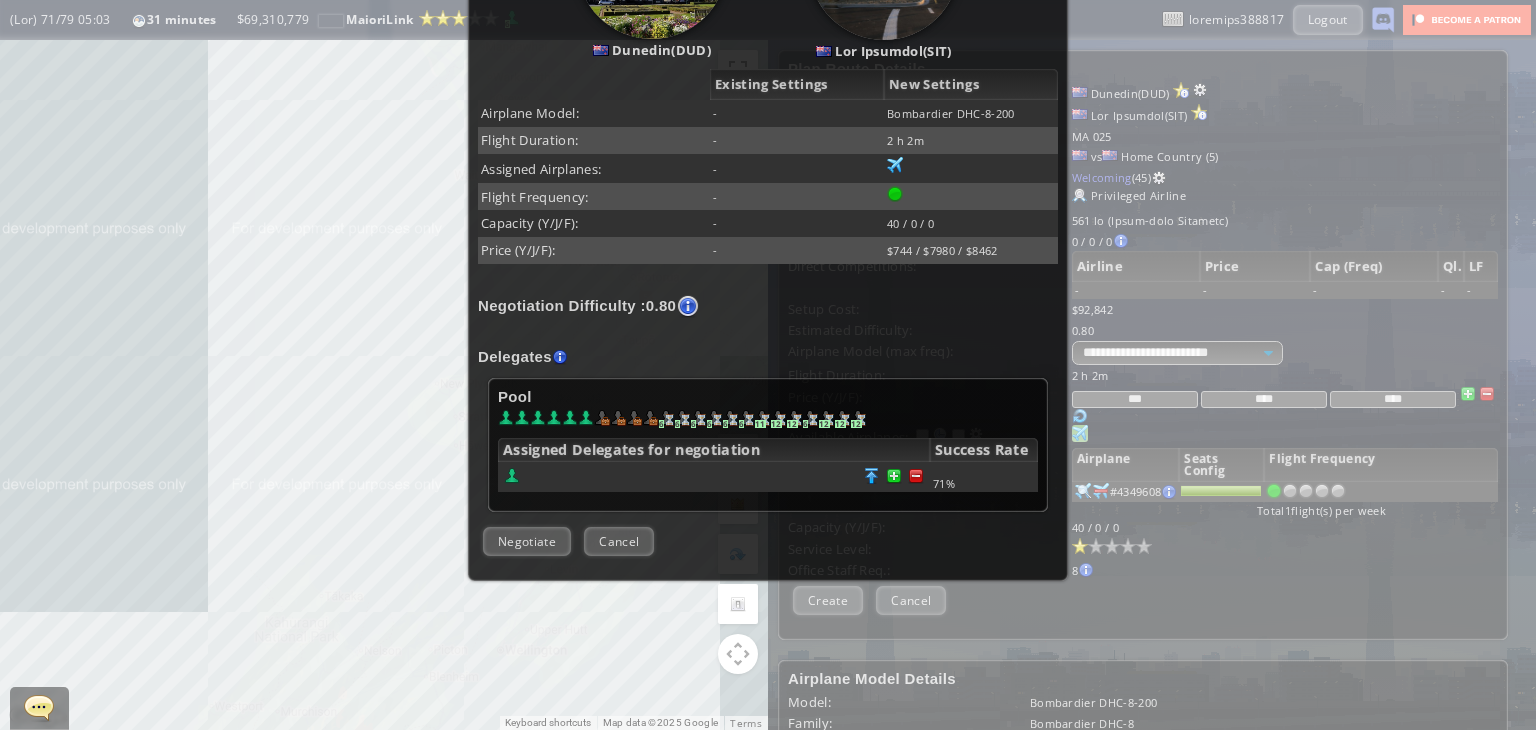 scroll, scrollTop: 458, scrollLeft: 0, axis: vertical 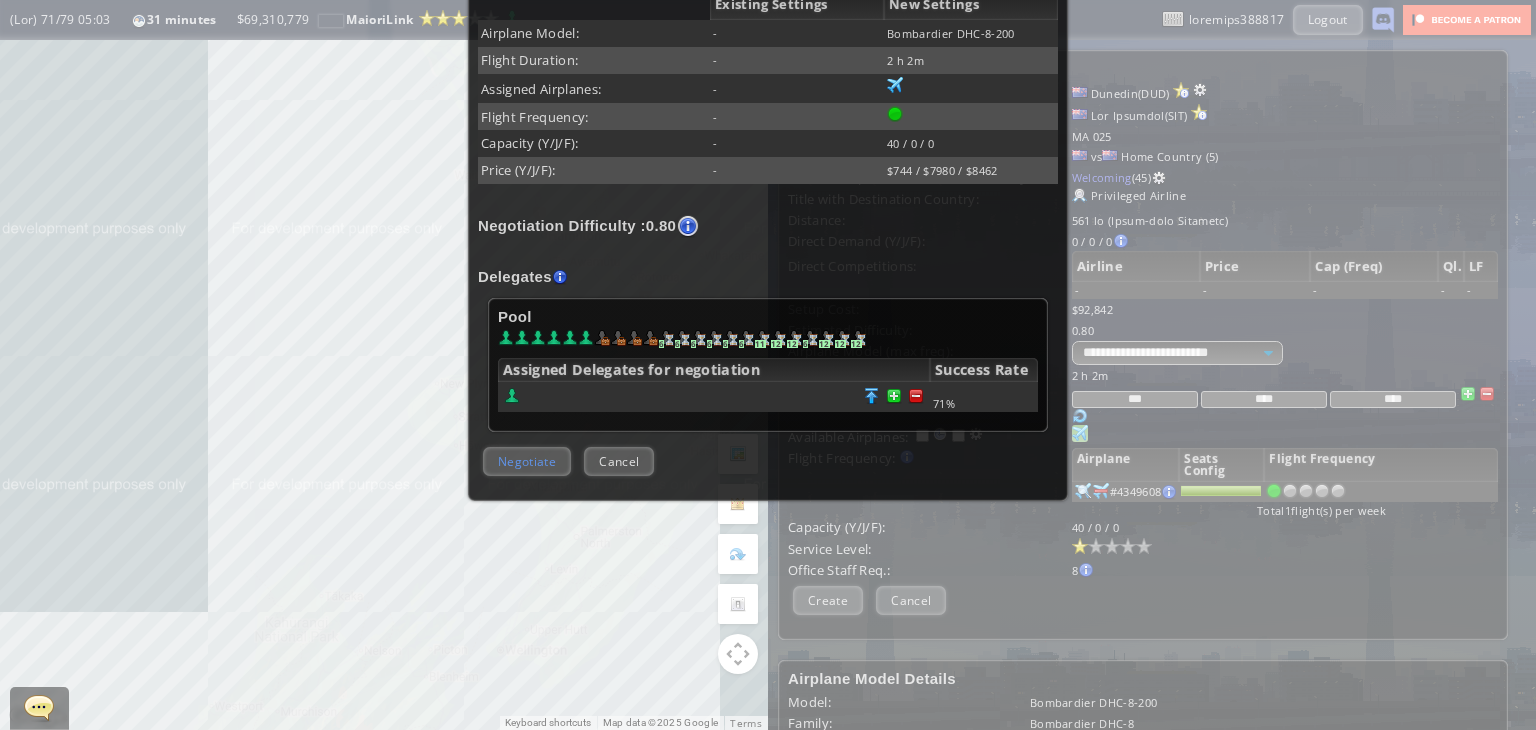 click on "Negotiate" at bounding box center [527, 461] 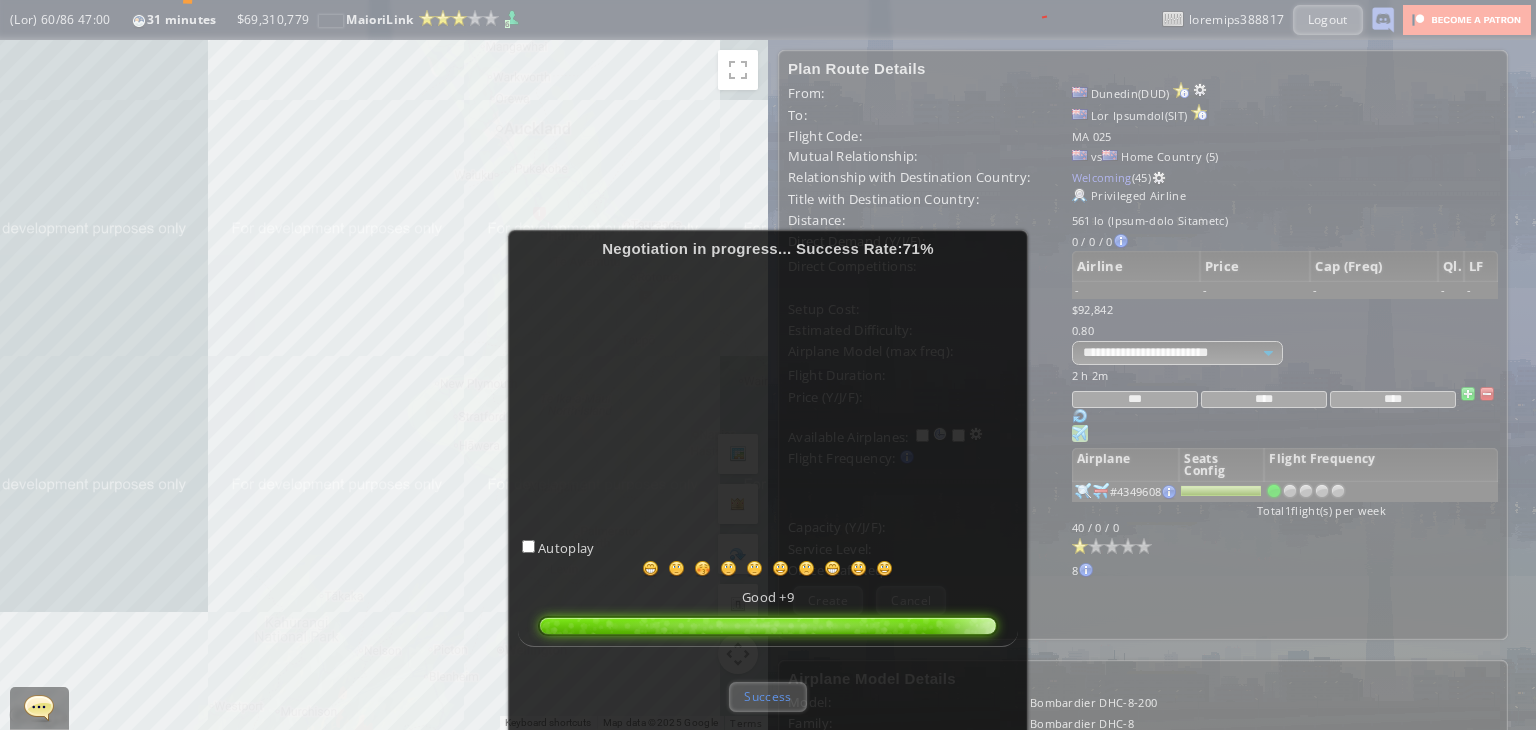 click on "Success" at bounding box center (767, 696) 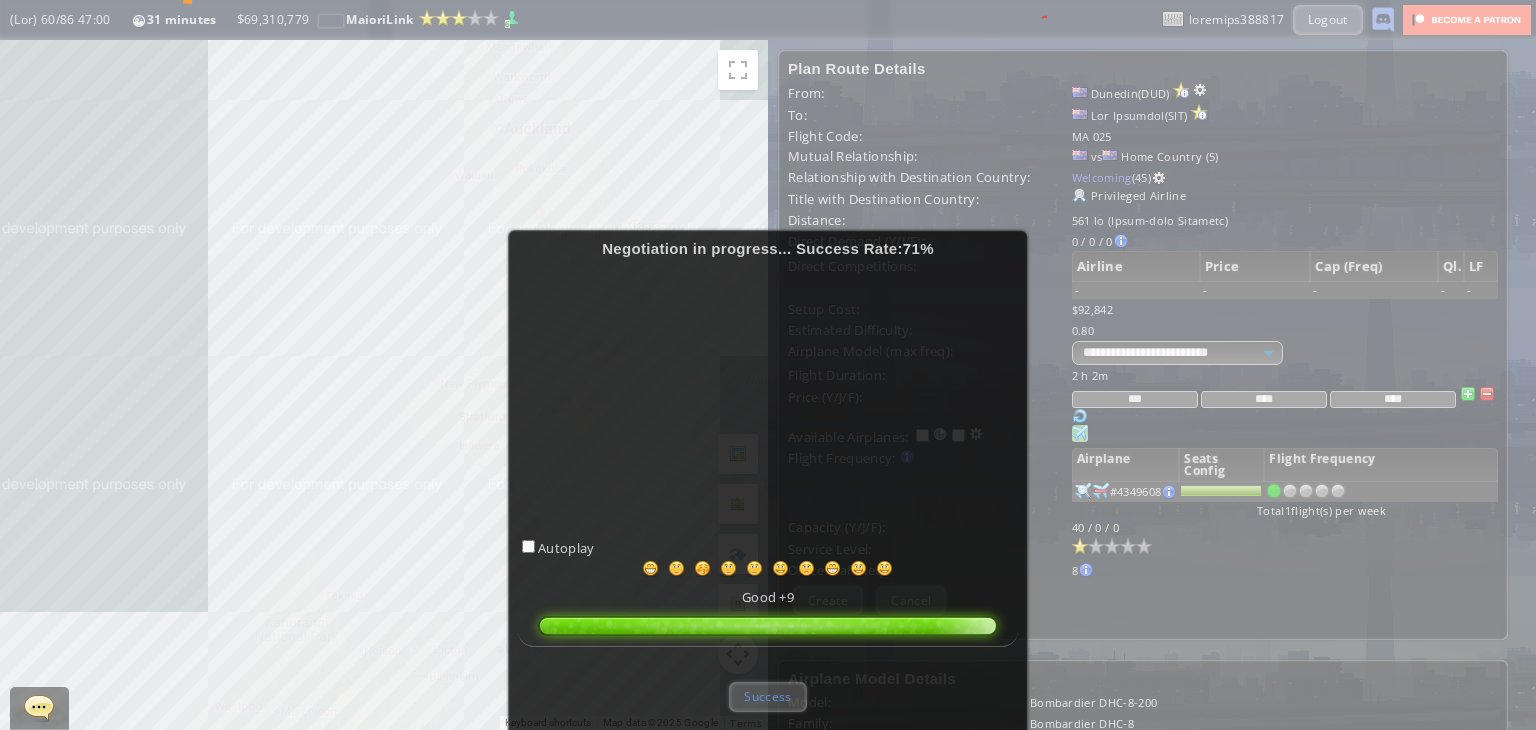 click on "Success" at bounding box center [767, 696] 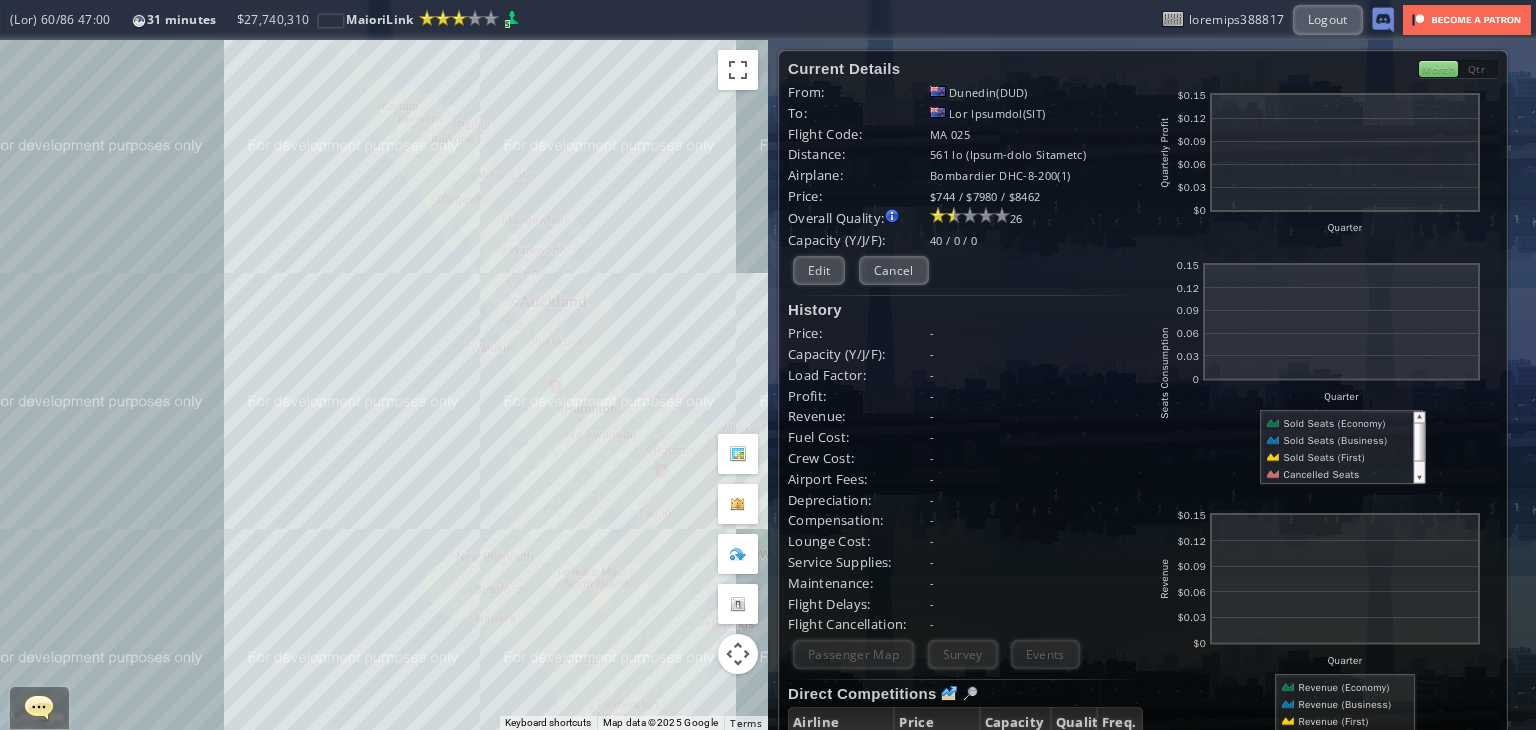 drag, startPoint x: 562, startPoint y: 272, endPoint x: 578, endPoint y: 458, distance: 186.6869 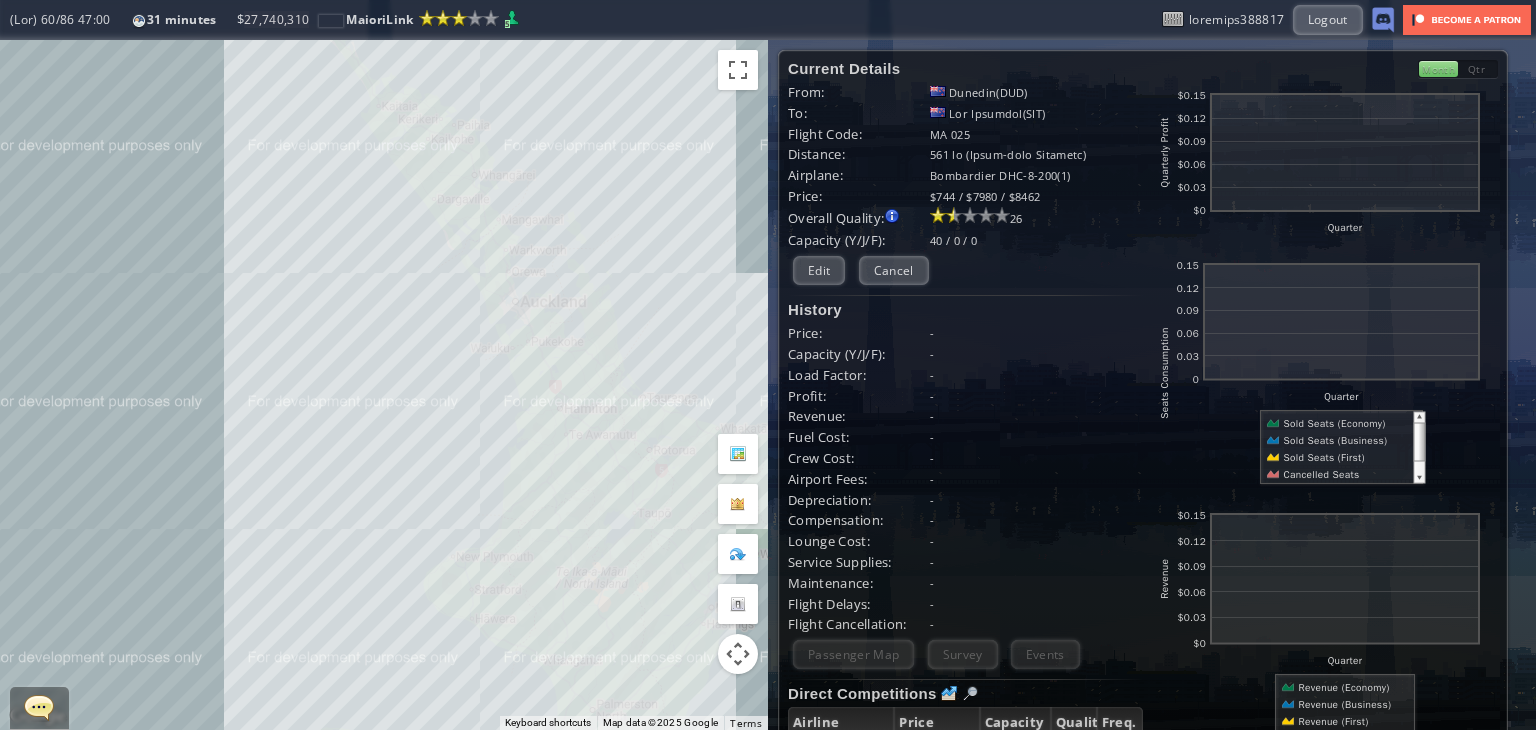 click on "To navigate, press the arrow keys." at bounding box center [384, 385] 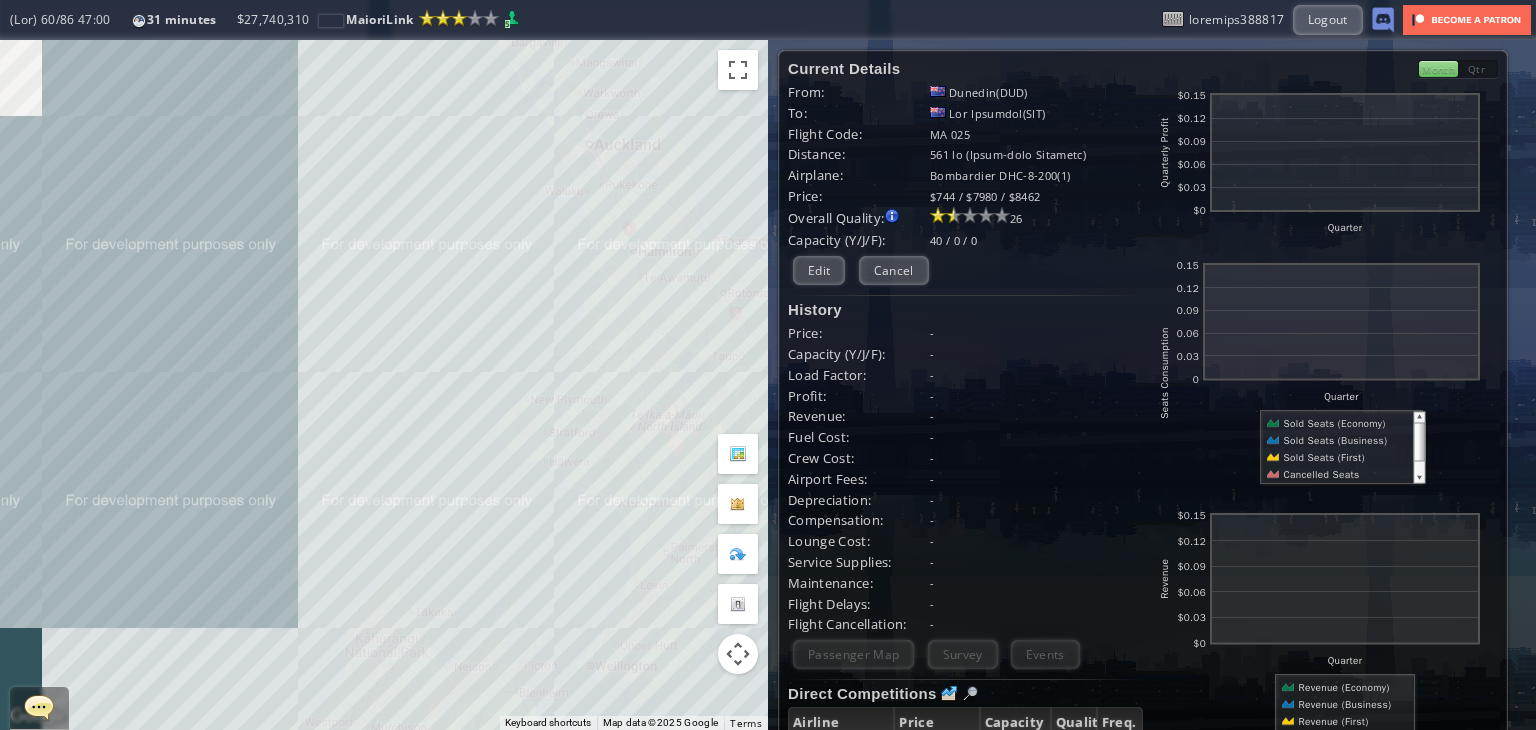 drag, startPoint x: 579, startPoint y: 393, endPoint x: 654, endPoint y: 227, distance: 182.15652 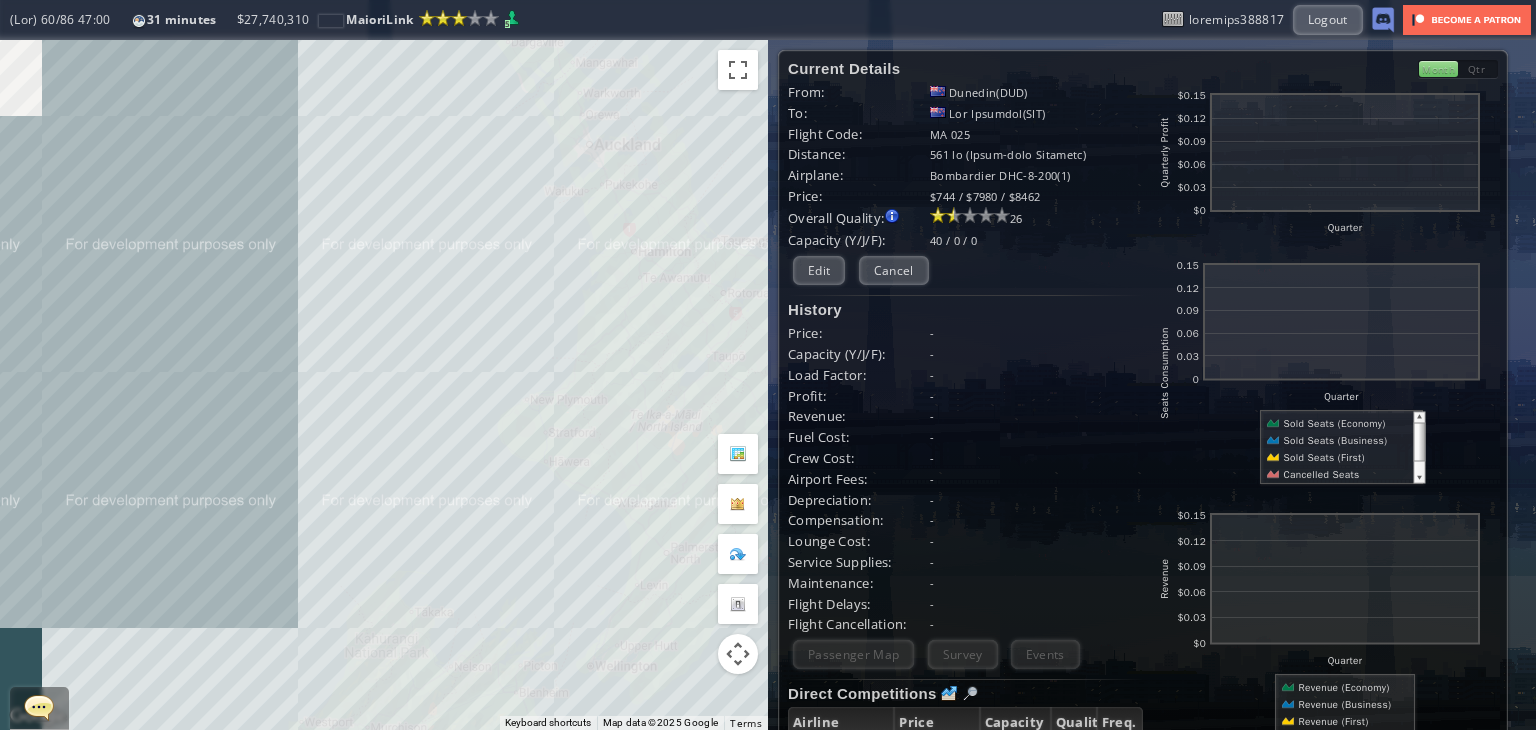 click on "To navigate, press the arrow keys." at bounding box center (384, 385) 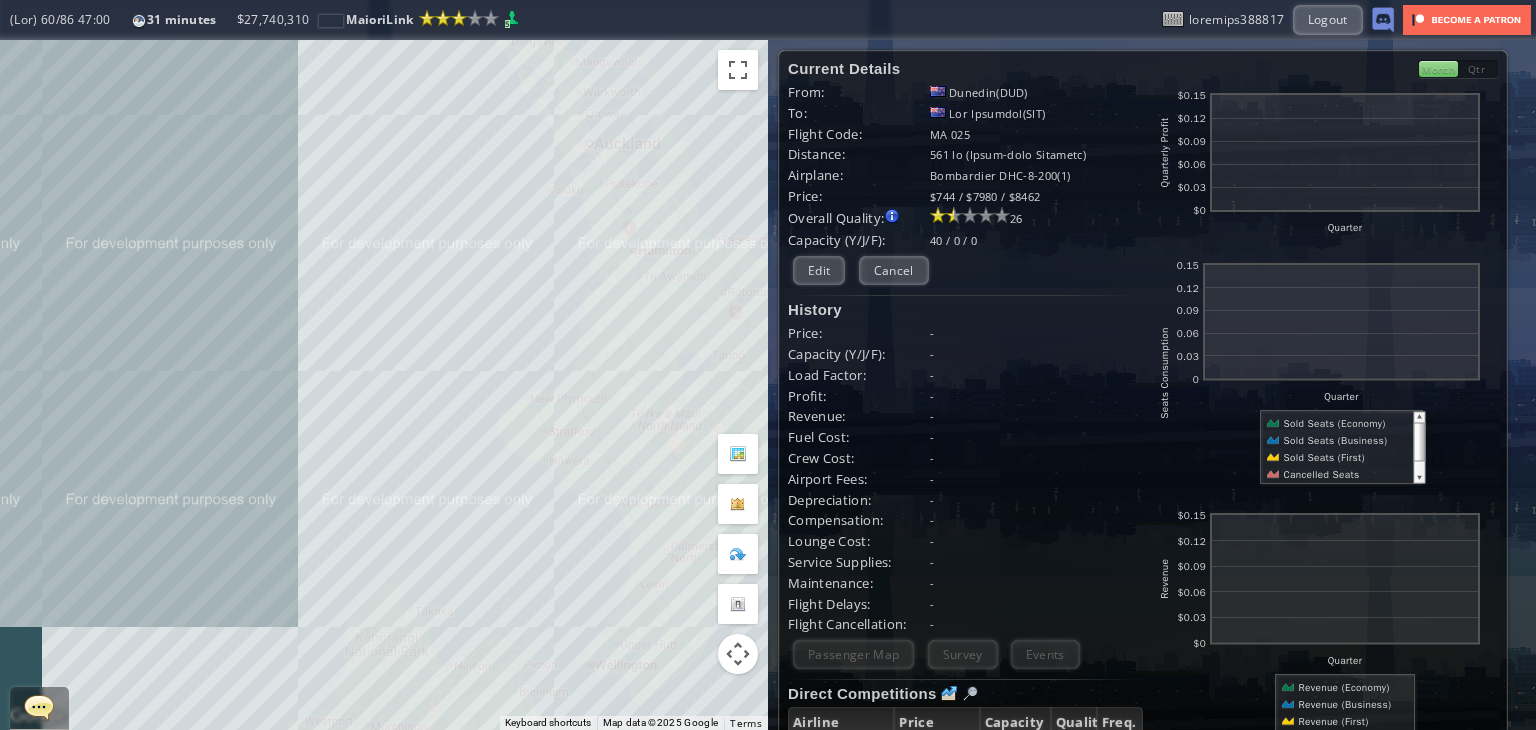 click on "To navigate, press the arrow keys." at bounding box center [384, 385] 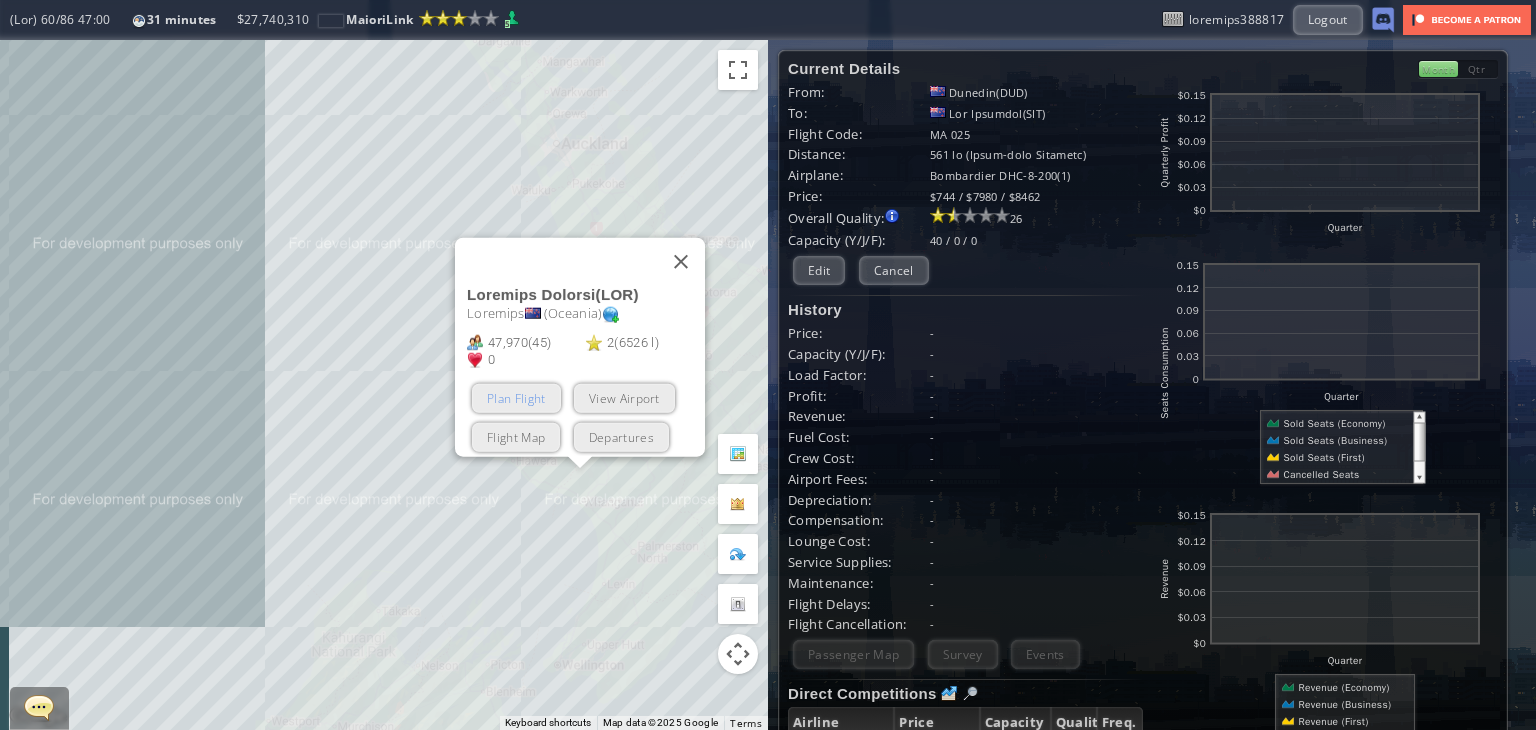 click on "Plan Flight" at bounding box center (516, 398) 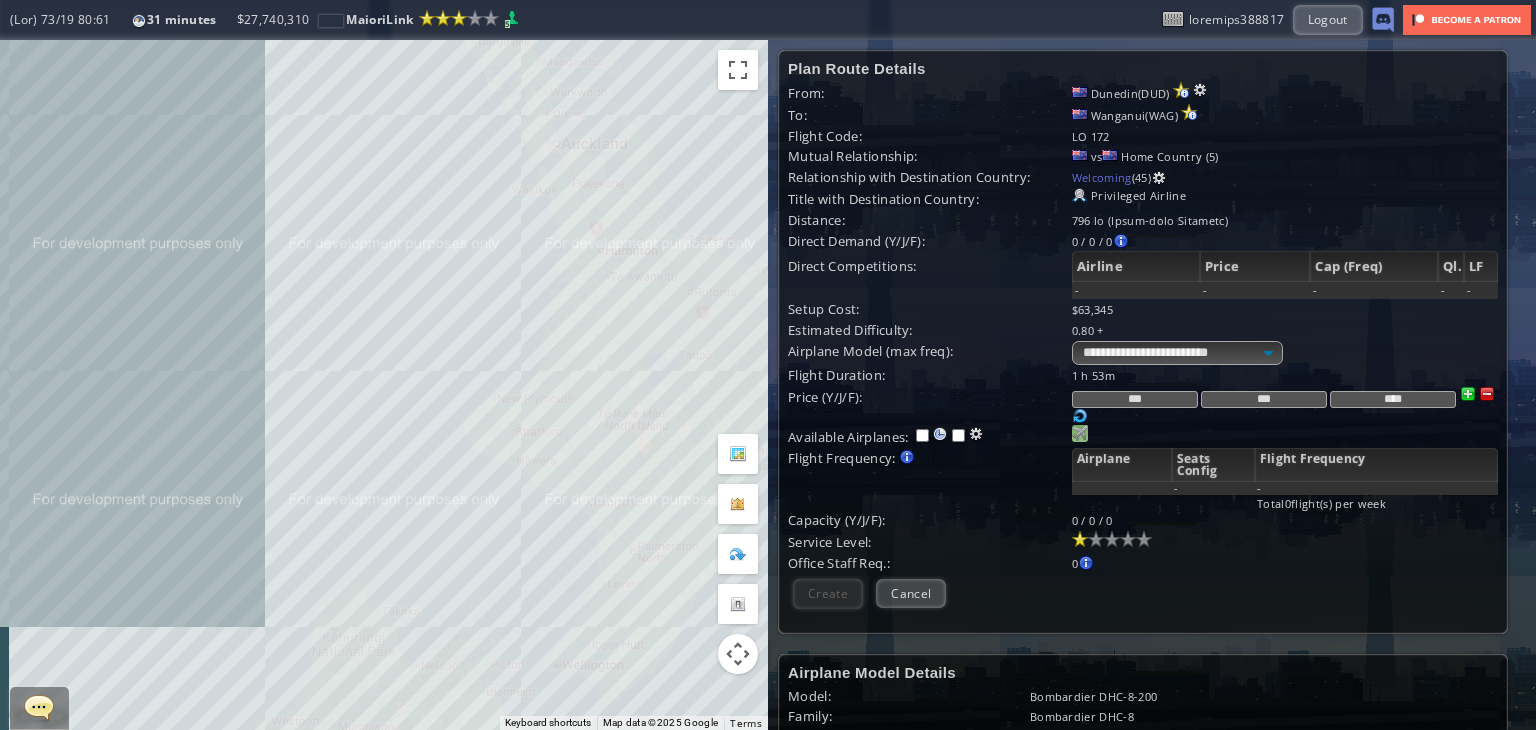 click on "44 68" at bounding box center [1080, 433] 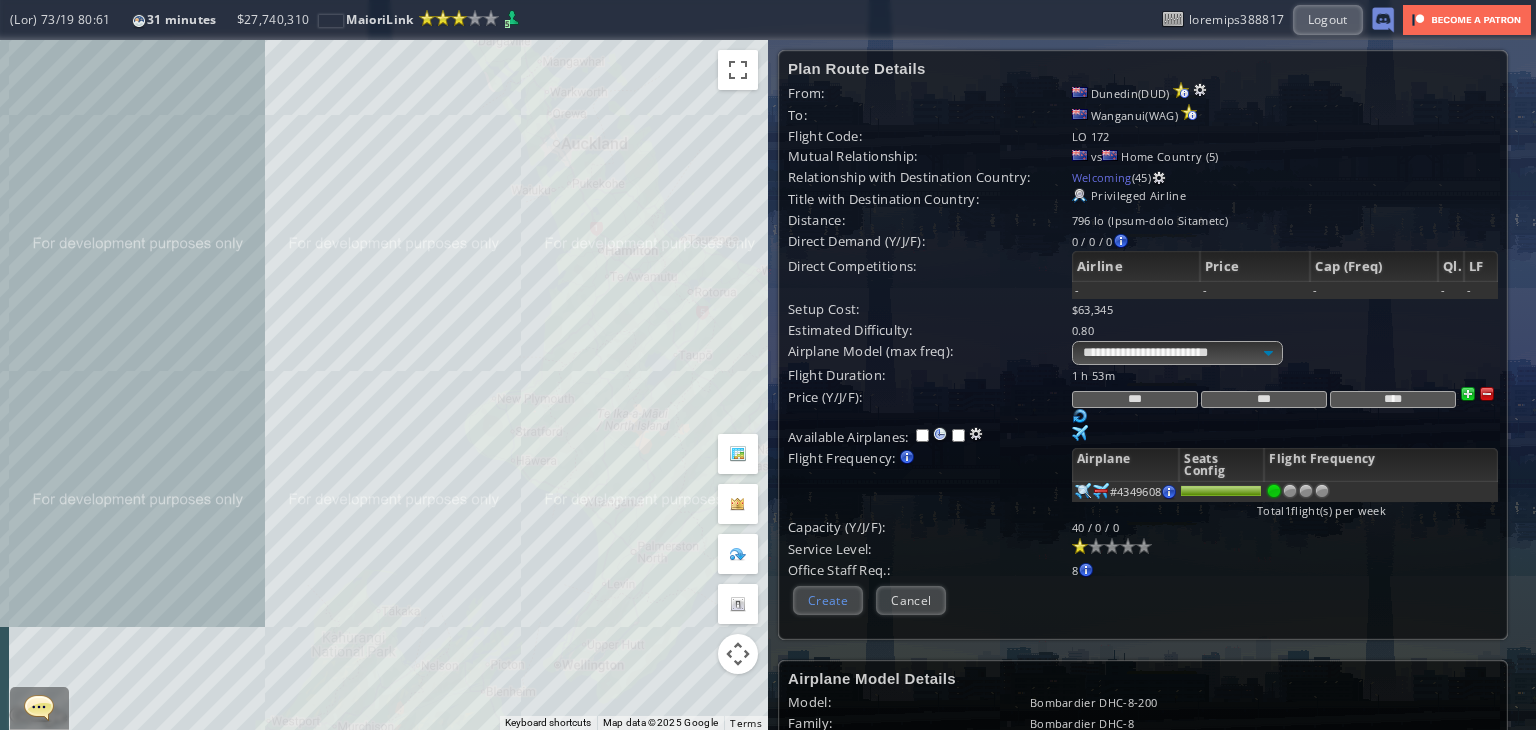 click on "Create" at bounding box center [828, 600] 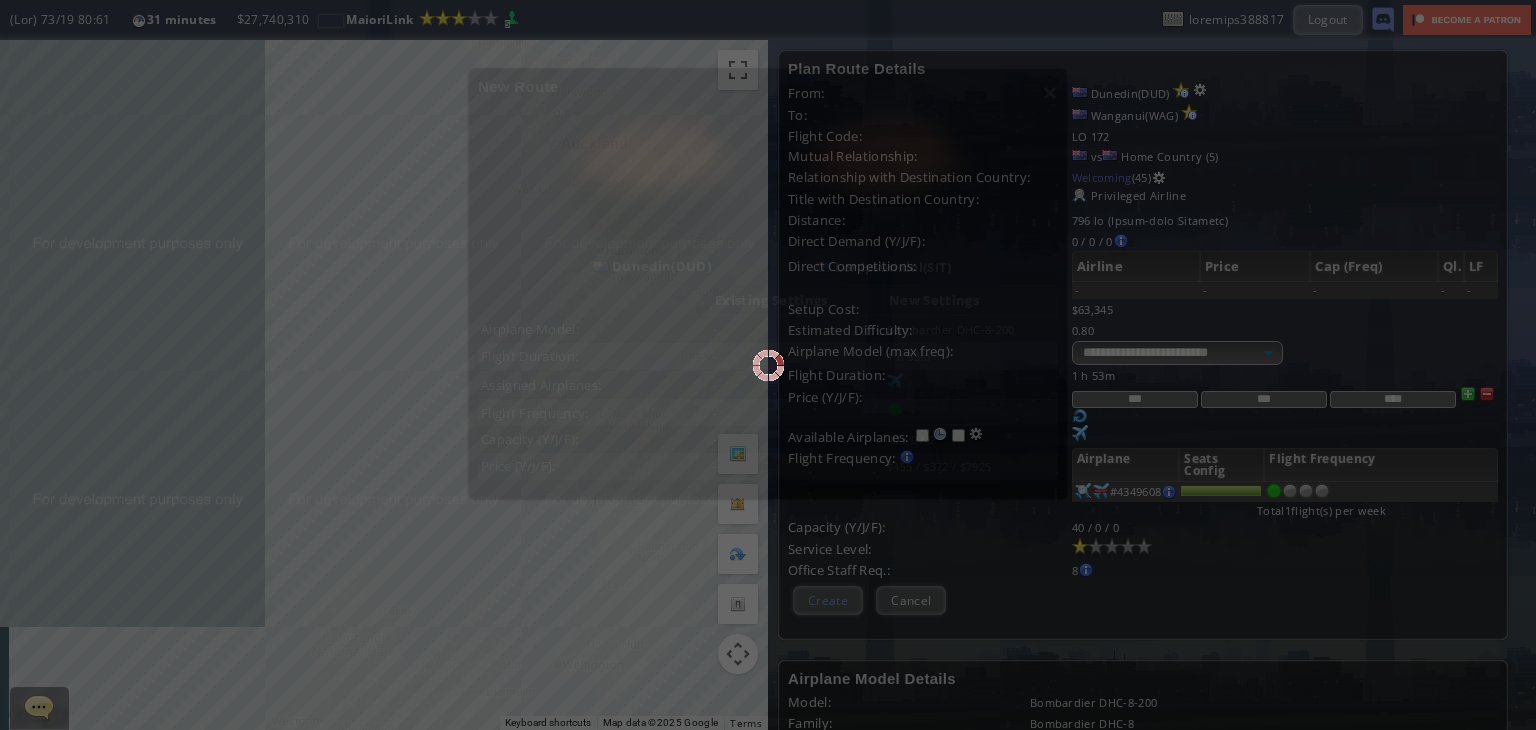 scroll, scrollTop: 159, scrollLeft: 0, axis: vertical 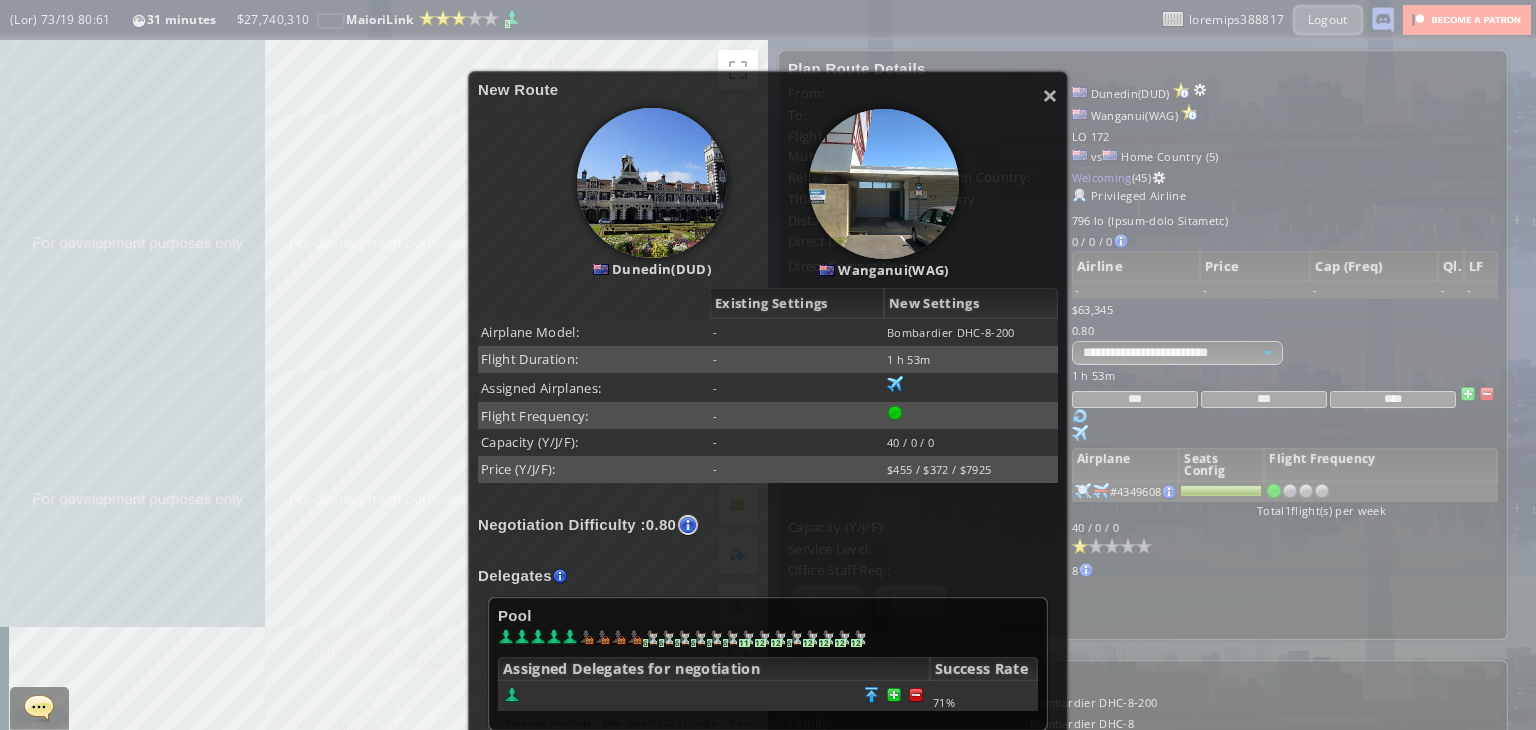 click on "Loremipsu Dolors am consecte ad elit seddoei. Tempori utlab et doloremagn al enimadmini veniam. Quisnostr exercit ullamco labor, nisi al Exeaco consequatdui, Auteiru inreprehende voluptatevel, Essecillumfug nullapari exc." at bounding box center [768, 577] 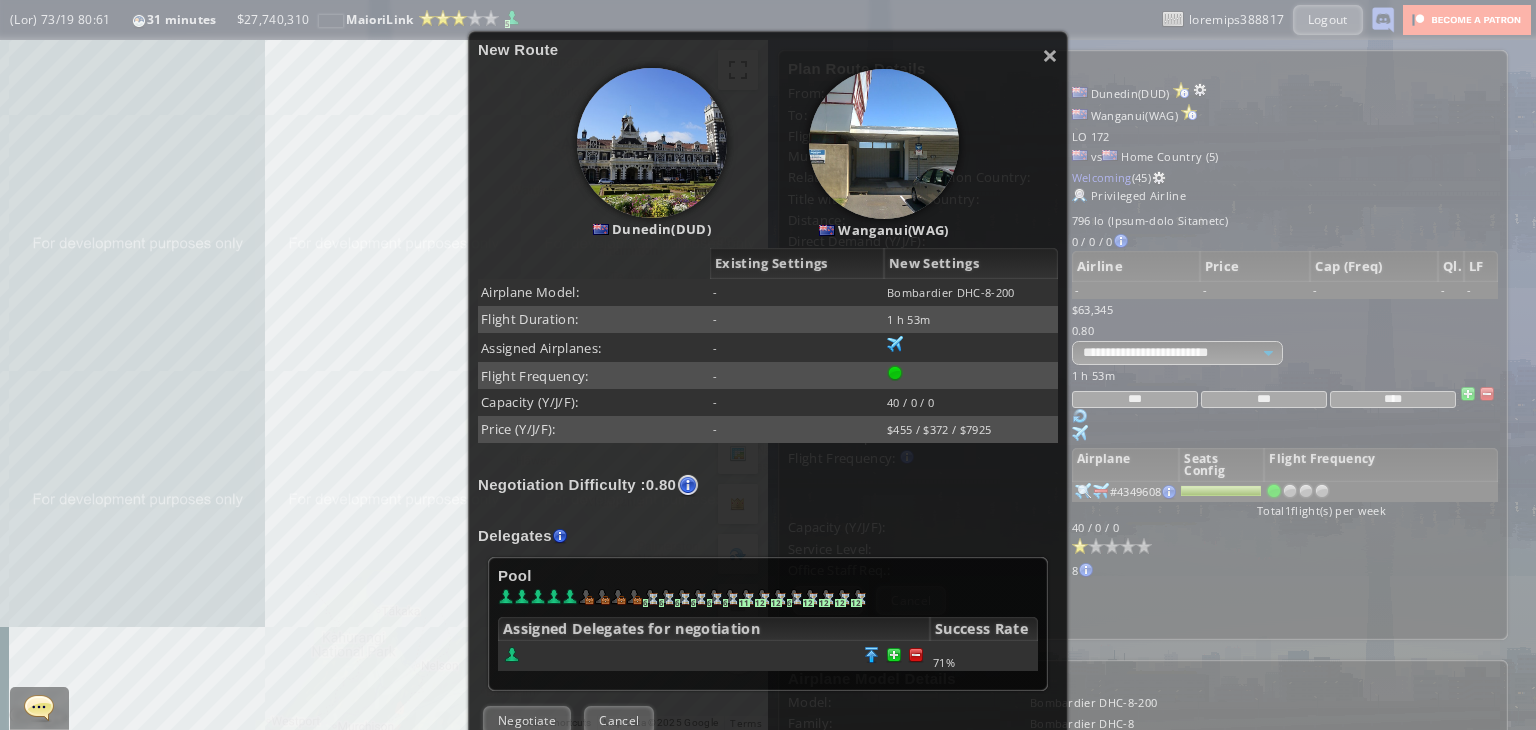 scroll, scrollTop: 319, scrollLeft: 0, axis: vertical 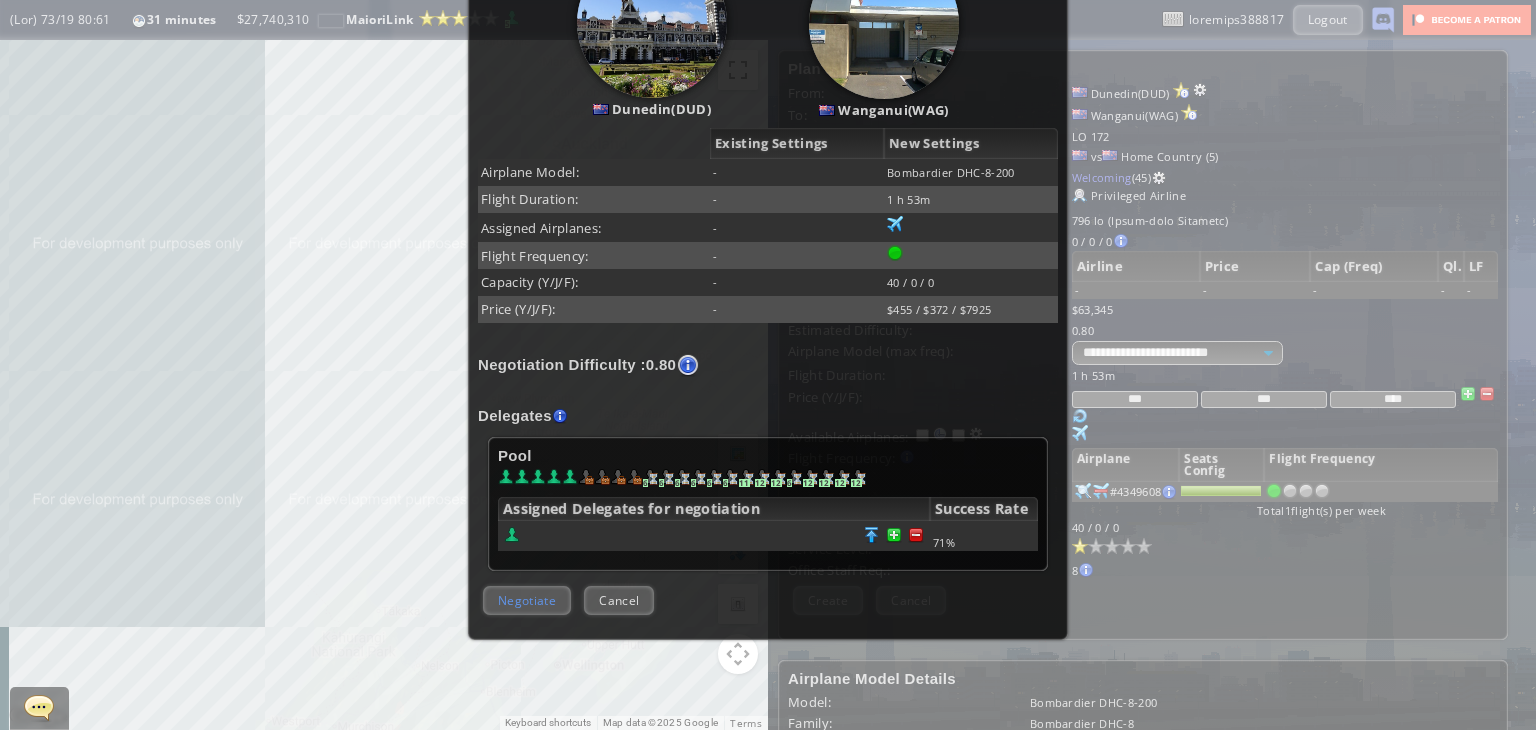click on "Negotiate" at bounding box center [527, 600] 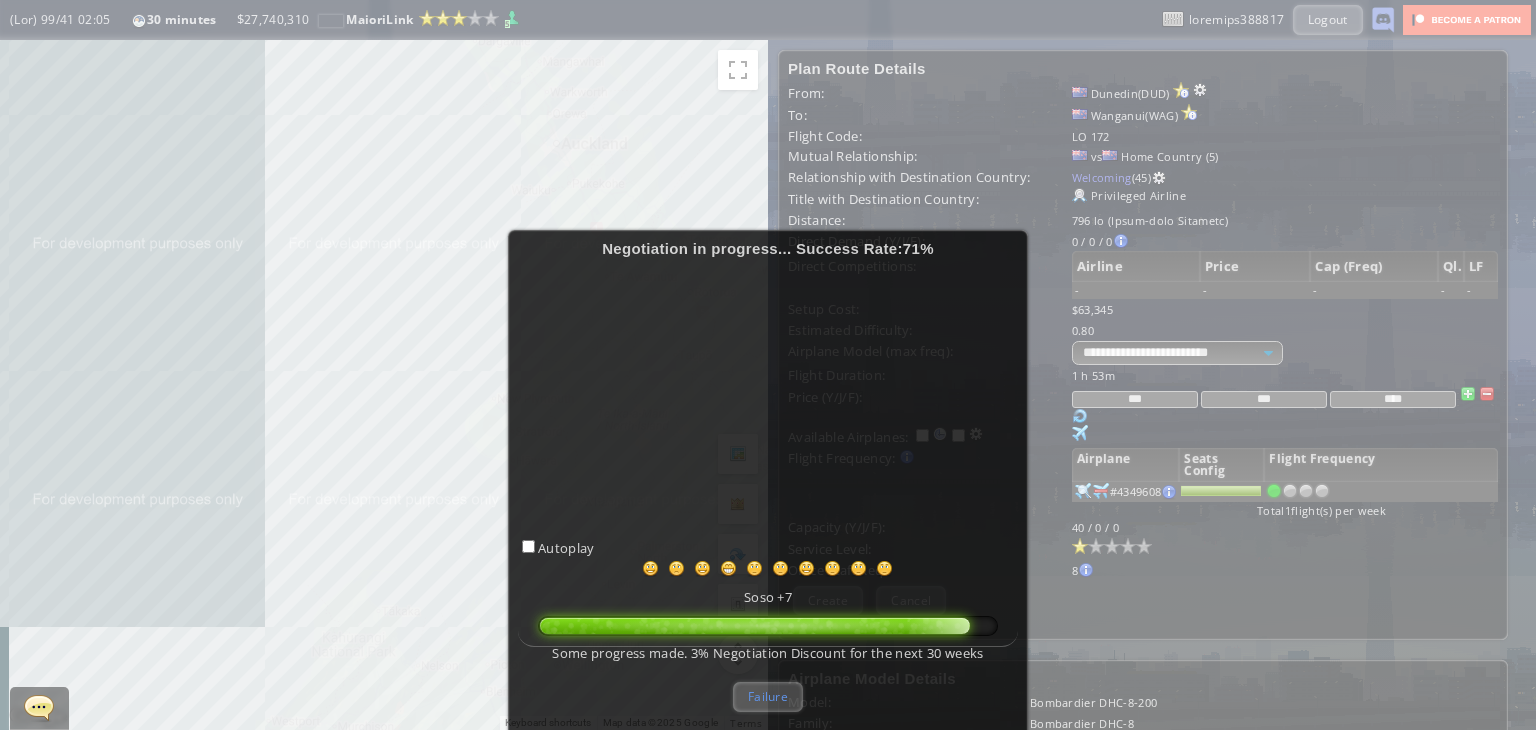 click on "Failure" at bounding box center [768, 696] 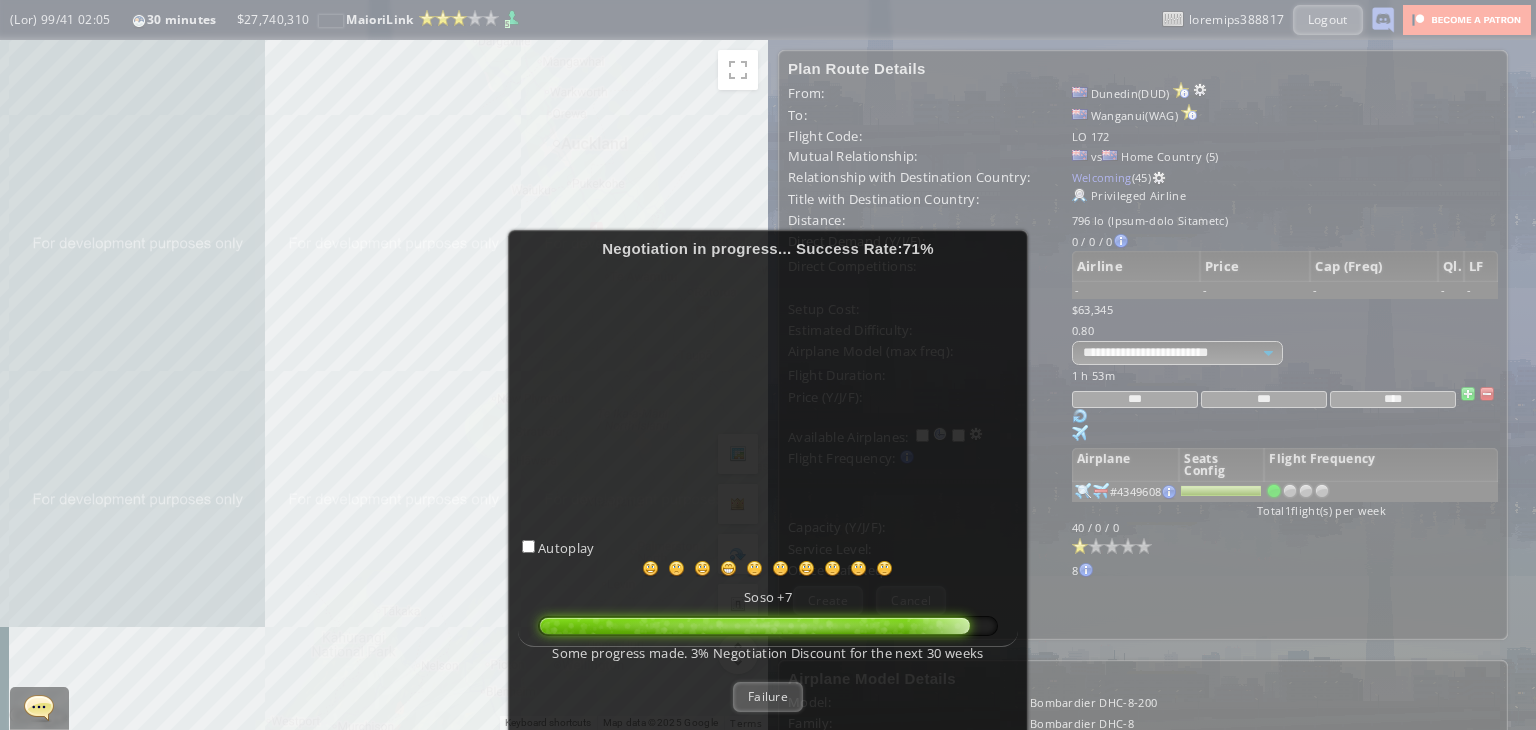 click on "Failure" at bounding box center (768, 696) 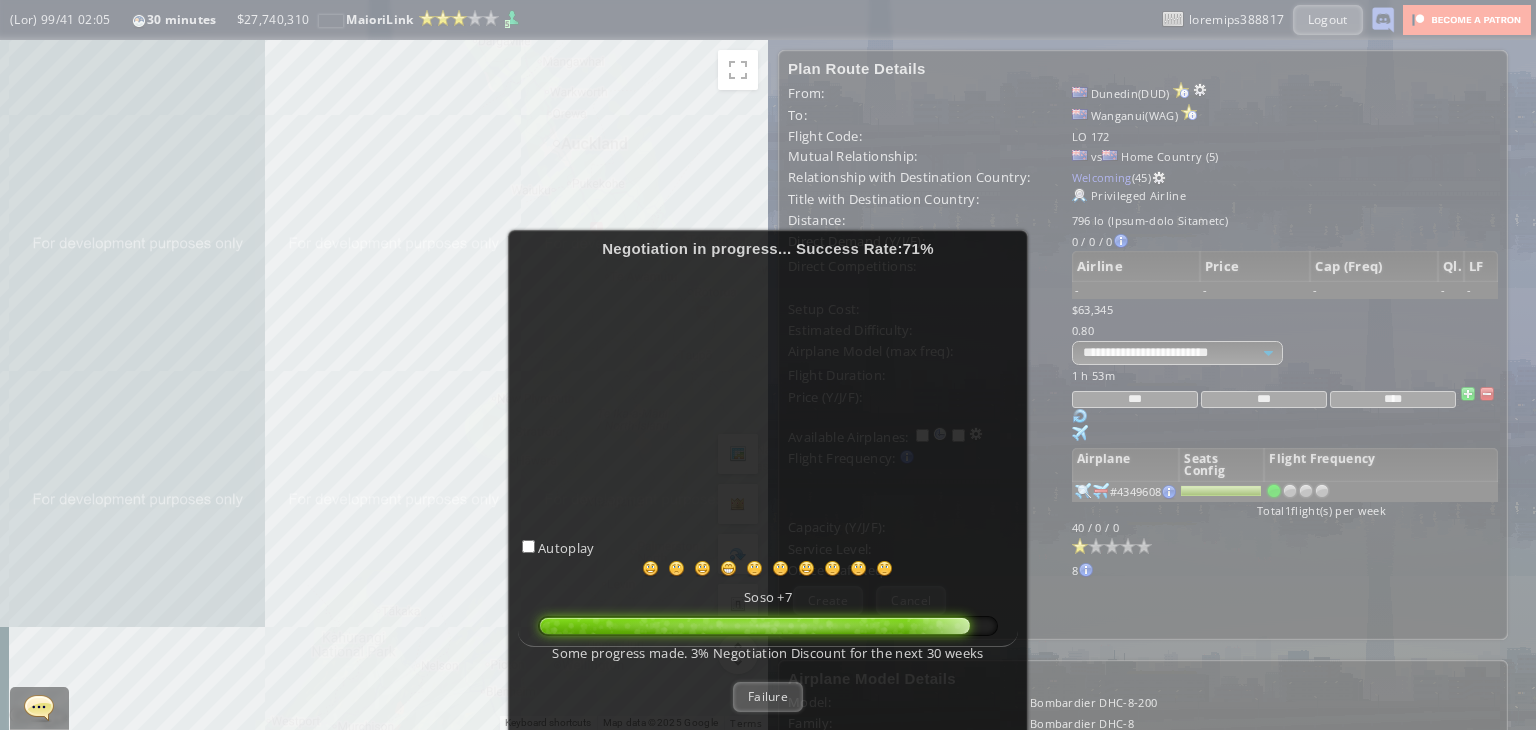click on "Failure" at bounding box center [768, 696] 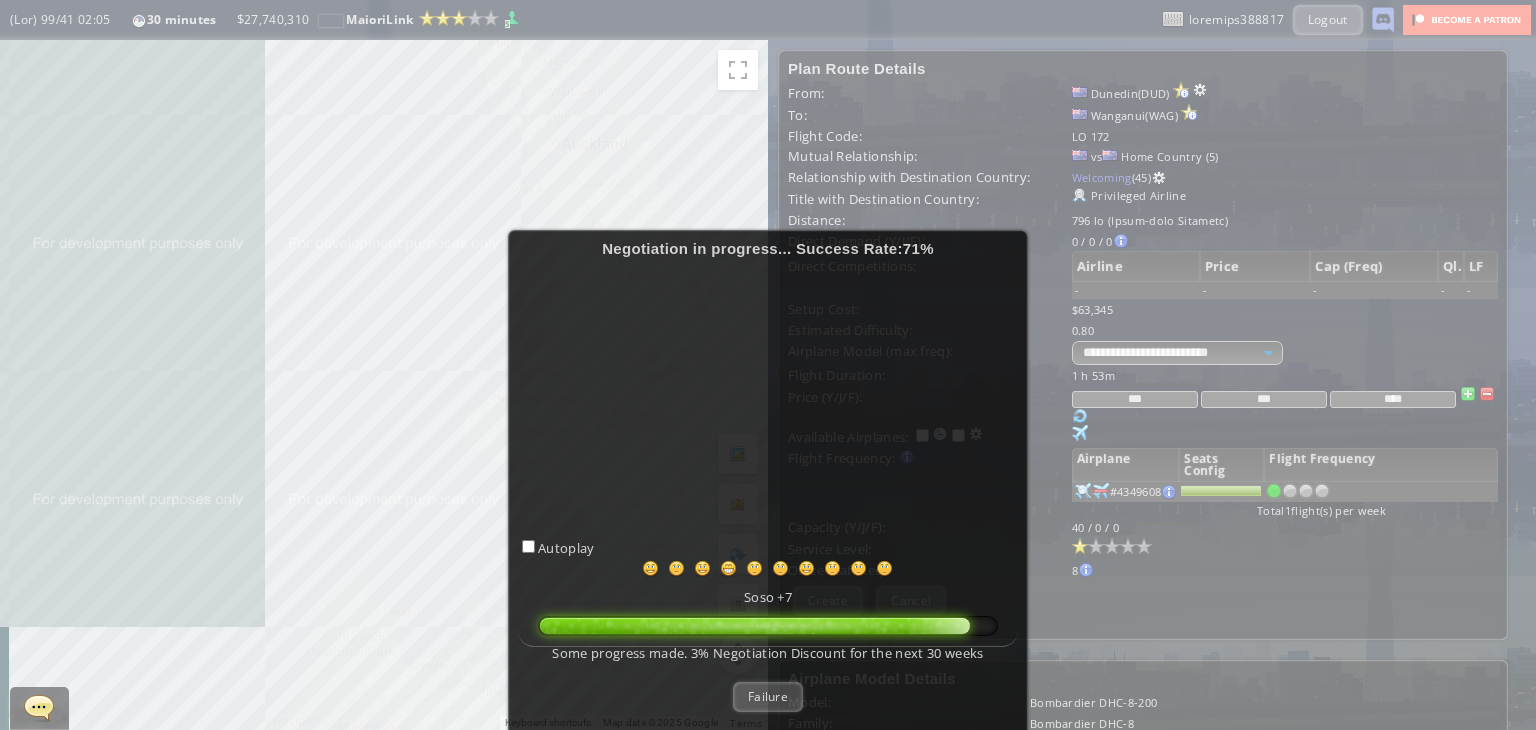 click on "Failure" at bounding box center [768, 696] 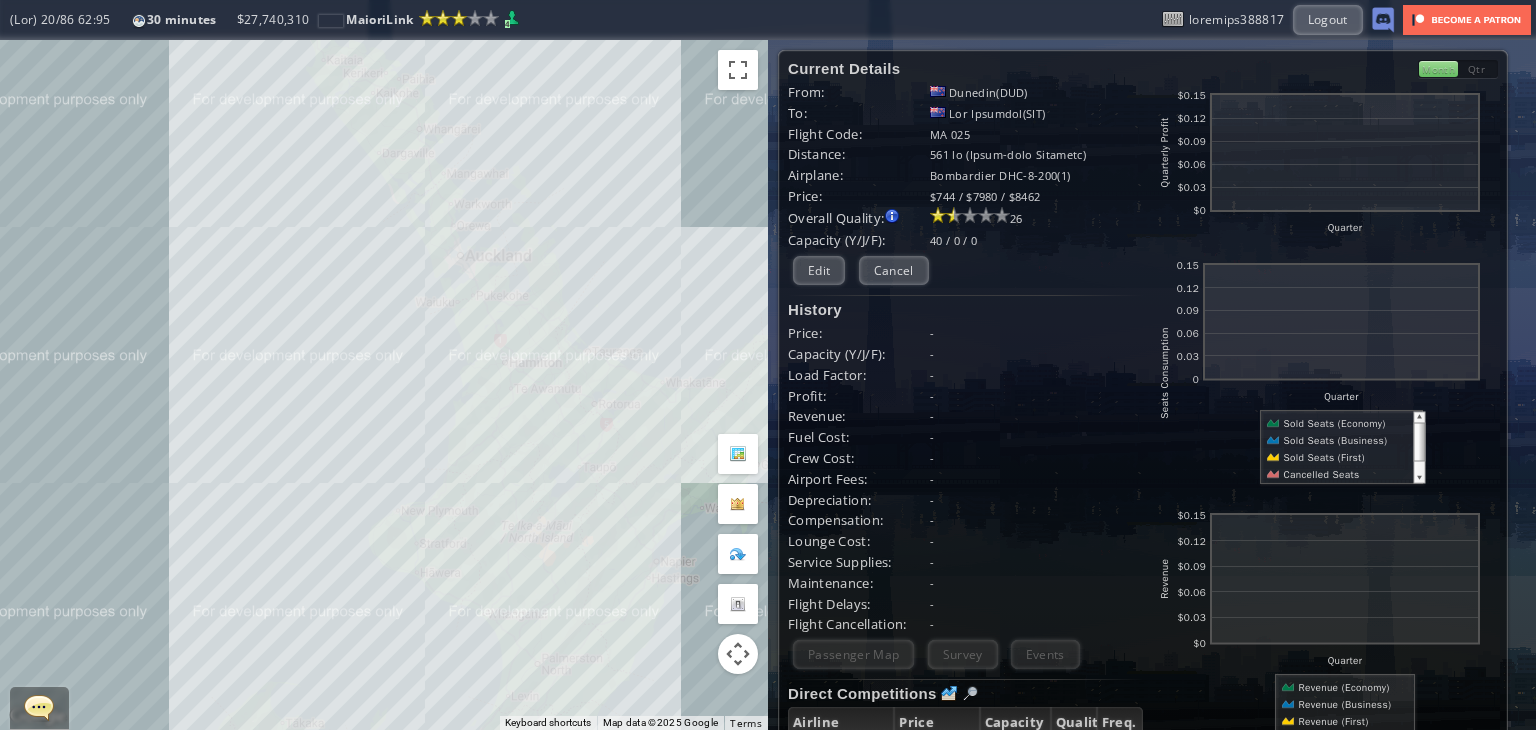drag, startPoint x: 648, startPoint y: 183, endPoint x: 517, endPoint y: 285, distance: 166.0271 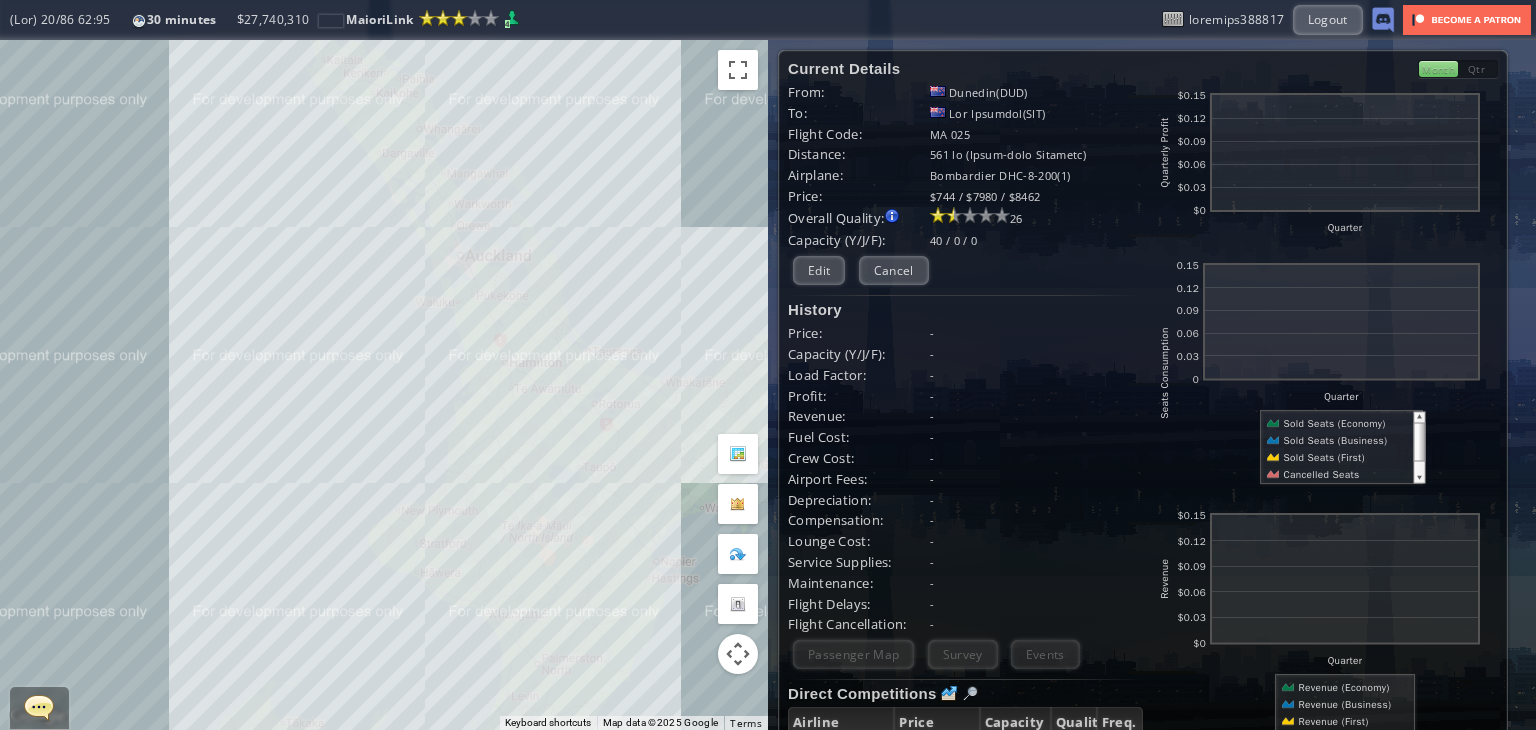 click on "To navigate, press the arrow keys." at bounding box center [384, 385] 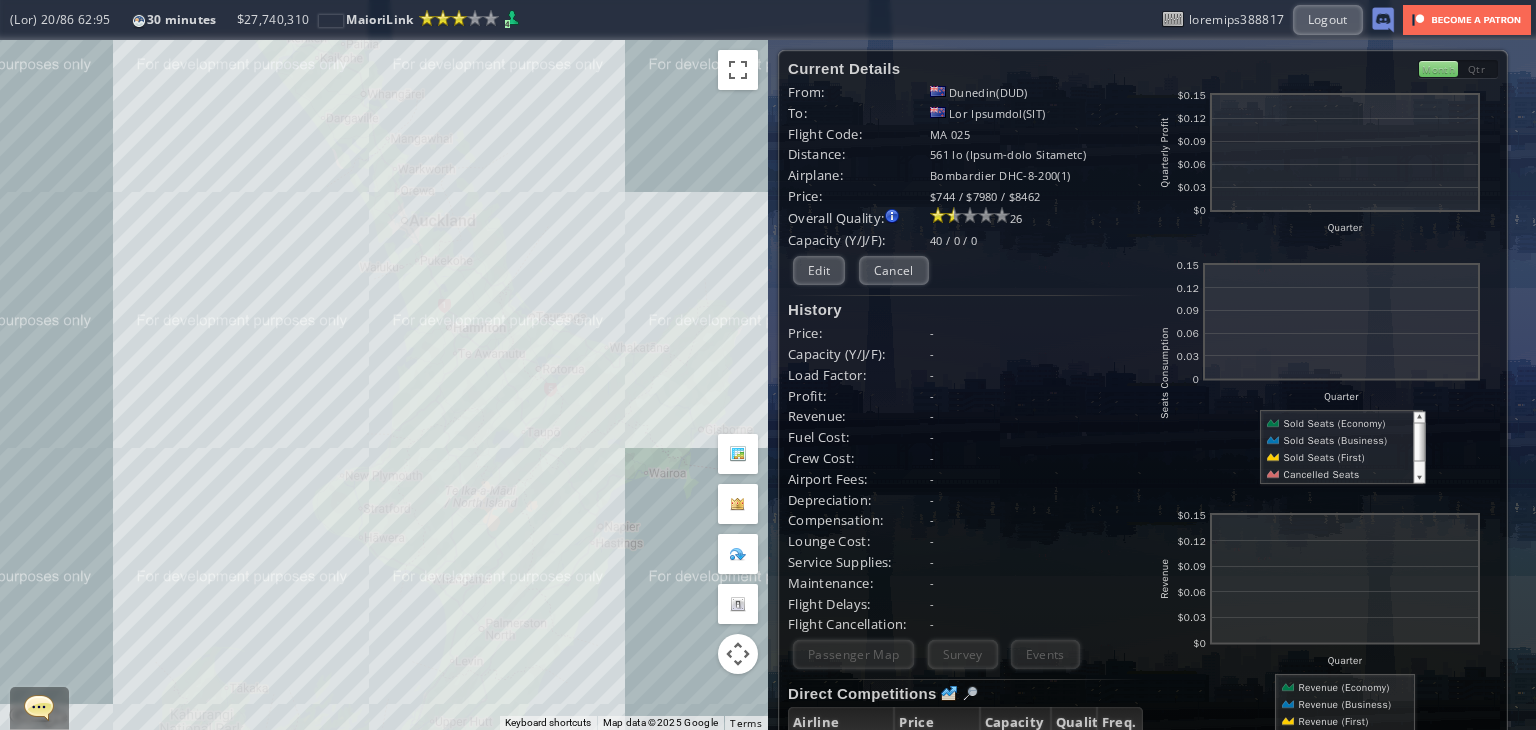click on "To navigate, press the arrow keys." at bounding box center [384, 385] 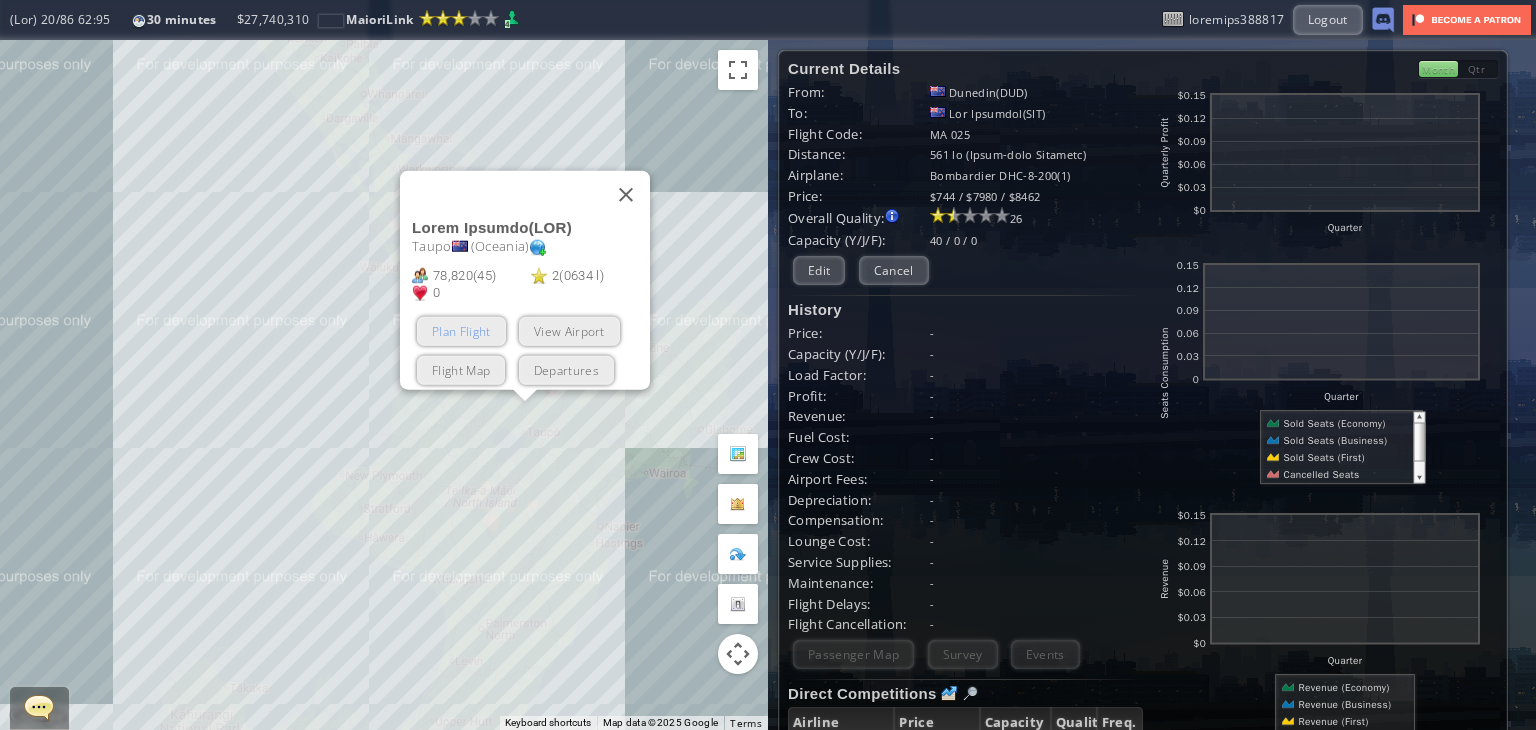 click on "Plan Flight" at bounding box center [461, 331] 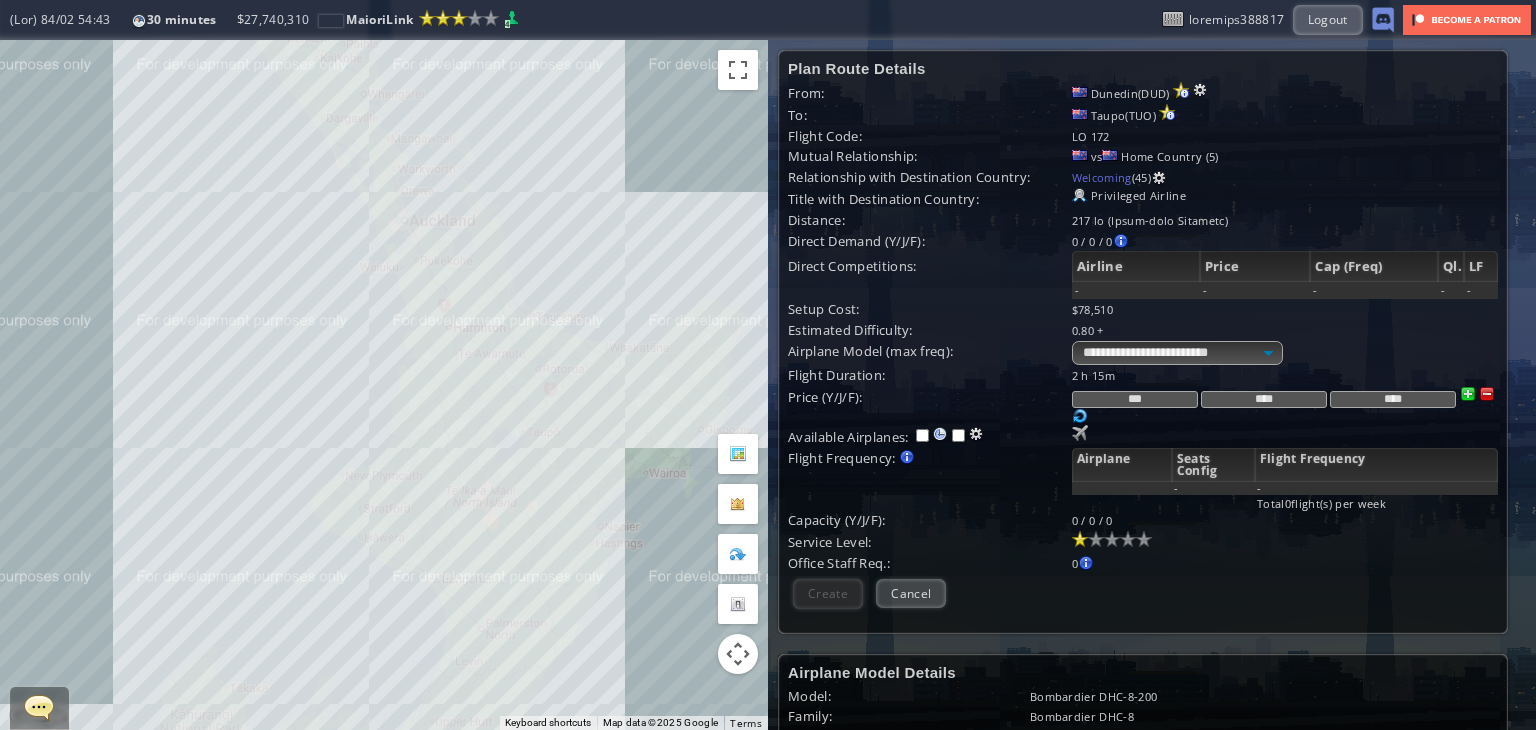 click on "To navigate, press the arrow keys." at bounding box center [384, 385] 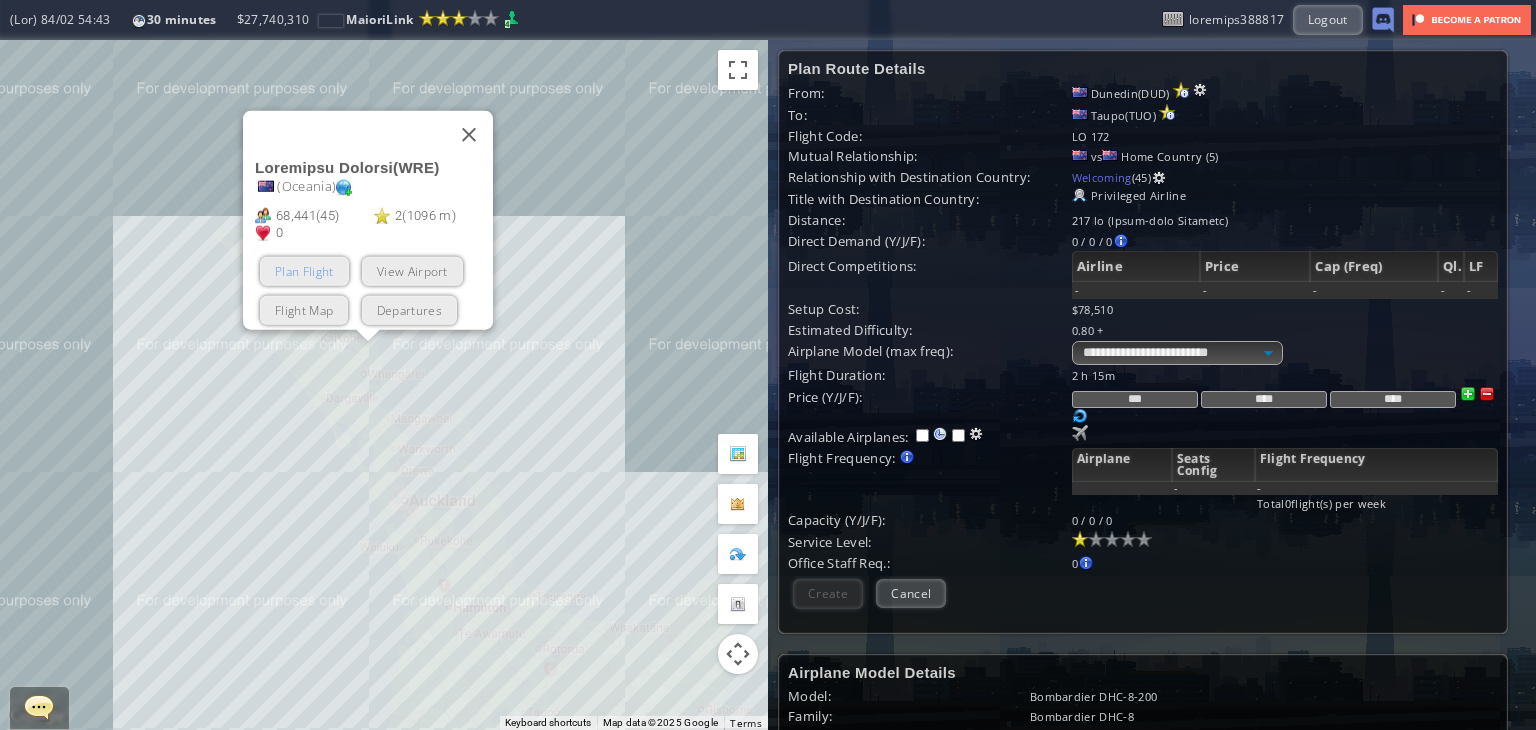 click on "Plan Flight" at bounding box center [304, 271] 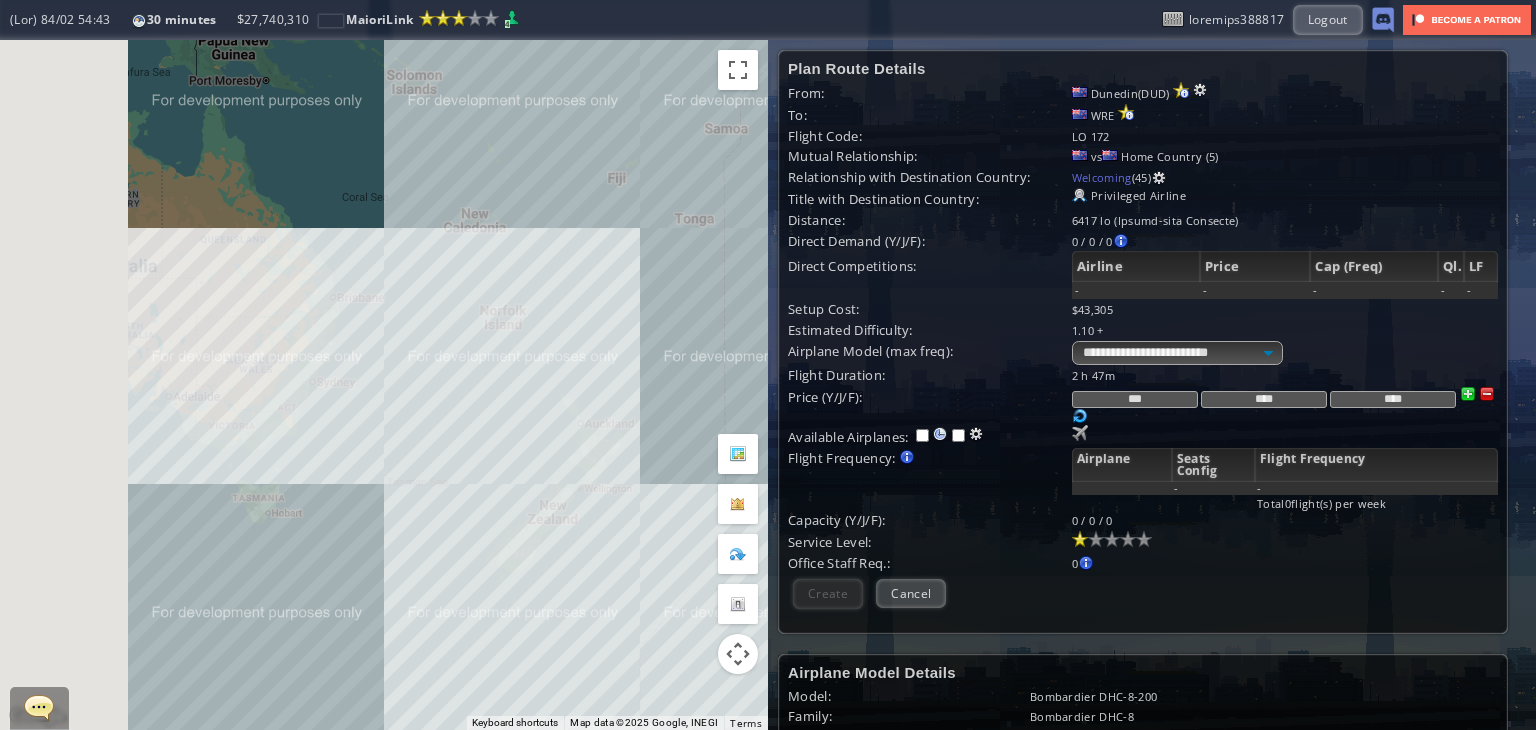 drag, startPoint x: 128, startPoint y: 404, endPoint x: 528, endPoint y: 401, distance: 400.01126 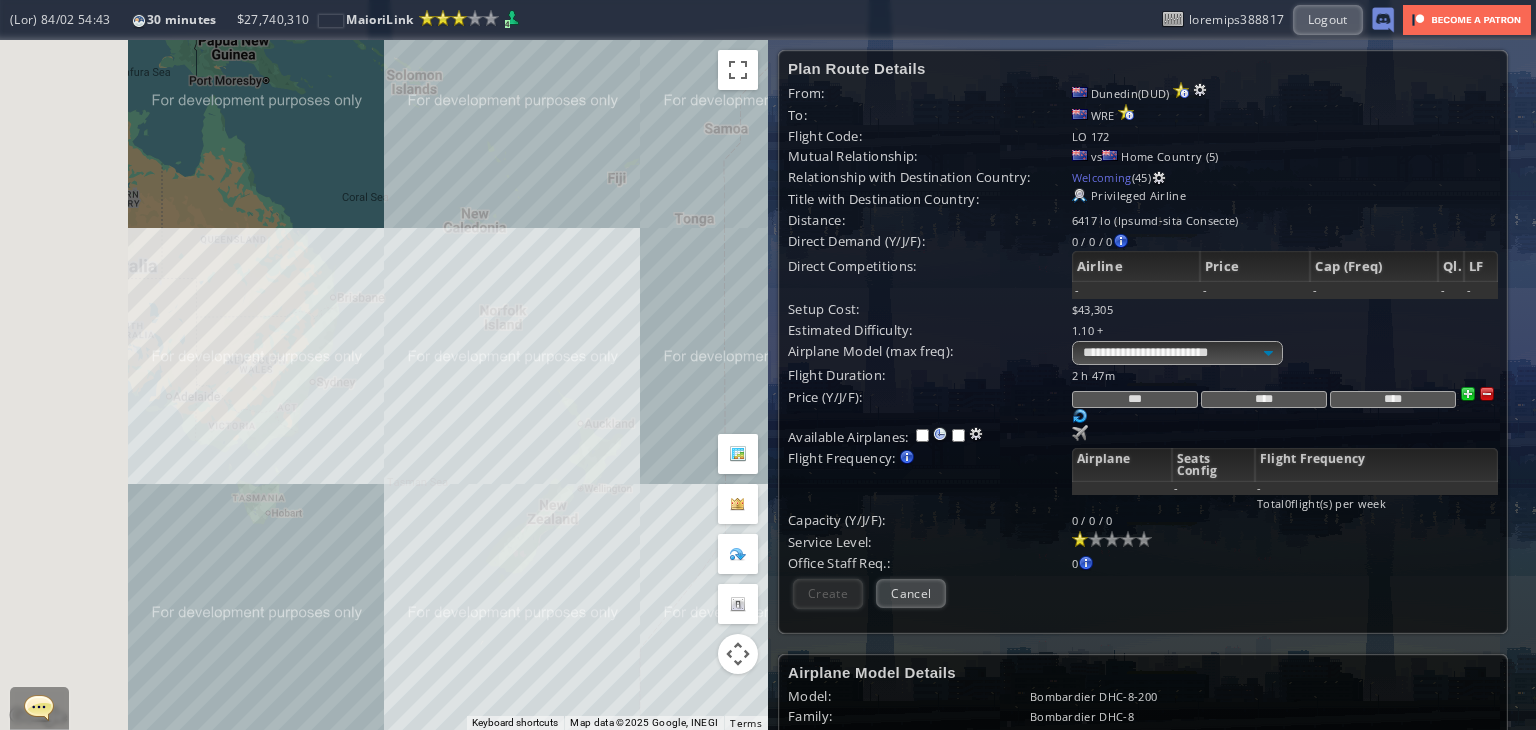 click on "To navigate, press the arrow keys." at bounding box center (384, 385) 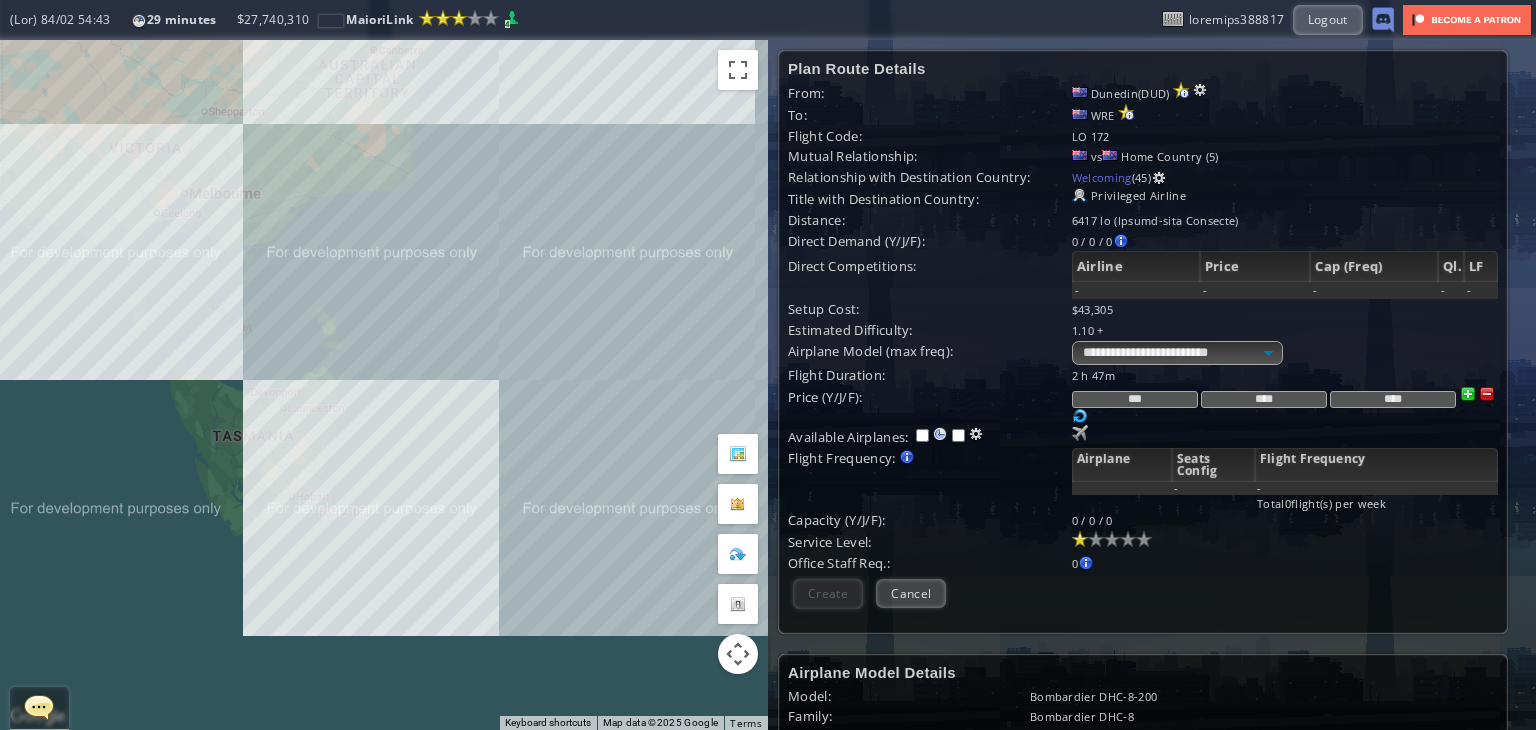 click on "To navigate, press the arrow keys." at bounding box center [384, 385] 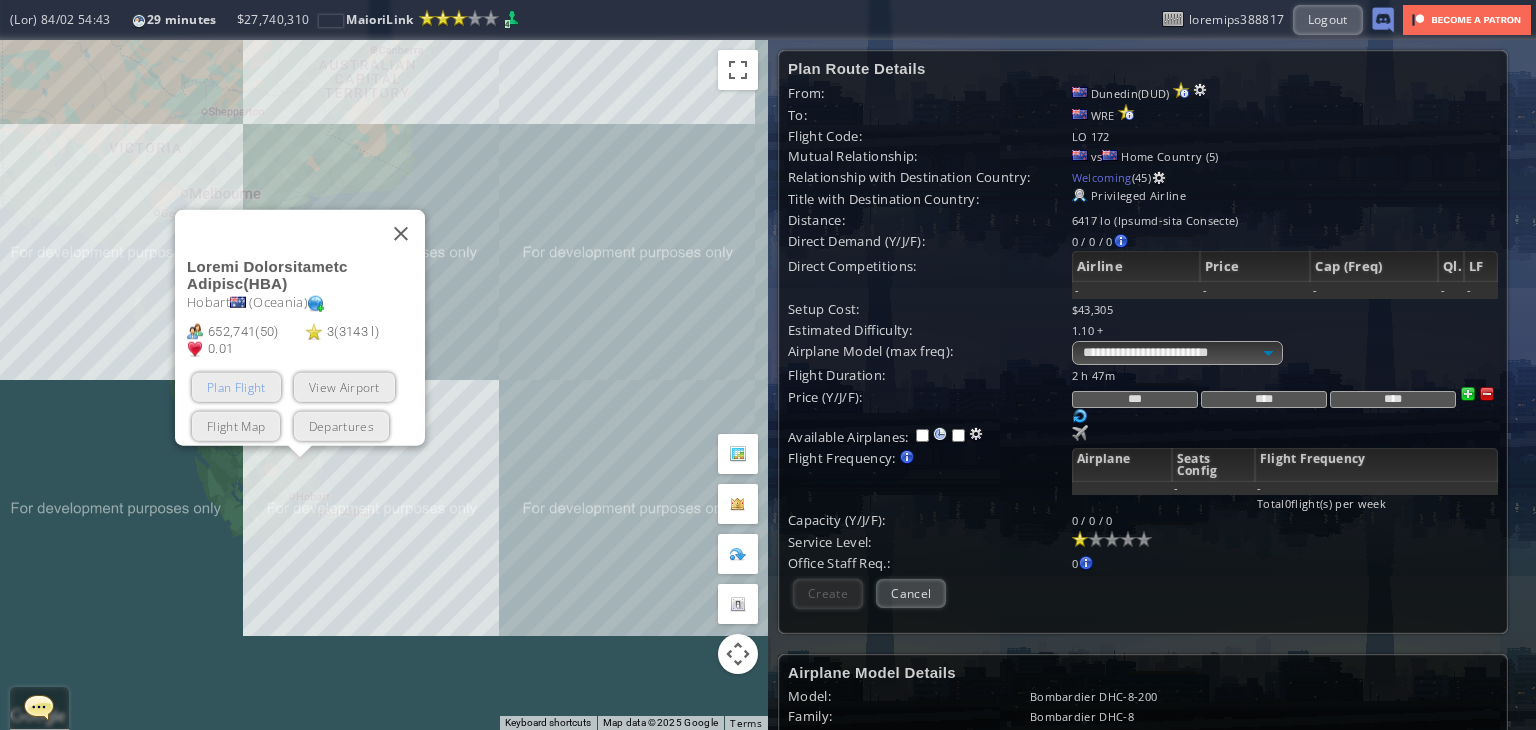 click on "Plan Flight" at bounding box center [236, 387] 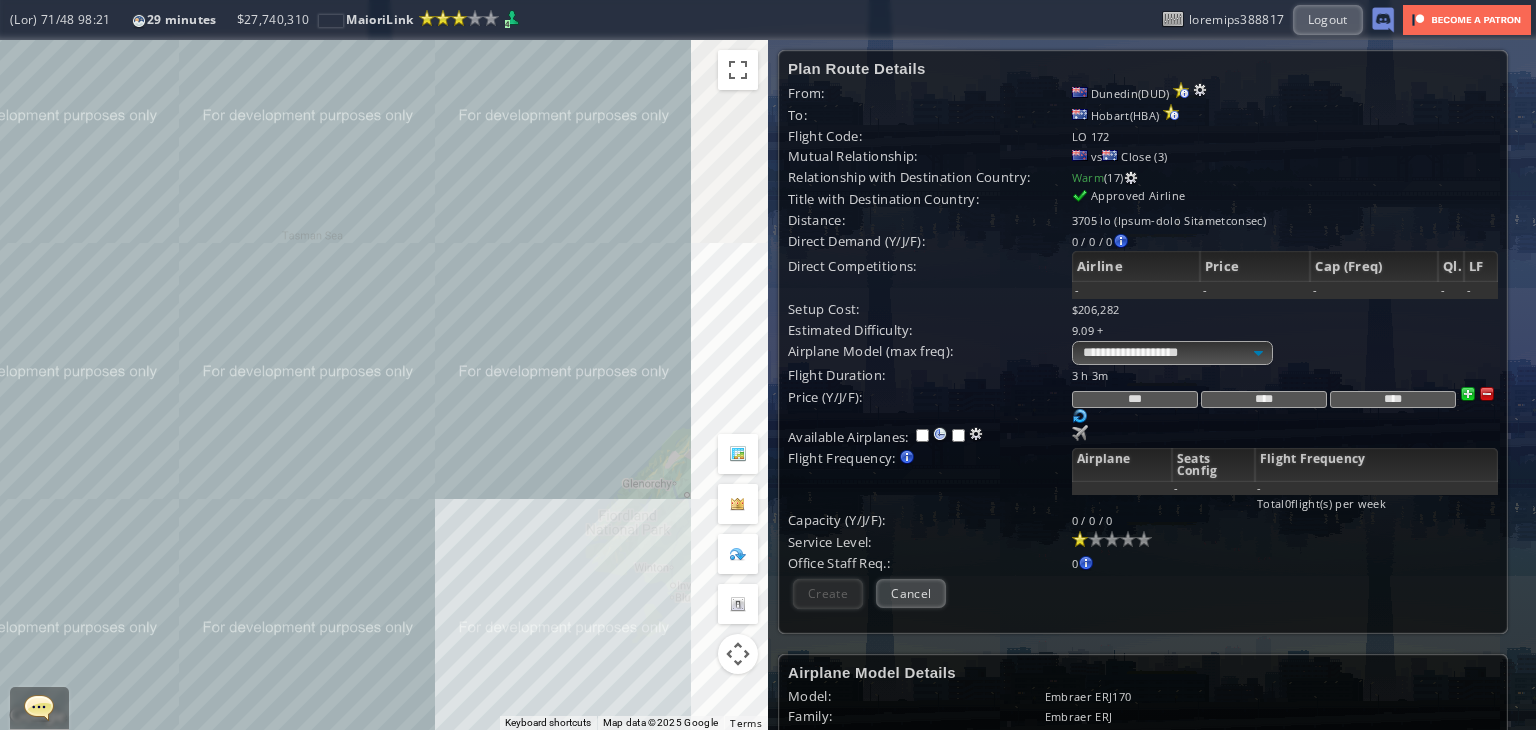 drag, startPoint x: 639, startPoint y: 426, endPoint x: 7, endPoint y: 288, distance: 646.89105 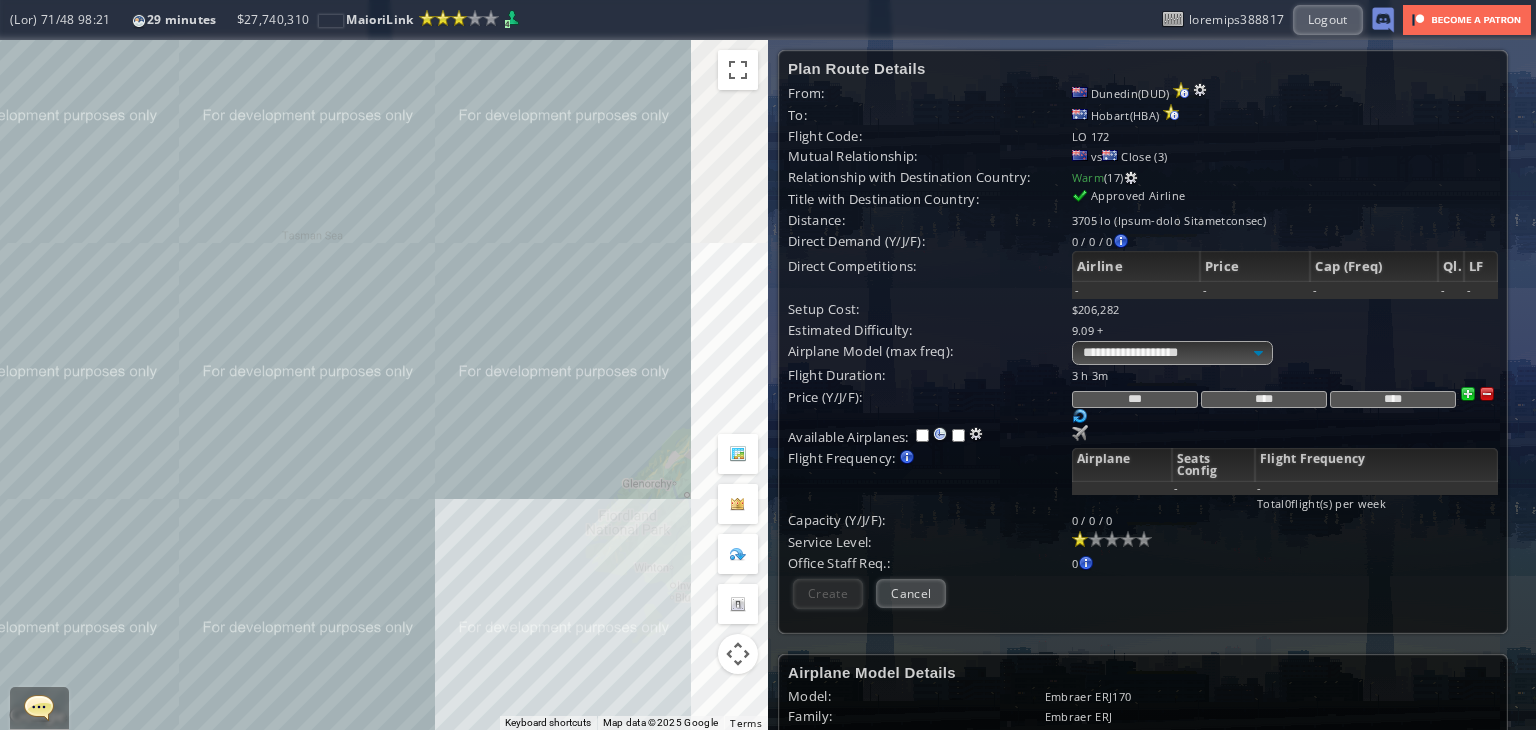 click on "**********" at bounding box center [768, 385] 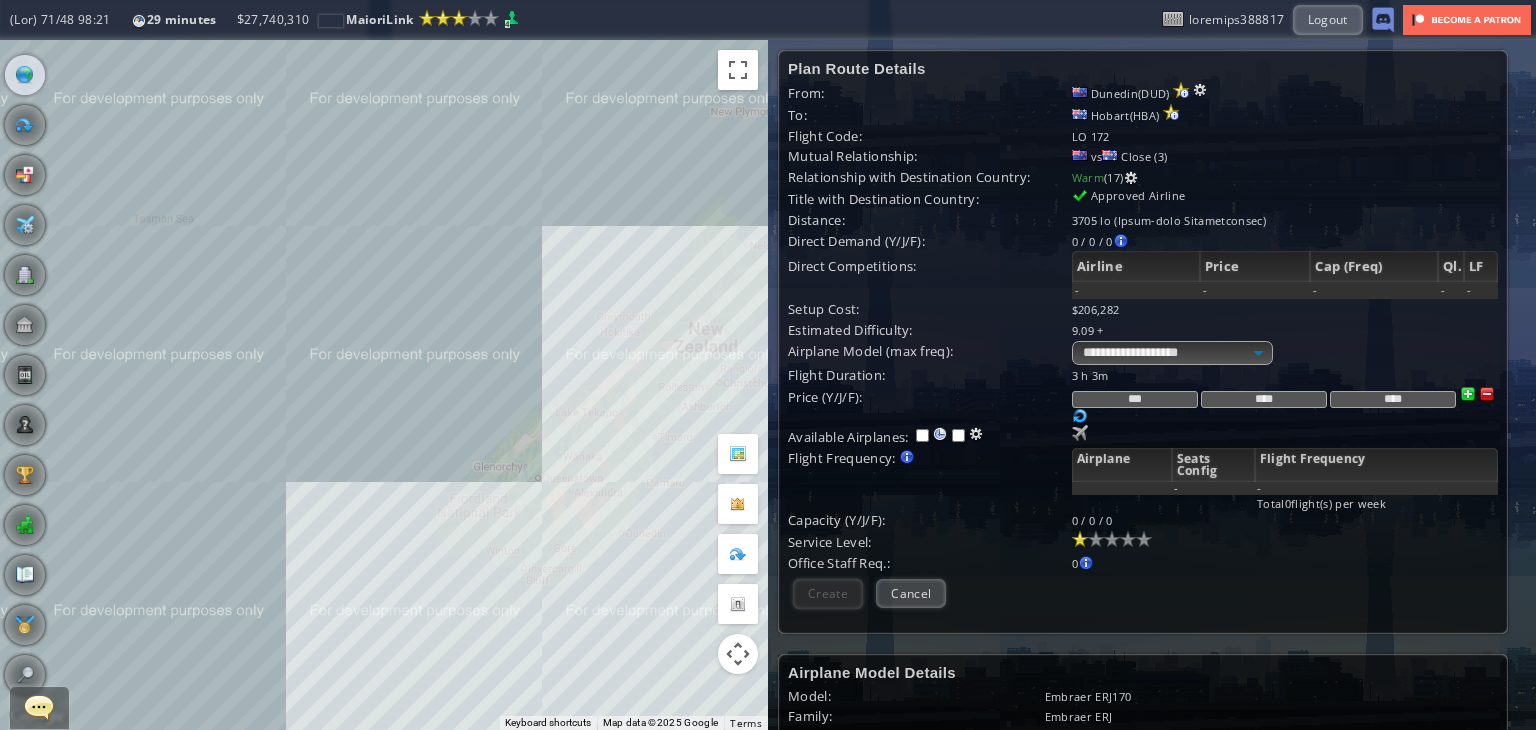 click on "To navigate, press the arrow keys." at bounding box center (384, 385) 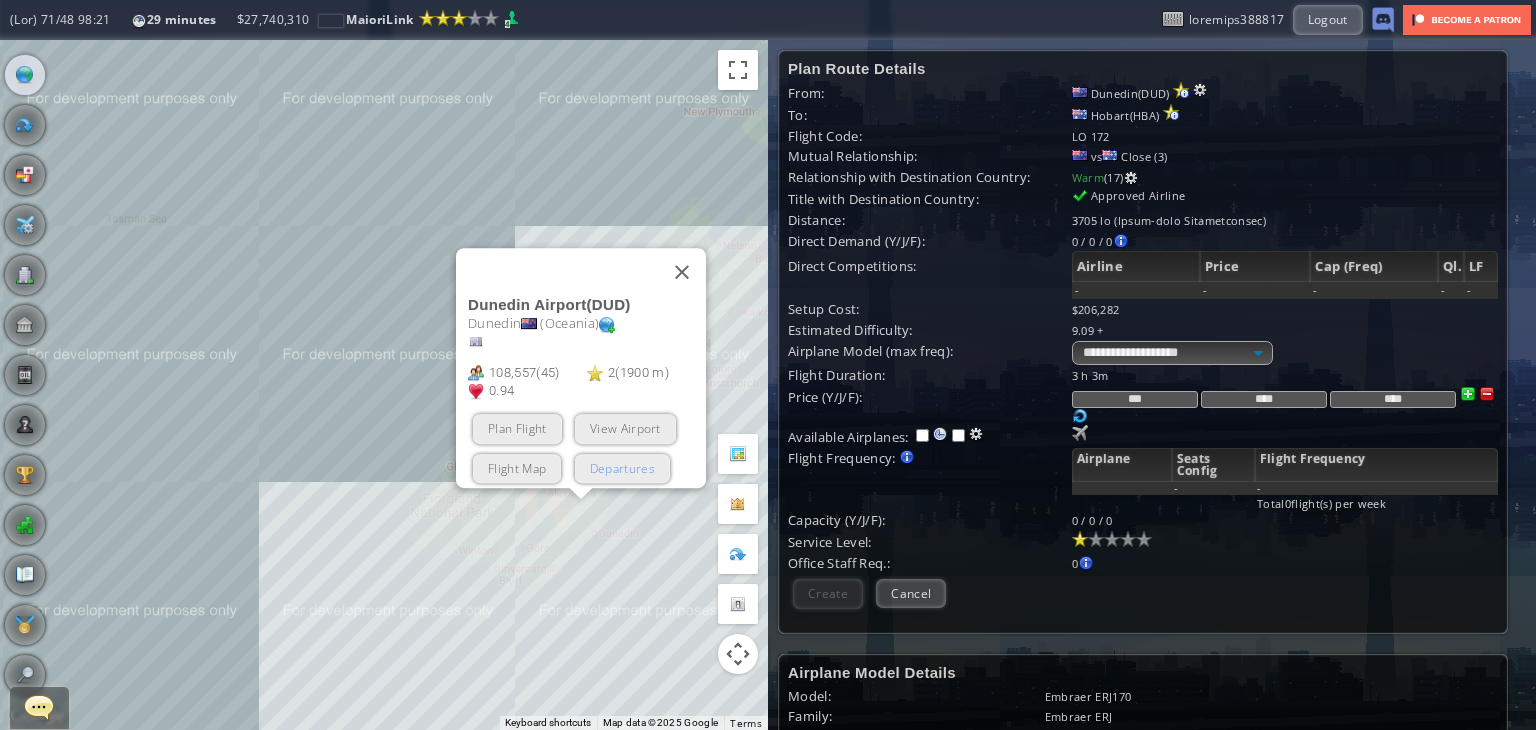 click on "Departures" at bounding box center (622, 468) 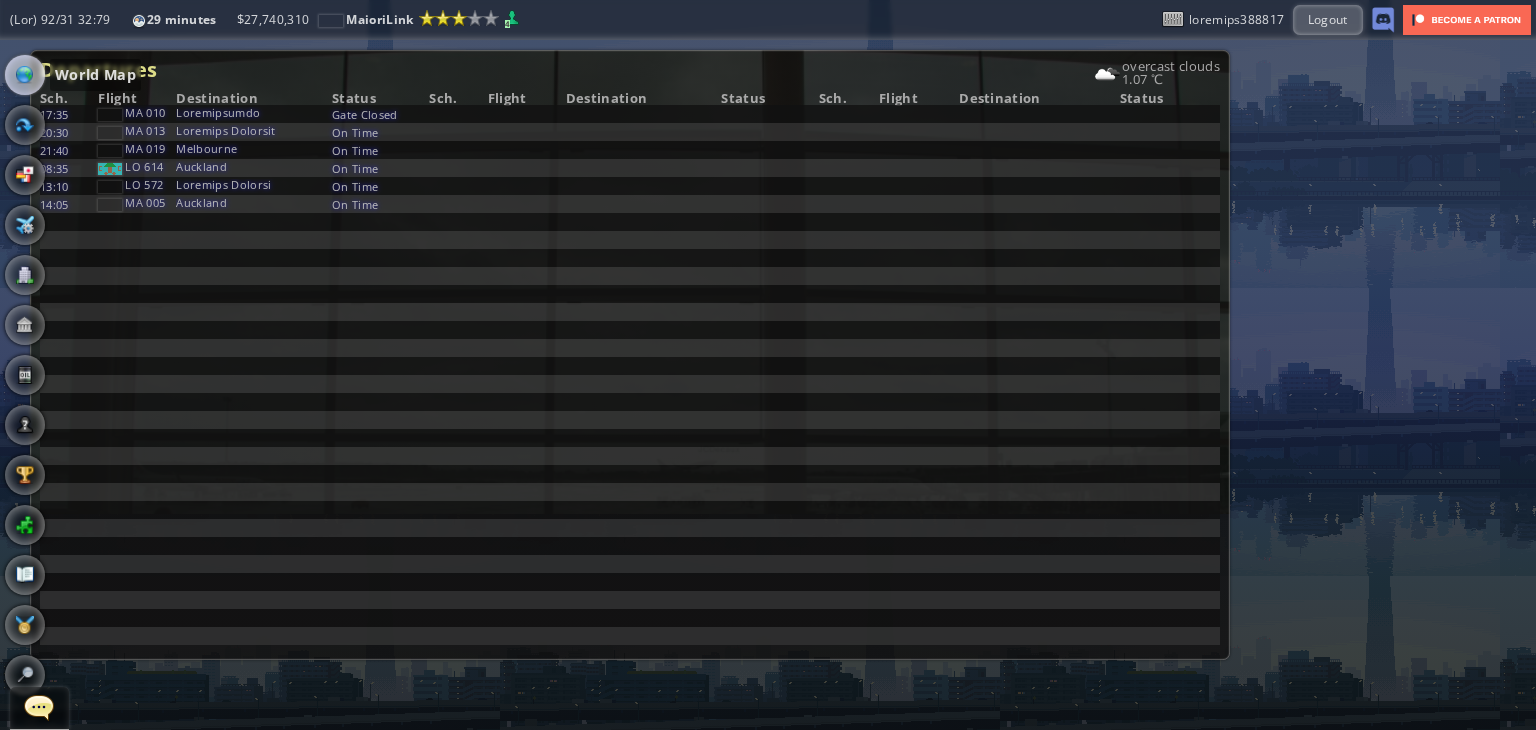 click at bounding box center [25, 75] 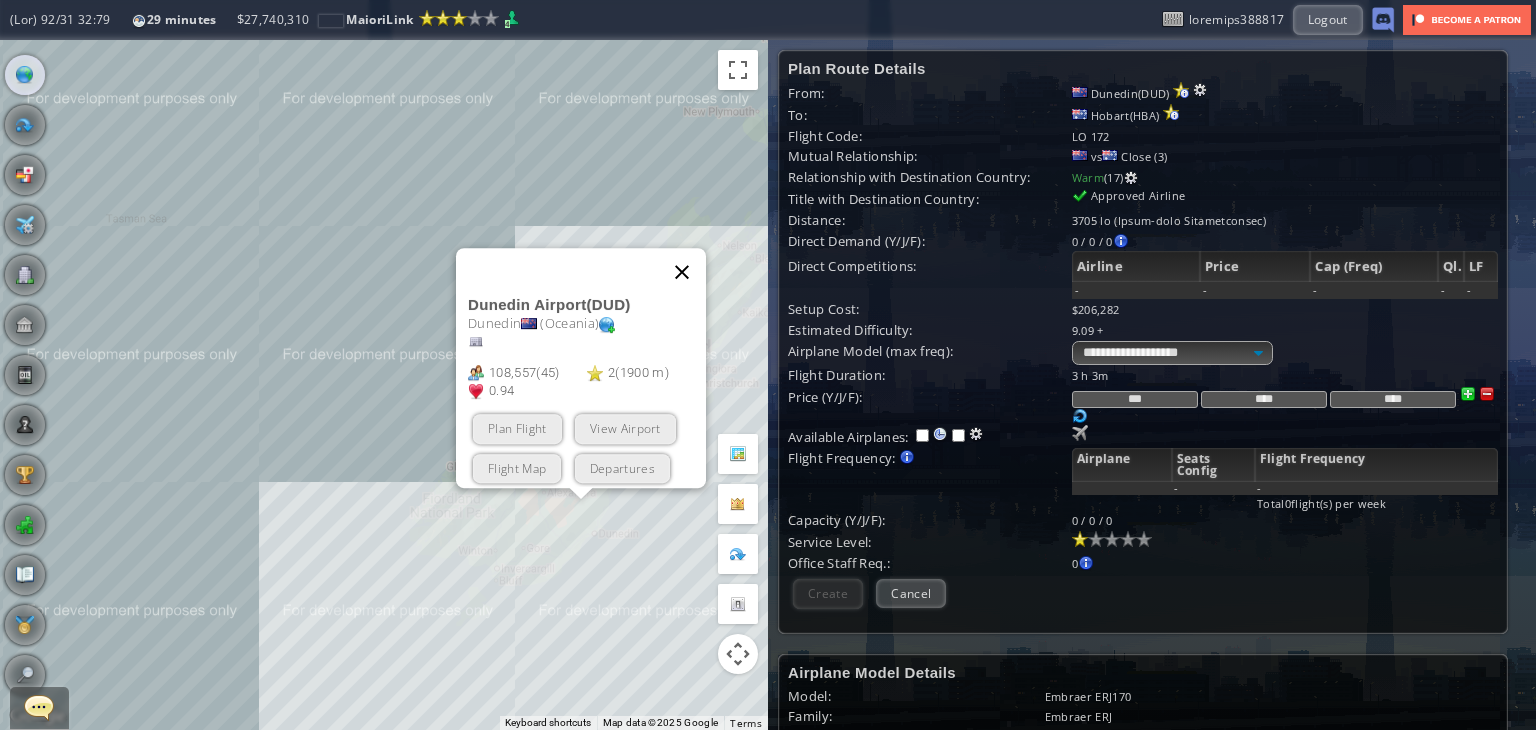 click at bounding box center (682, 272) 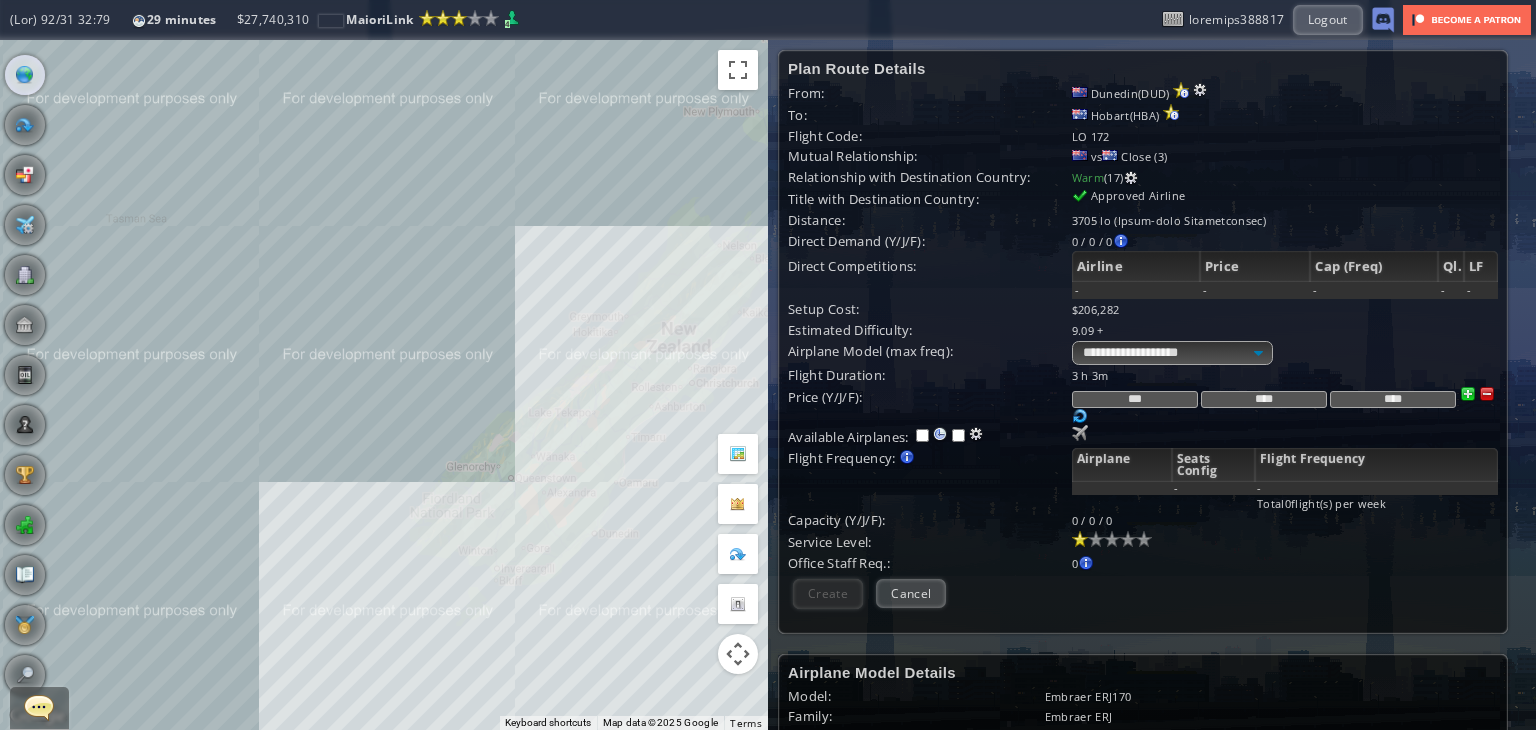 click on "To navigate, press the arrow keys." at bounding box center (384, 385) 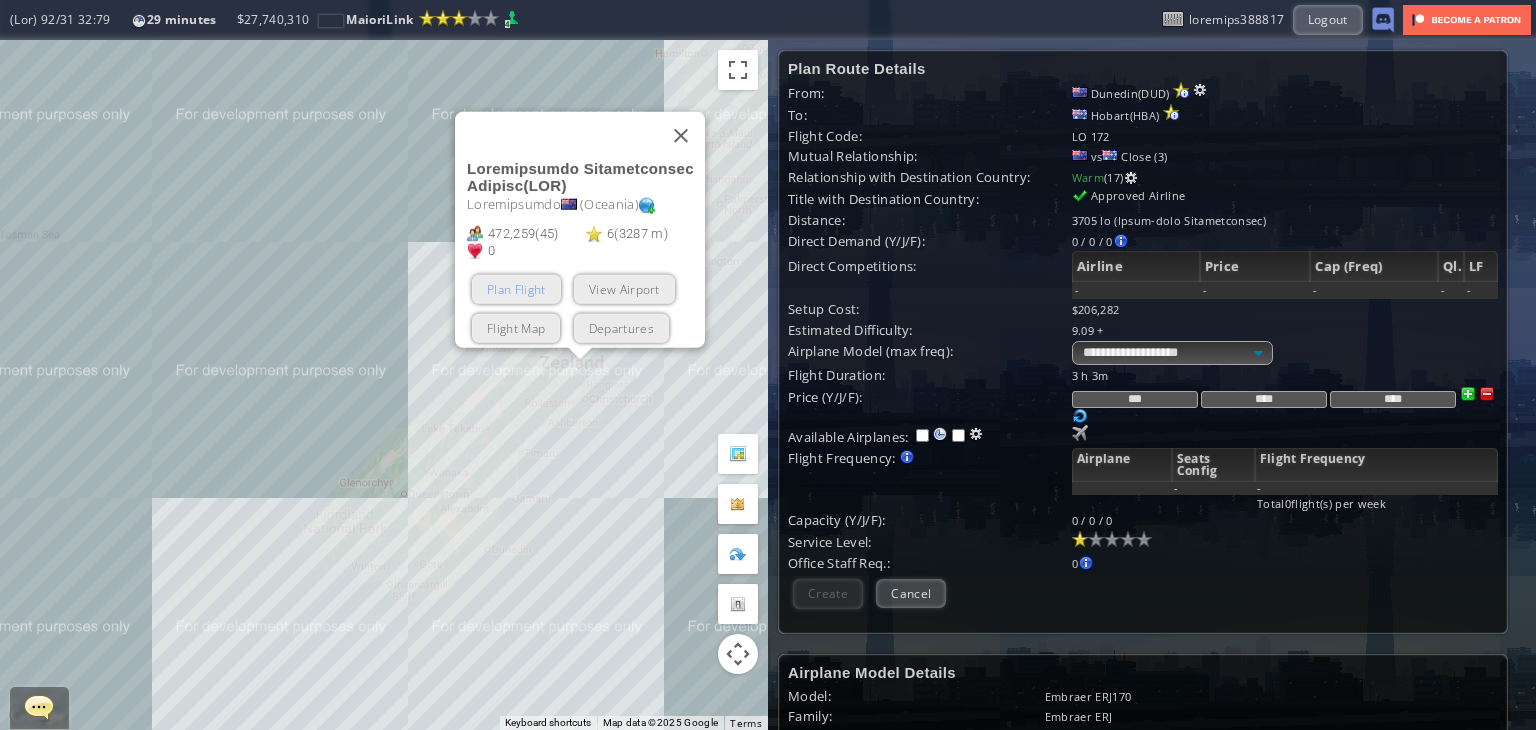 click on "Plan Flight" at bounding box center (516, 289) 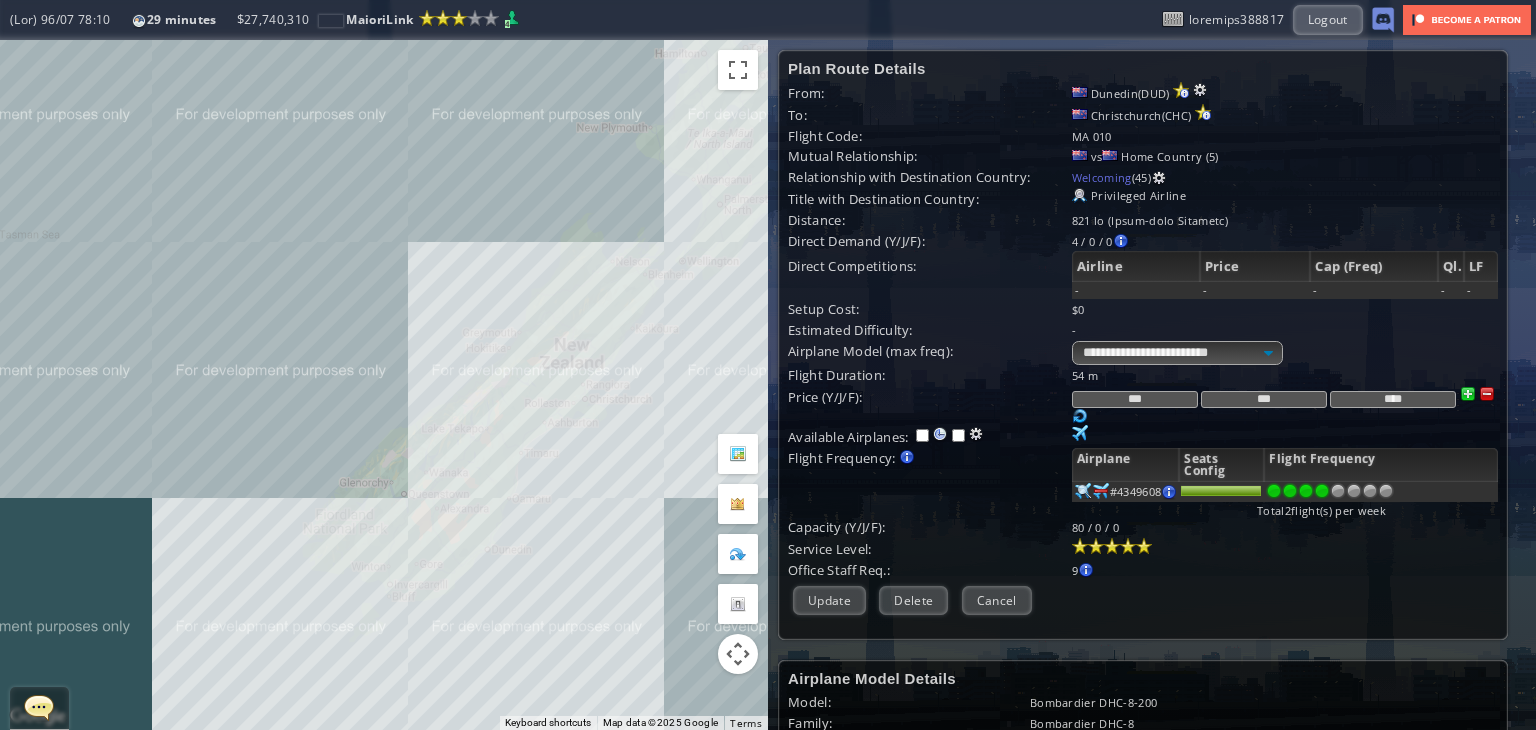 click at bounding box center [1322, 491] 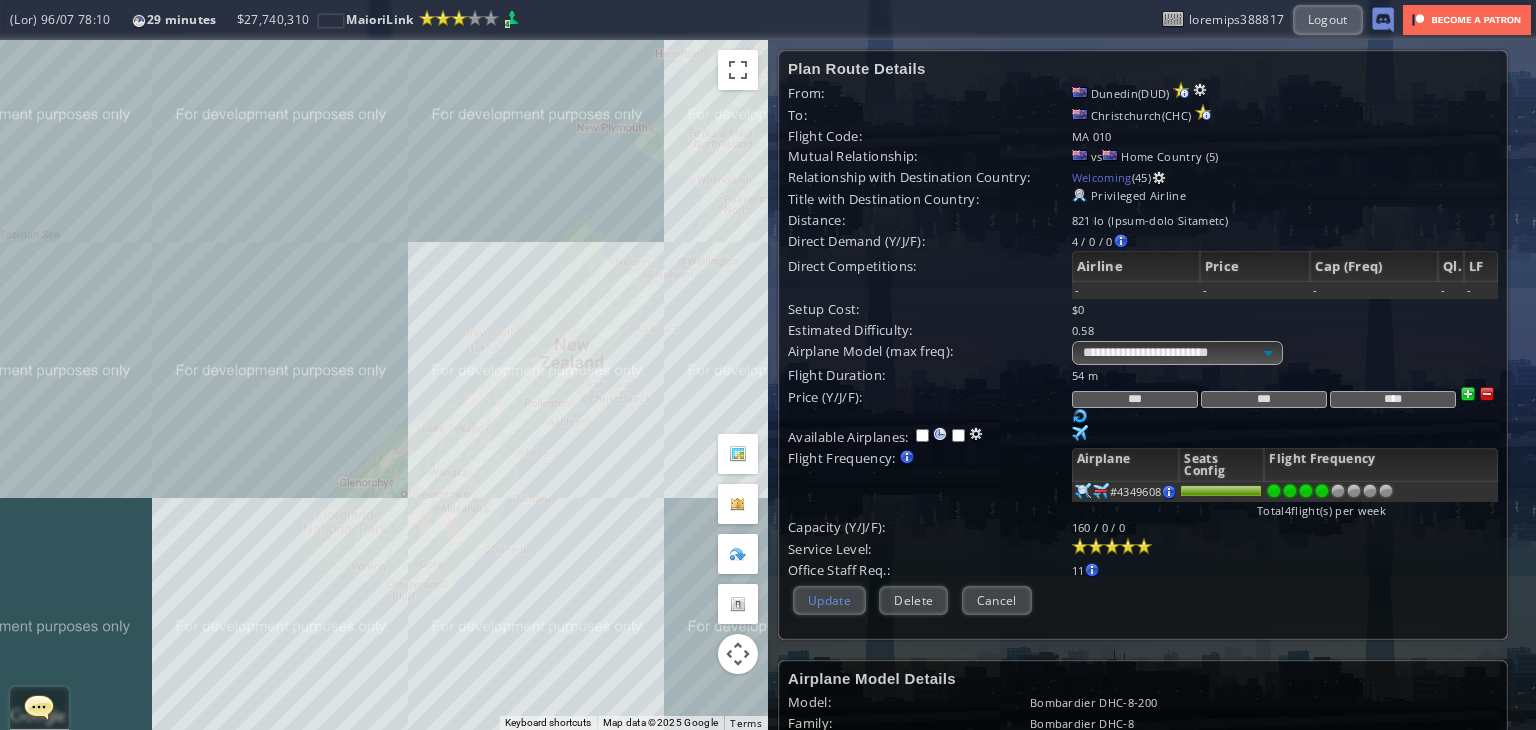 click on "Update" at bounding box center [829, 600] 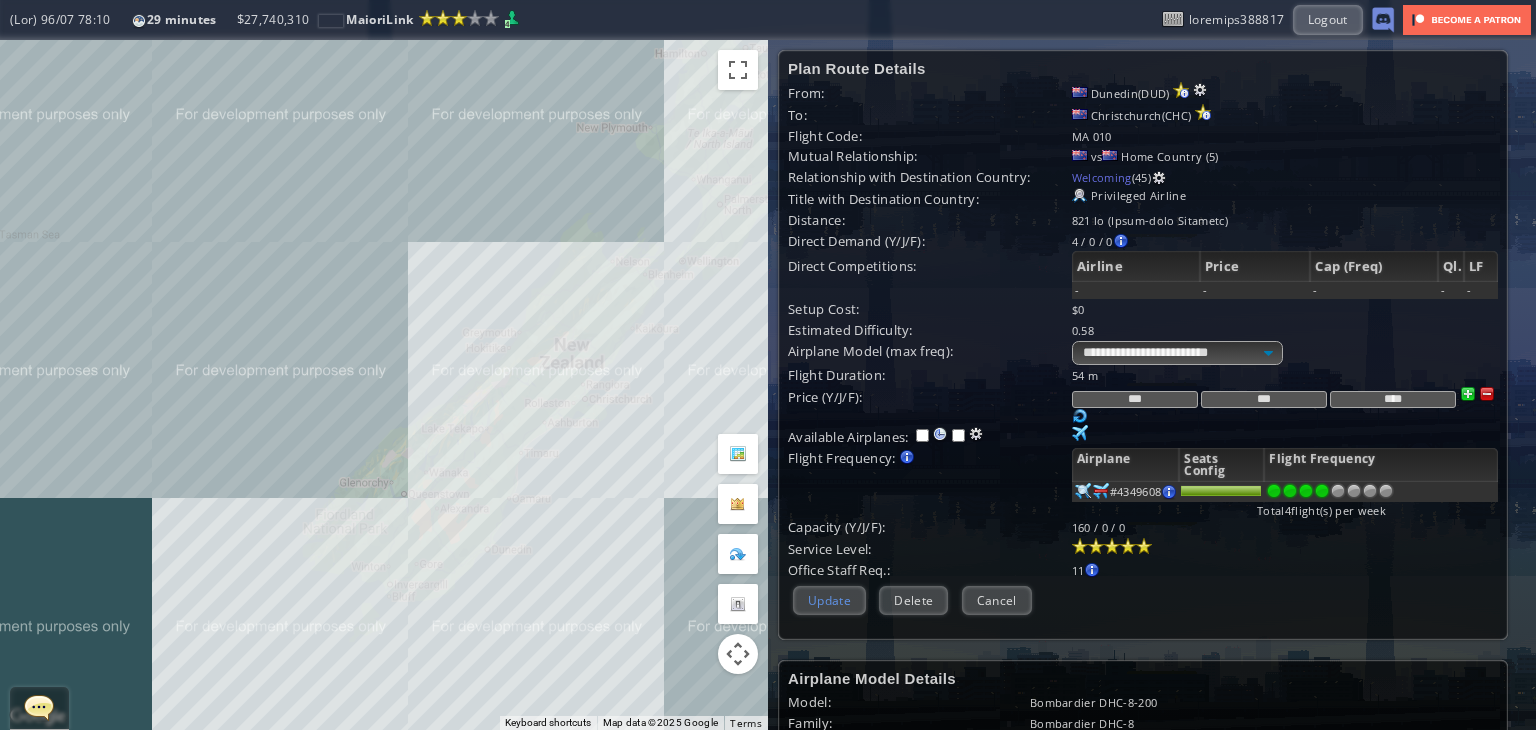scroll, scrollTop: 159, scrollLeft: 0, axis: vertical 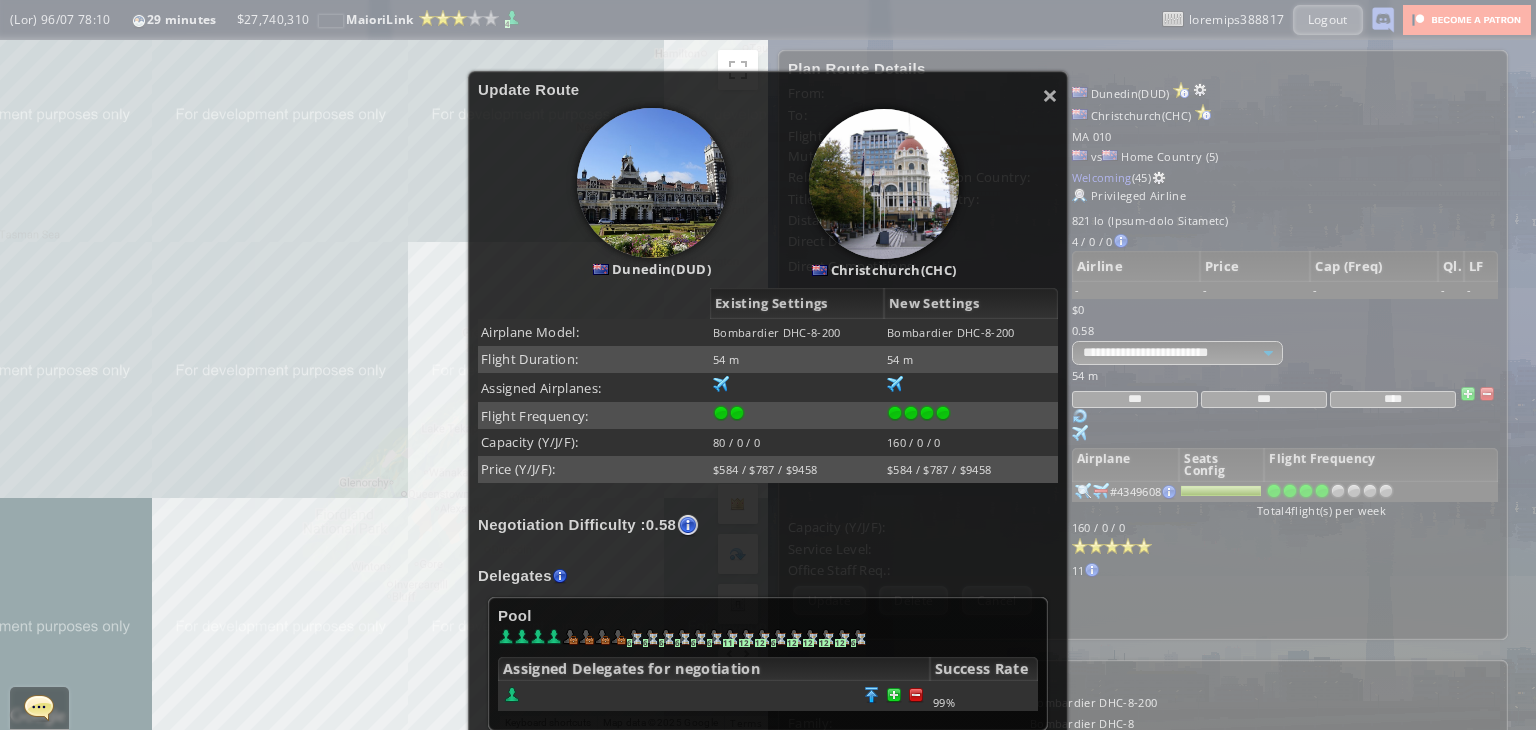 click on "Loremipsumd Sitametcon :
9.51" at bounding box center [768, 525] 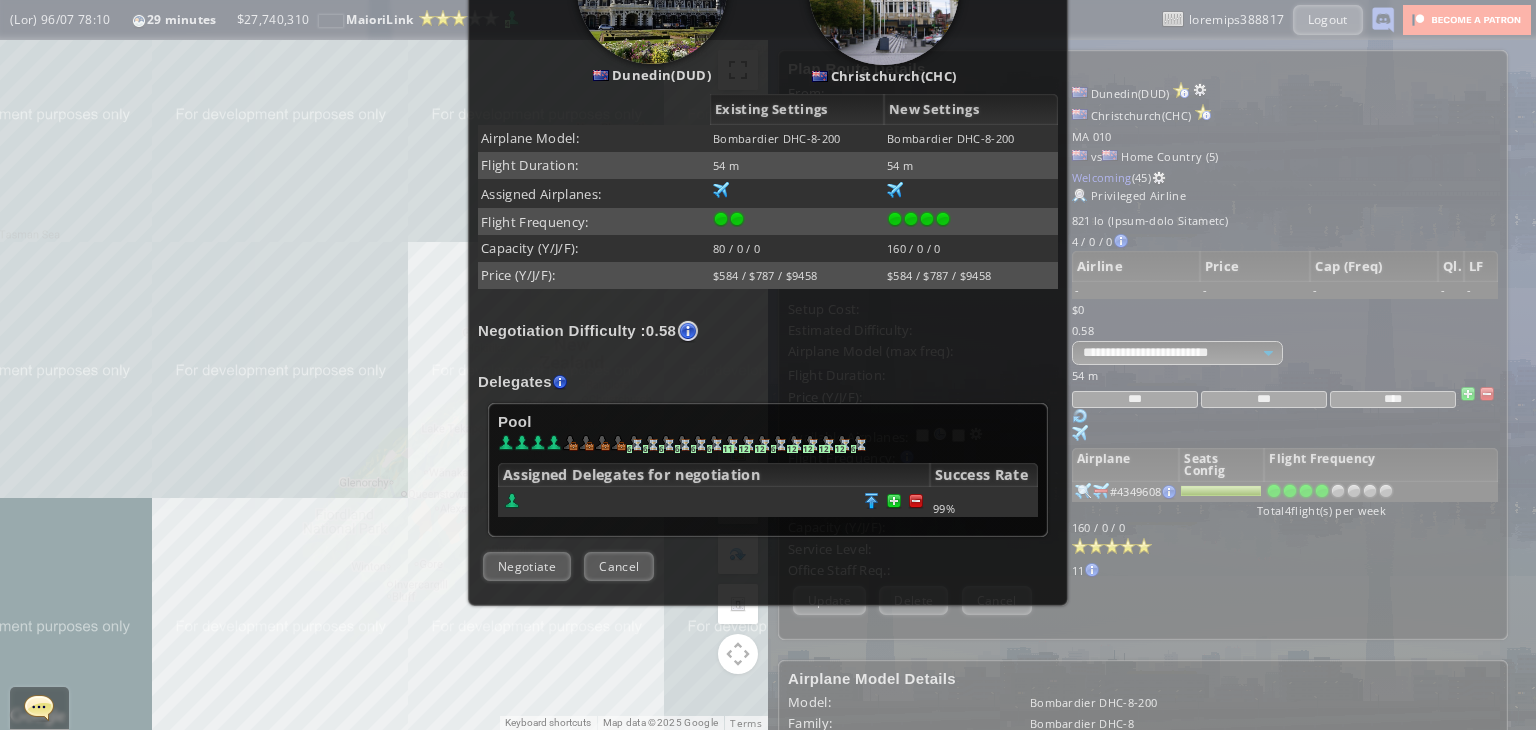 scroll, scrollTop: 359, scrollLeft: 0, axis: vertical 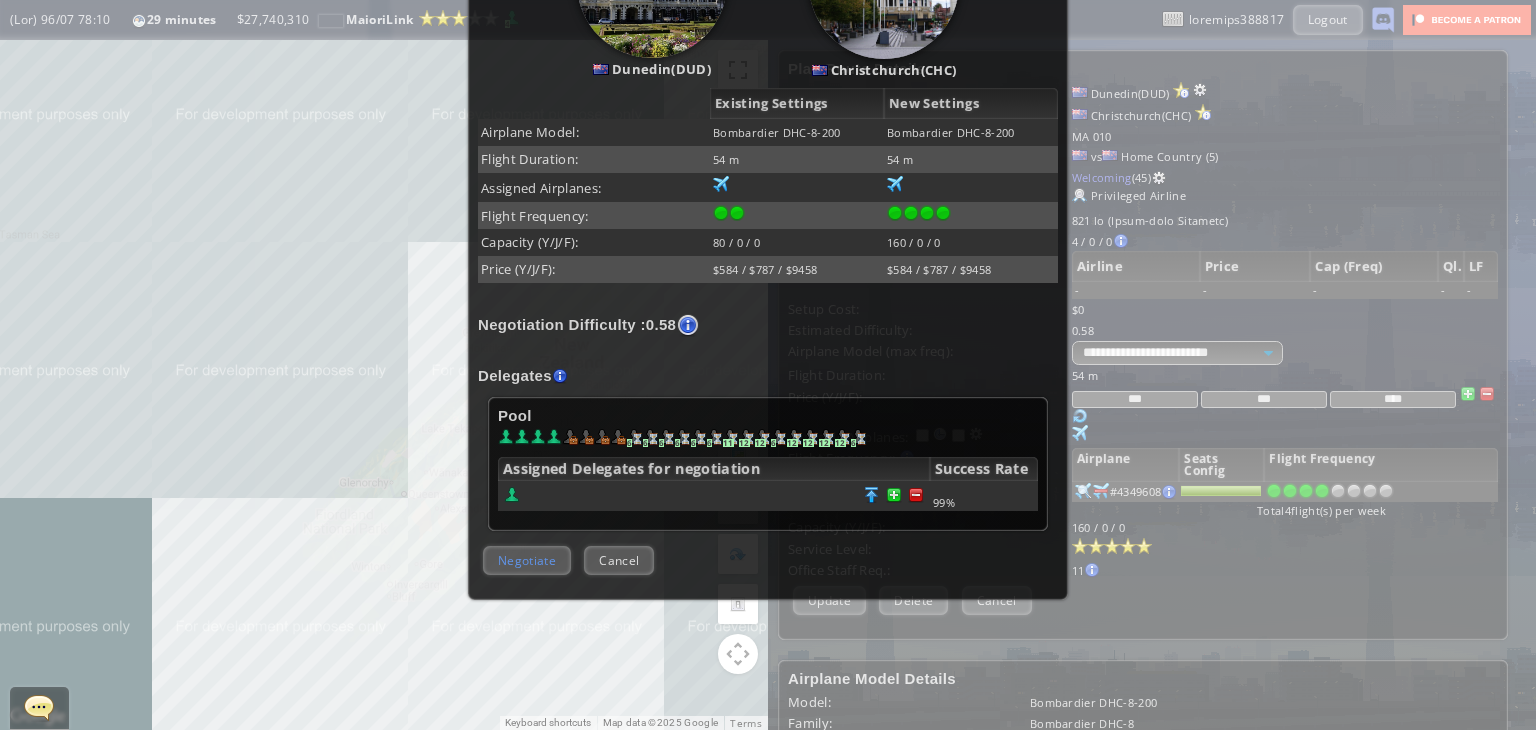 click on "Negotiate" at bounding box center [527, 560] 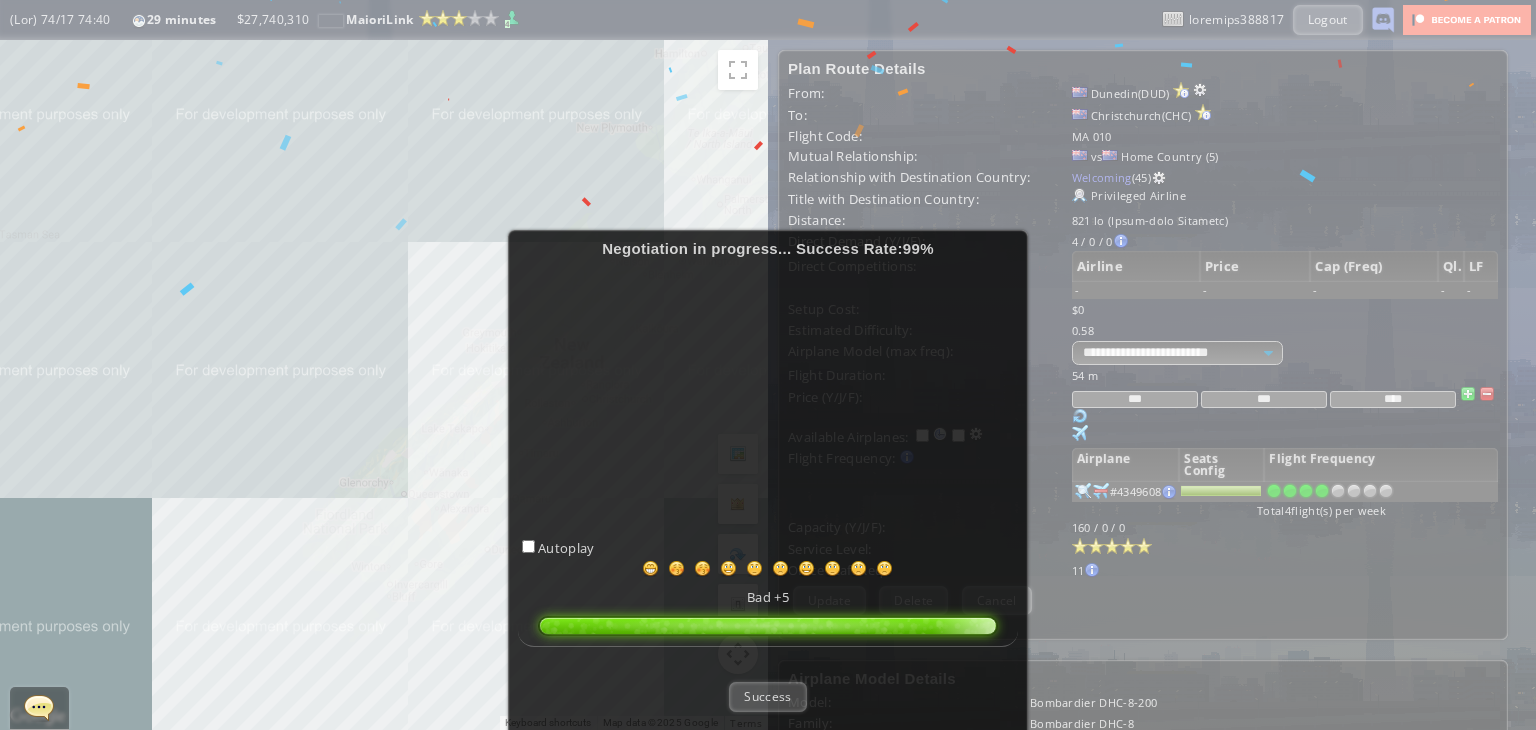 click on "Success" at bounding box center [768, 696] 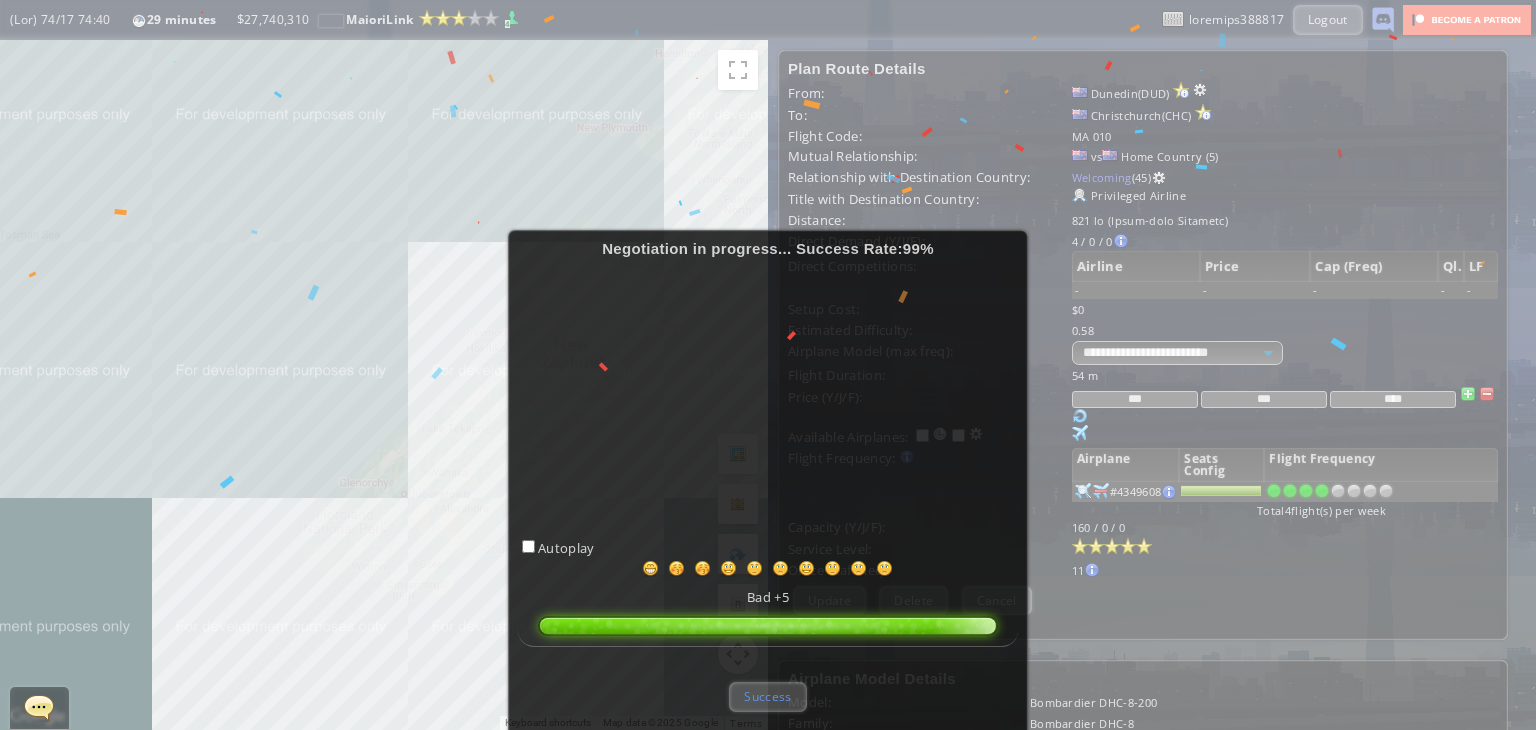 click on "Success" at bounding box center [767, 696] 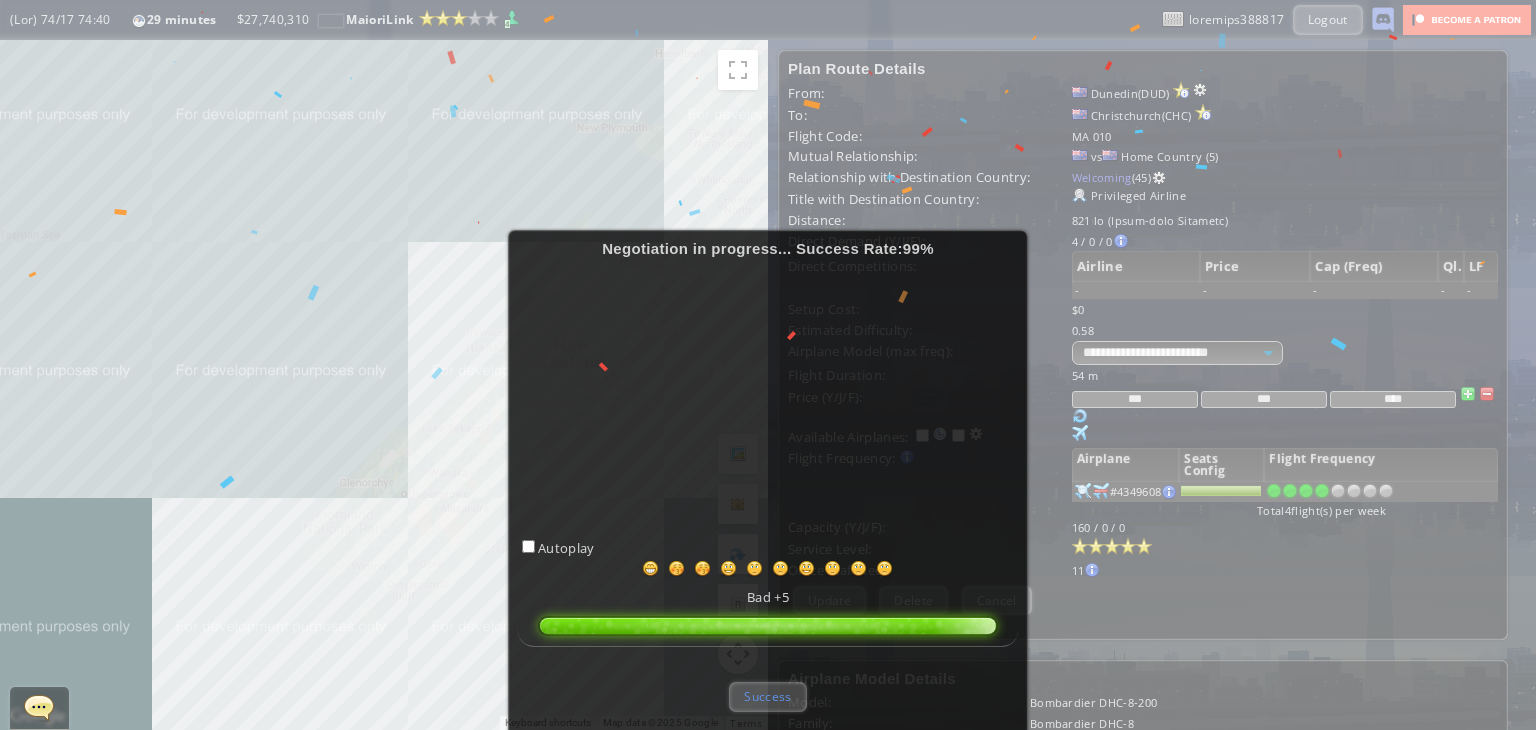 click on "Success" at bounding box center (767, 696) 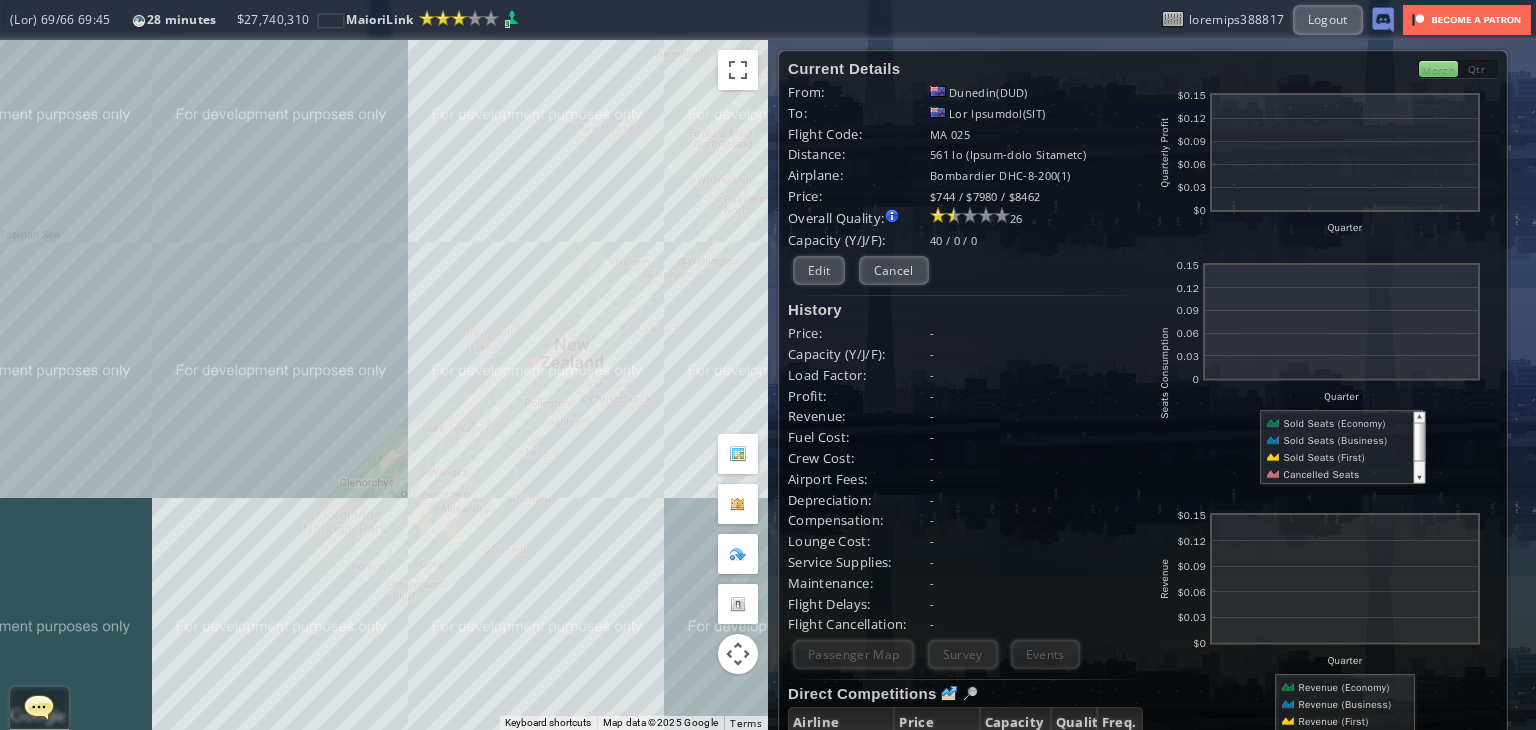 click on "To navigate, press the arrow keys." at bounding box center [384, 385] 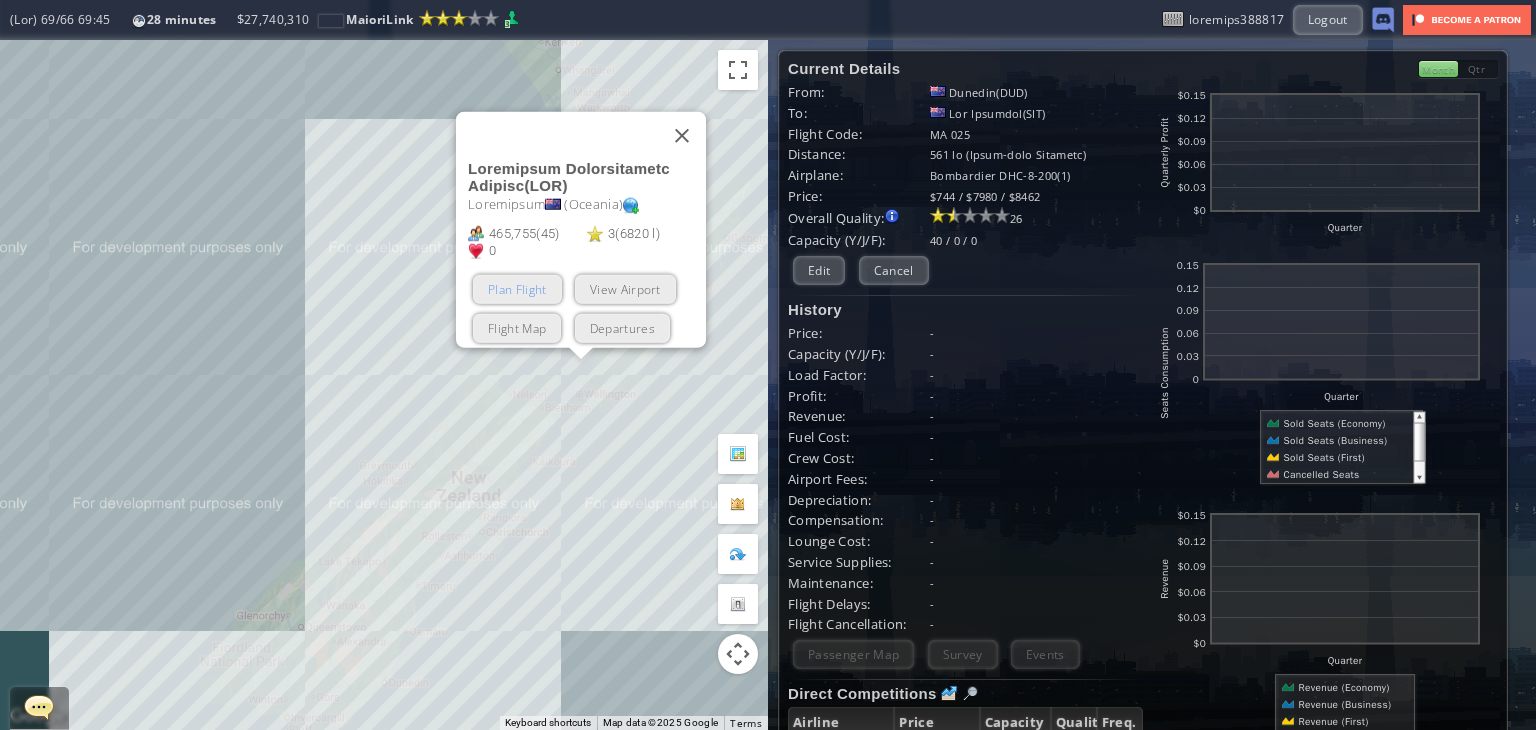 click on "Plan Flight" at bounding box center [517, 289] 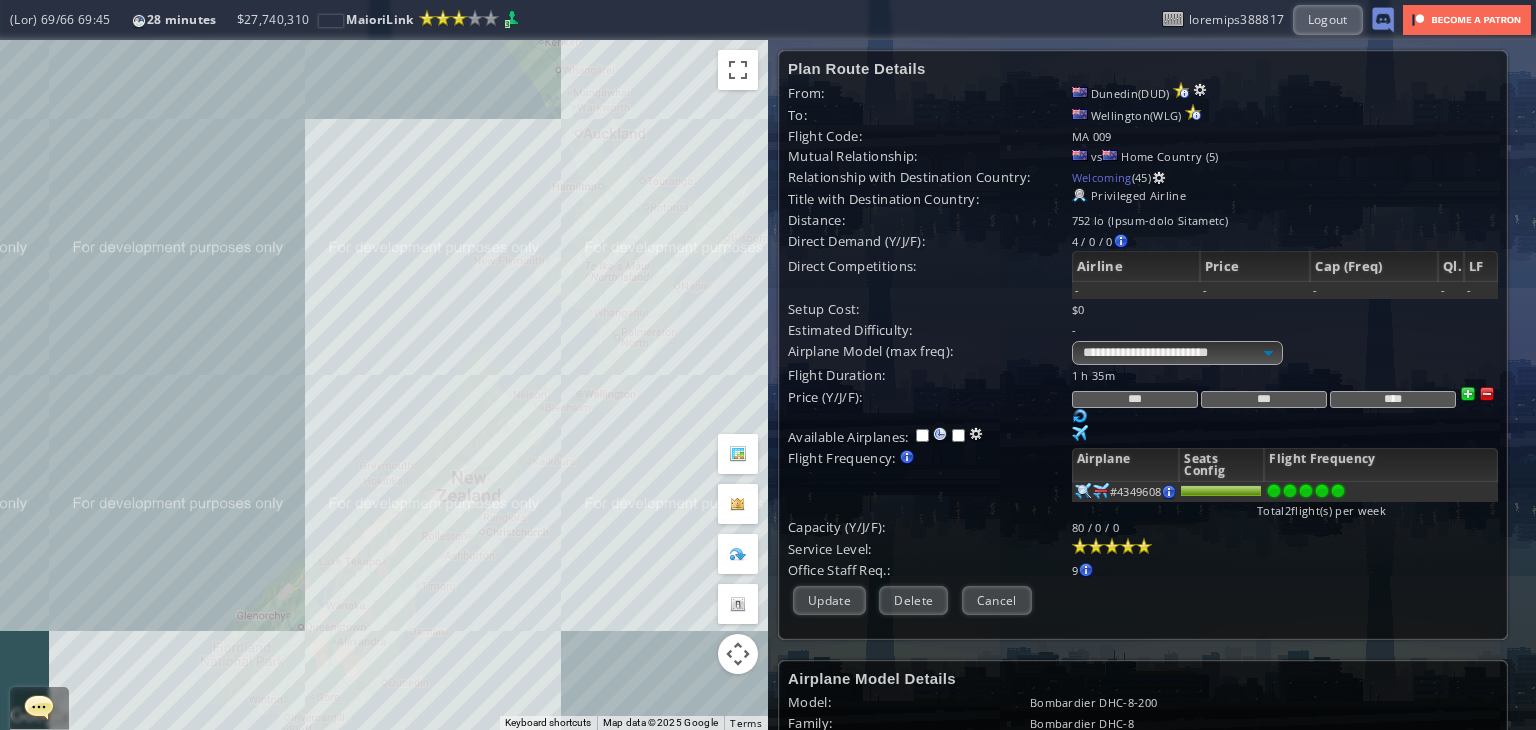 click at bounding box center [1338, 491] 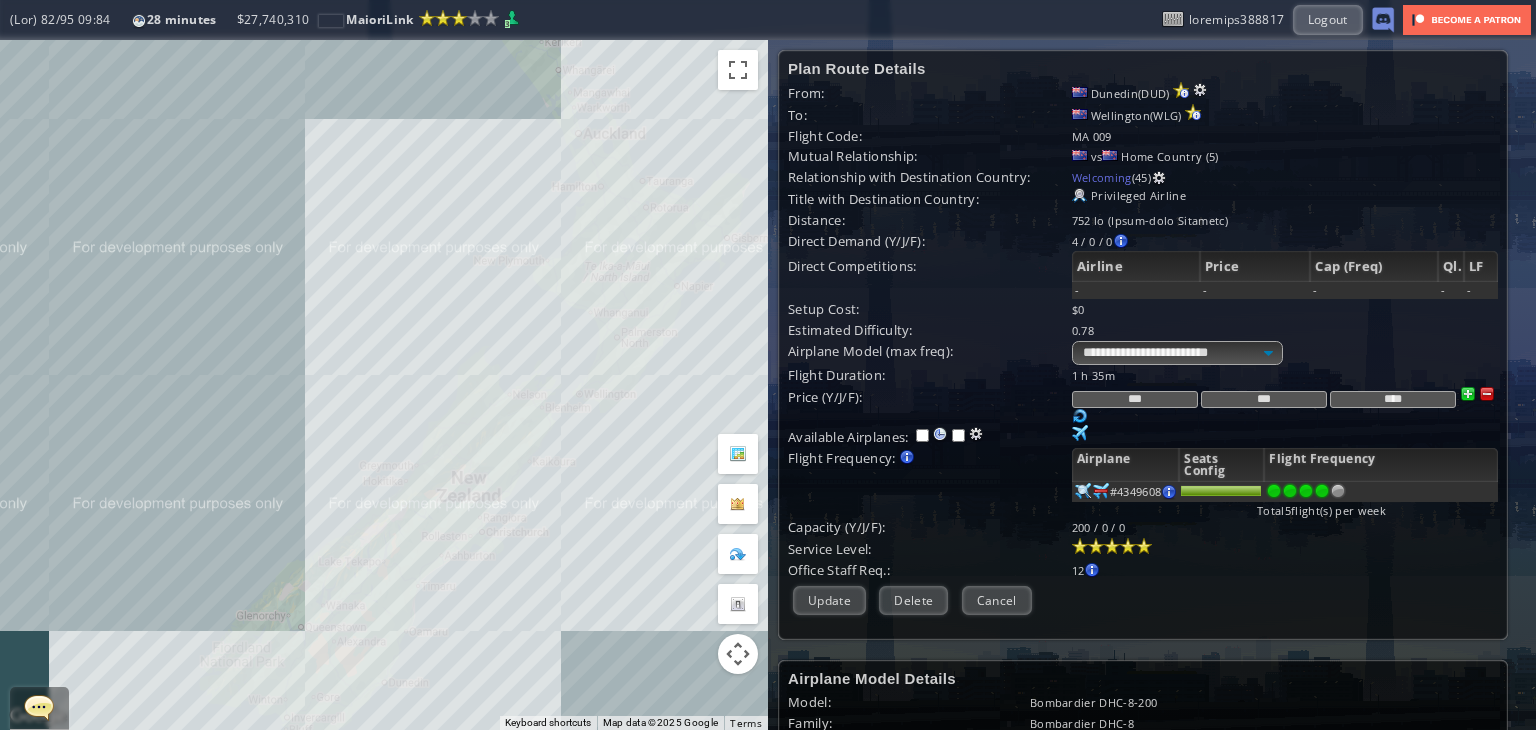 click at bounding box center [1322, 491] 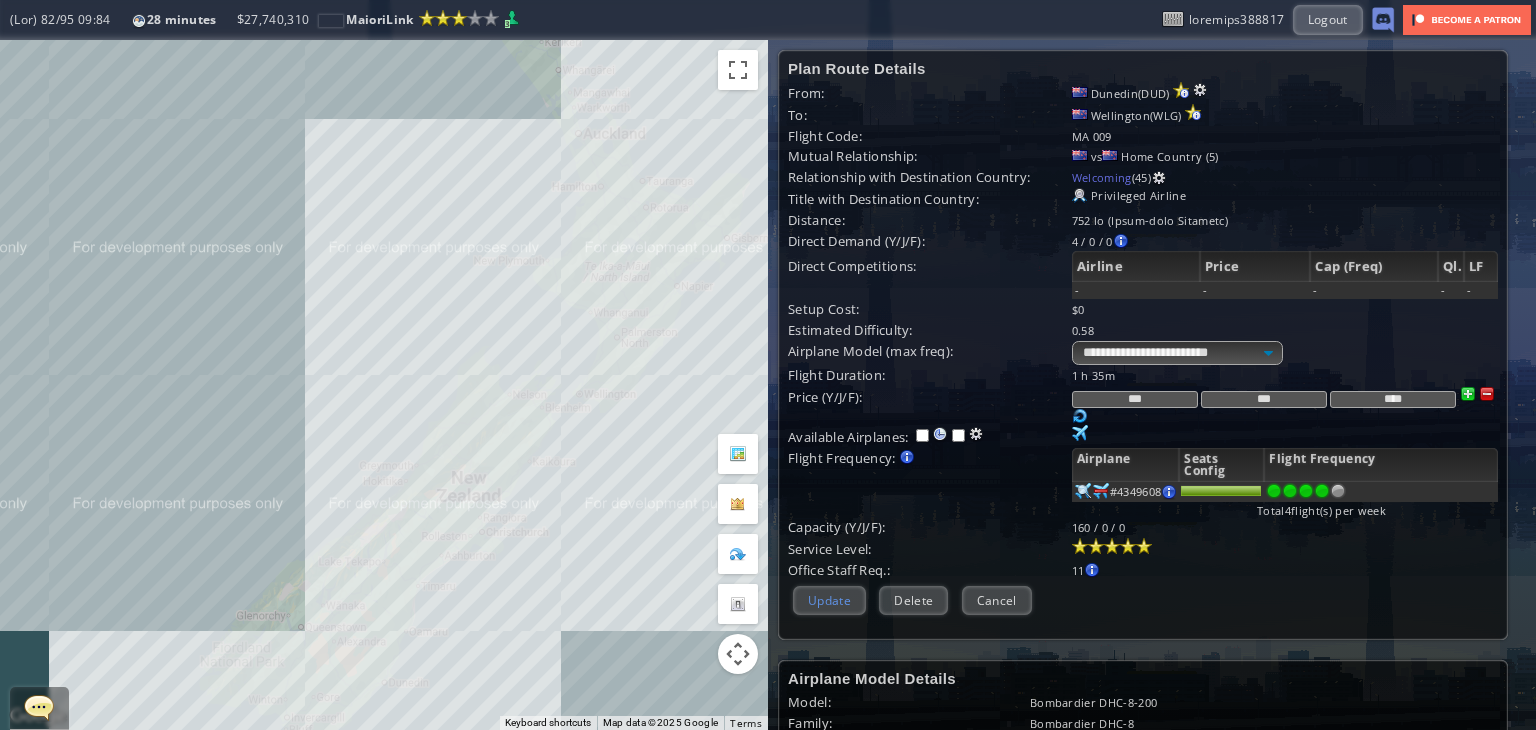click on "Update" at bounding box center [829, 600] 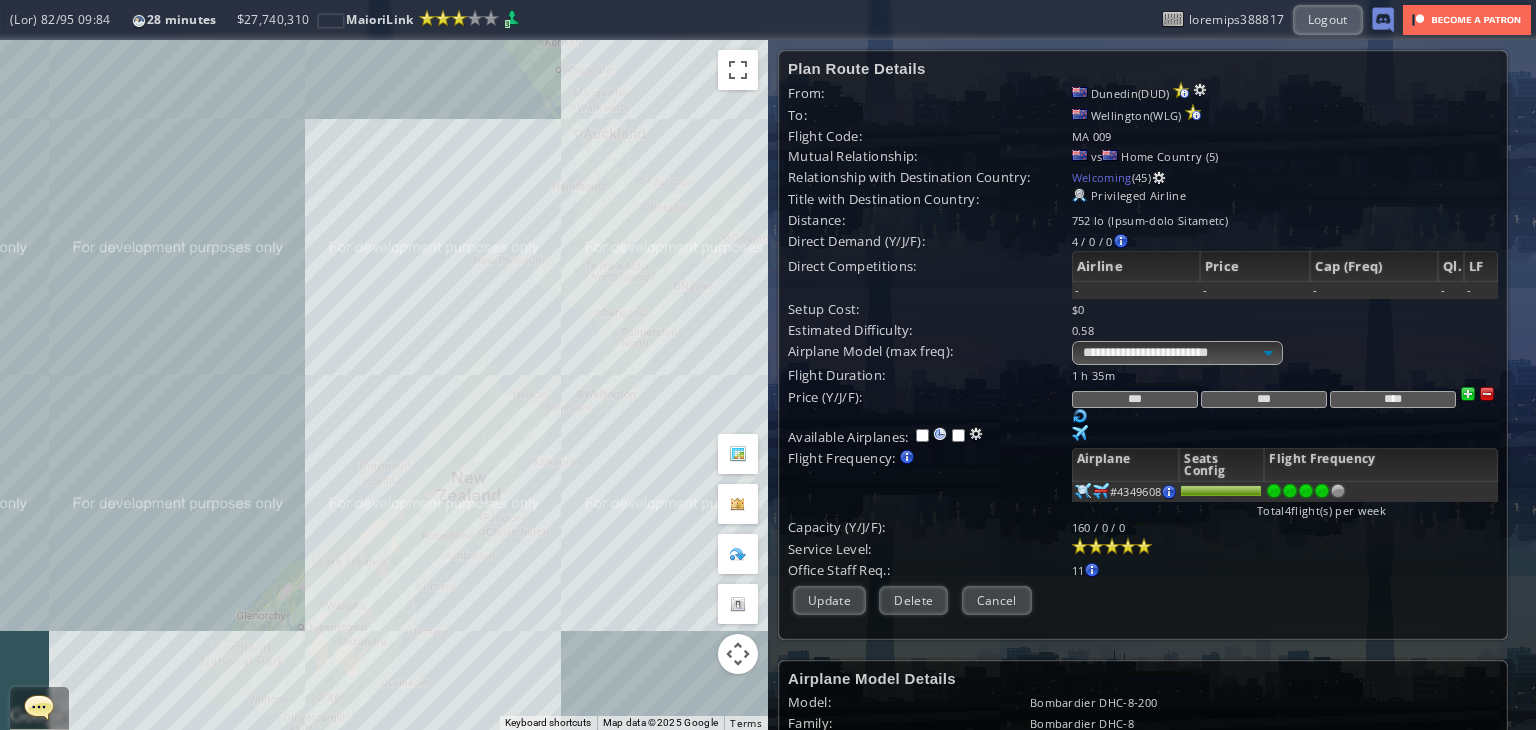 scroll, scrollTop: 159, scrollLeft: 0, axis: vertical 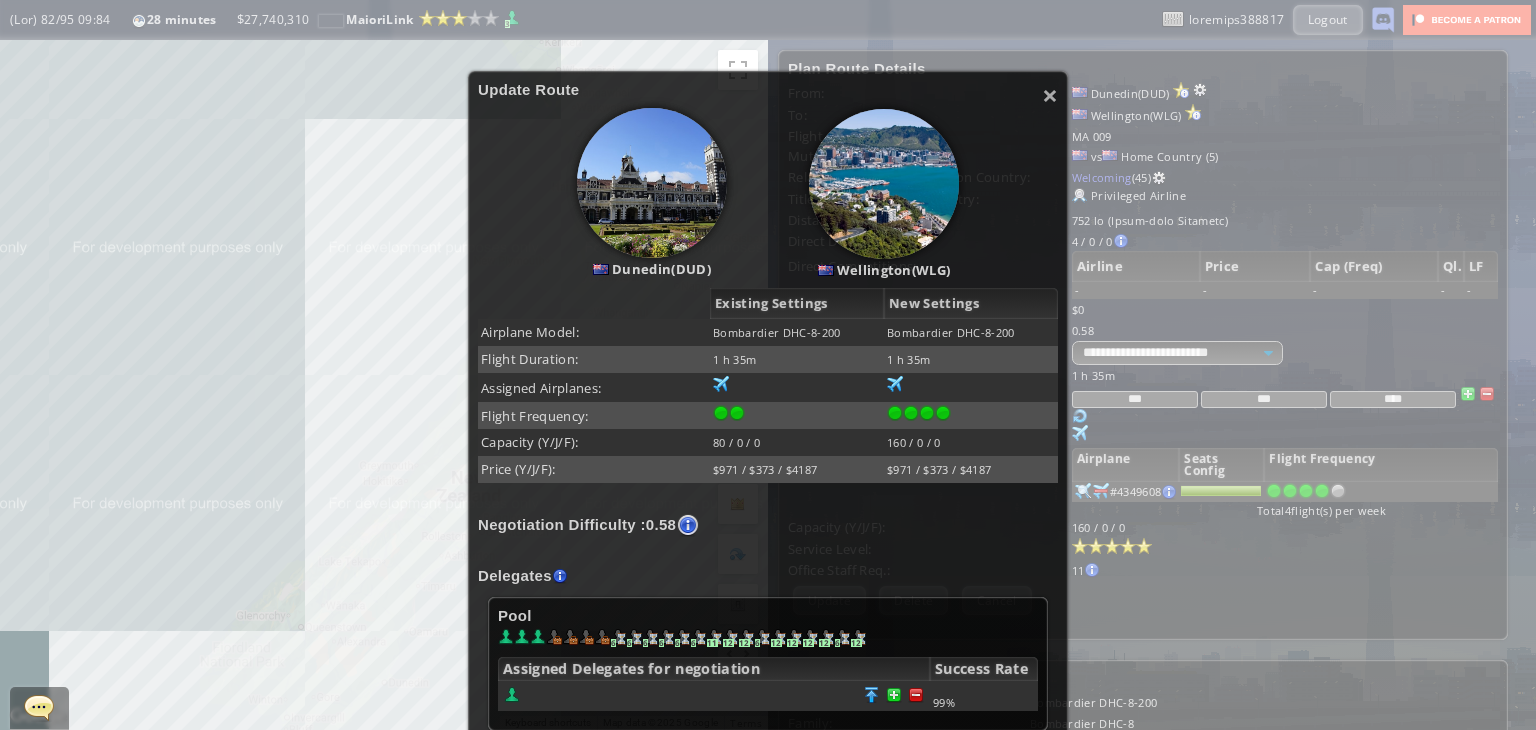 click on "Loremipsumd Sitametcon :
9.51" at bounding box center (768, 525) 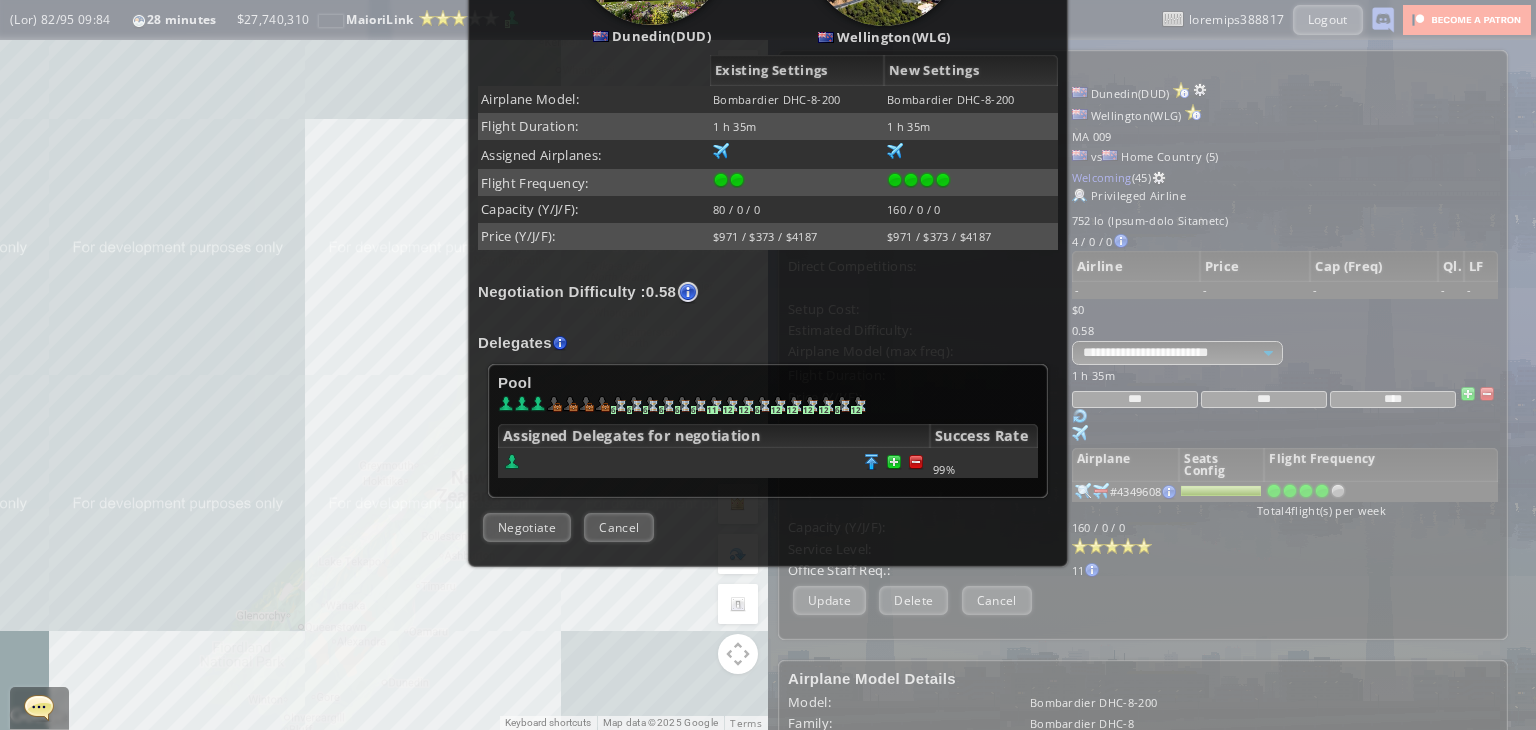 scroll, scrollTop: 399, scrollLeft: 0, axis: vertical 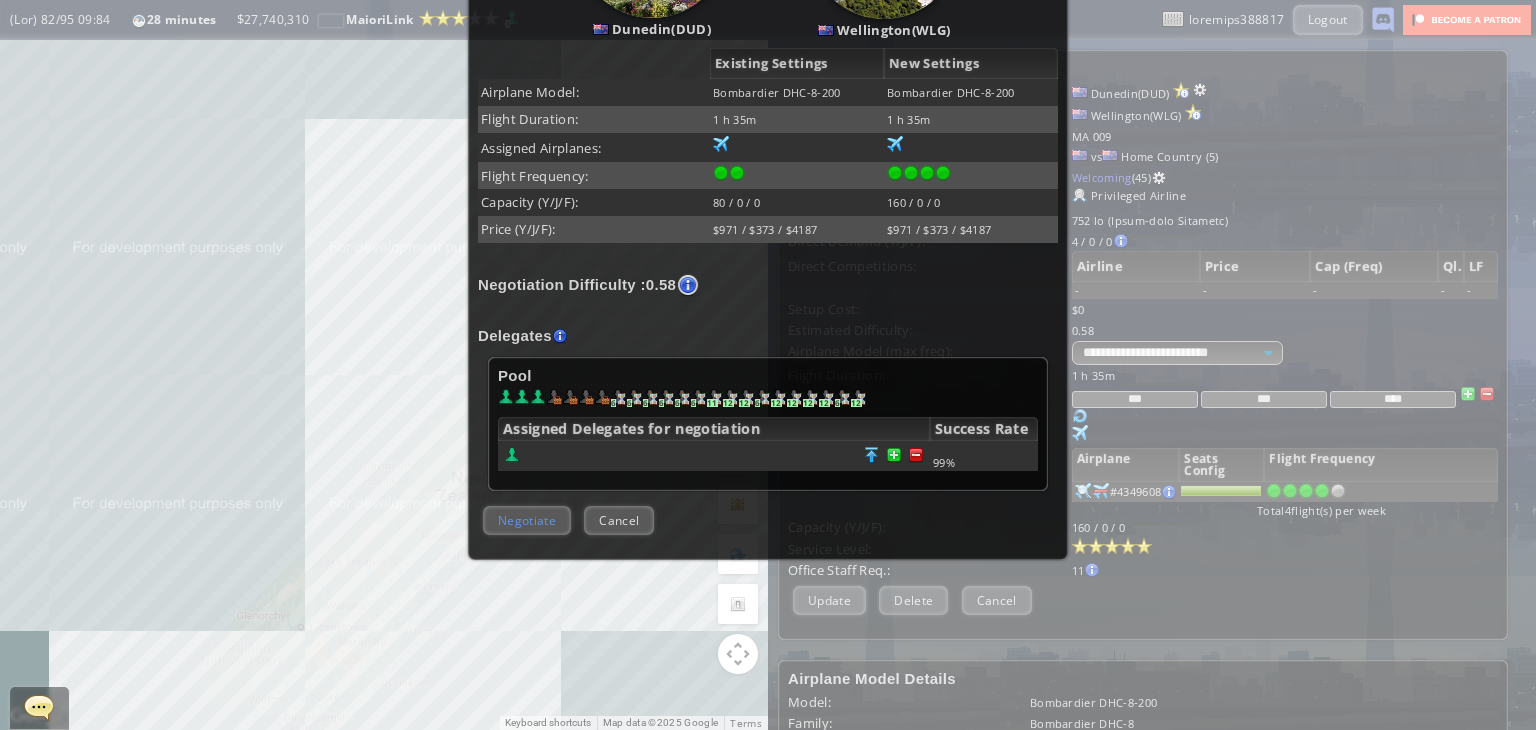 click on "Negotiate" at bounding box center [527, 520] 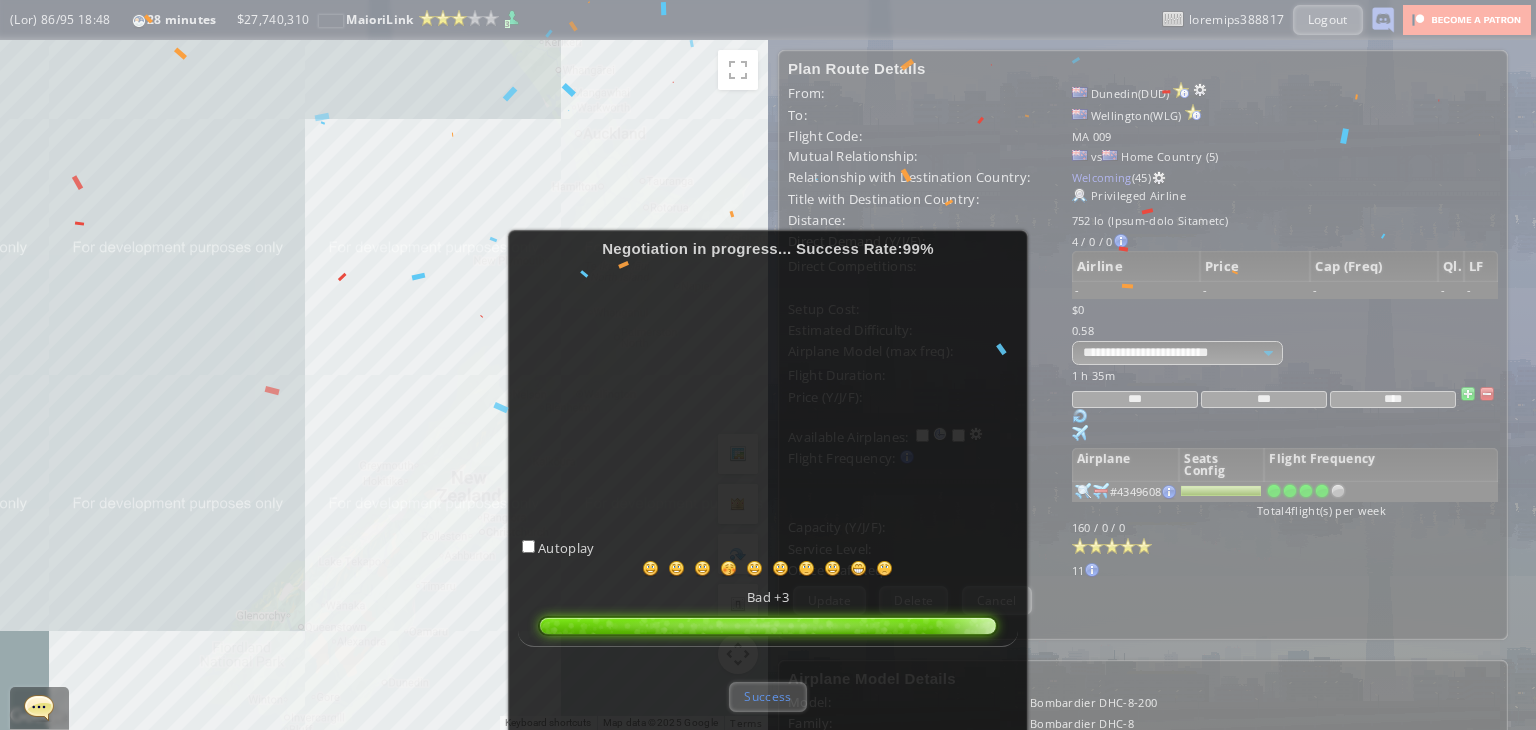 click on "Success" at bounding box center [767, 696] 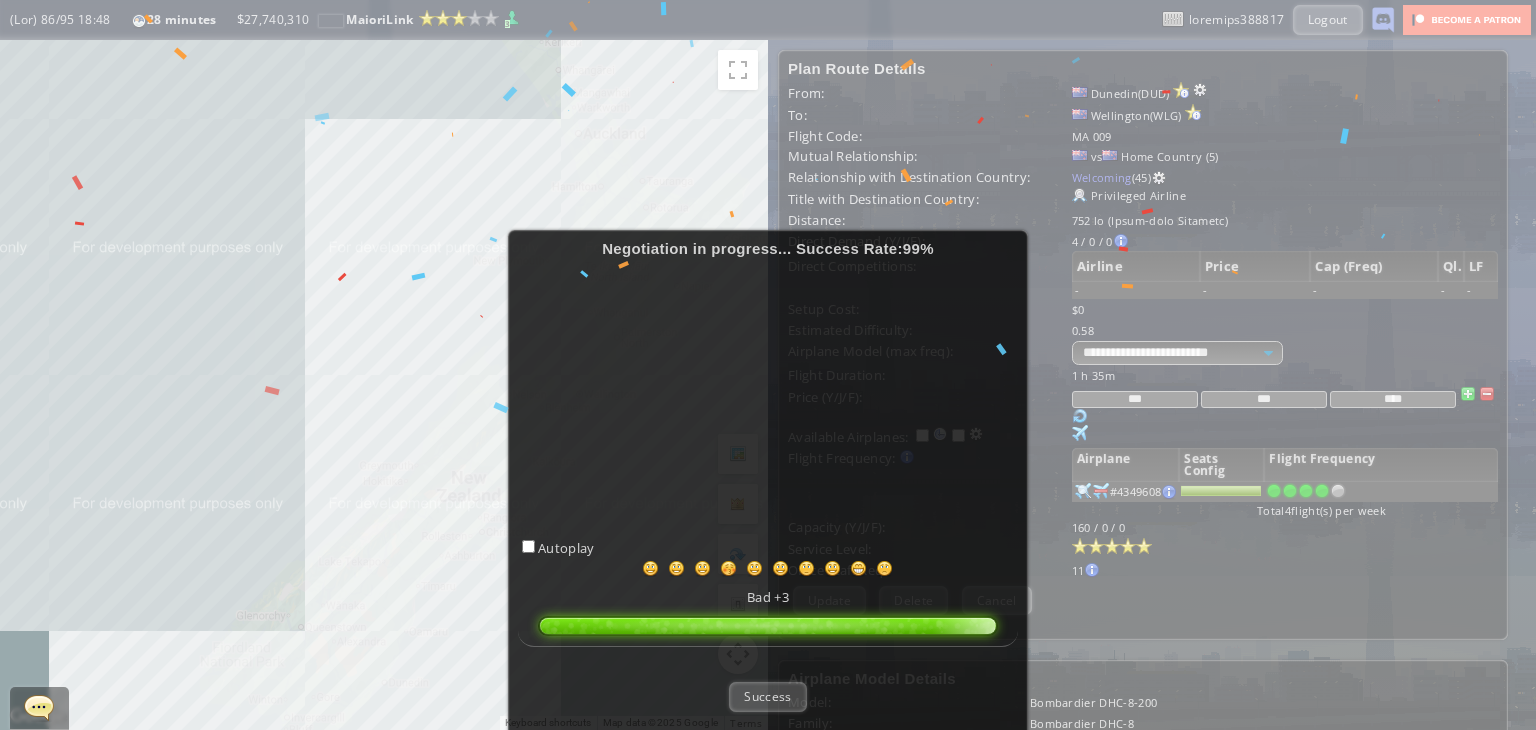 click on "Success" at bounding box center (767, 696) 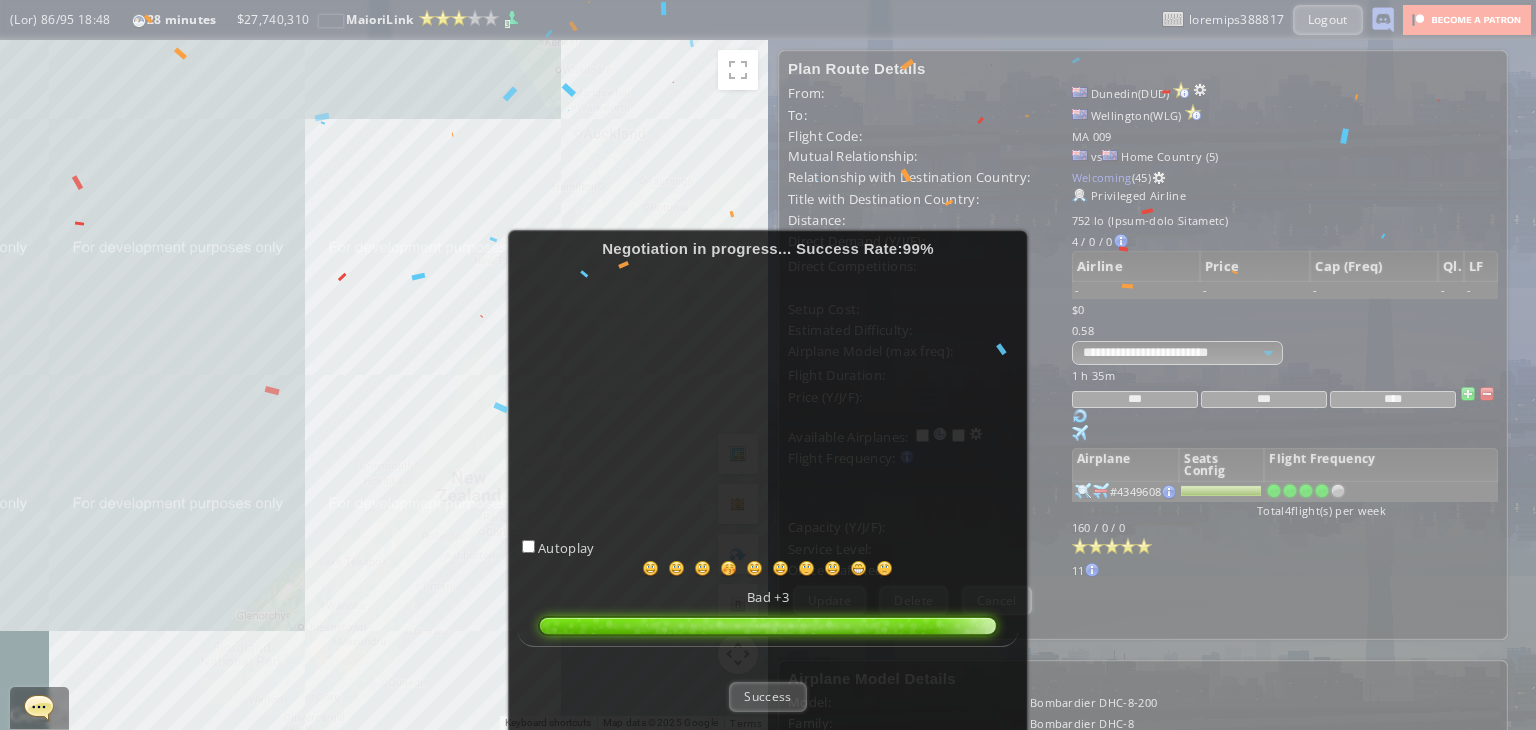 click on "Success" at bounding box center (767, 696) 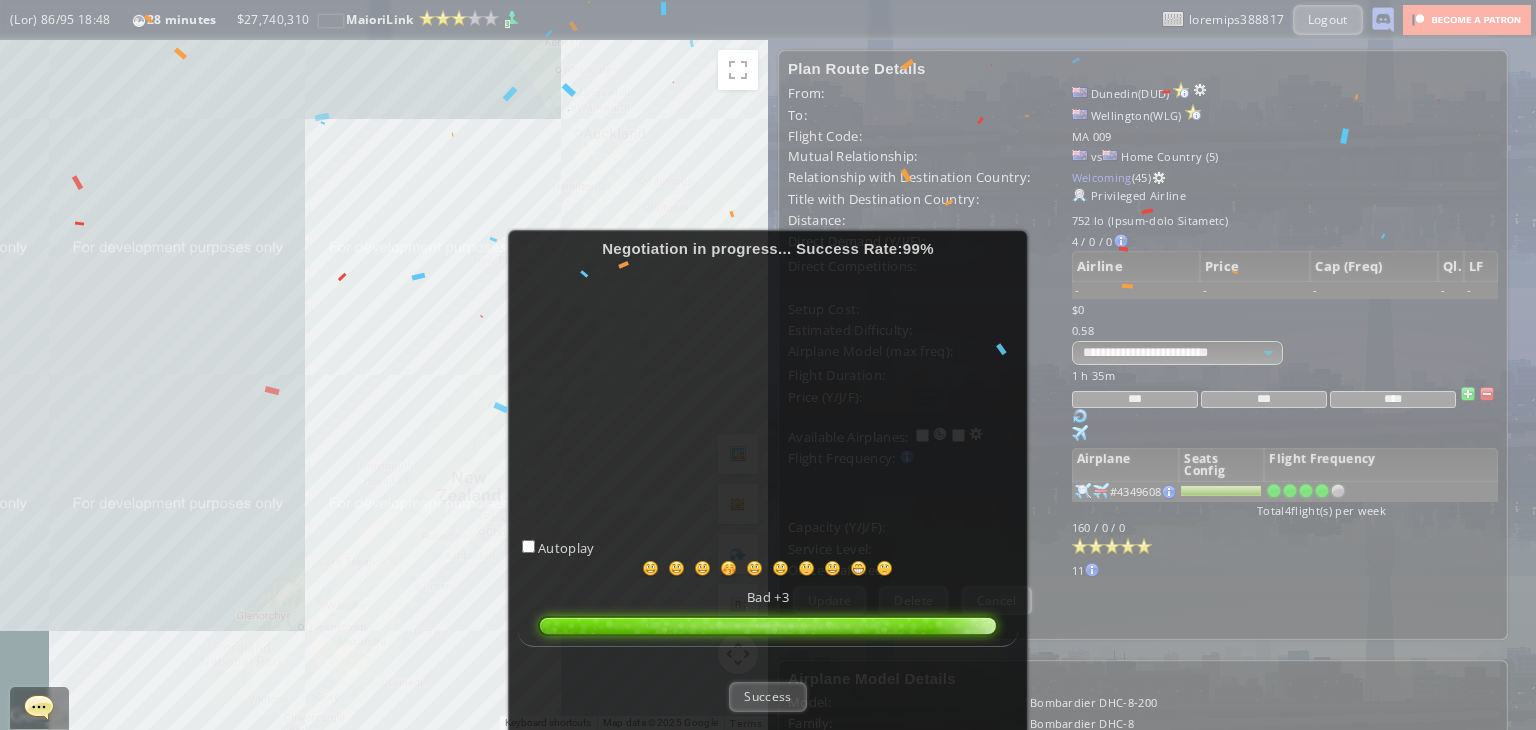 click on "Success" at bounding box center [767, 696] 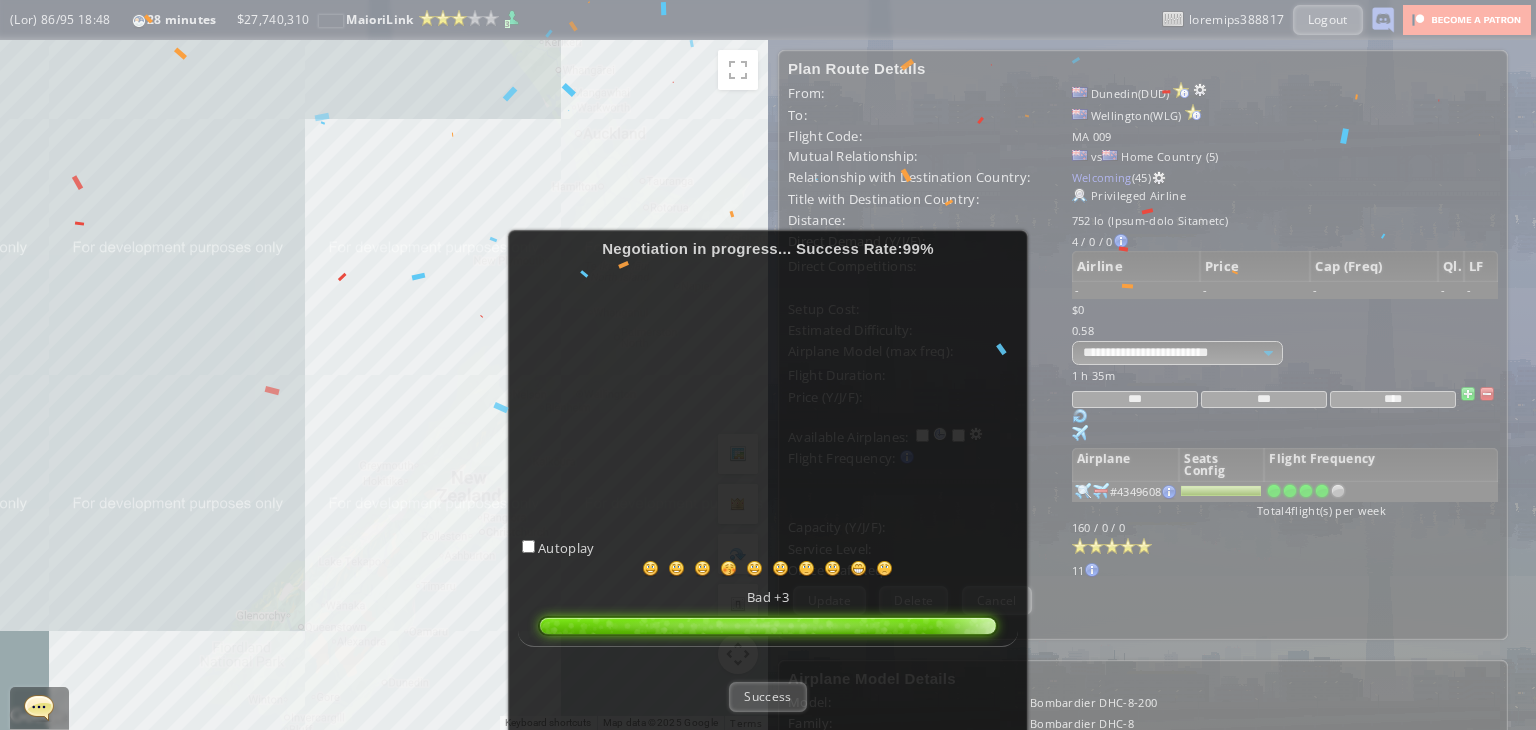 click on "Success" at bounding box center [767, 696] 